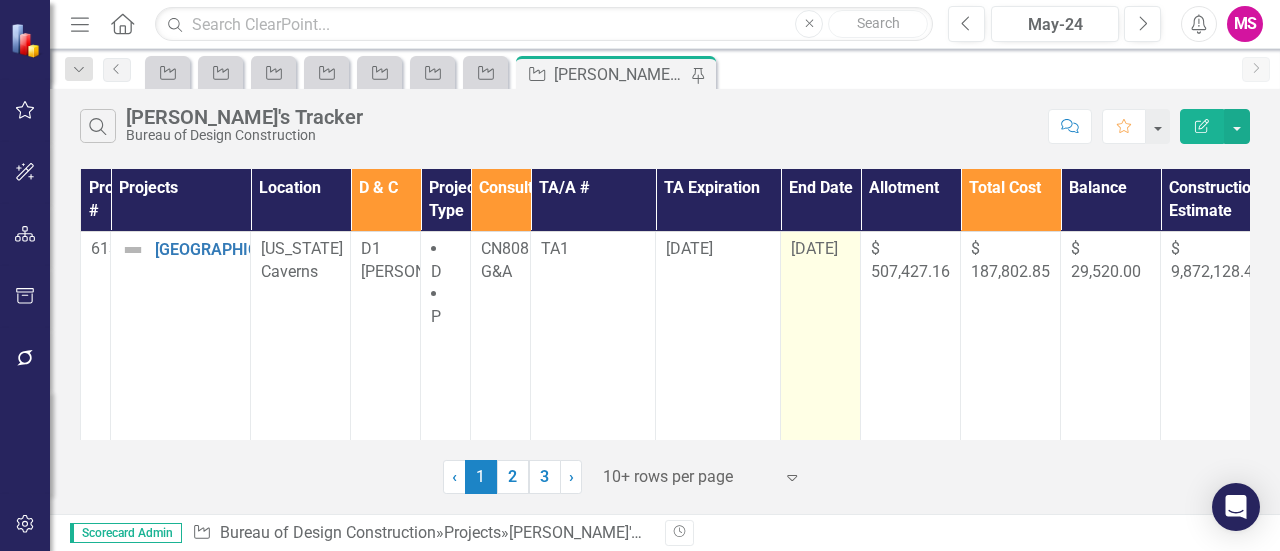 scroll, scrollTop: 0, scrollLeft: 0, axis: both 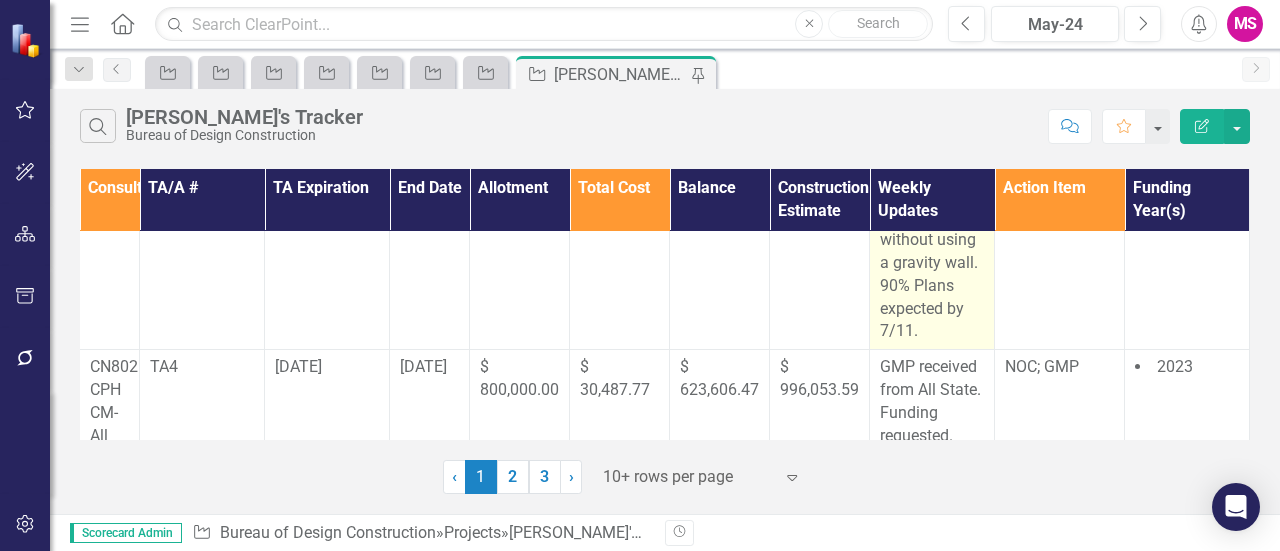 click on "Tree preservation efforts underway without using a gravity wall. 90% Plans expected by 7/11." at bounding box center (932, 241) 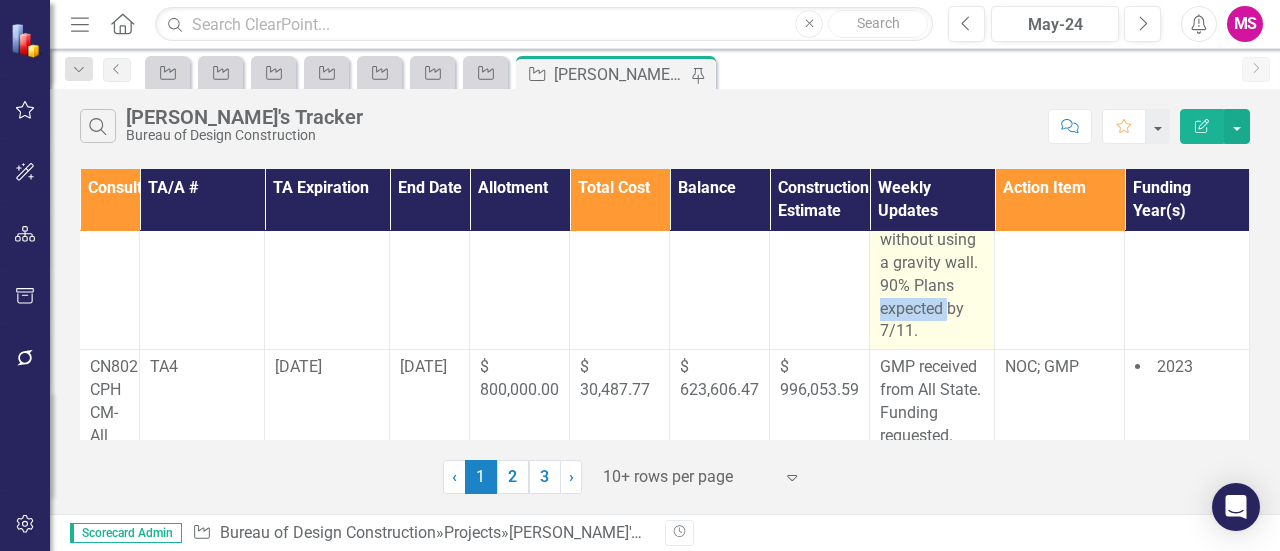 drag, startPoint x: 894, startPoint y: 314, endPoint x: 888, endPoint y: 324, distance: 11.661903 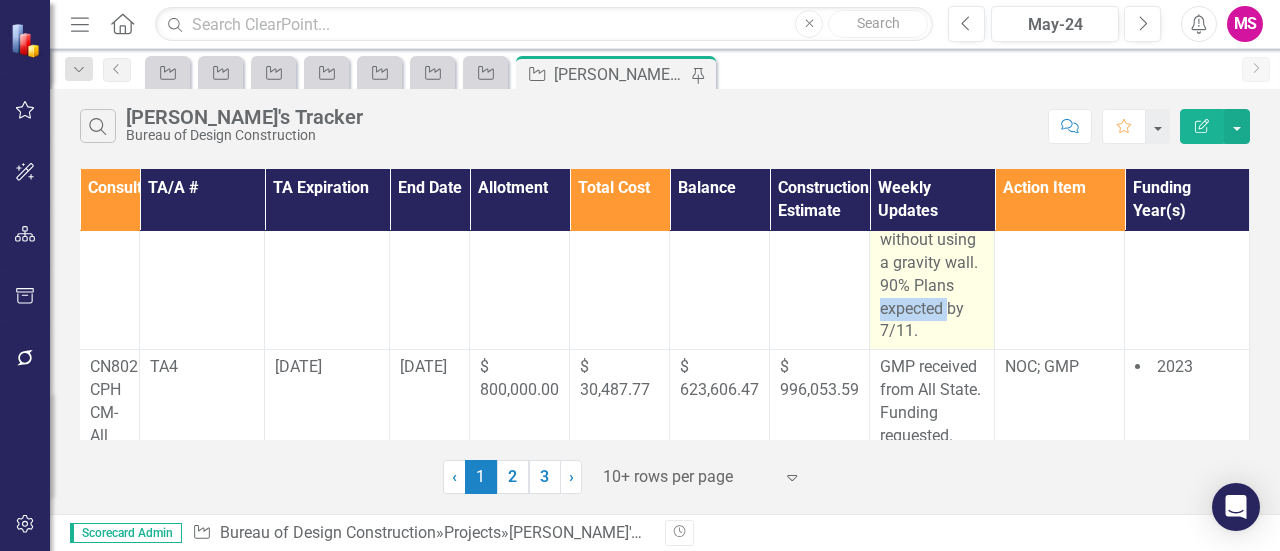 click on "Tree preservation efforts underway without using a gravity wall. 90% Plans expected by 7/11." at bounding box center [932, 241] 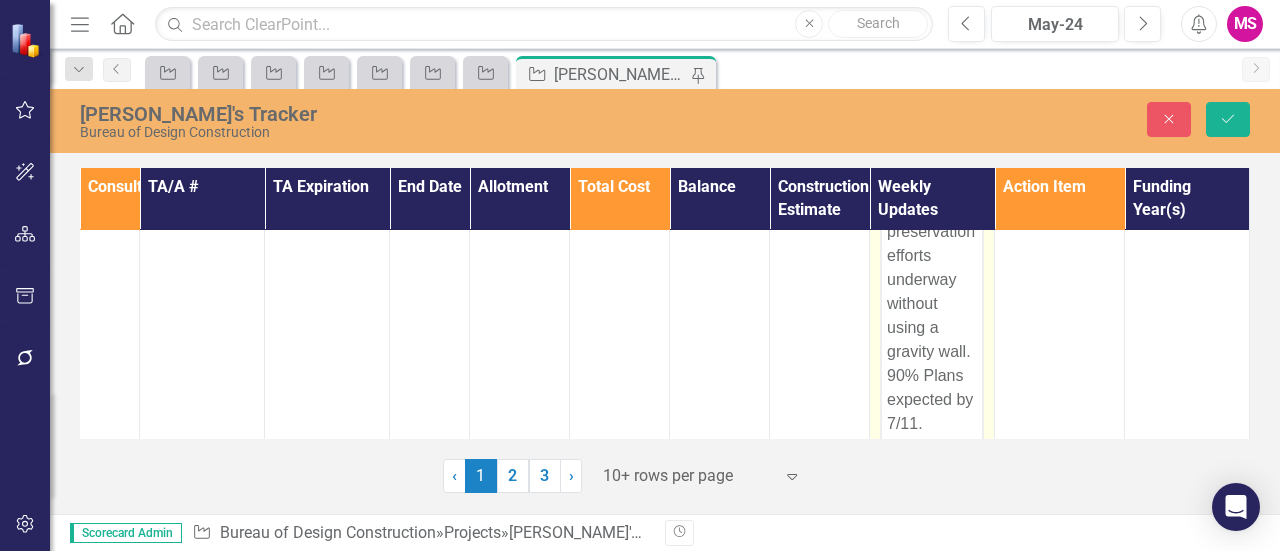 scroll, scrollTop: 0, scrollLeft: 0, axis: both 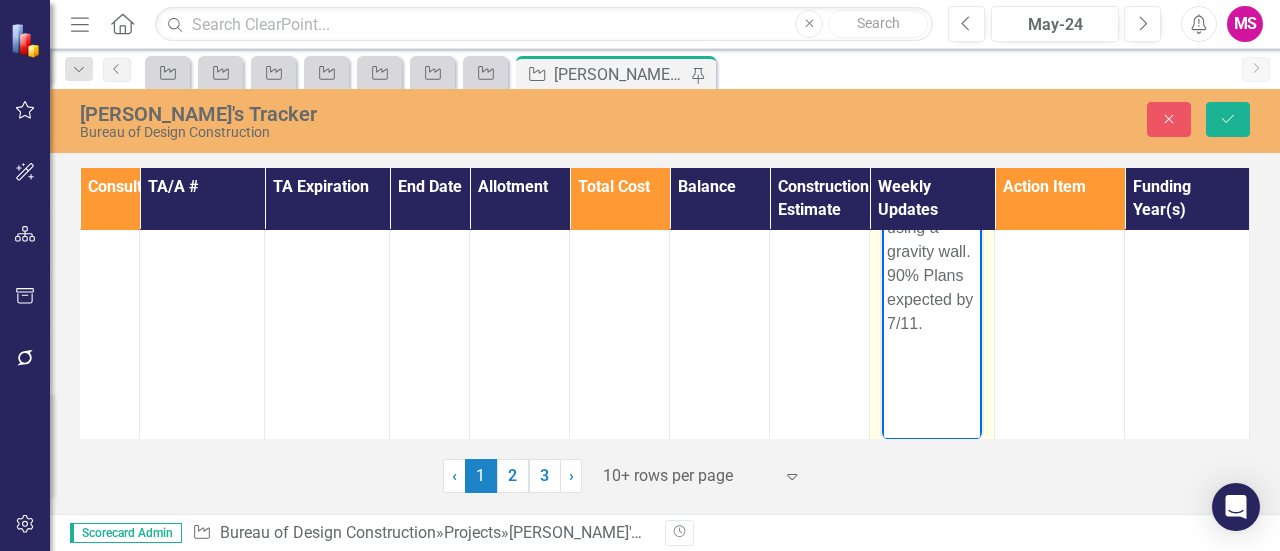 click on "Tree preservation efforts underway without using a gravity wall. 90% Plans expected by 7/11." at bounding box center [932, 216] 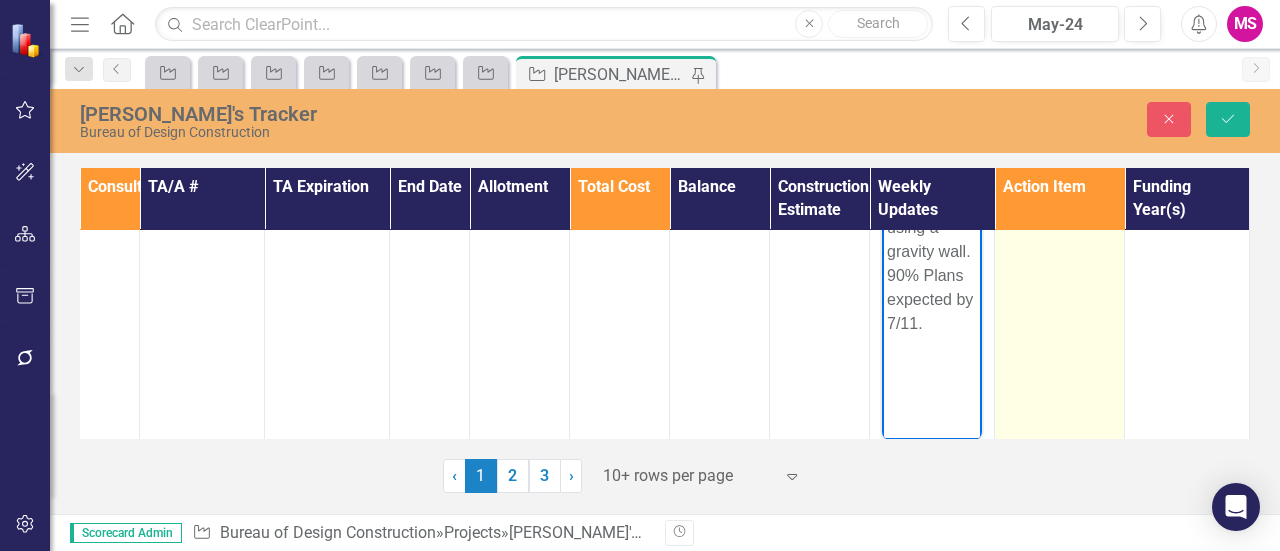 type 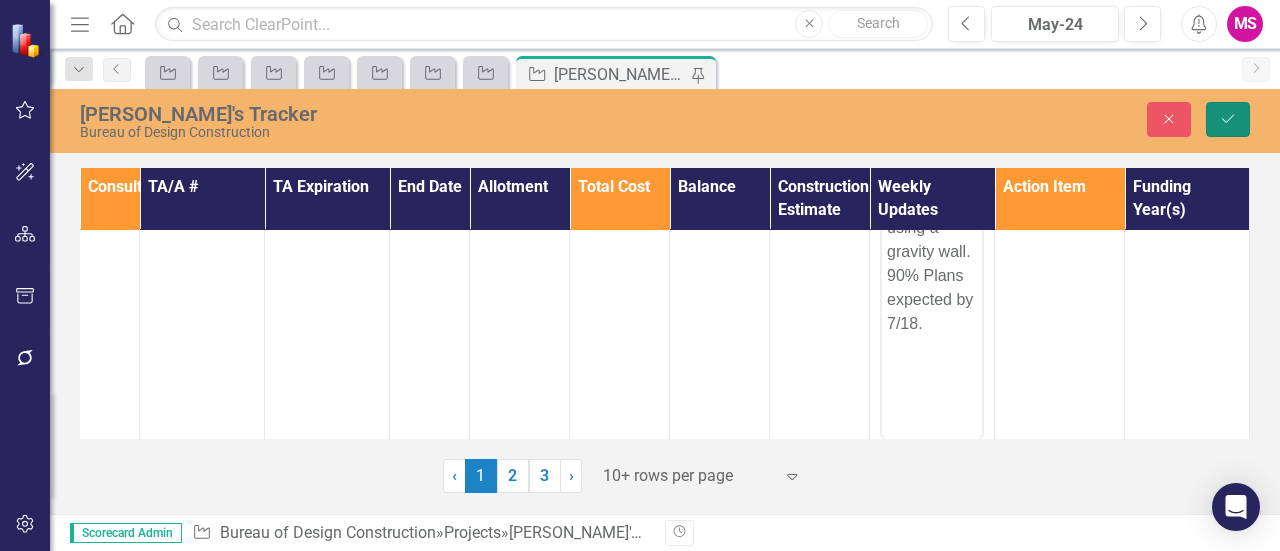 click on "Save" 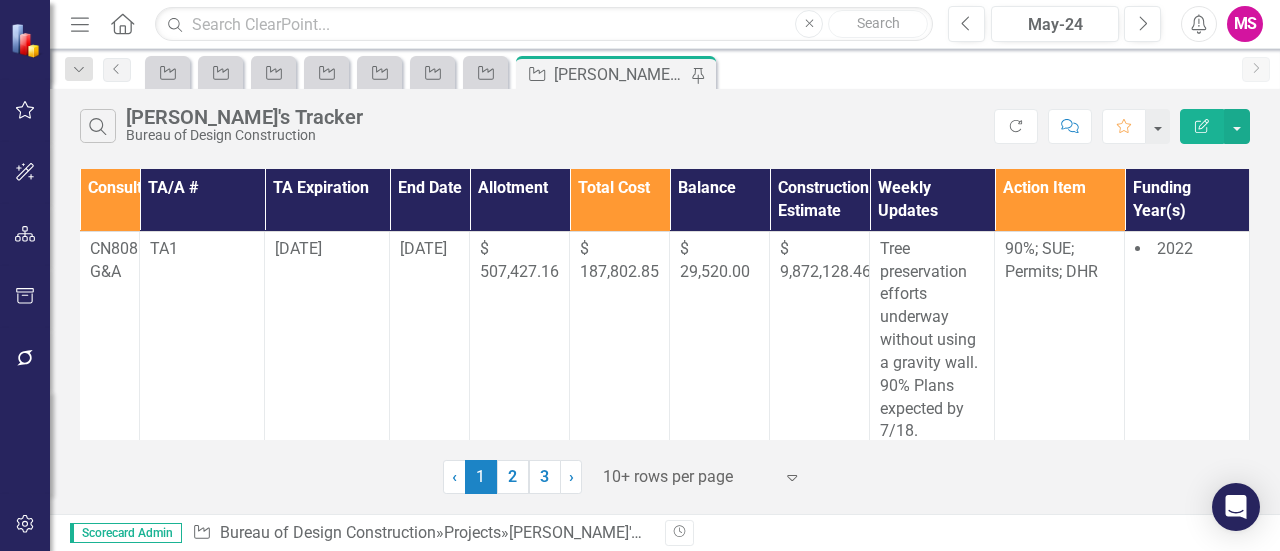 scroll, scrollTop: 0, scrollLeft: 405, axis: horizontal 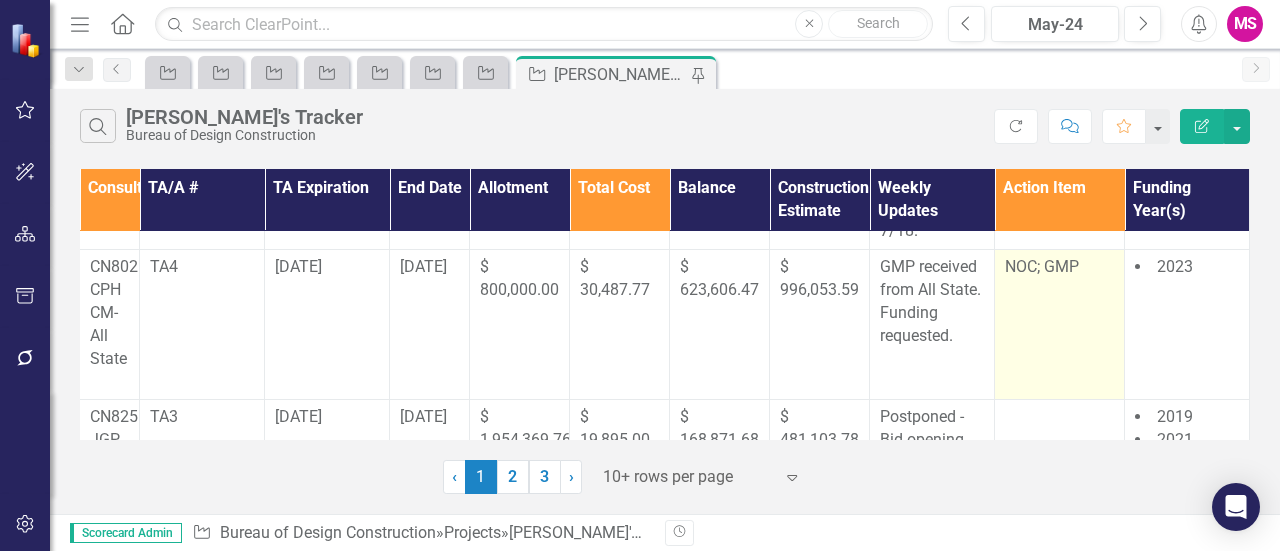click on "NOC; GMP" at bounding box center (1059, 267) 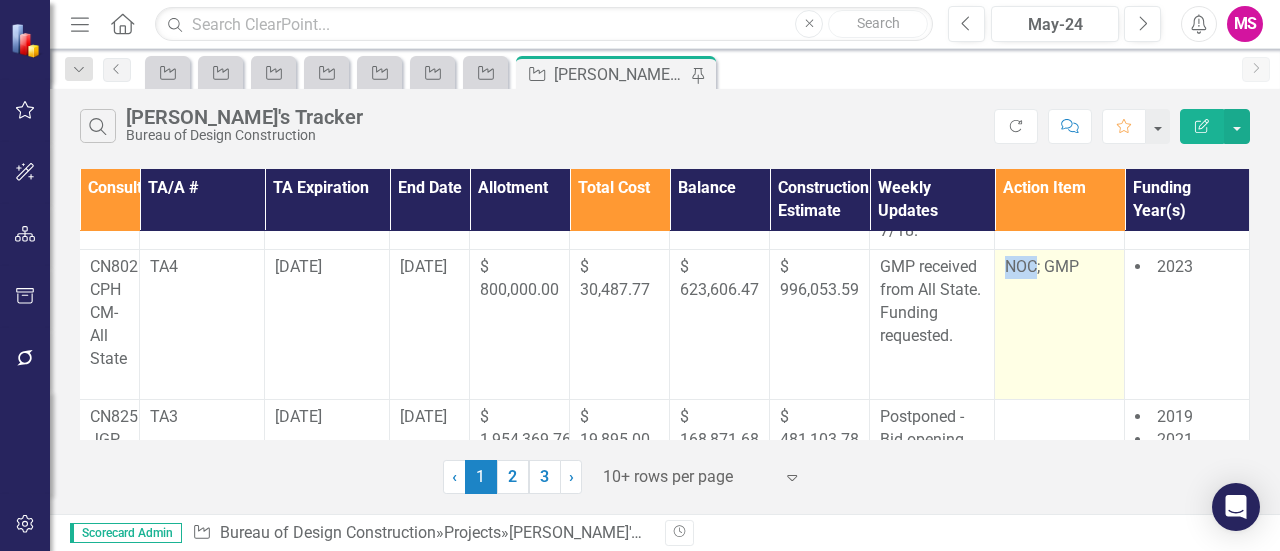 click on "NOC; GMP" at bounding box center (1059, 267) 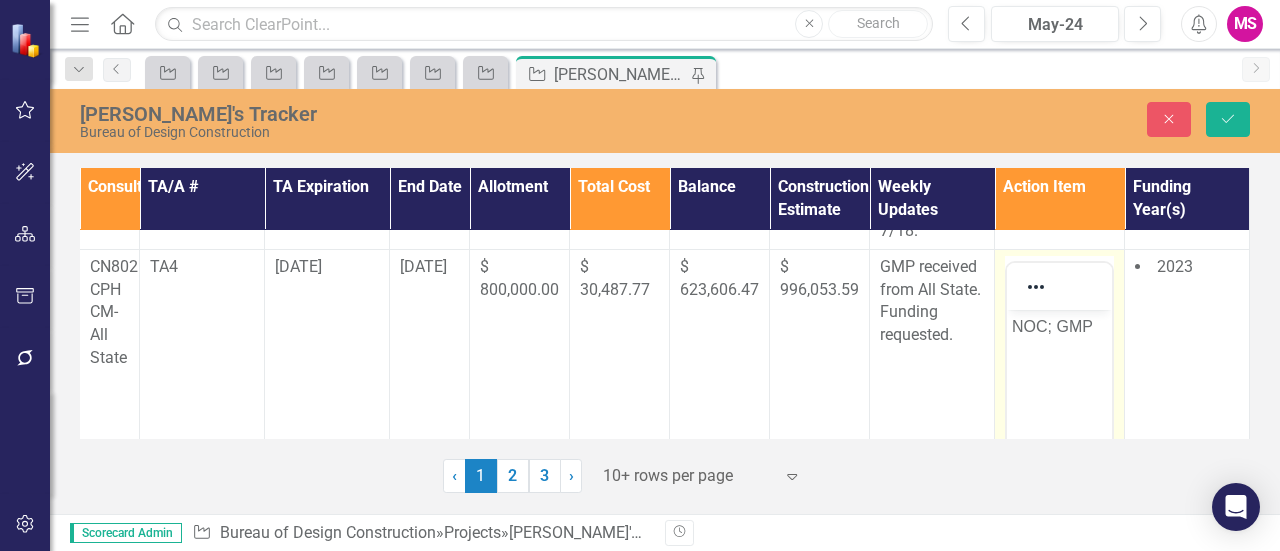 scroll, scrollTop: 0, scrollLeft: 0, axis: both 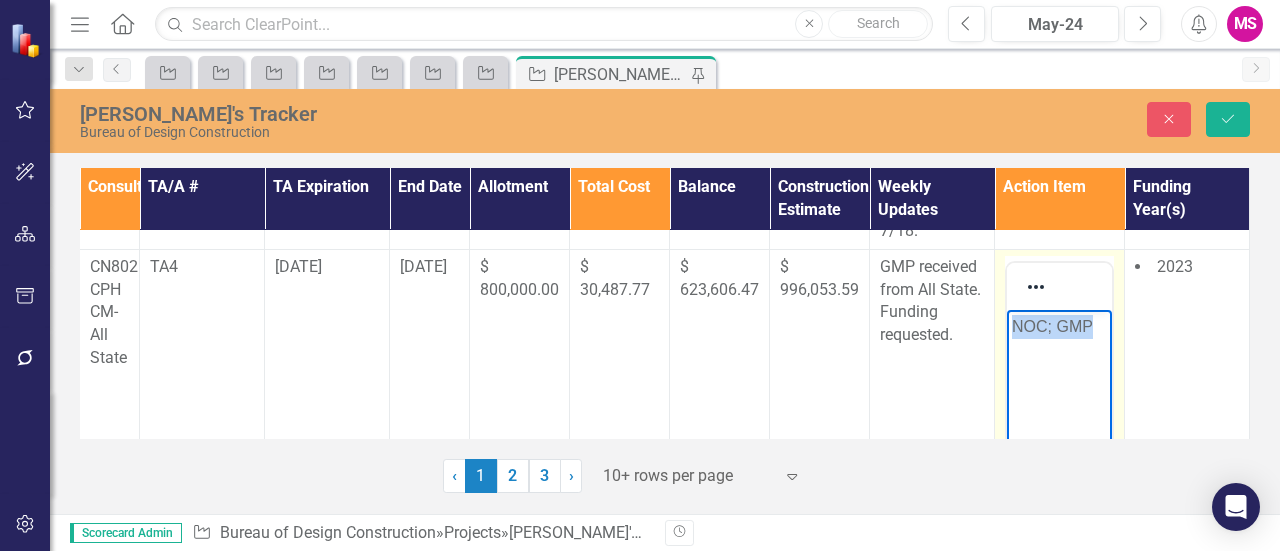 drag, startPoint x: 1101, startPoint y: 327, endPoint x: 946, endPoint y: 337, distance: 155.32225 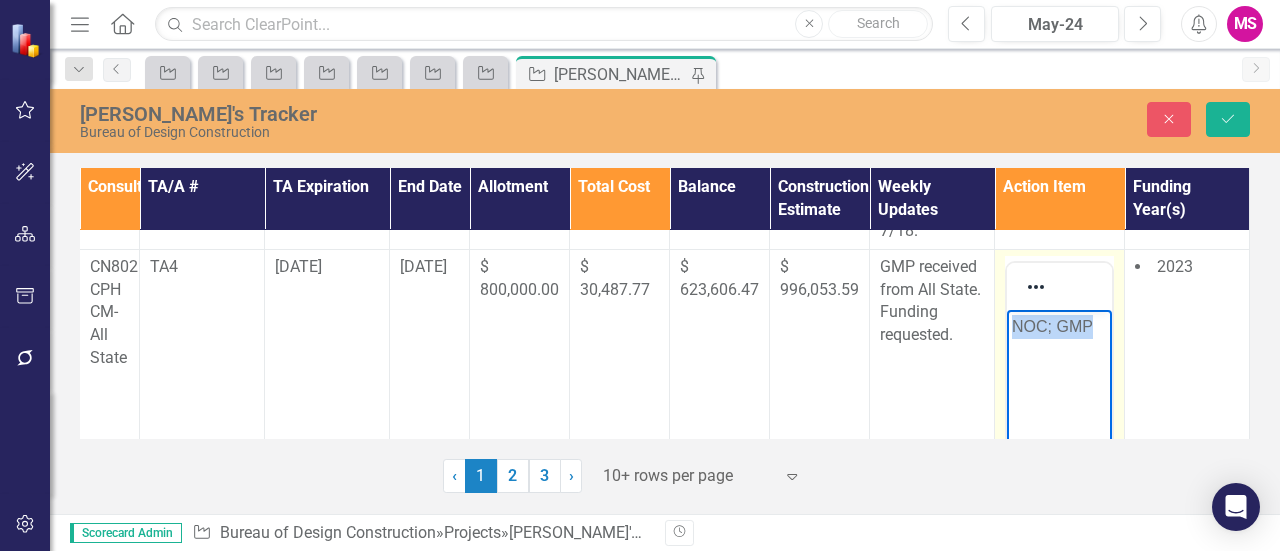 click on "NOC; GMP" at bounding box center (1059, 459) 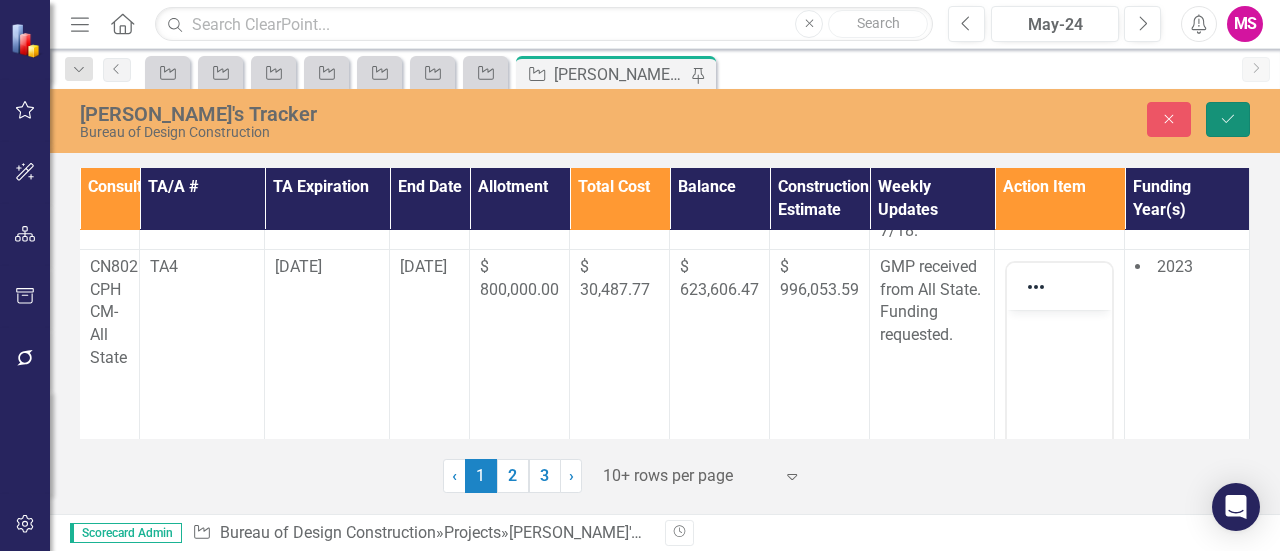 click on "Save" 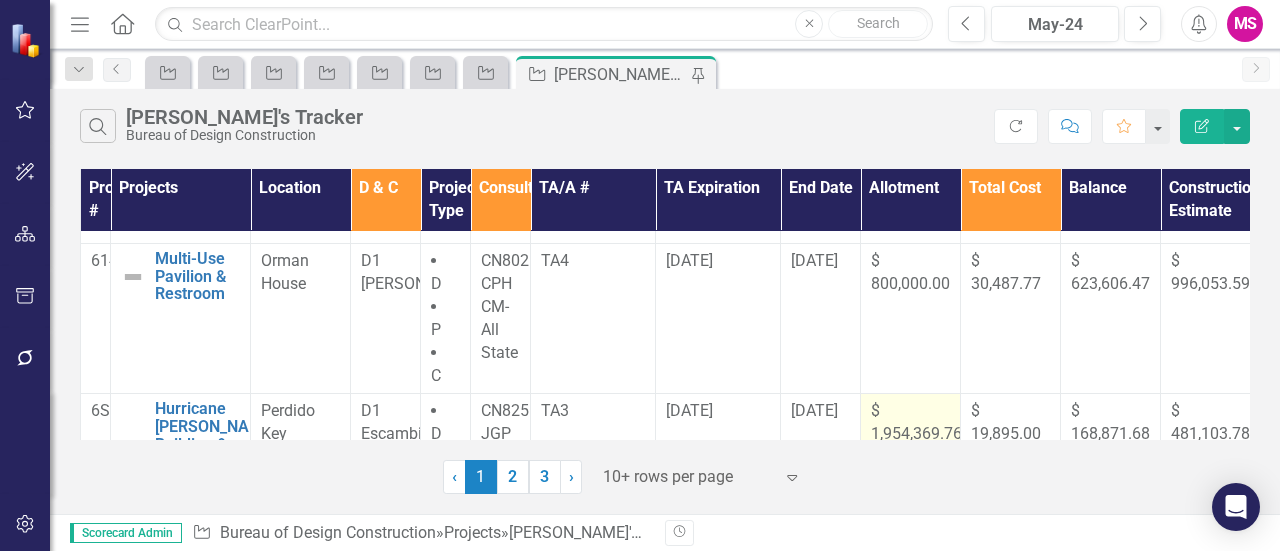scroll, scrollTop: 300, scrollLeft: 0, axis: vertical 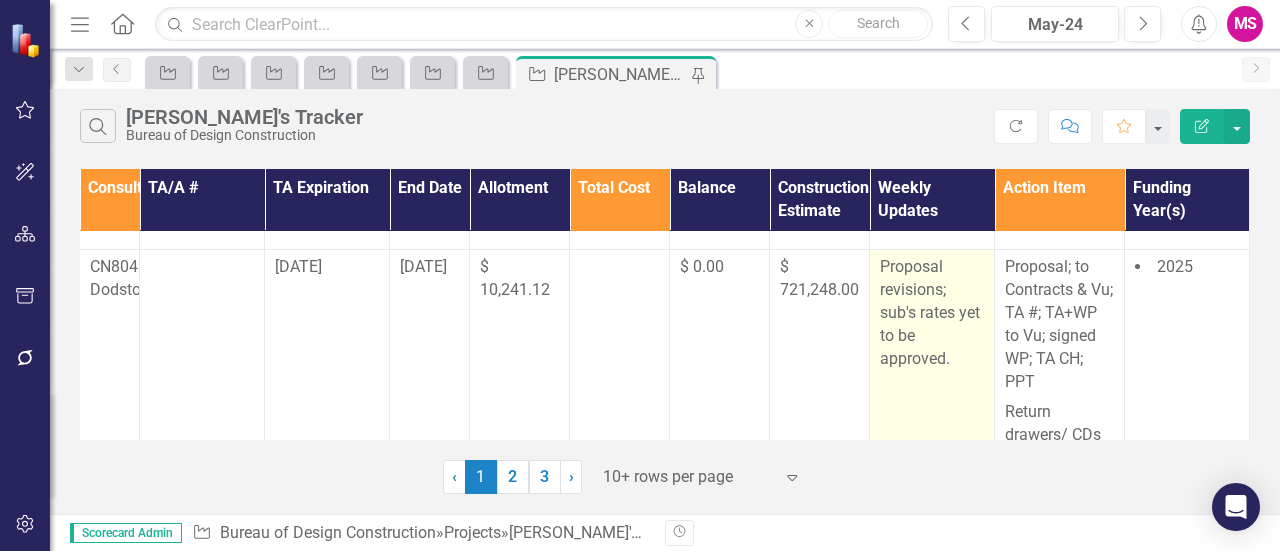 click on "Proposal revisions; sub's rates yet to be approved." at bounding box center [932, 313] 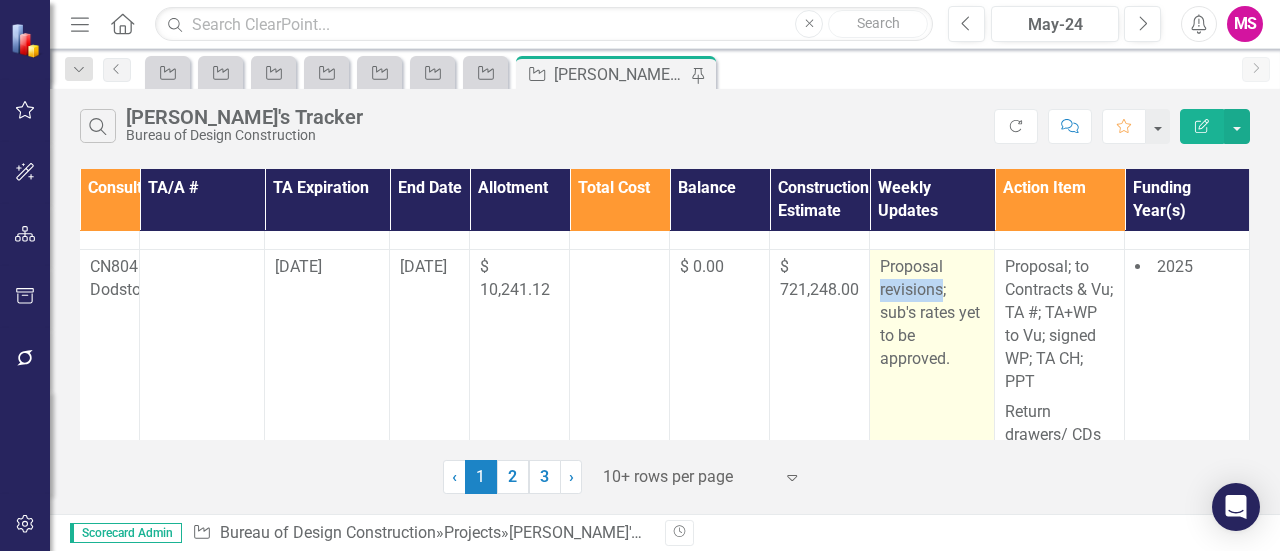 click on "Proposal revisions; sub's rates yet to be approved." at bounding box center [932, 313] 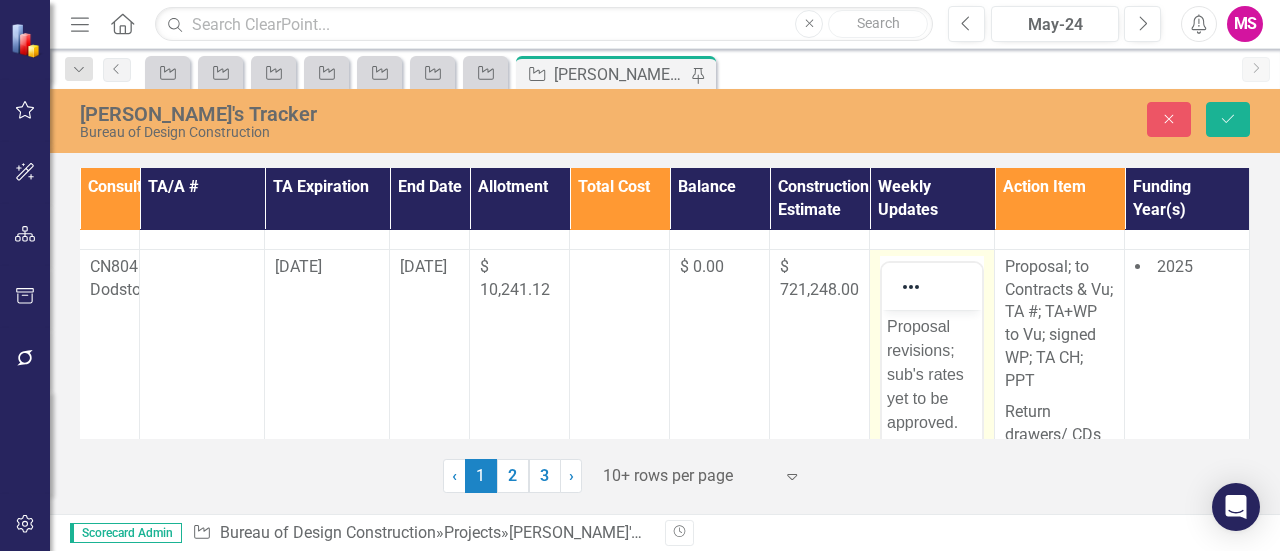 scroll, scrollTop: 0, scrollLeft: 0, axis: both 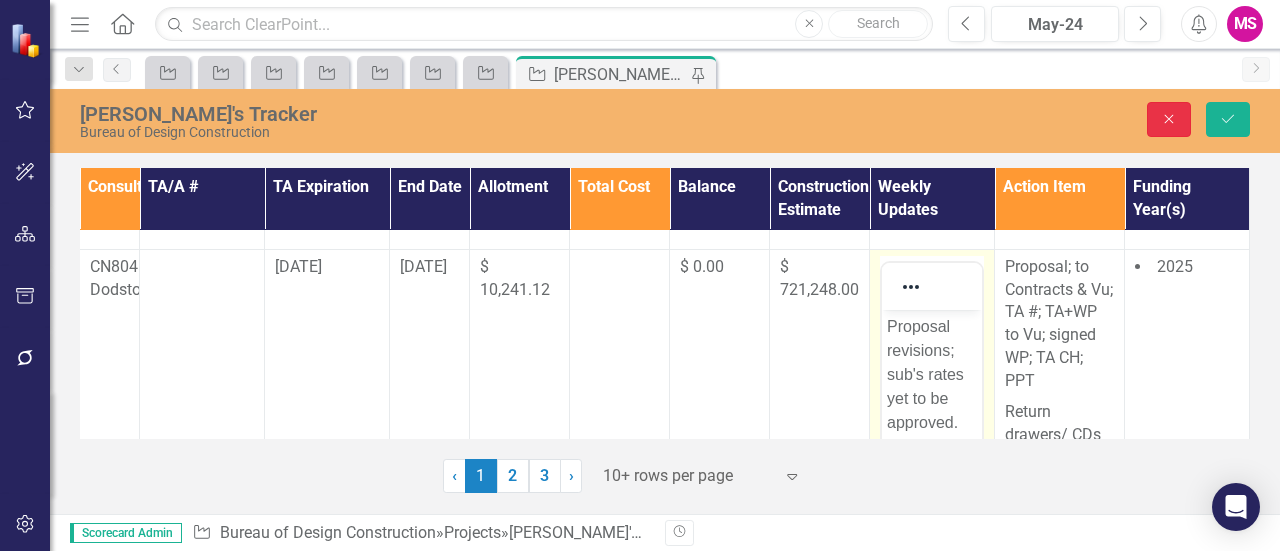 click 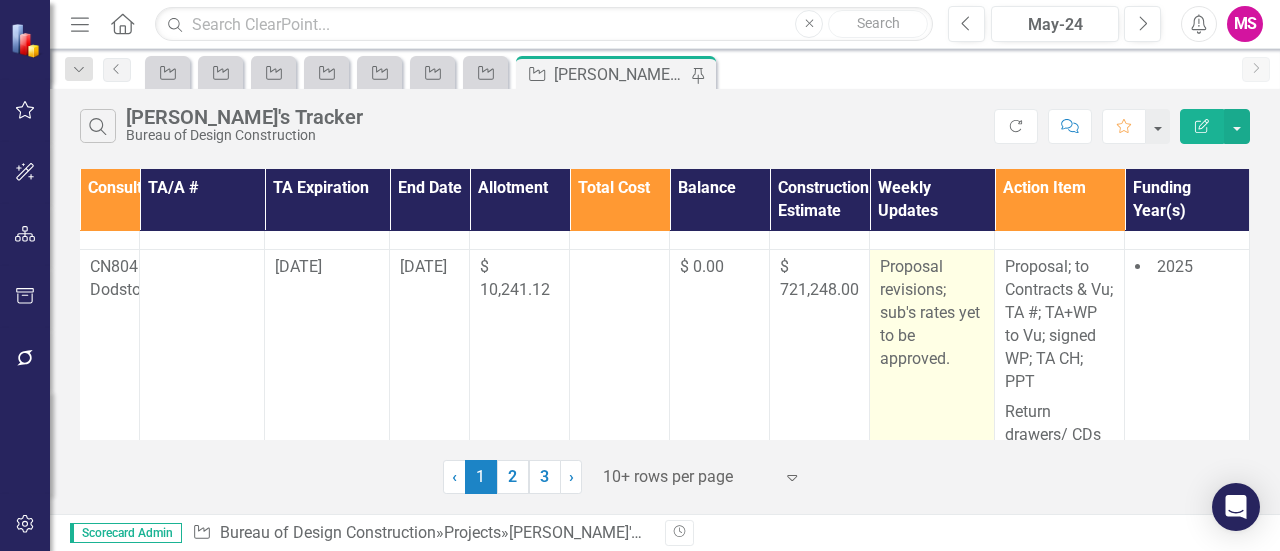 click on "Proposal revisions; sub's rates yet to be approved." at bounding box center (932, 313) 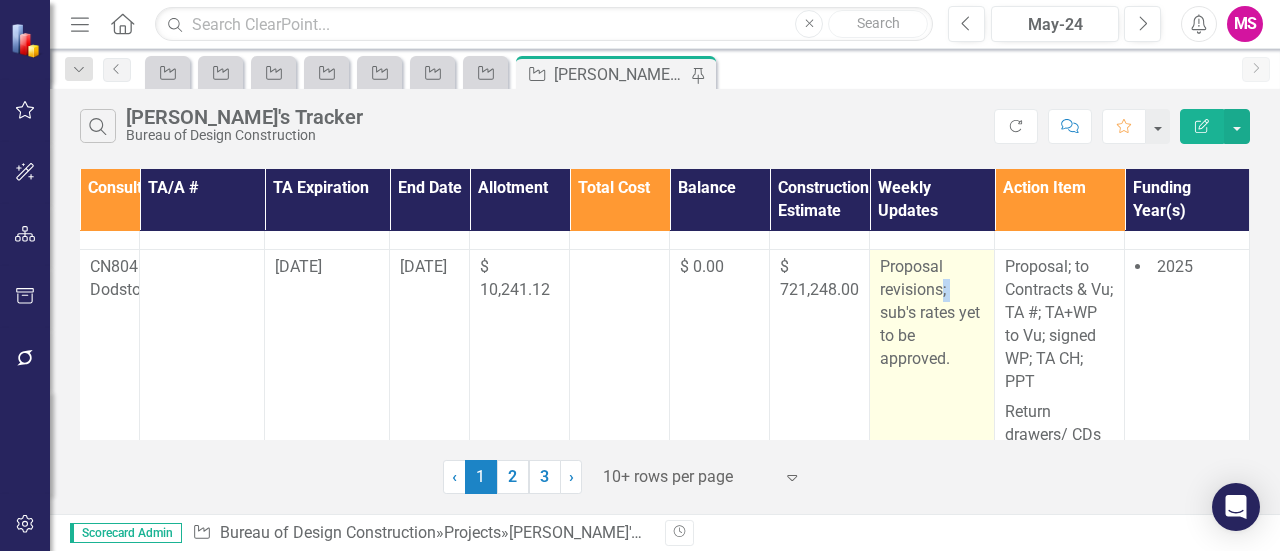 click on "Proposal revisions; sub's rates yet to be approved." at bounding box center (932, 313) 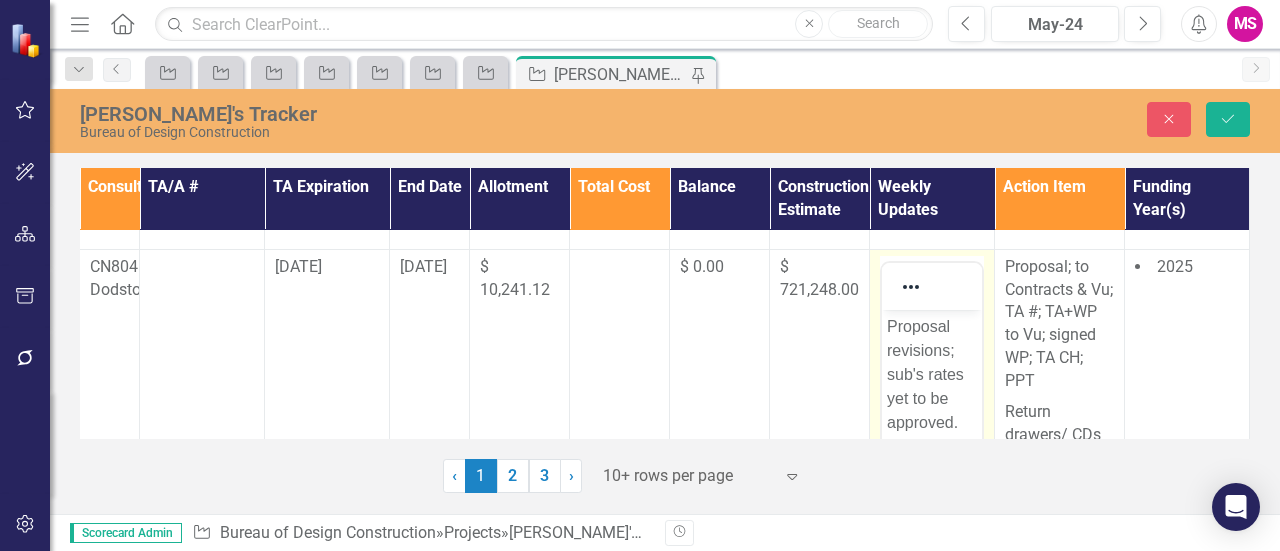 scroll, scrollTop: 0, scrollLeft: 0, axis: both 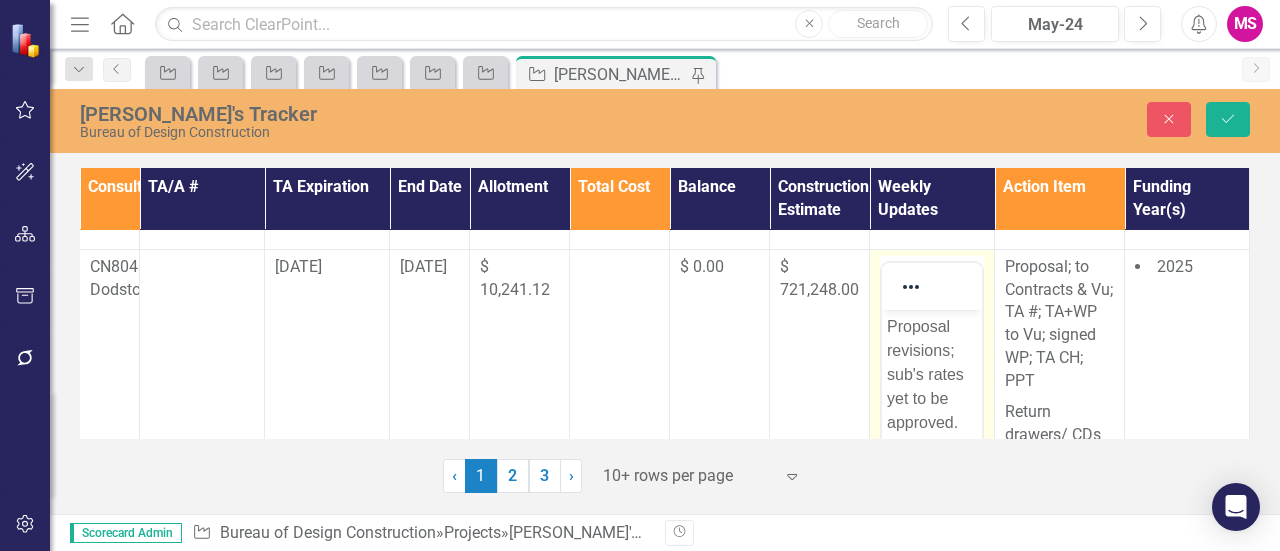 click on "Proposal revisions; sub's rates yet to be approved." at bounding box center [932, 374] 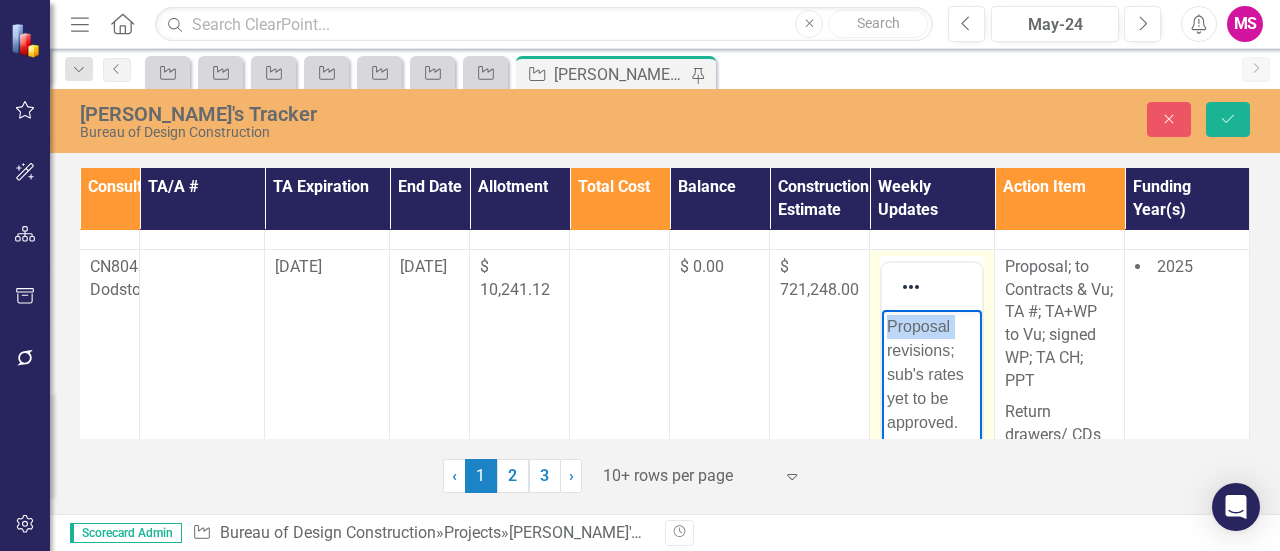 click on "Proposal revisions; sub's rates yet to be approved." at bounding box center [932, 374] 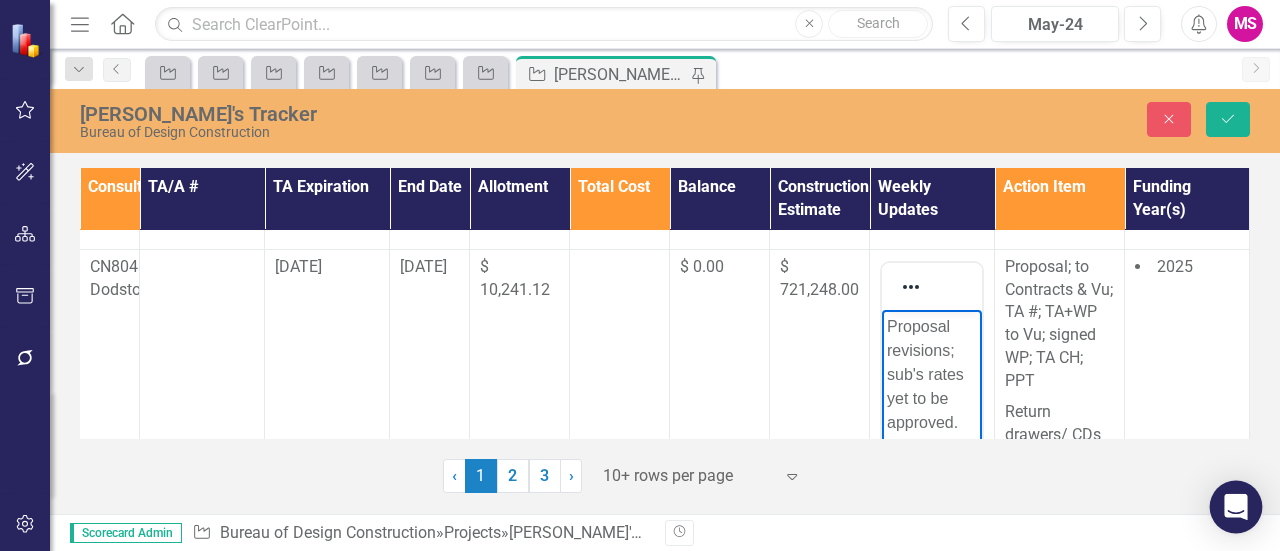 type 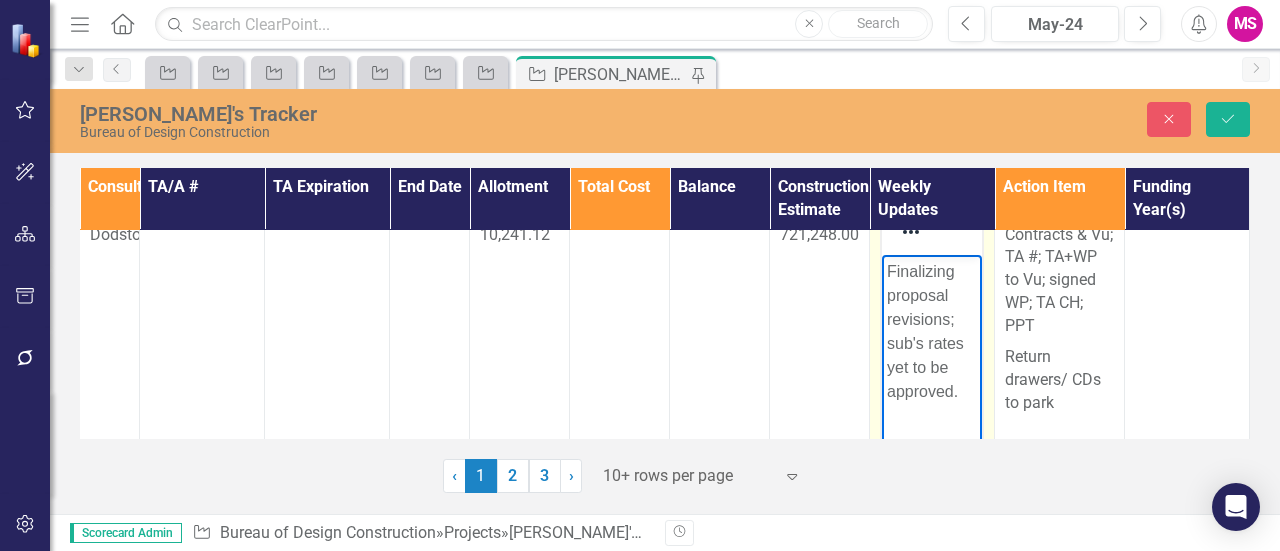scroll, scrollTop: 600, scrollLeft: 405, axis: both 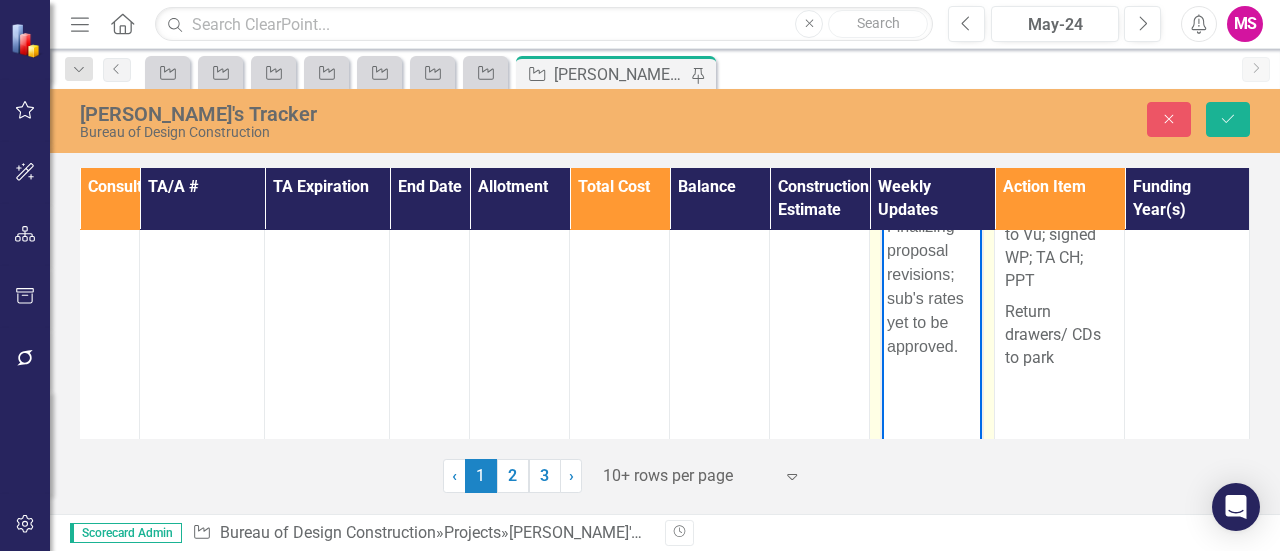 click on "Finalizing proposal revisions; sub's rates yet to be approved." at bounding box center (932, 286) 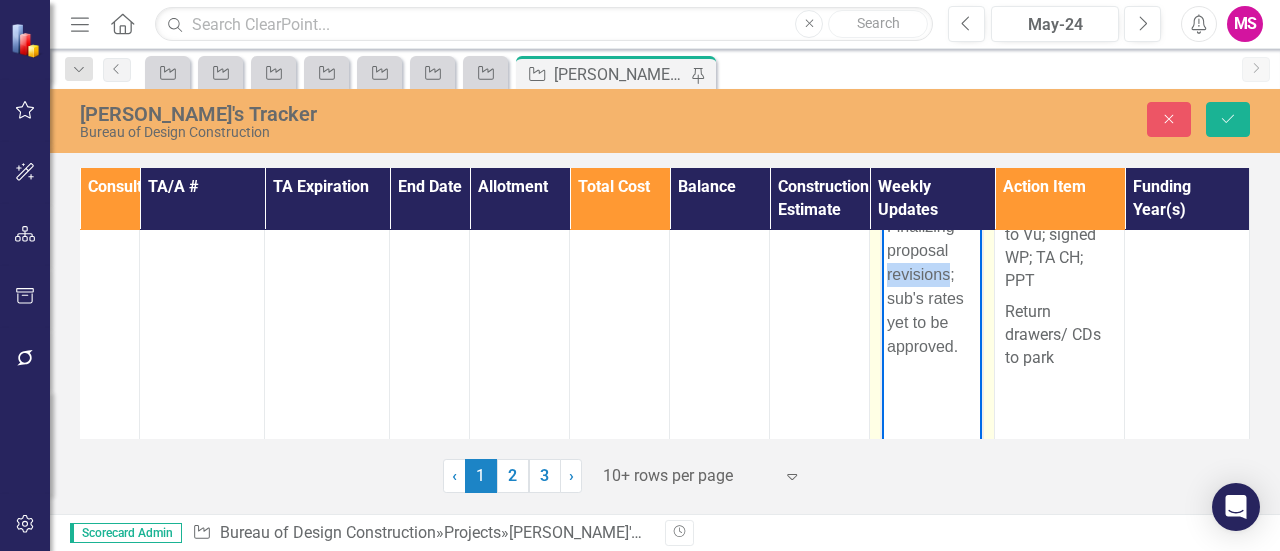 click on "Finalizing proposal revisions; sub's rates yet to be approved." at bounding box center (932, 286) 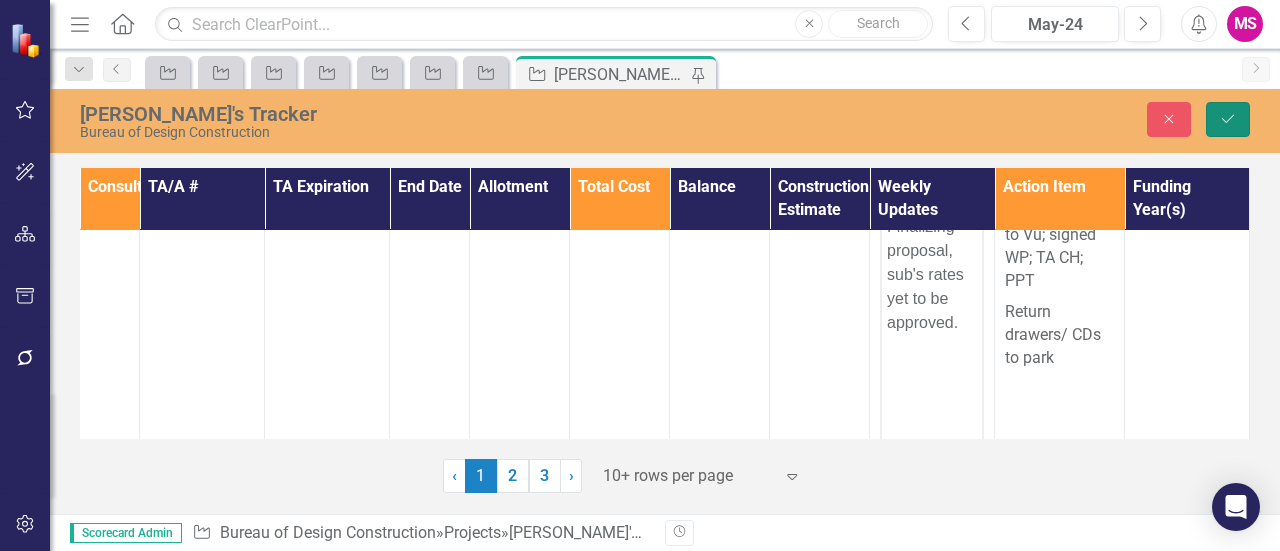 click on "Save" 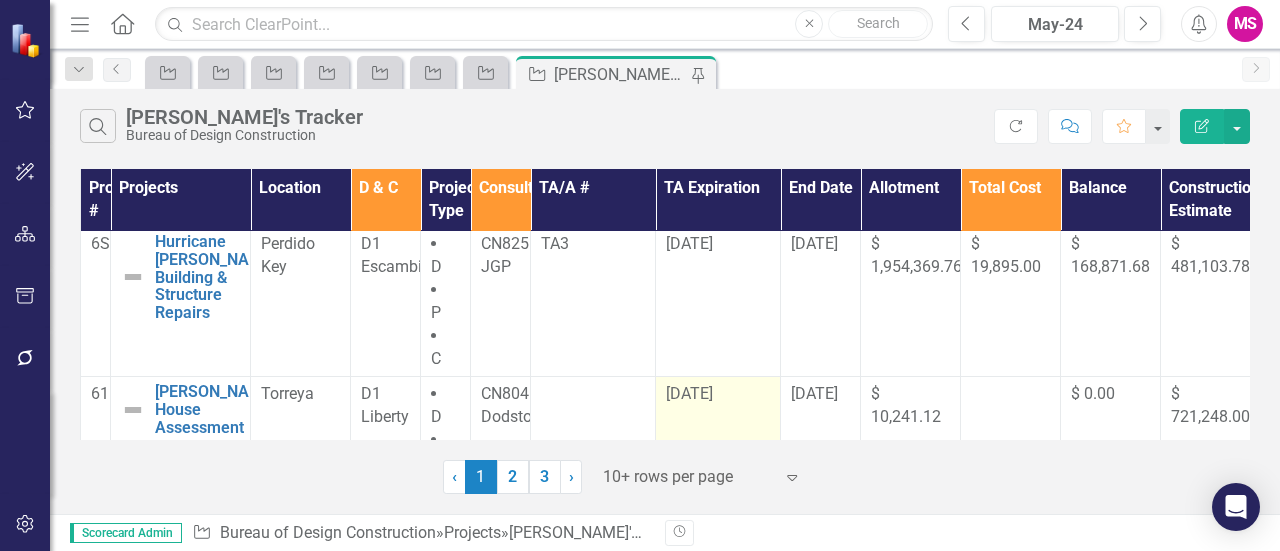 scroll, scrollTop: 400, scrollLeft: 0, axis: vertical 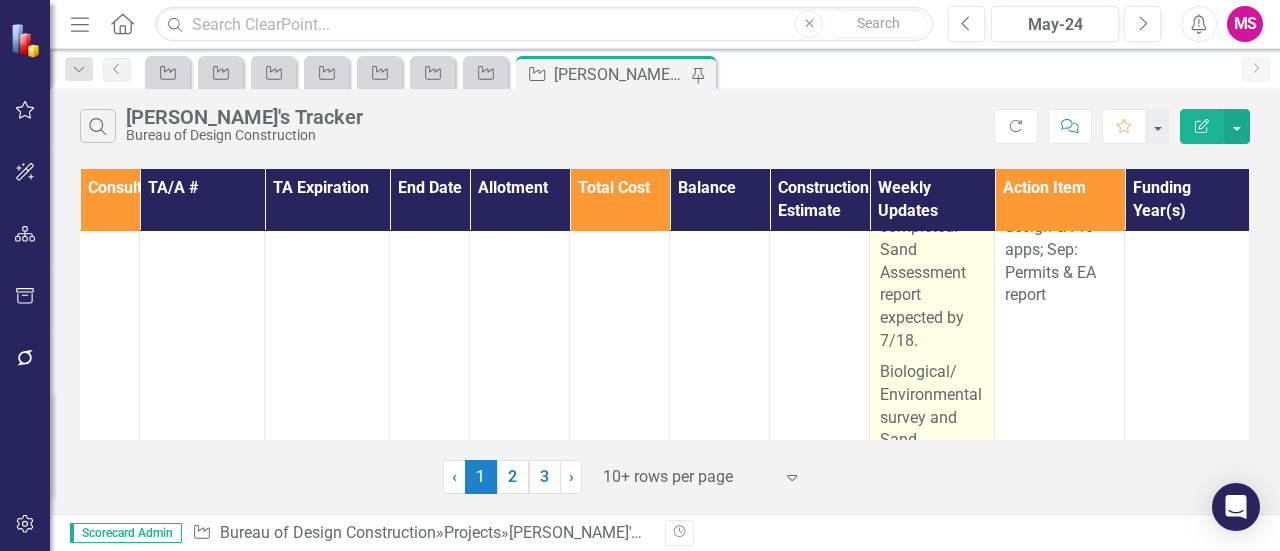 click on "Pursuing proposal (TA expired). CRAS fieldwork completed. Sand Assessment report expected by 7/18." at bounding box center (932, 229) 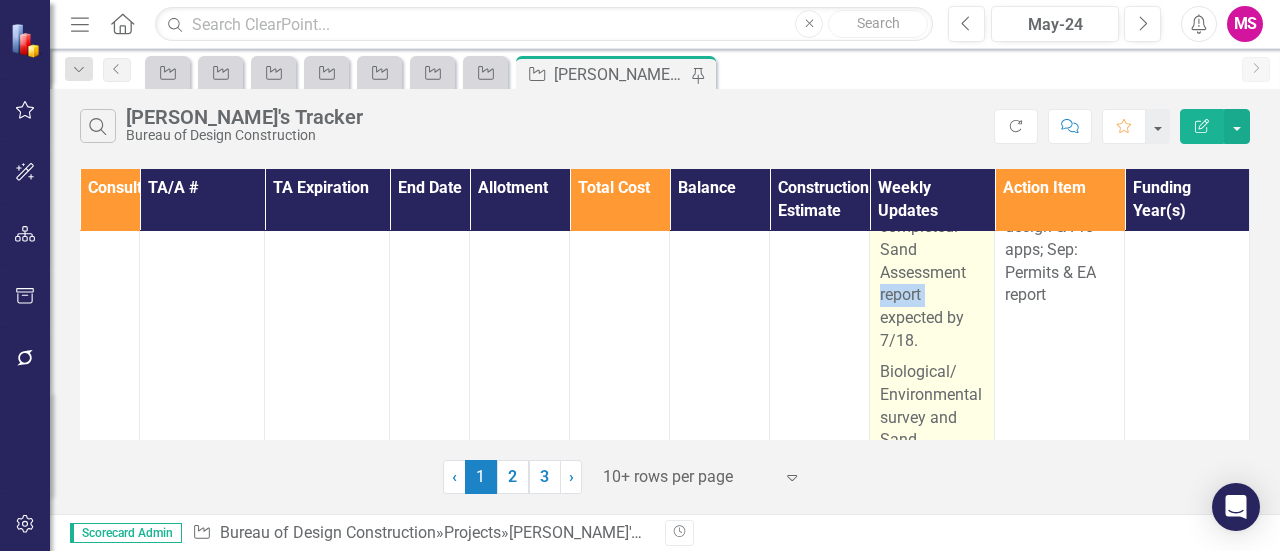 click on "Pursuing proposal (TA expired). CRAS fieldwork completed. Sand Assessment report expected by 7/18." at bounding box center [932, 229] 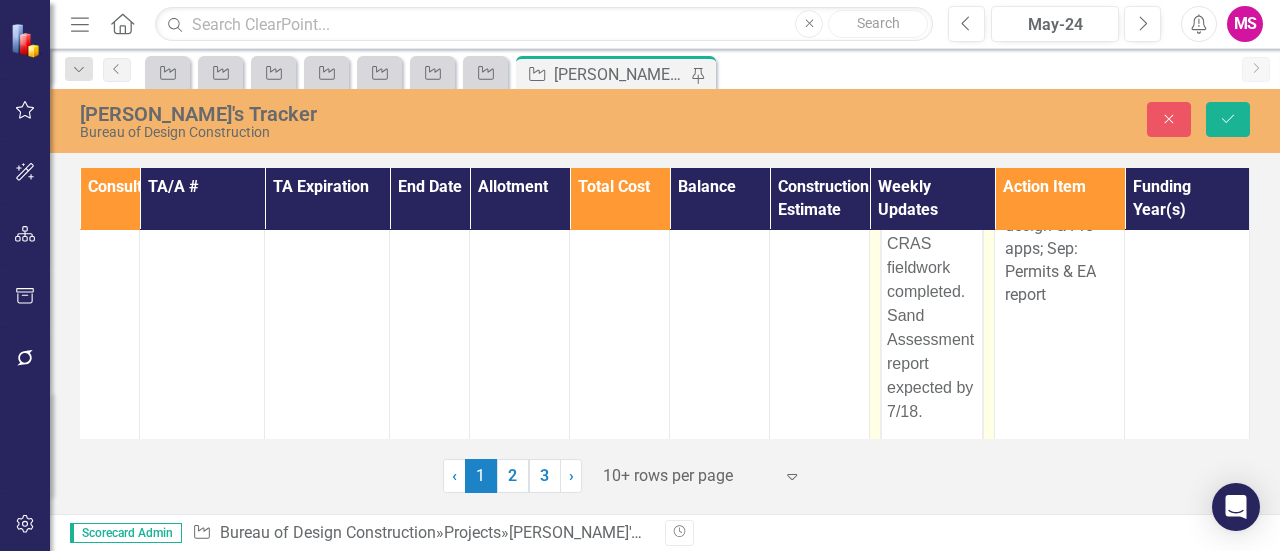scroll, scrollTop: 100, scrollLeft: 0, axis: vertical 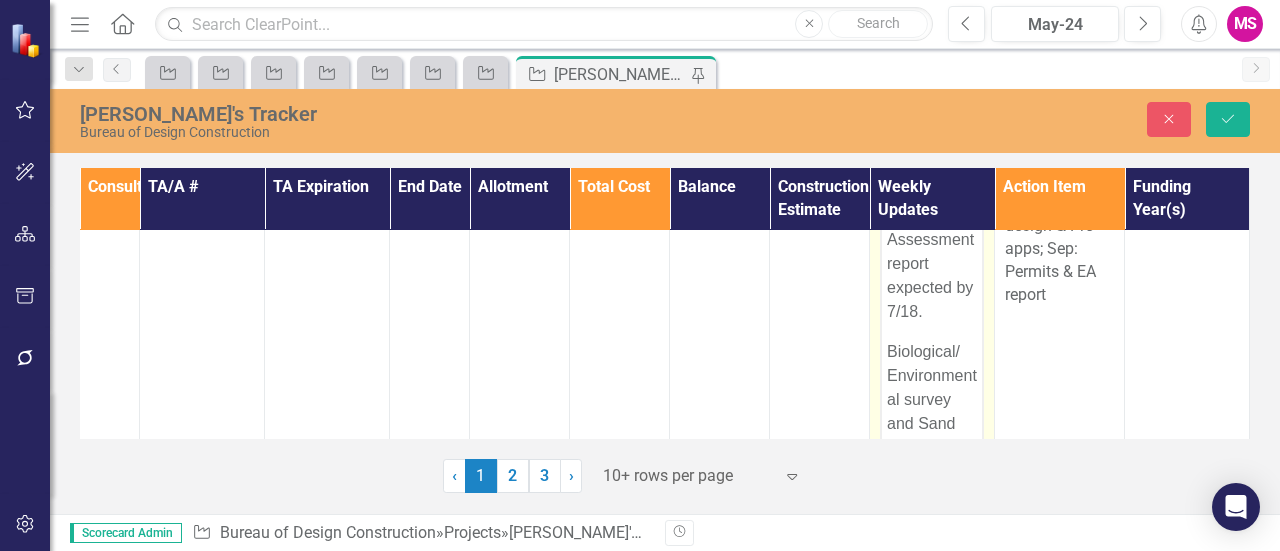 click on "Pursuing proposal (TA expired). CRAS fieldwork completed. Sand Assessment report expected by 7/18." at bounding box center (932, 191) 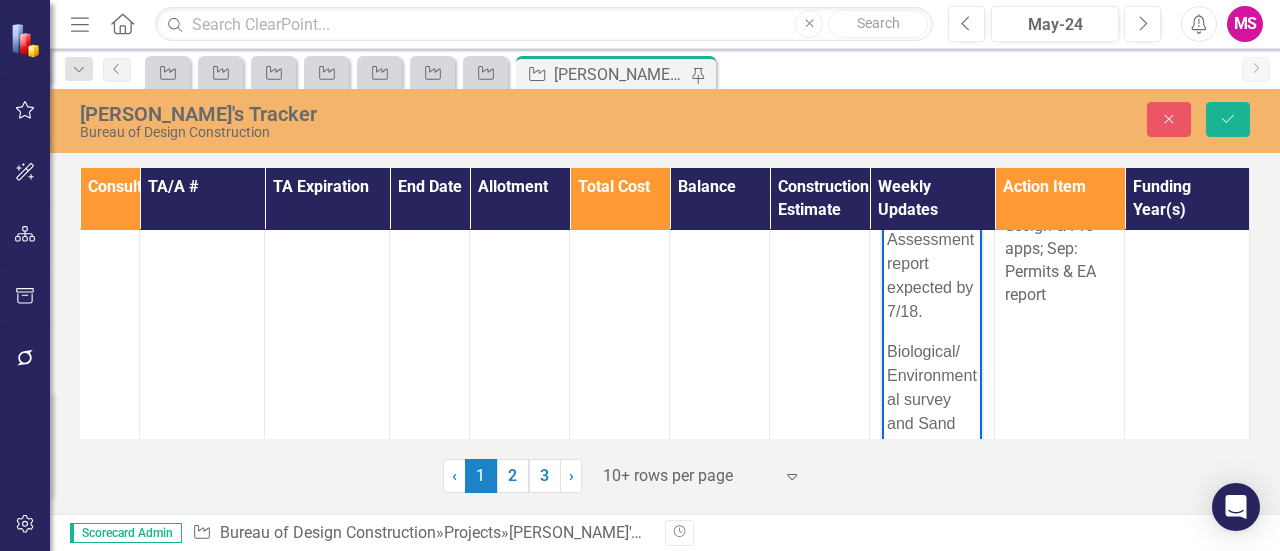 type 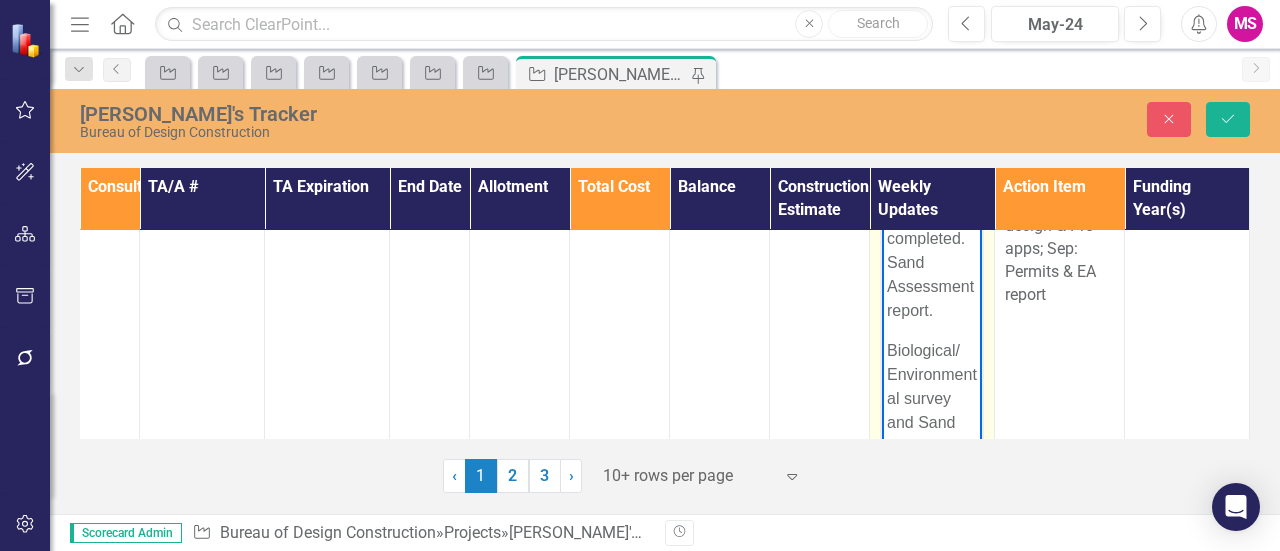 drag, startPoint x: 901, startPoint y: 241, endPoint x: 1872, endPoint y: 359, distance: 978.1437 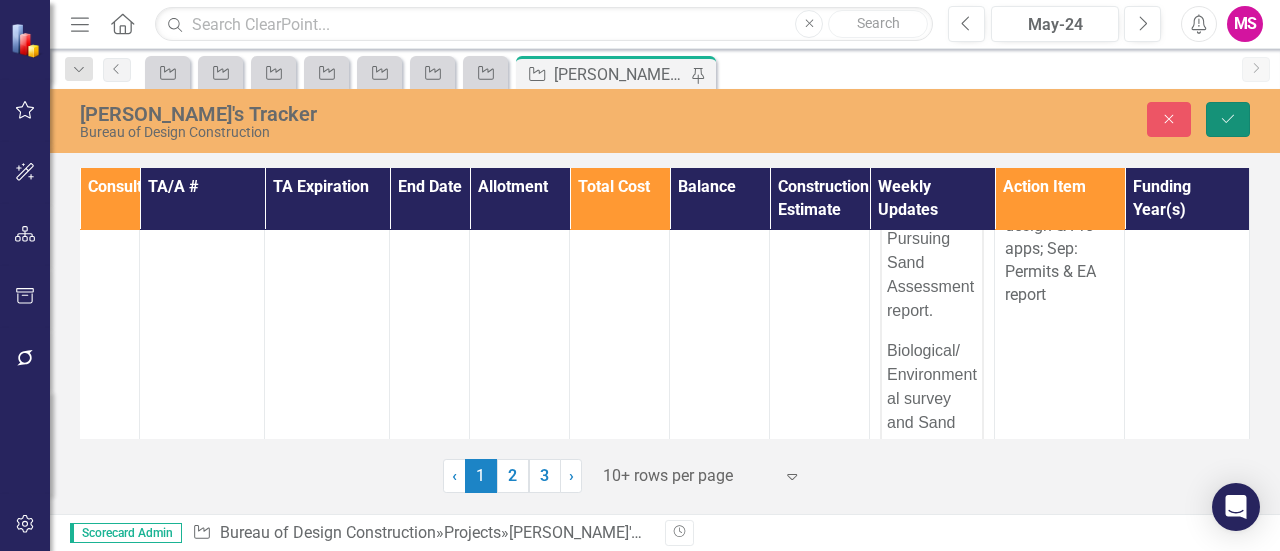 click on "Save" 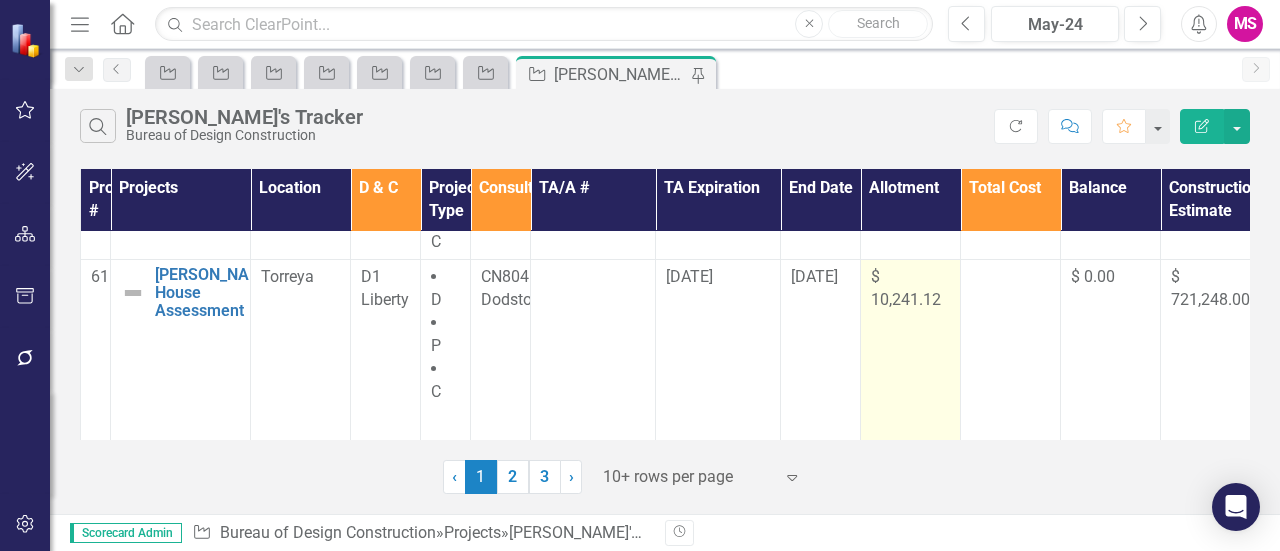 scroll, scrollTop: 500, scrollLeft: 0, axis: vertical 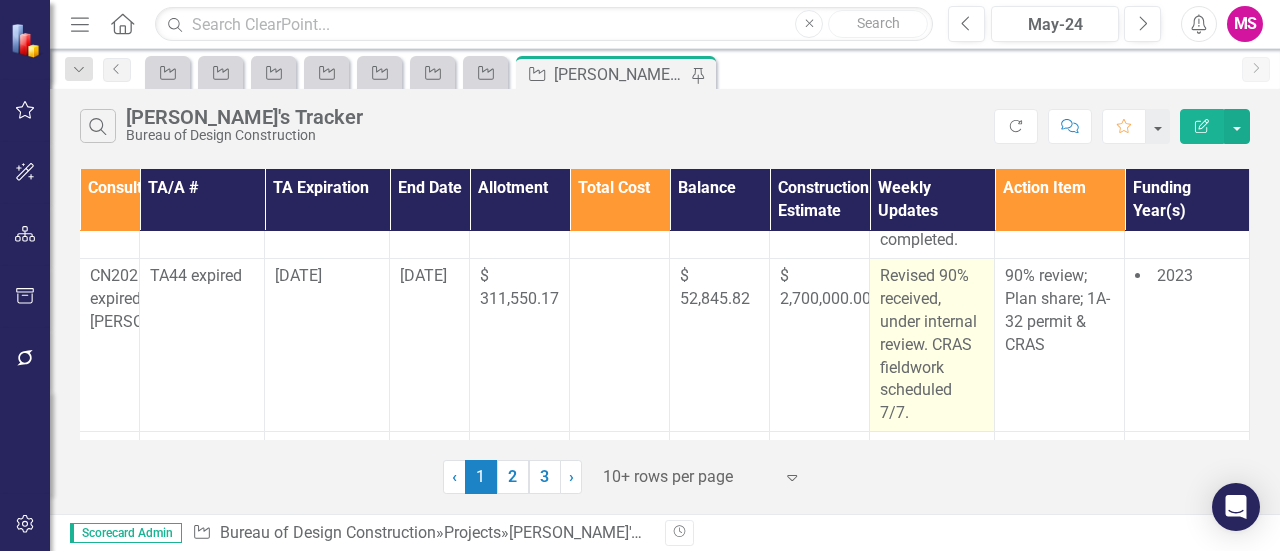 click on "Revised 90% received, under internal review. CRAS fieldwork scheduled 7/7." at bounding box center (932, 345) 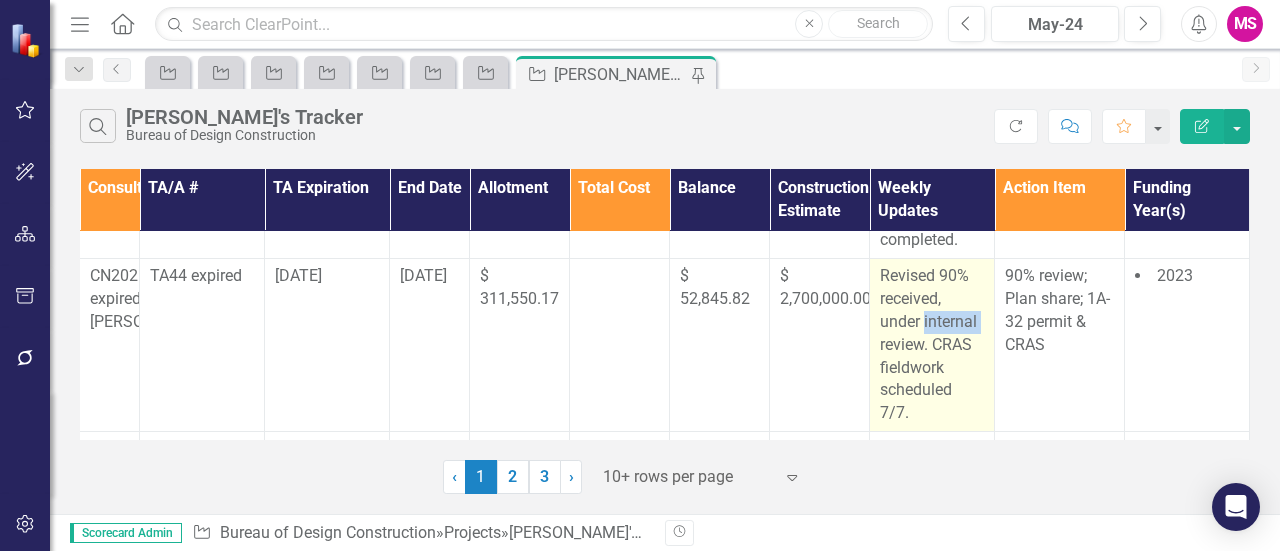 click on "Revised 90% received, under internal review. CRAS fieldwork scheduled 7/7." at bounding box center [932, 345] 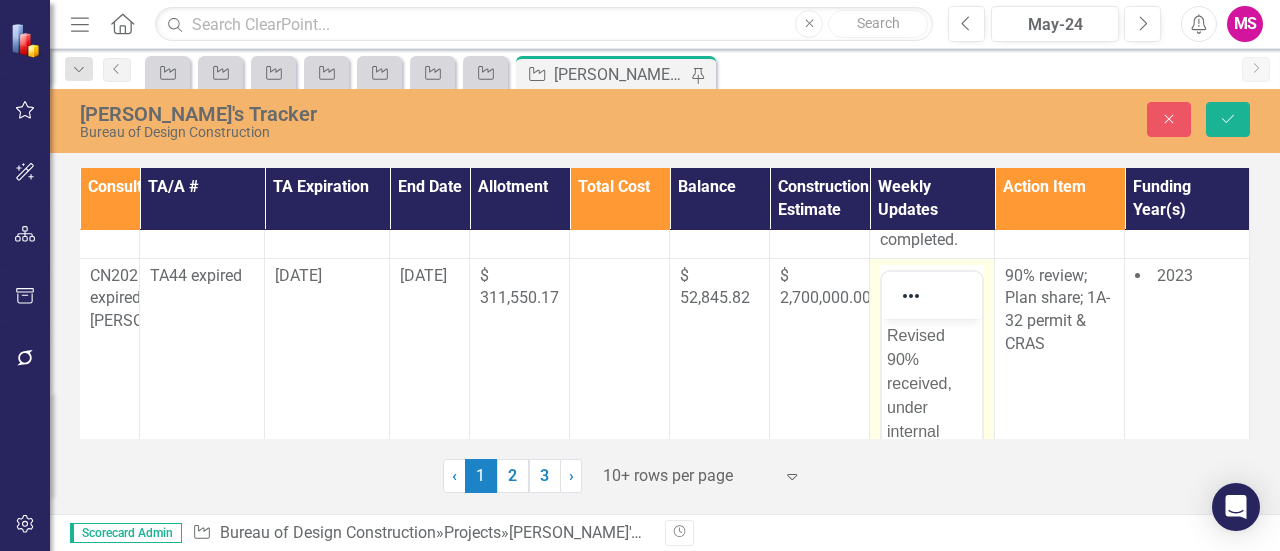 scroll, scrollTop: 0, scrollLeft: 0, axis: both 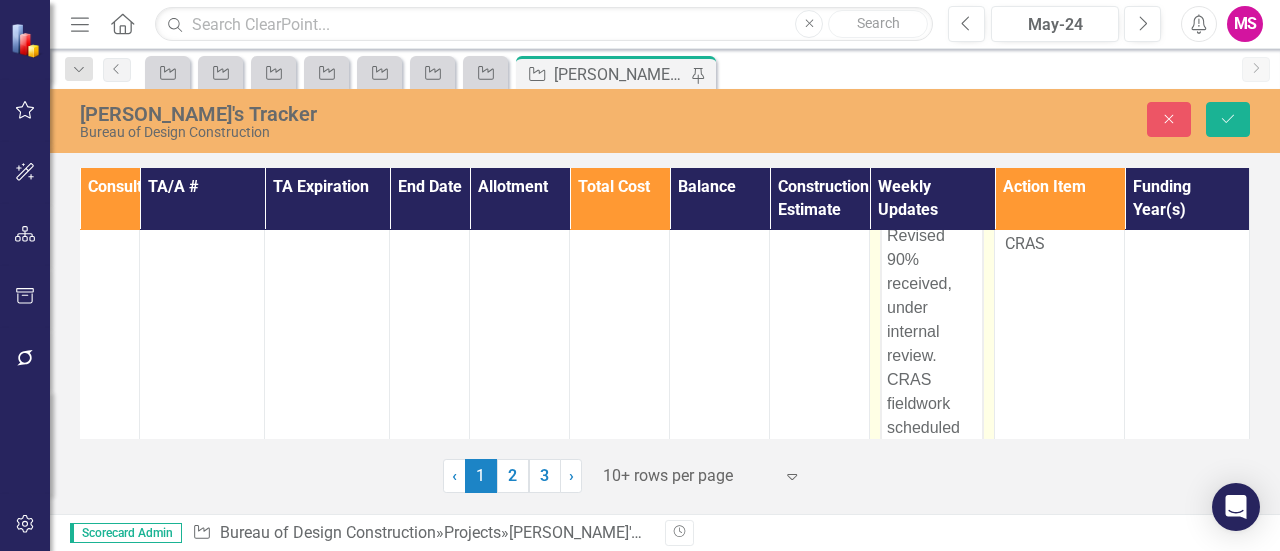 click on "Revised 90% received, under internal review. CRAS fieldwork scheduled 7/7." at bounding box center (932, 343) 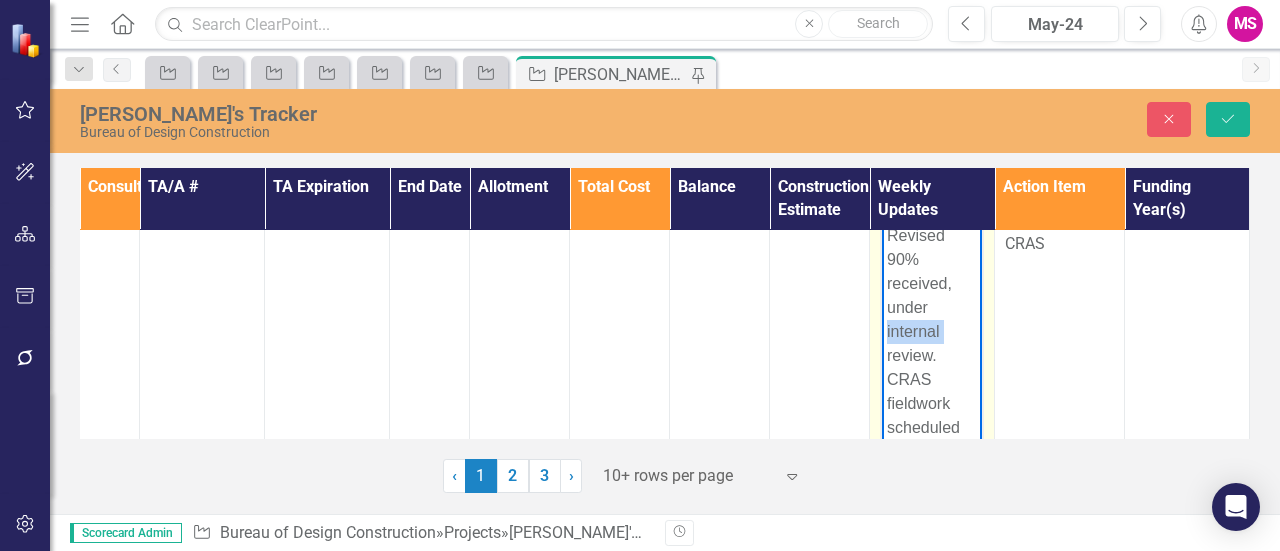 click on "Revised 90% received, under internal review. CRAS fieldwork scheduled 7/7." at bounding box center (932, 343) 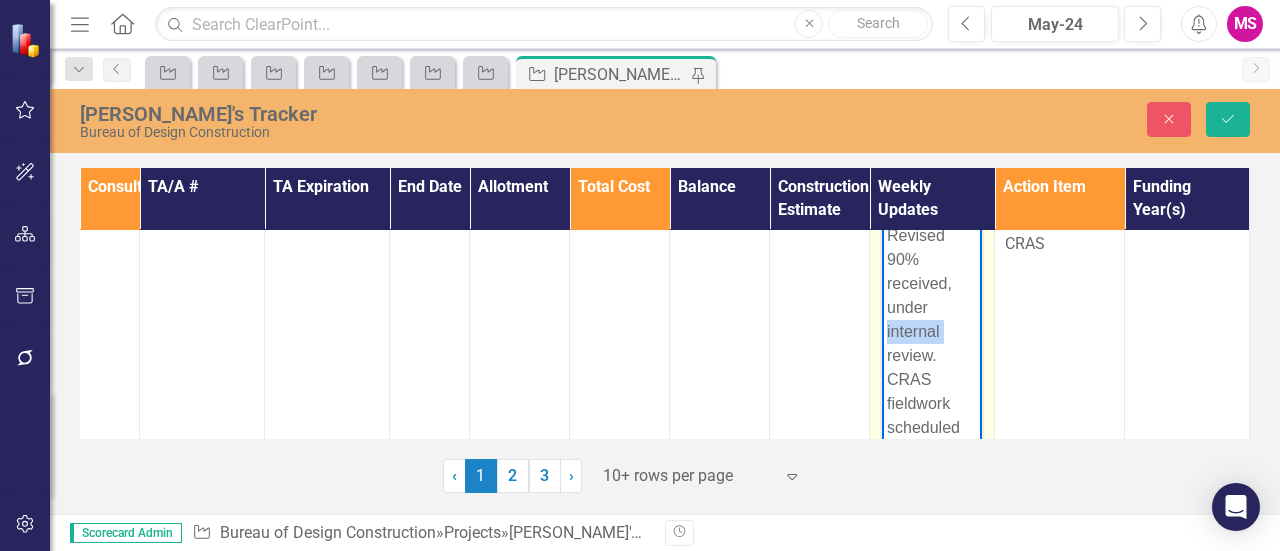 type 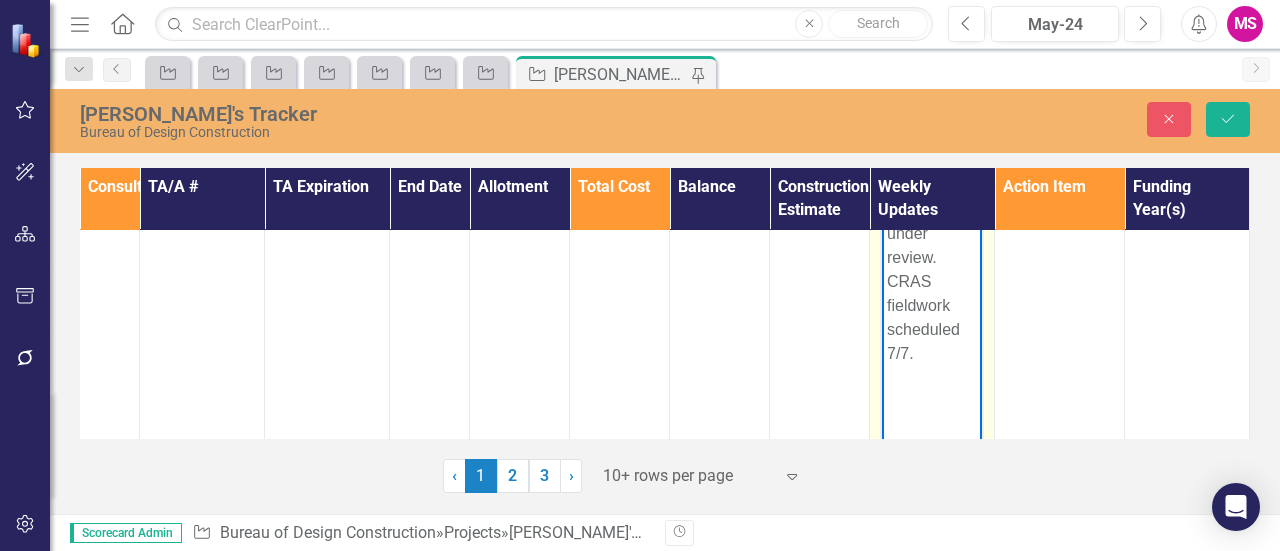 scroll, scrollTop: 1500, scrollLeft: 405, axis: both 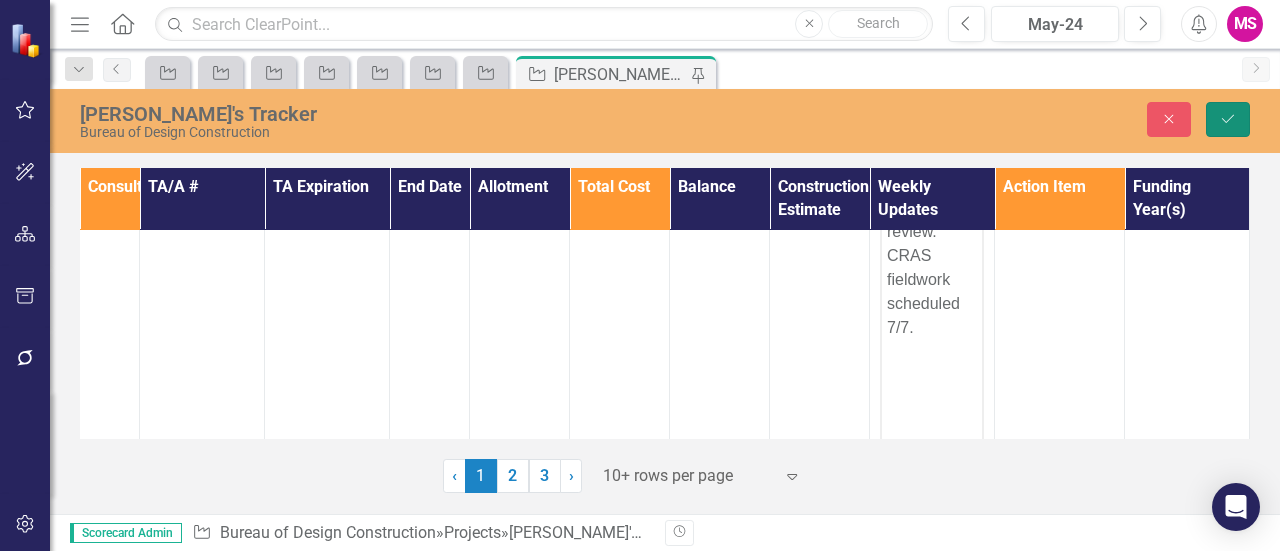 click 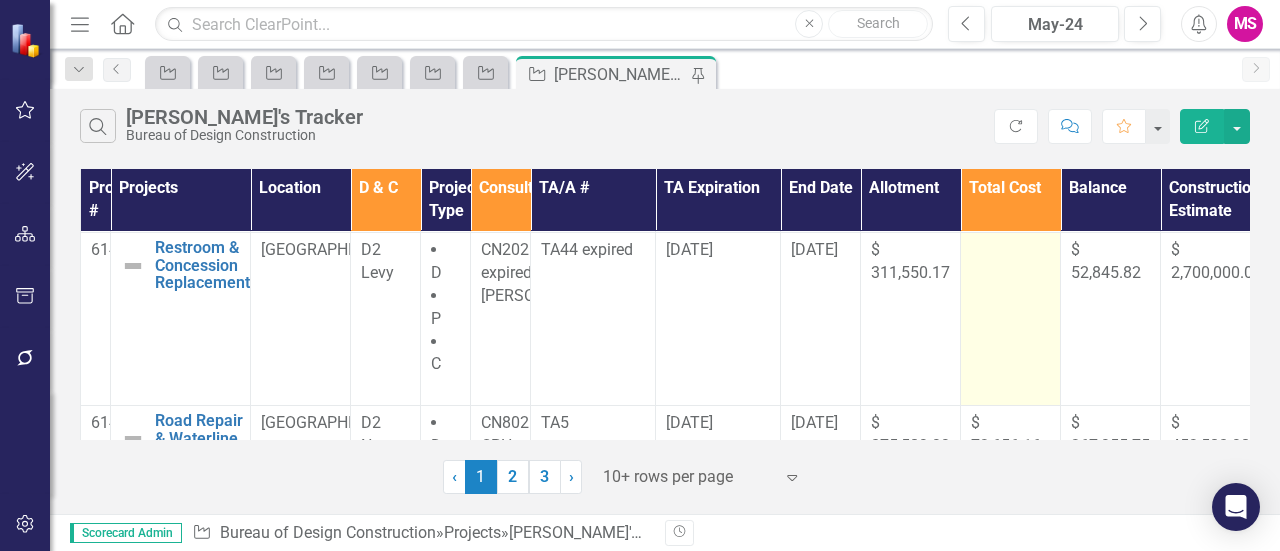 scroll, scrollTop: 1300, scrollLeft: 0, axis: vertical 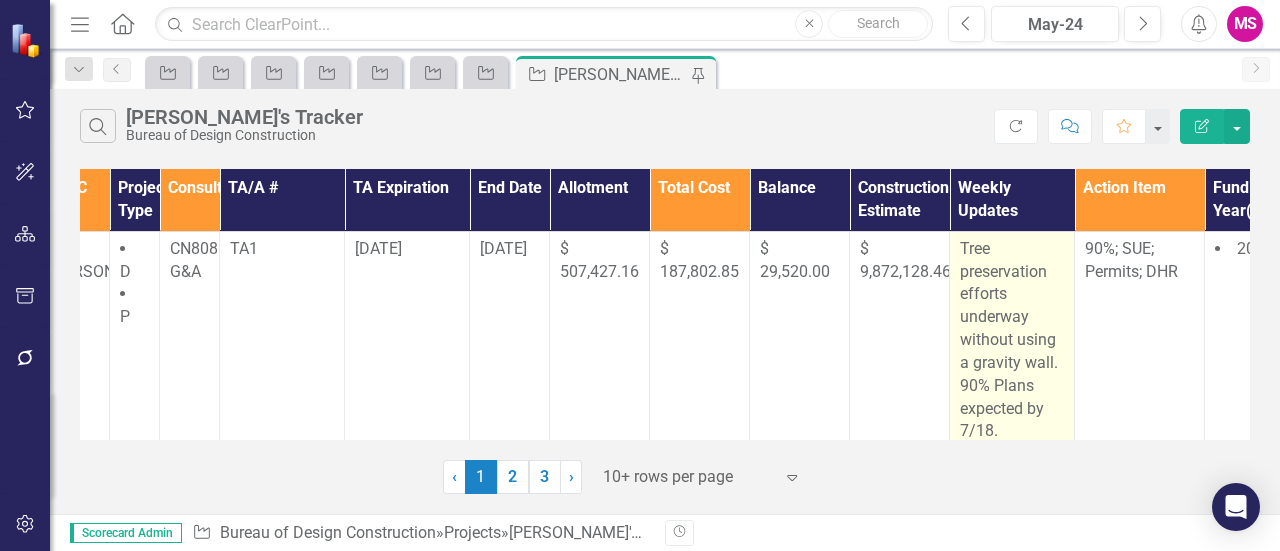 click on "Tree preservation efforts underway without using a gravity wall. 90% Plans expected by 7/18." at bounding box center (1012, 341) 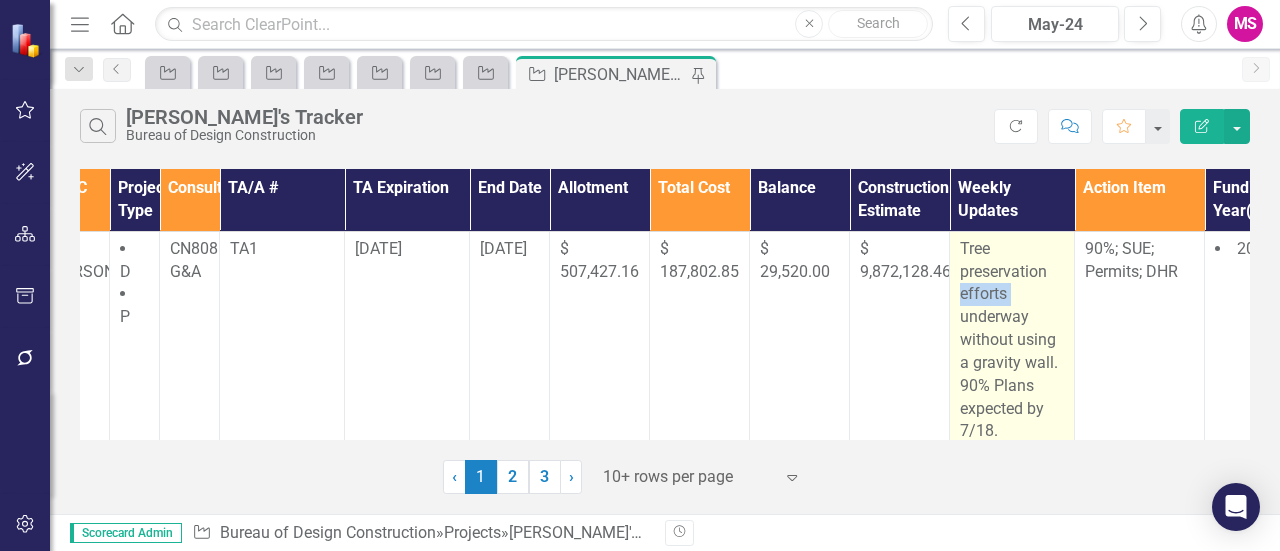 click on "Tree preservation efforts underway without using a gravity wall. 90% Plans expected by 7/18." at bounding box center [1012, 341] 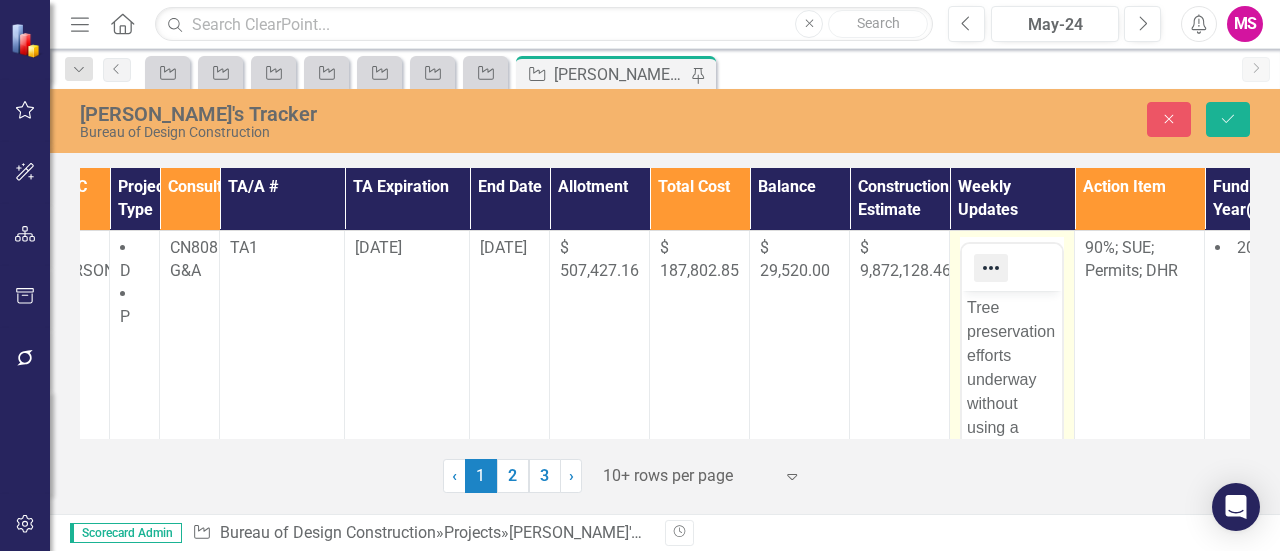 scroll, scrollTop: 0, scrollLeft: 0, axis: both 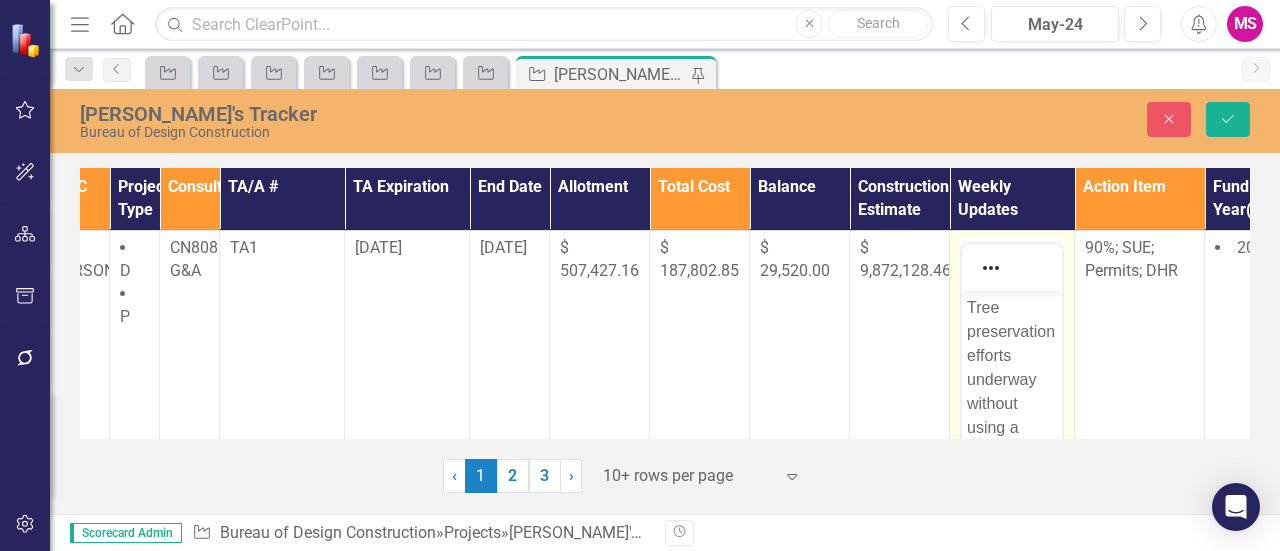 click on "Tree preservation efforts underway without using a gravity wall. 90% Plans expected by 7/18." at bounding box center (1012, 416) 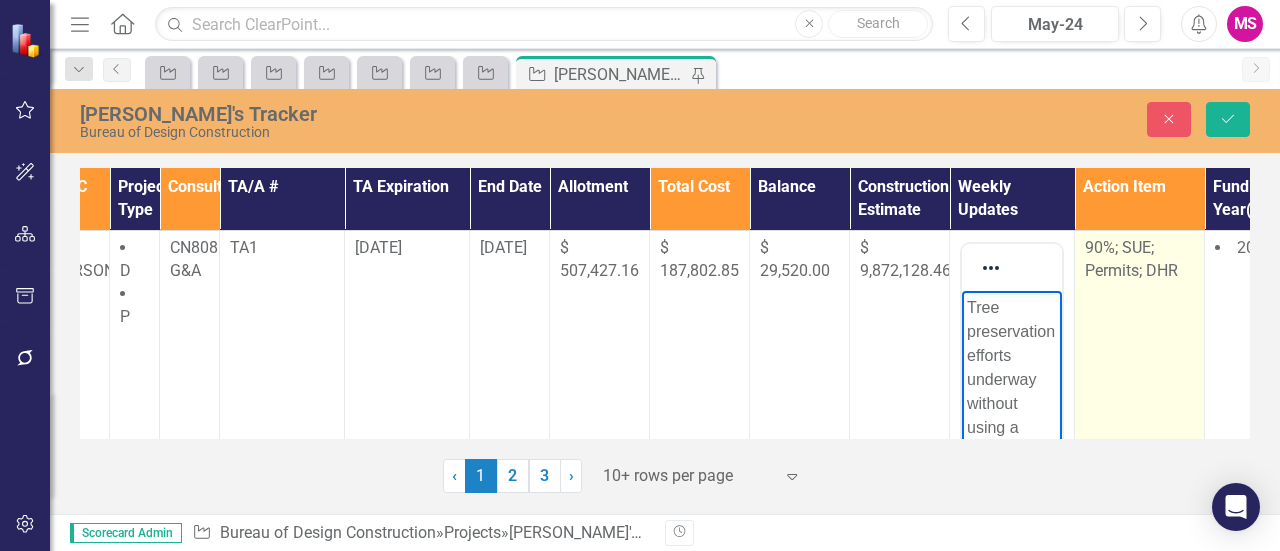 type 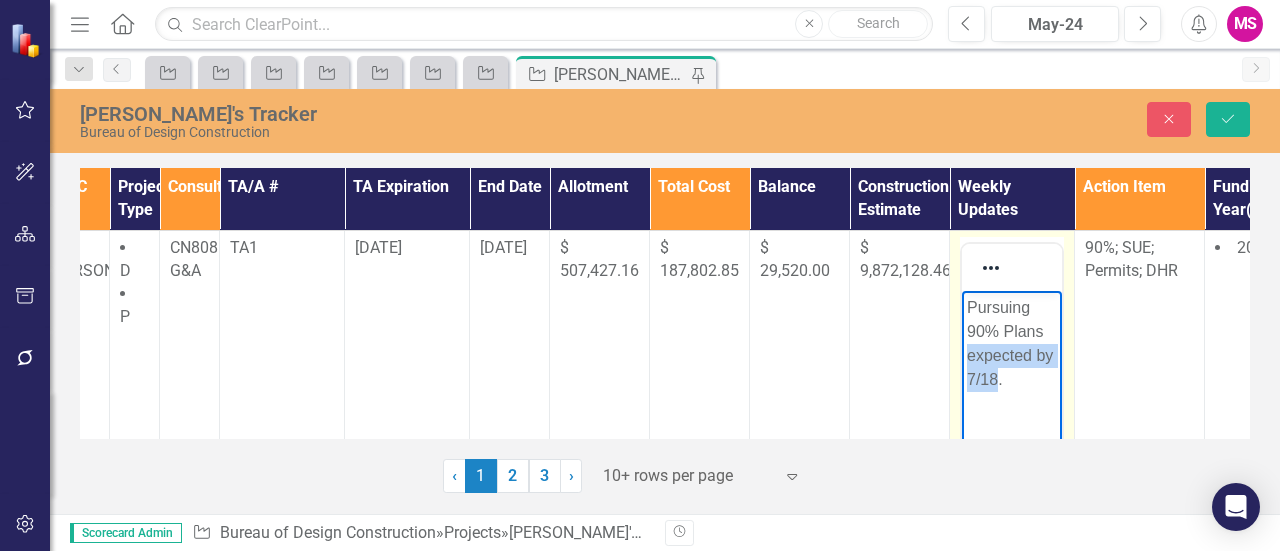 drag, startPoint x: 994, startPoint y: 379, endPoint x: 961, endPoint y: 364, distance: 36.249138 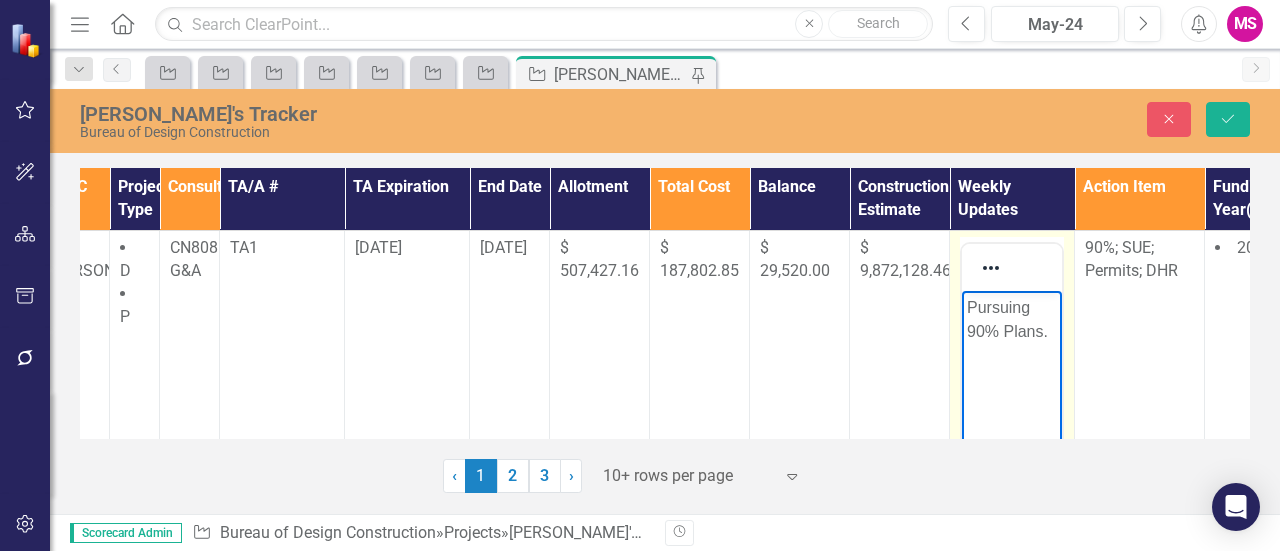 click on "Pursuing 90% Plans." at bounding box center [1012, 320] 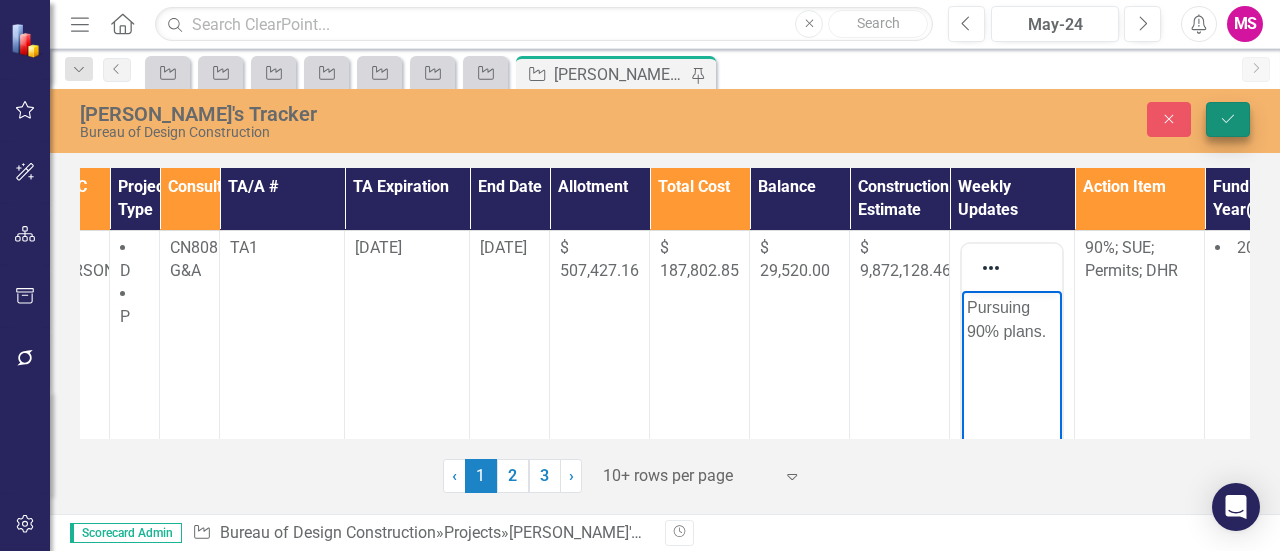 click on "Save" 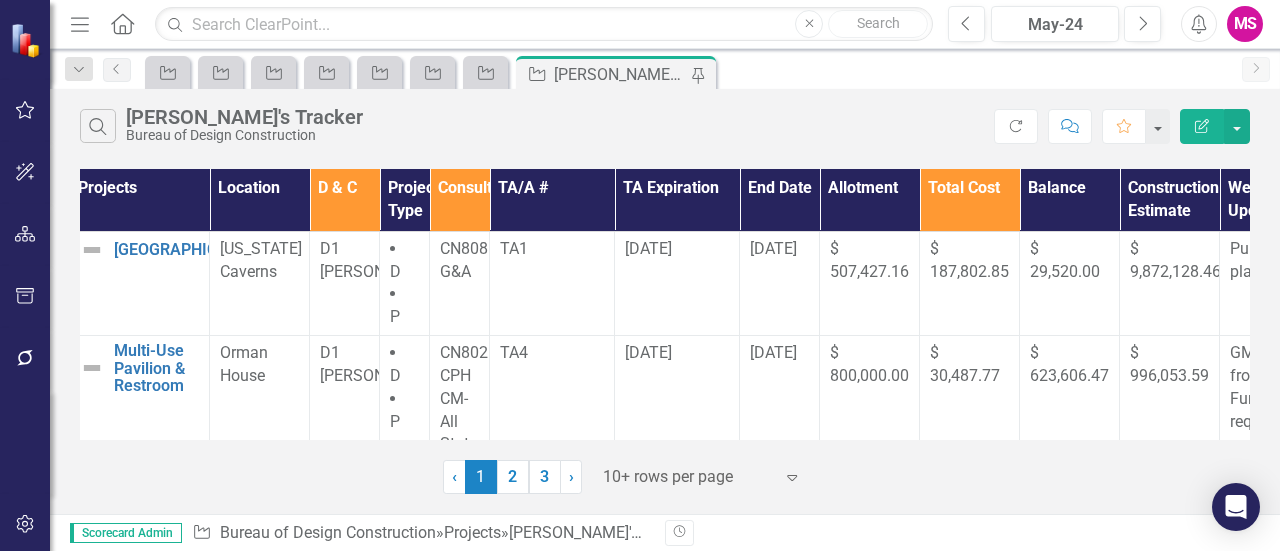 scroll, scrollTop: 0, scrollLeft: 0, axis: both 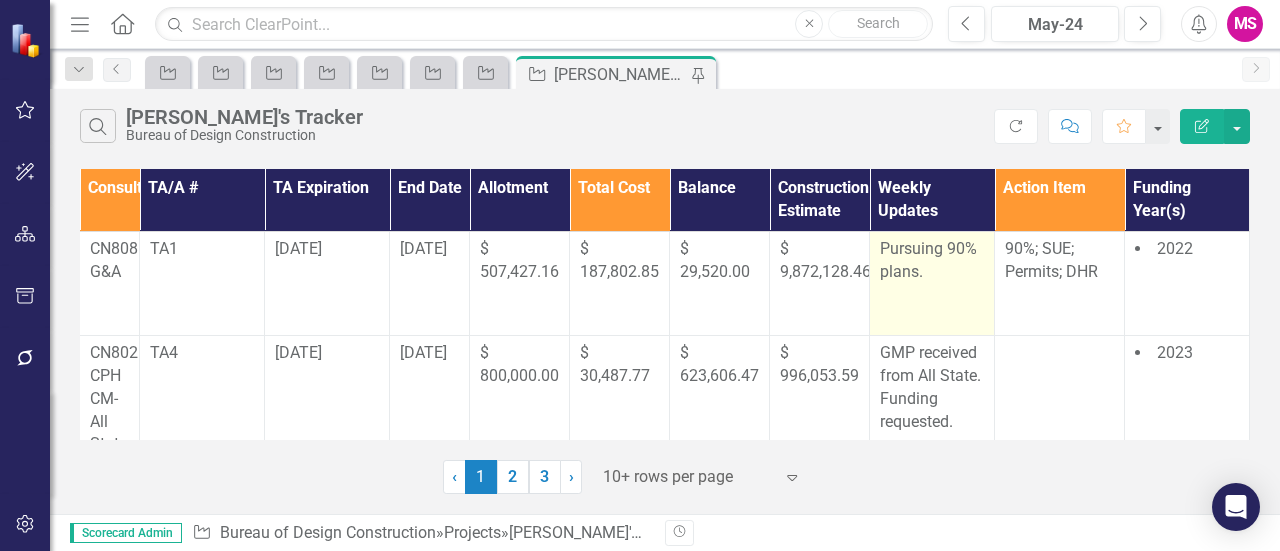 click on "Pursuing 90% plans." at bounding box center [932, 261] 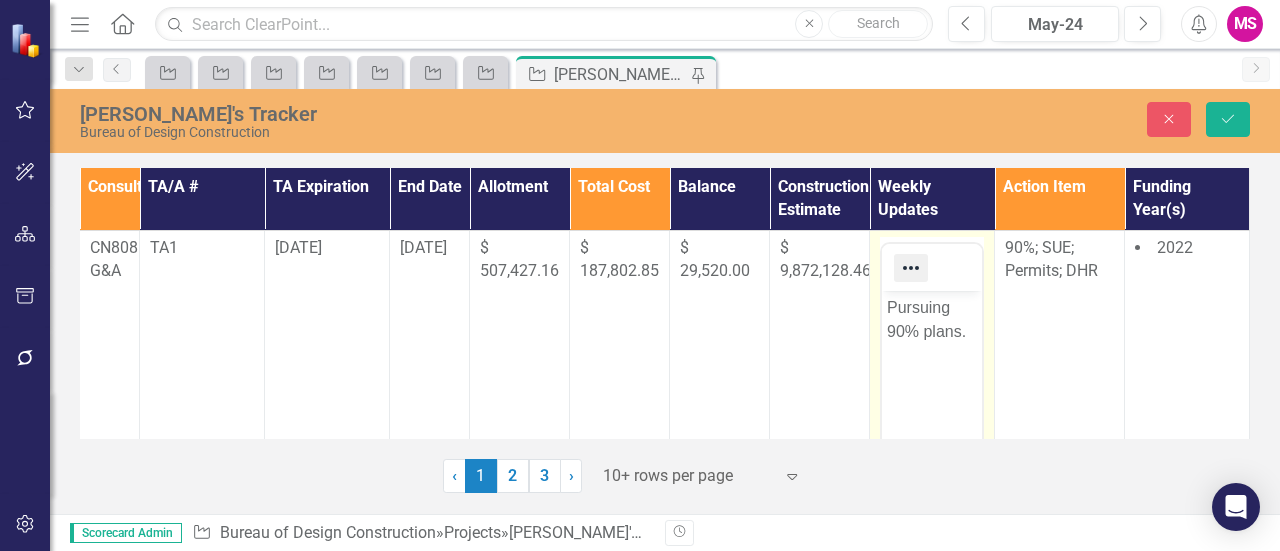 scroll, scrollTop: 0, scrollLeft: 0, axis: both 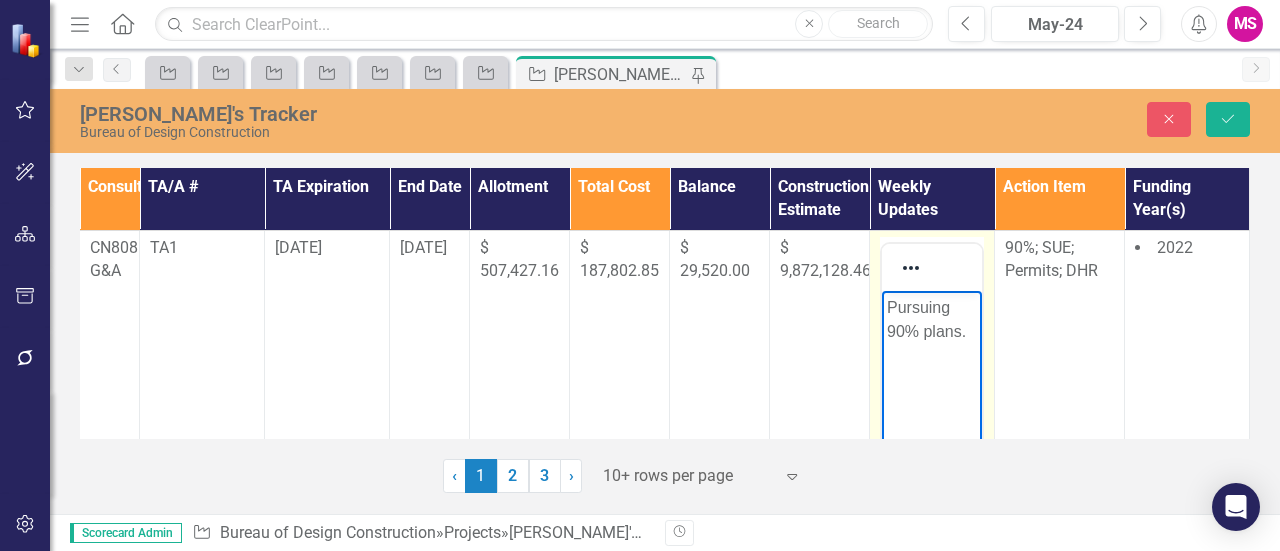 click on "Pursuing 90% plans." at bounding box center (932, 320) 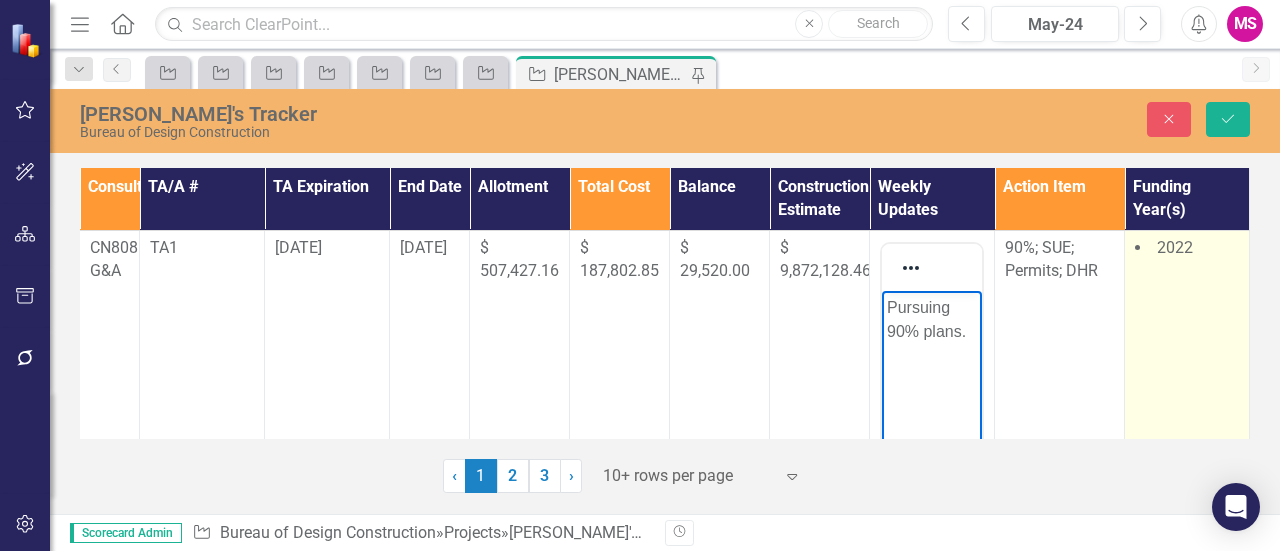 type 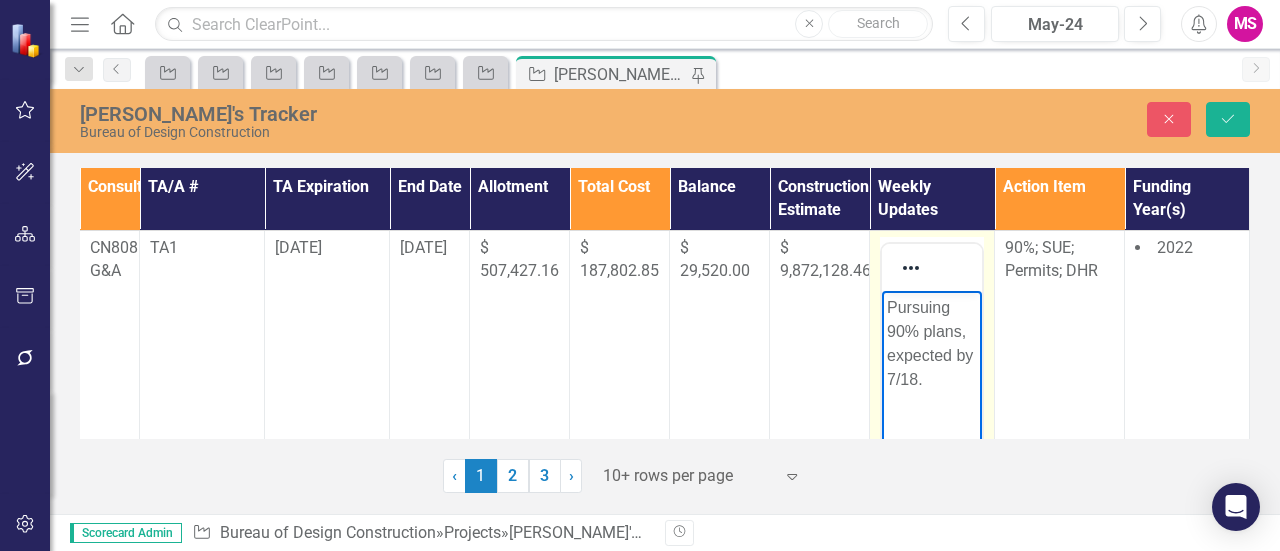 click on "Pursuing 90% plans, expected by 7/18." at bounding box center (932, 344) 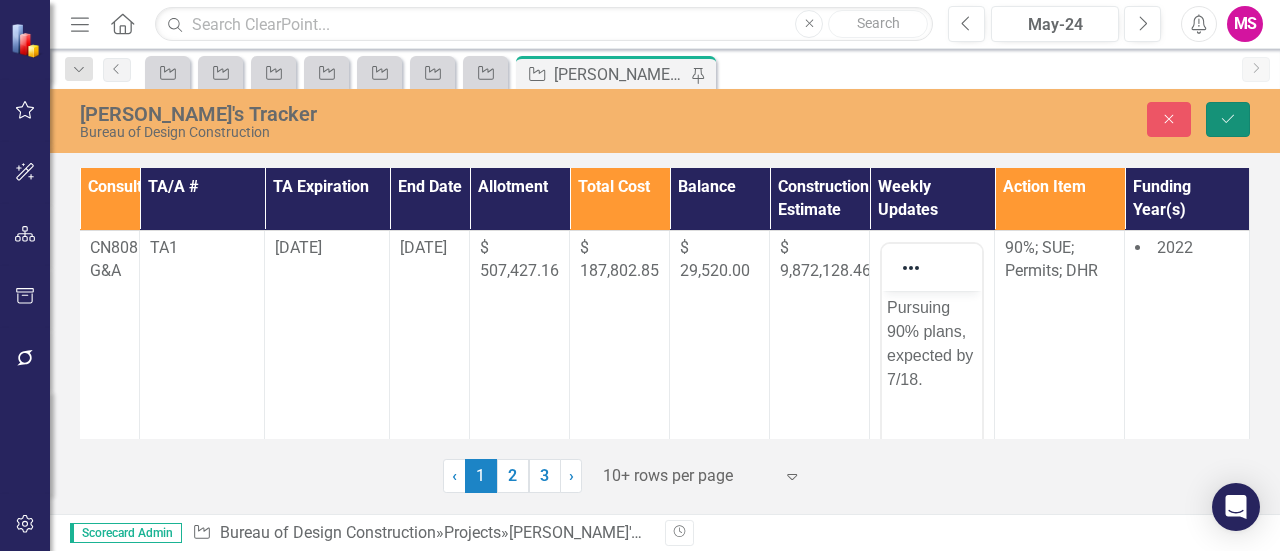 click on "Save" 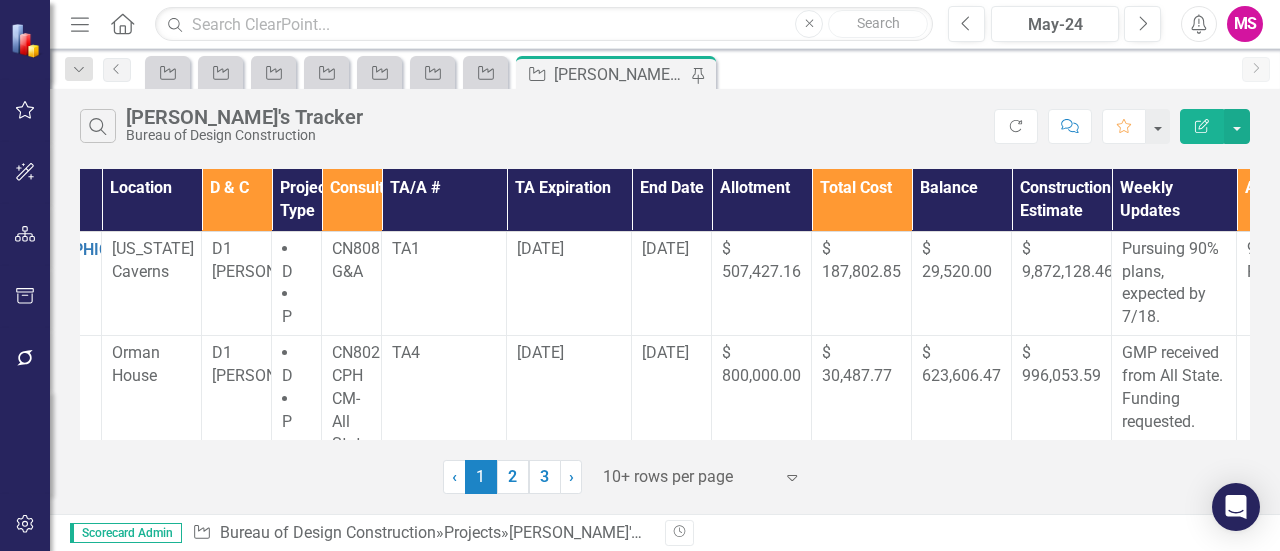 scroll, scrollTop: 0, scrollLeft: 147, axis: horizontal 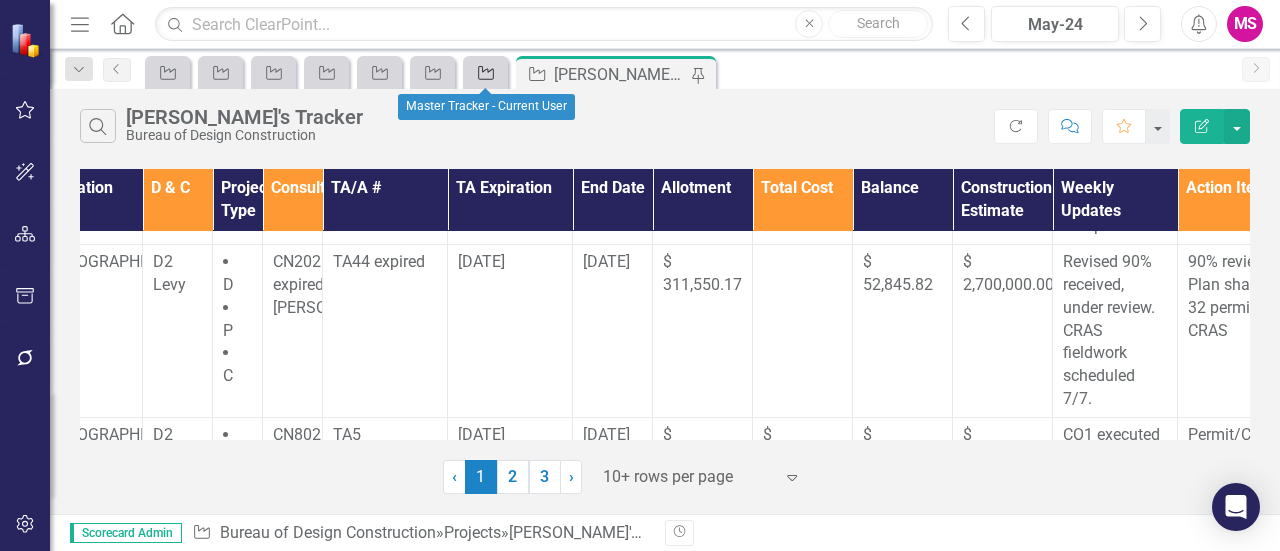 click on "Project" 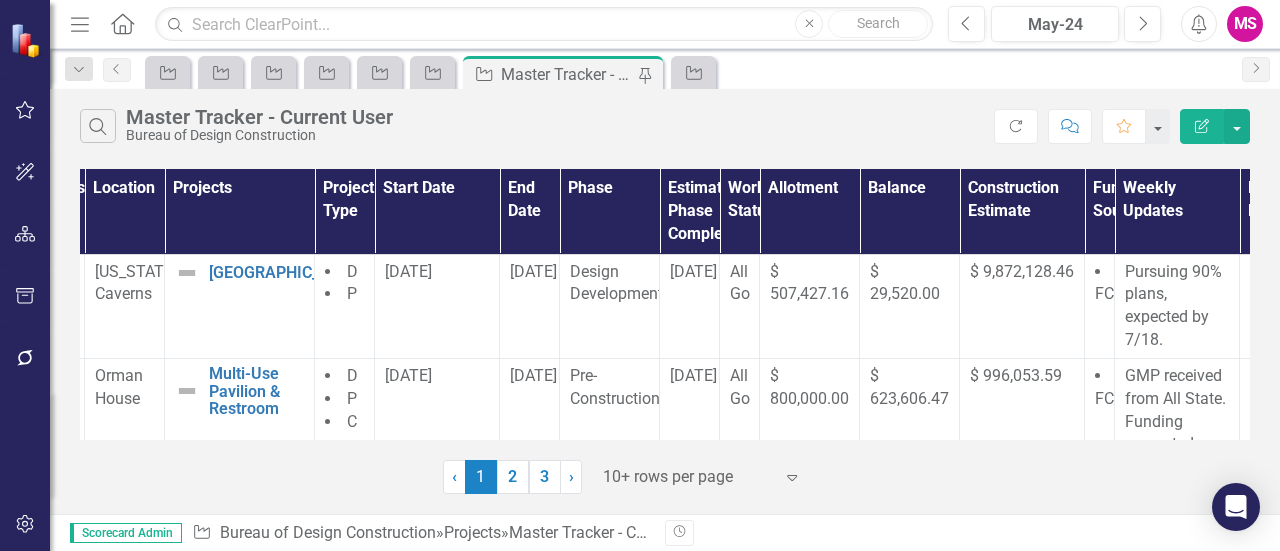 scroll, scrollTop: 0, scrollLeft: 63, axis: horizontal 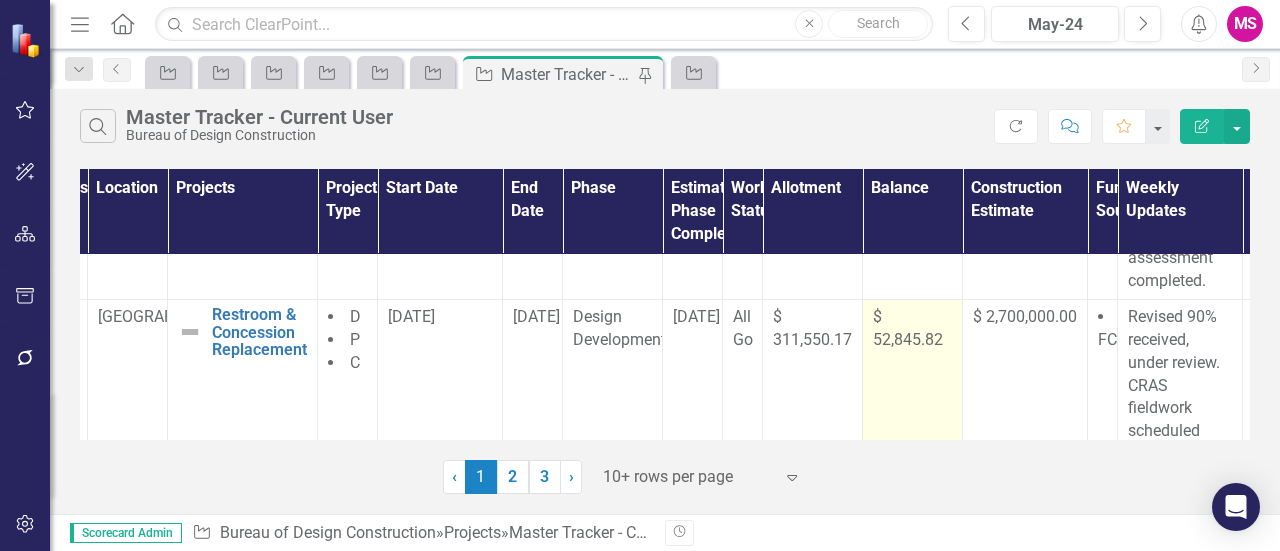 click on "$ 52,845.82" at bounding box center (913, 385) 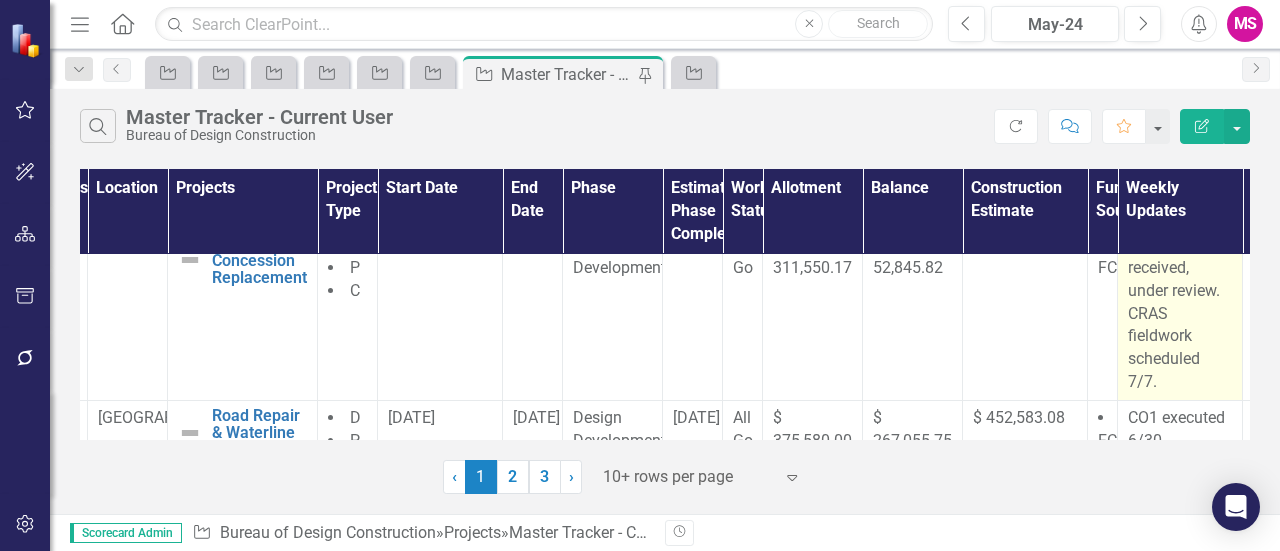 scroll, scrollTop: 1100, scrollLeft: 63, axis: both 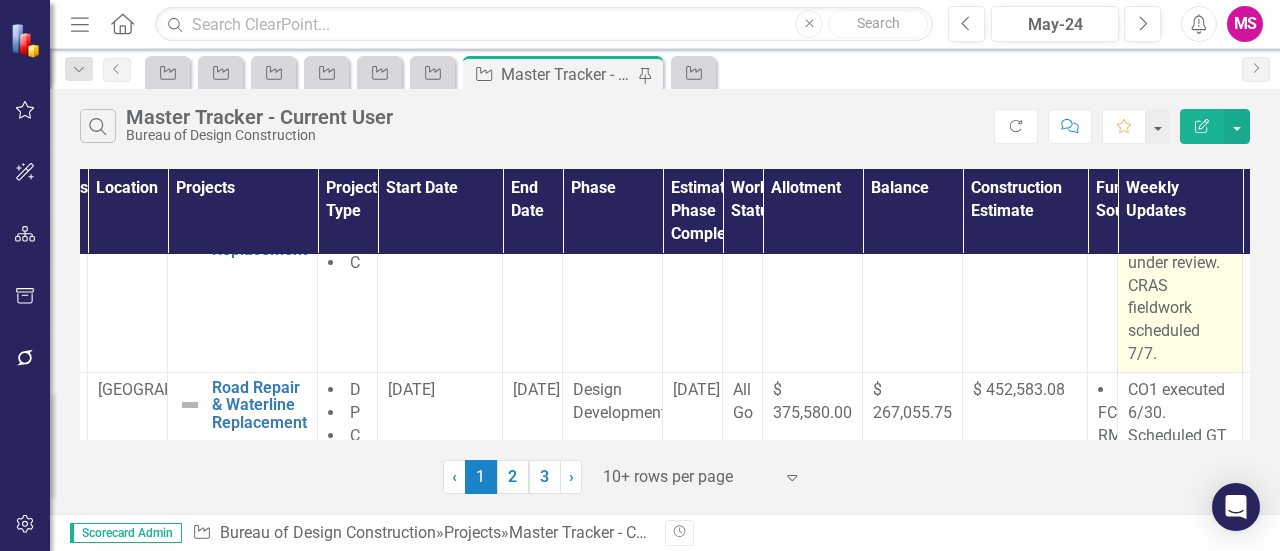 click on "Revised 90% received, under review. CRAS fieldwork scheduled 7/7." at bounding box center (1180, 286) 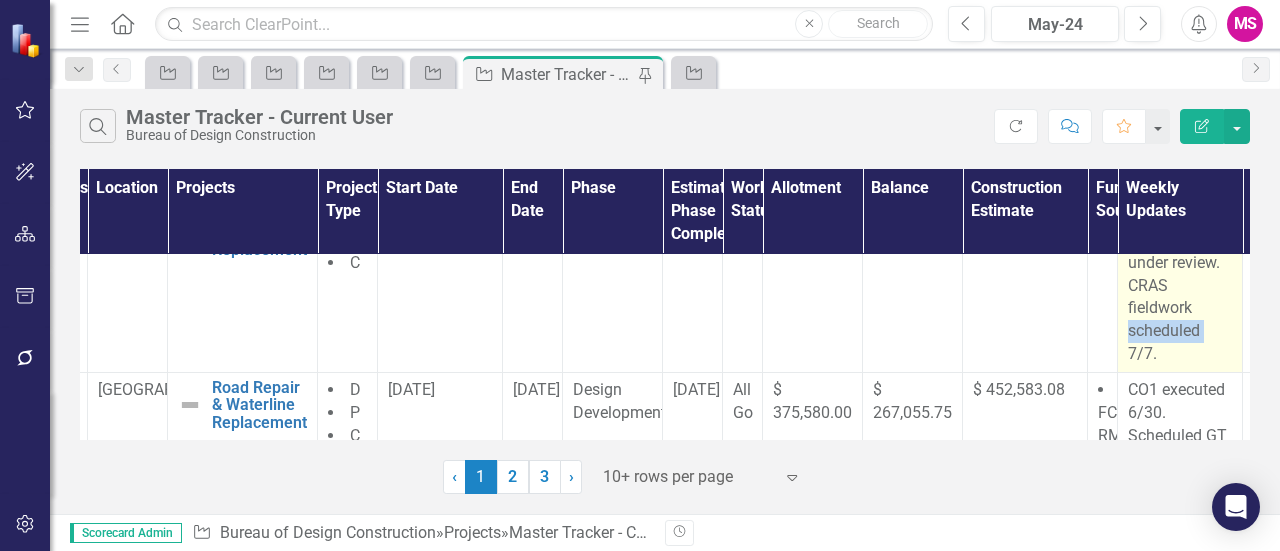 click on "Revised 90% received, under review. CRAS fieldwork scheduled 7/7." at bounding box center [1180, 286] 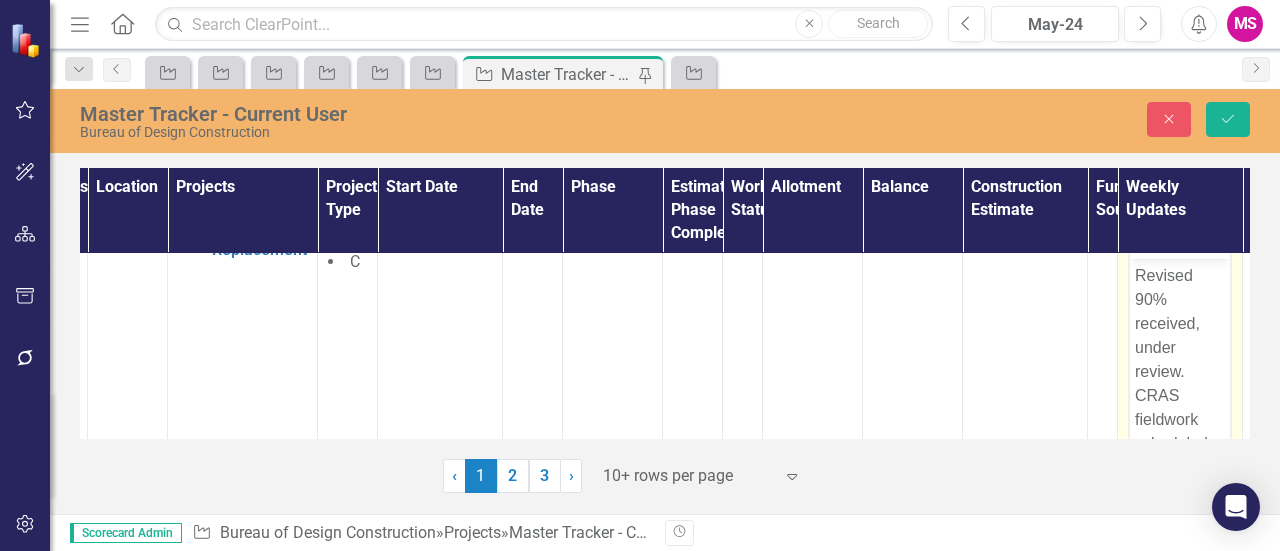 scroll, scrollTop: 0, scrollLeft: 0, axis: both 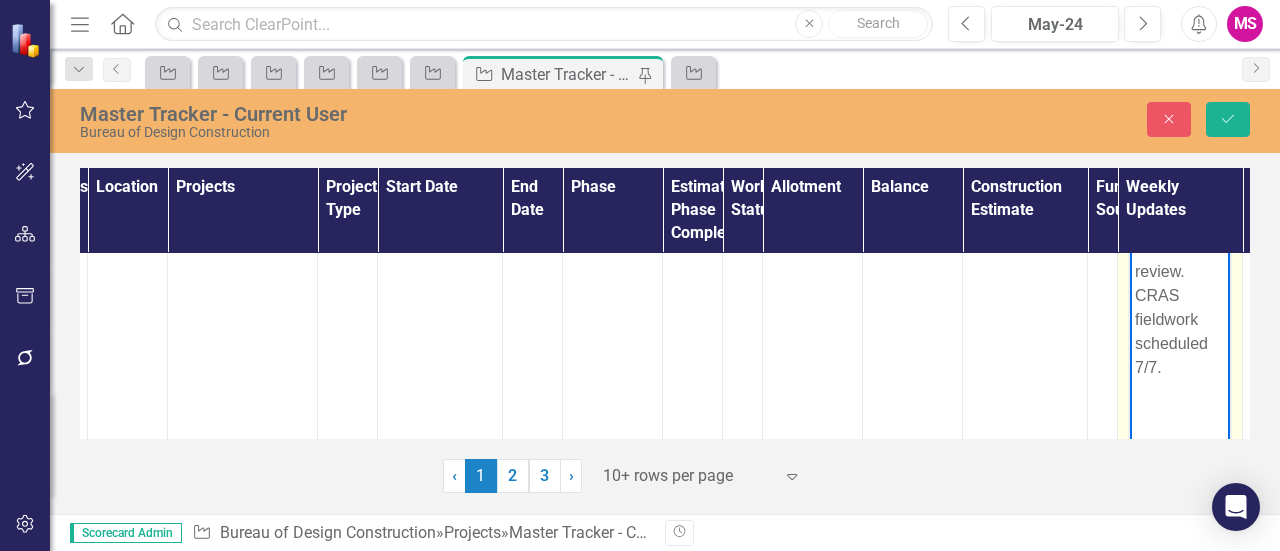 click on "Revised 90% received, under review. CRAS fieldwork scheduled 7/7." at bounding box center (1180, 272) 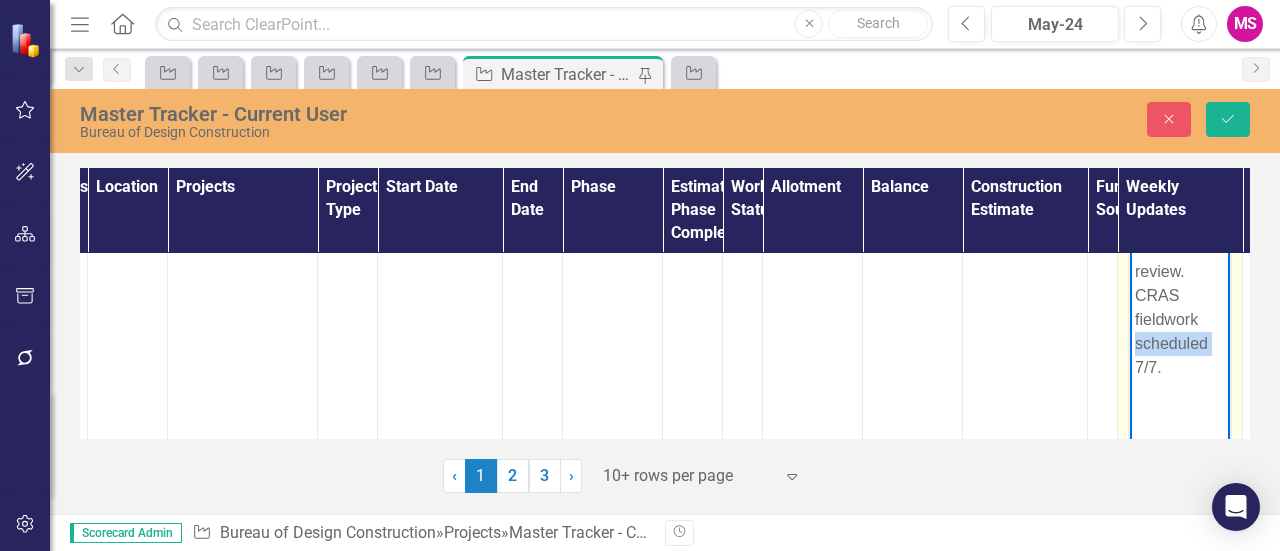 click on "Revised 90% received, under review. CRAS fieldwork scheduled 7/7." at bounding box center [1180, 272] 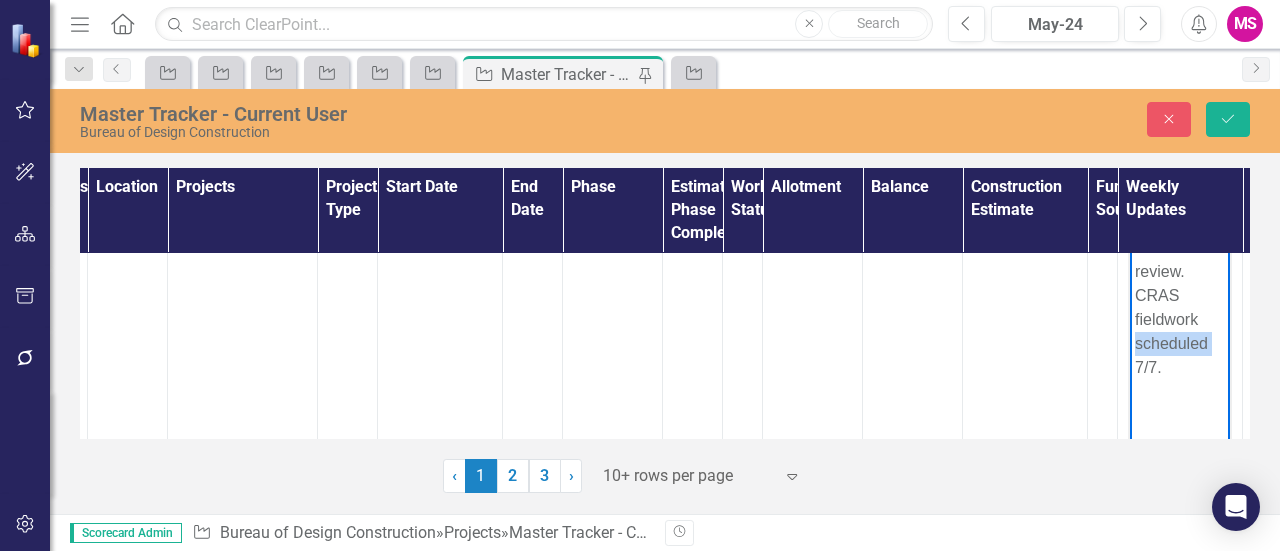 type 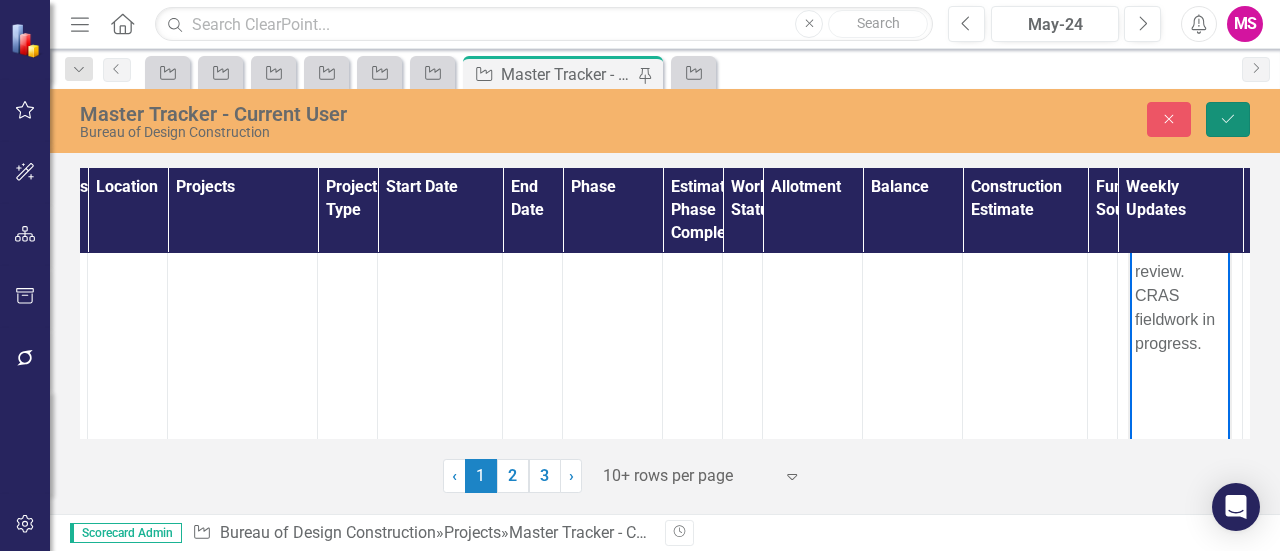 click on "Save" at bounding box center (1228, 119) 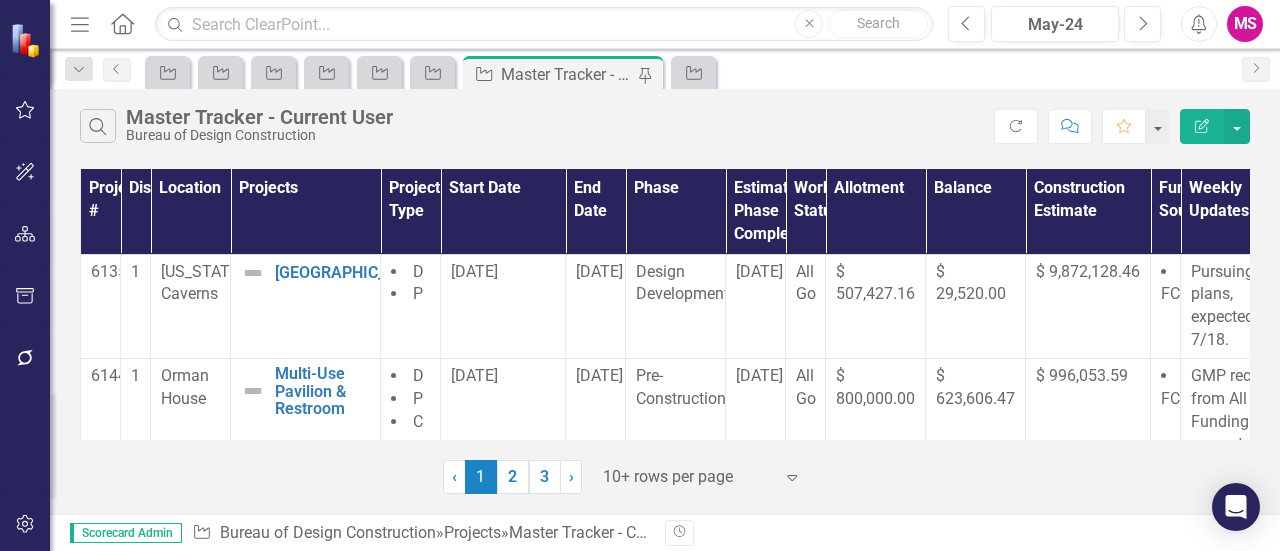 scroll, scrollTop: 200, scrollLeft: 0, axis: vertical 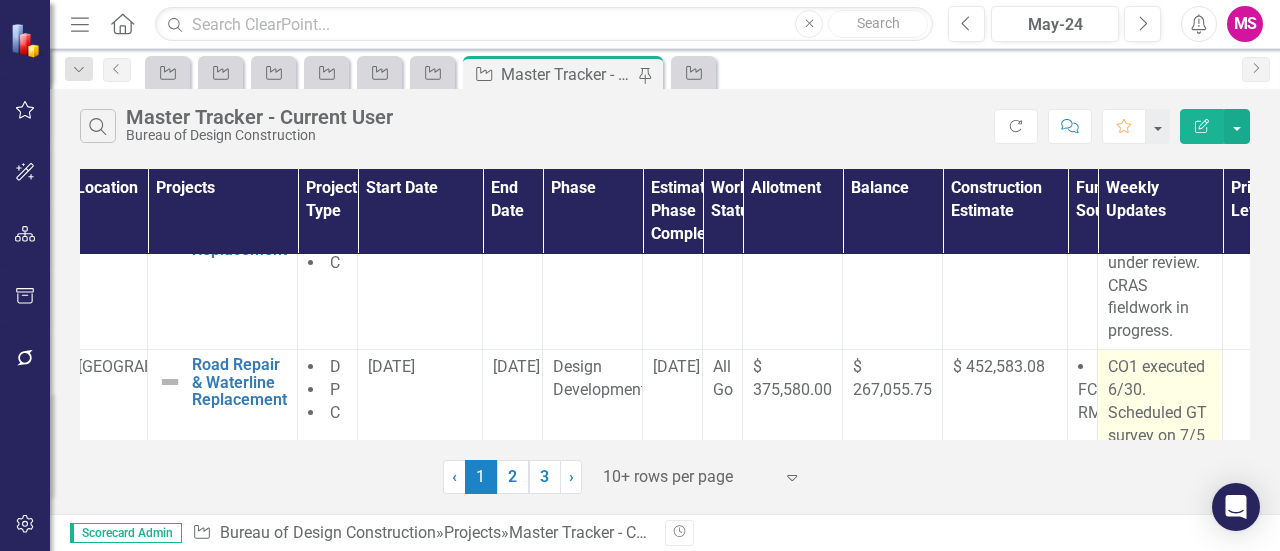 click on "CO1 executed 6/30. Scheduled GT survey on 7/5 & topo survey on 7/28." at bounding box center [1160, 424] 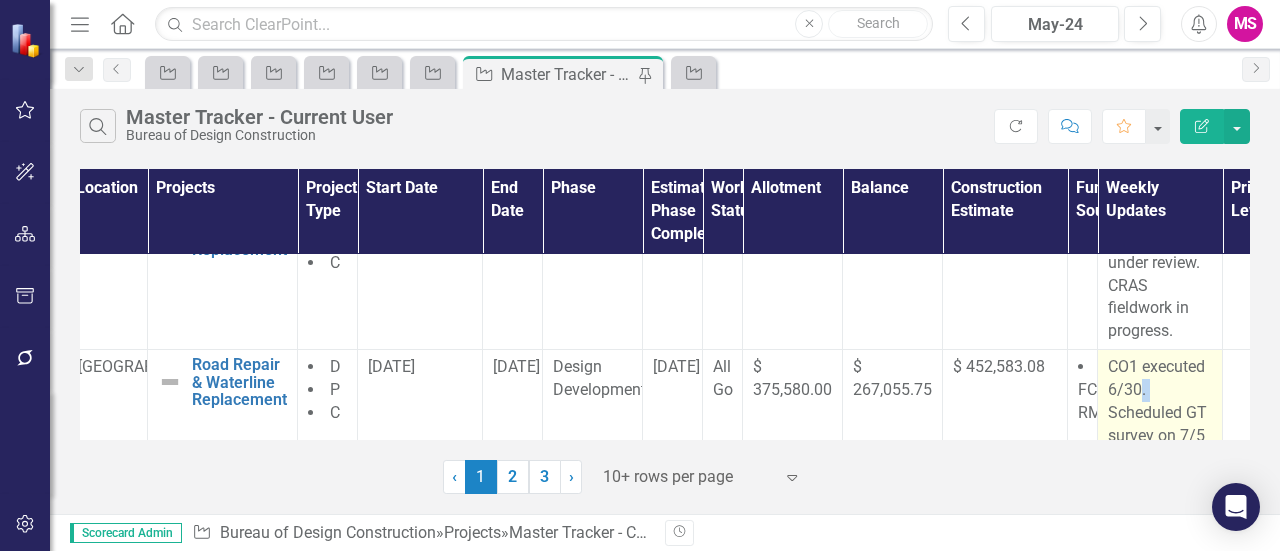 click on "CO1 executed 6/30. Scheduled GT survey on 7/5 & topo survey on 7/28." at bounding box center (1160, 424) 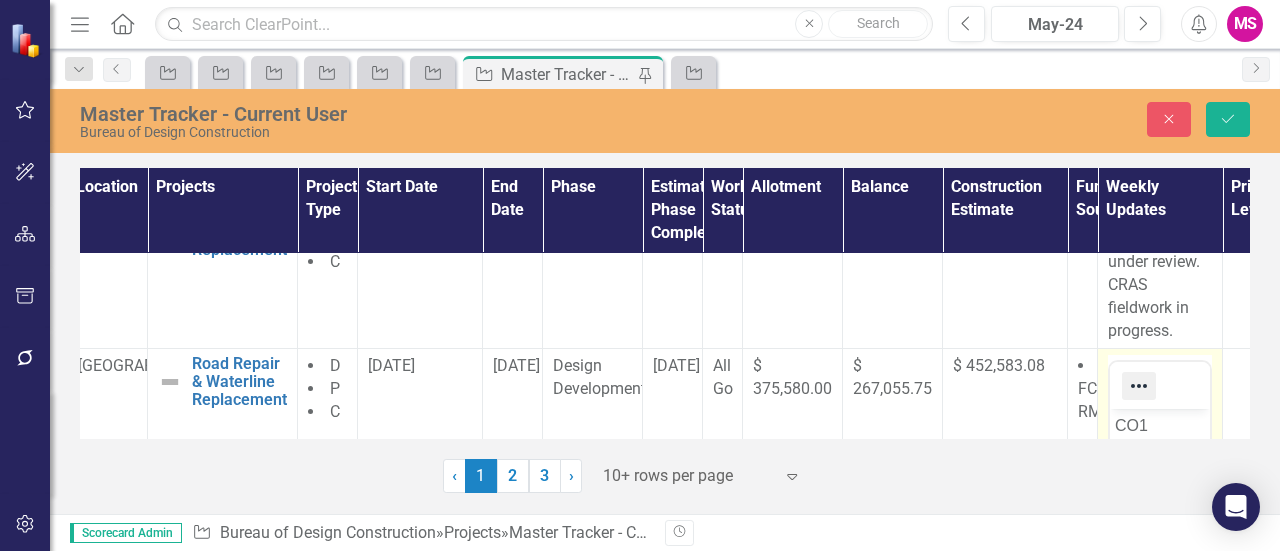 scroll, scrollTop: 0, scrollLeft: 0, axis: both 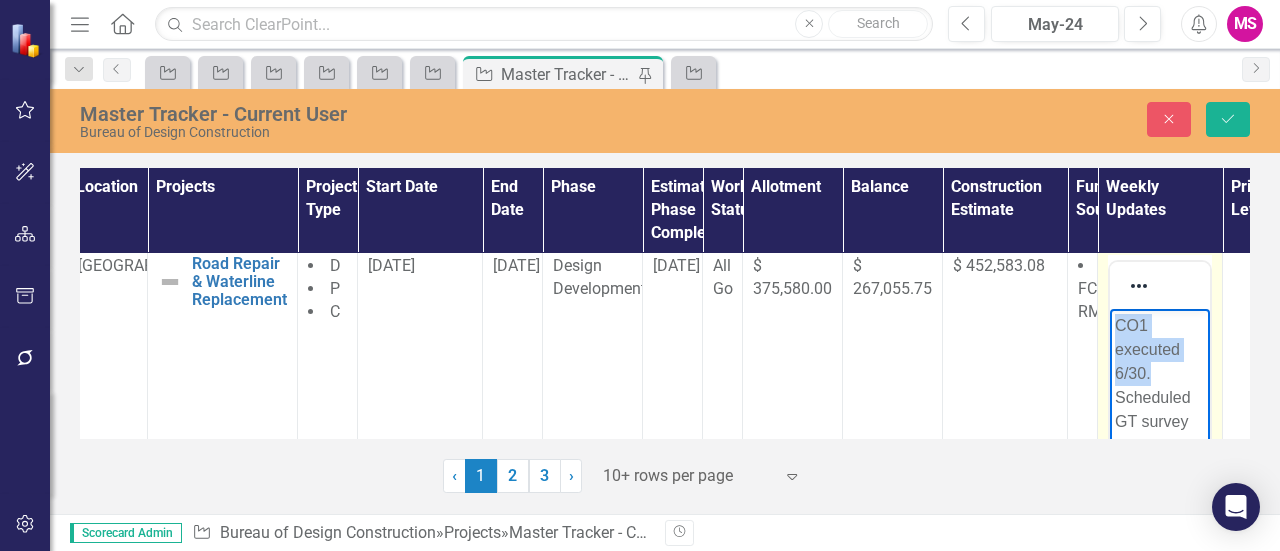 drag, startPoint x: 1117, startPoint y: 325, endPoint x: 1160, endPoint y: 367, distance: 60.108234 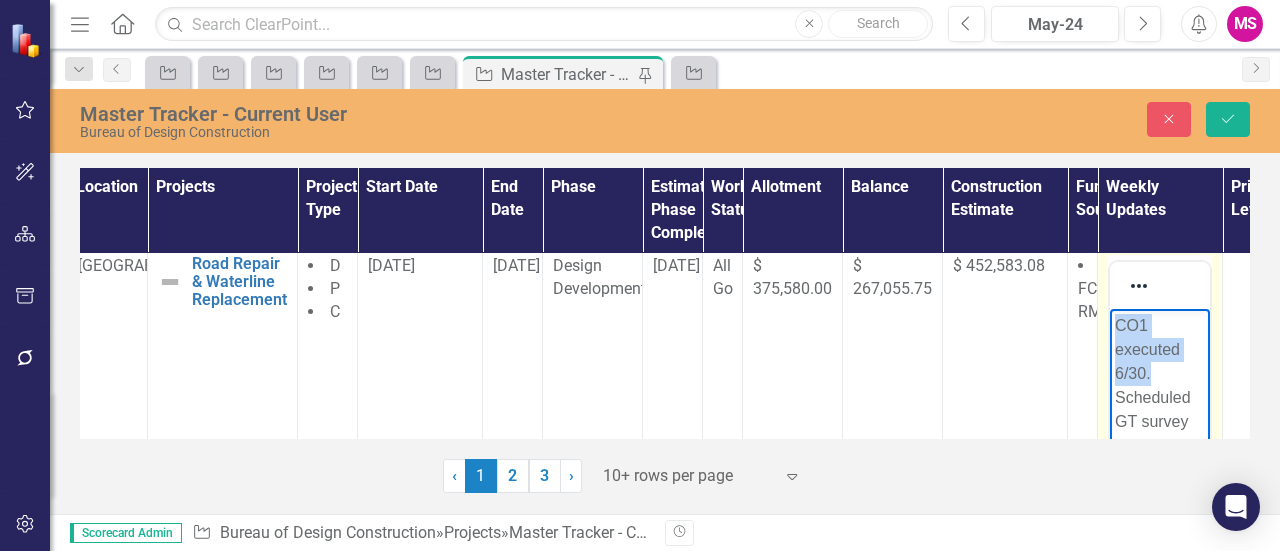 click on "CO1 executed 6/30. Scheduled GT survey on 7/5 & topo survey on 7/28." at bounding box center [1160, 410] 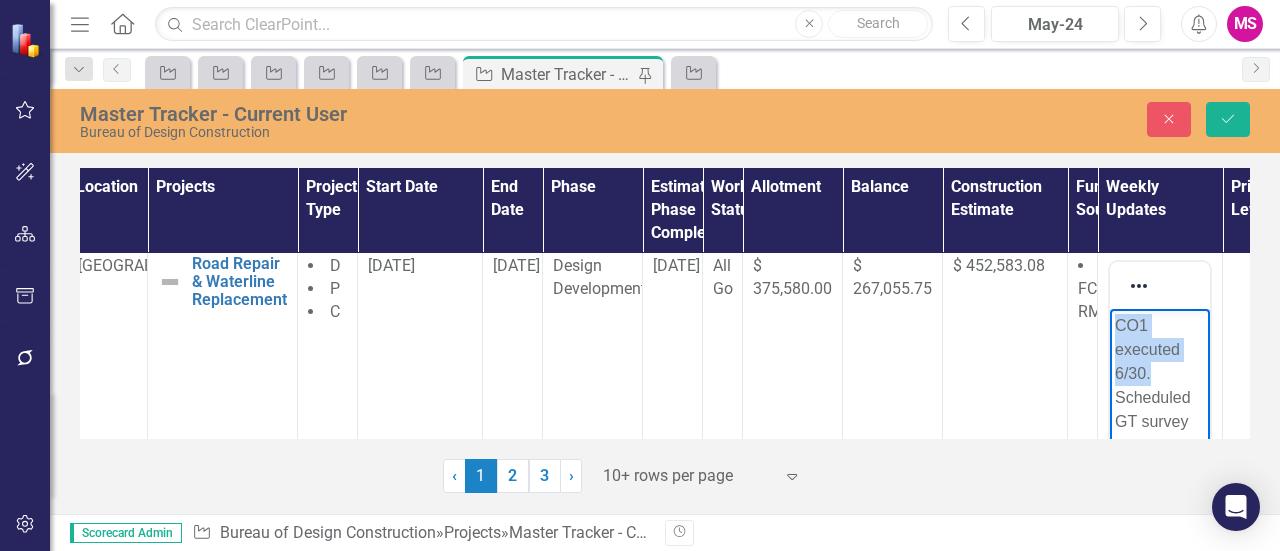 type 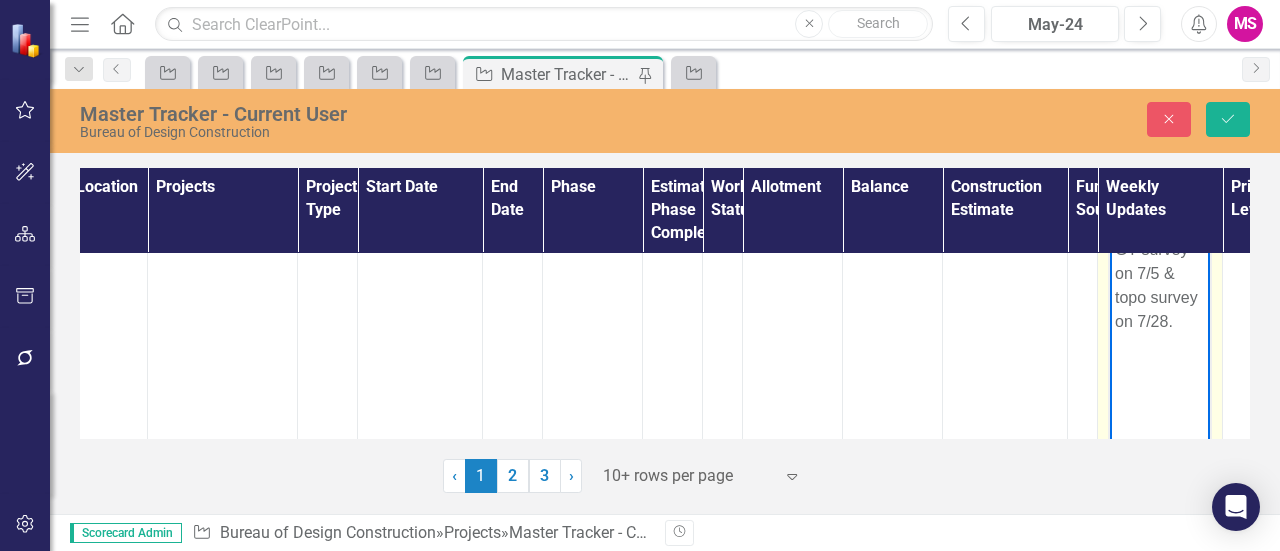 scroll, scrollTop: 1200, scrollLeft: 83, axis: both 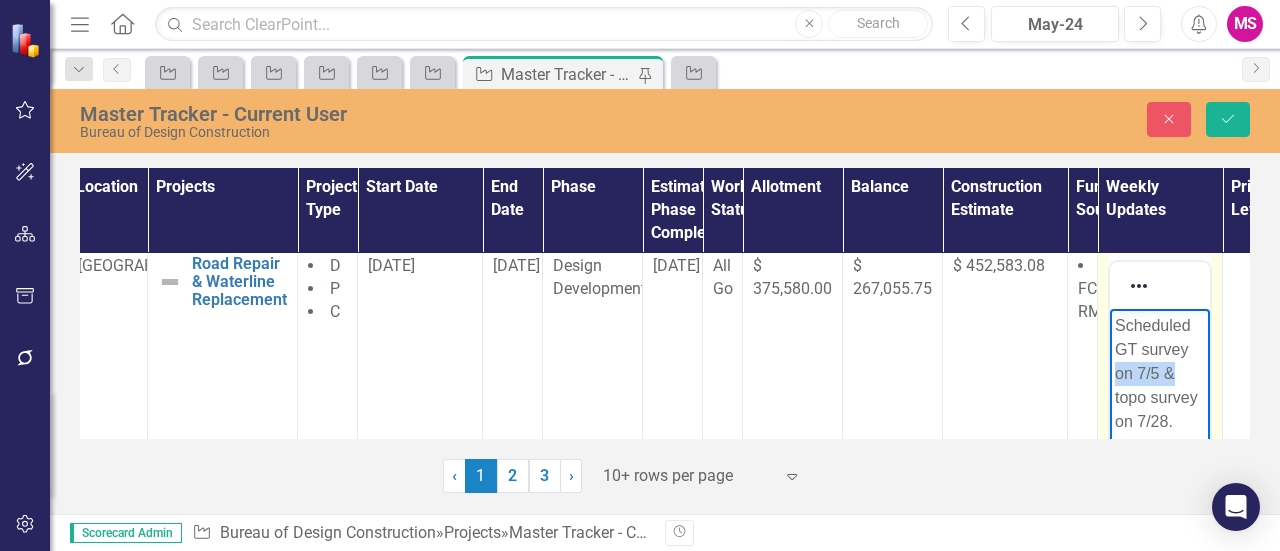 drag, startPoint x: 1116, startPoint y: 378, endPoint x: 1201, endPoint y: 380, distance: 85.02353 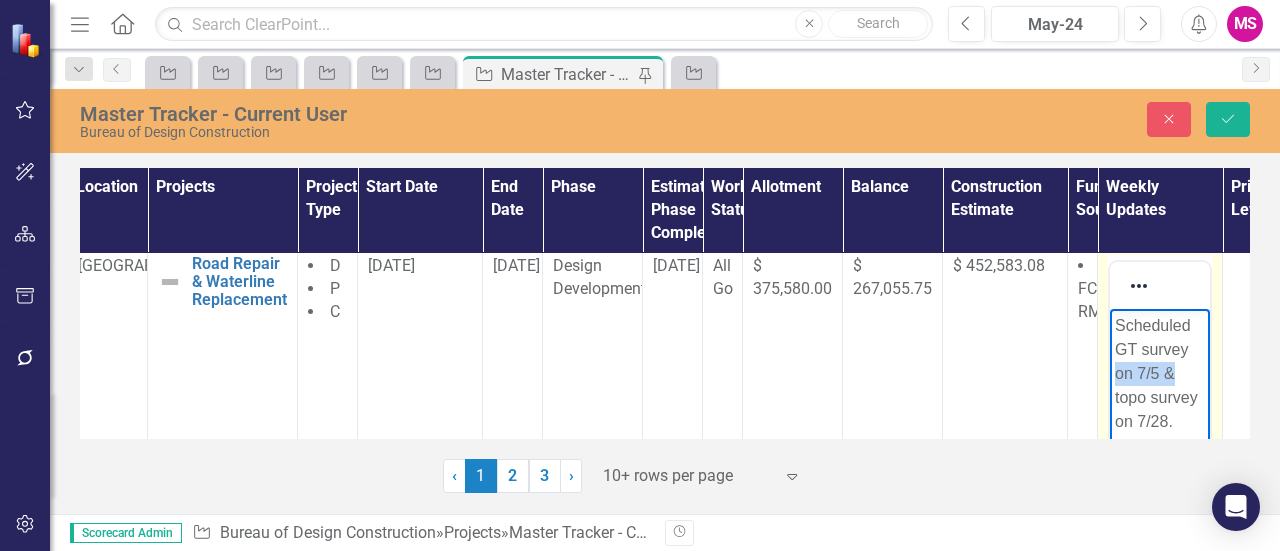 click on "Scheduled GT survey on 7/5 & topo survey on 7/28." at bounding box center [1160, 374] 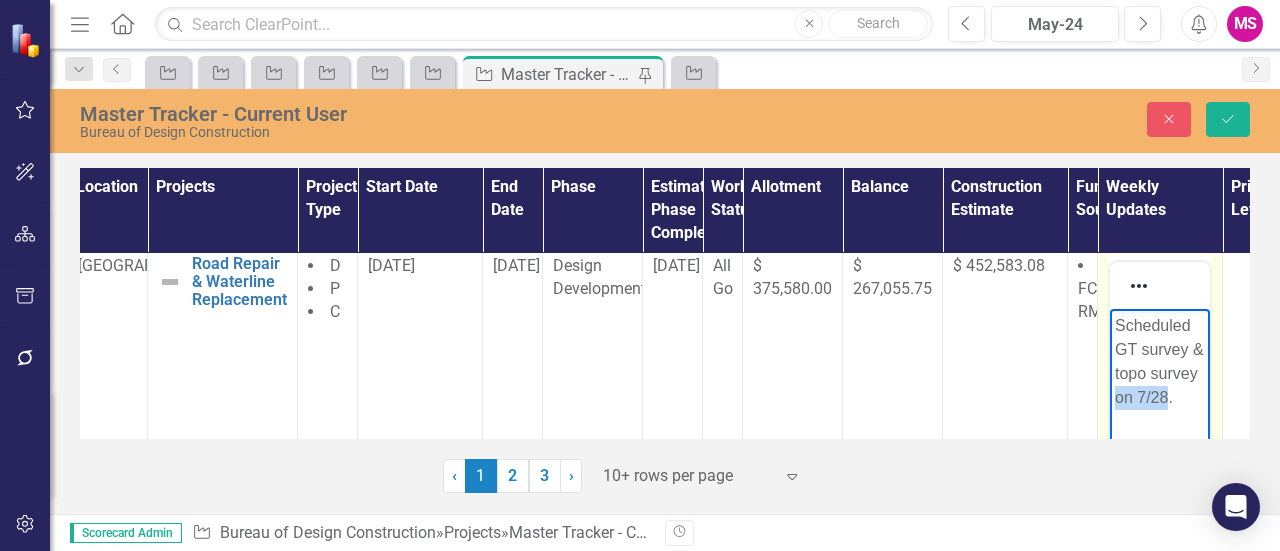 drag, startPoint x: 1166, startPoint y: 397, endPoint x: 1094, endPoint y: 408, distance: 72.835434 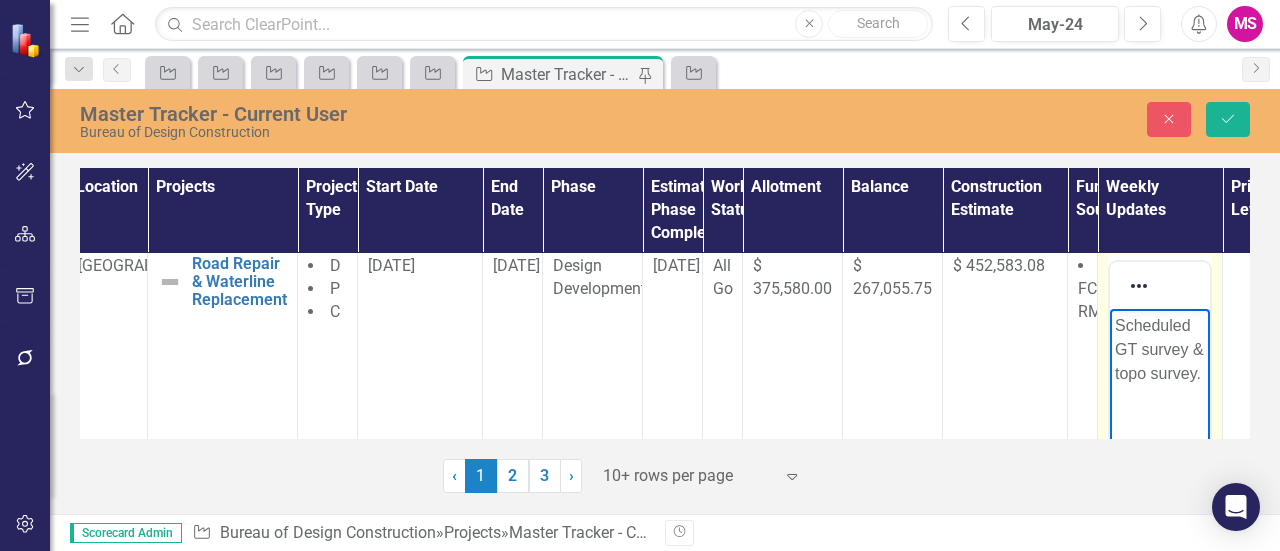 drag, startPoint x: 1194, startPoint y: 328, endPoint x: 2366, endPoint y: 637, distance: 1212.0499 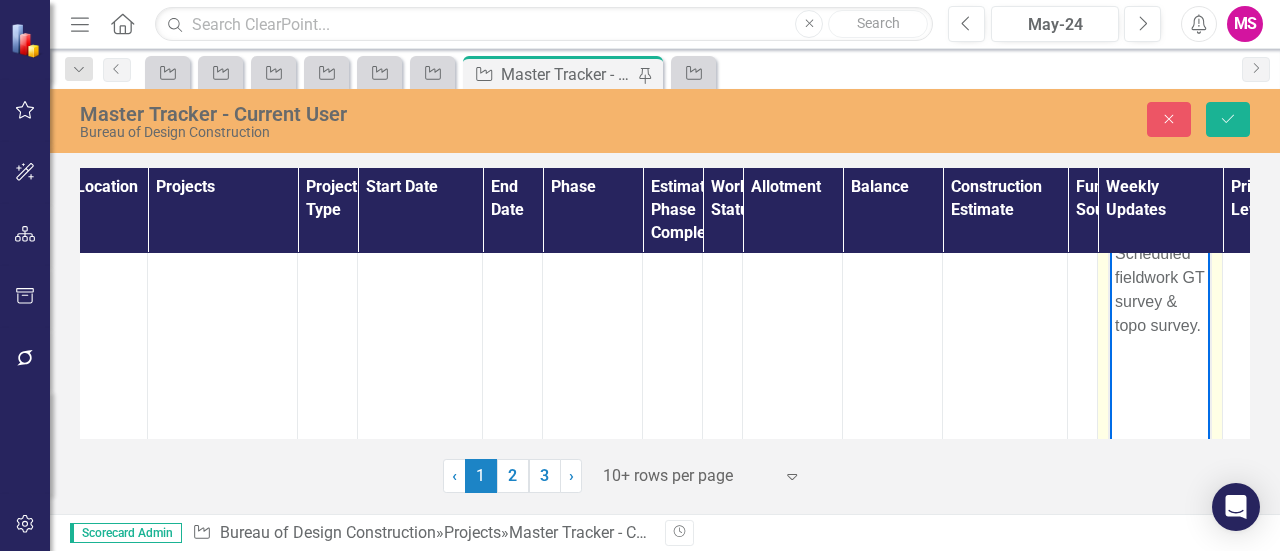 scroll, scrollTop: 1300, scrollLeft: 83, axis: both 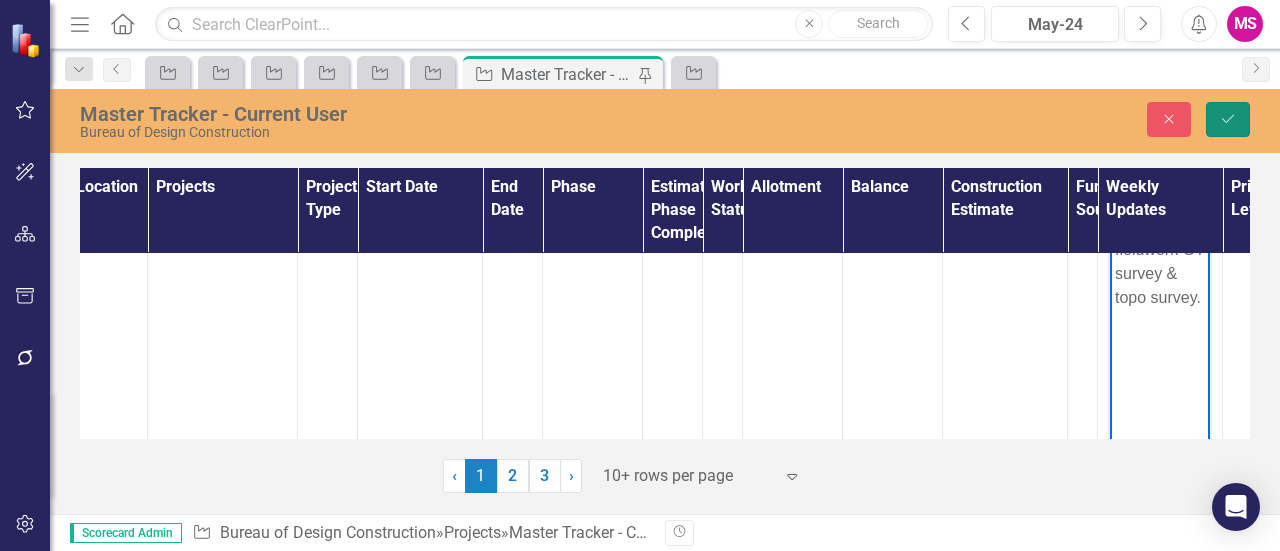 click on "Save" 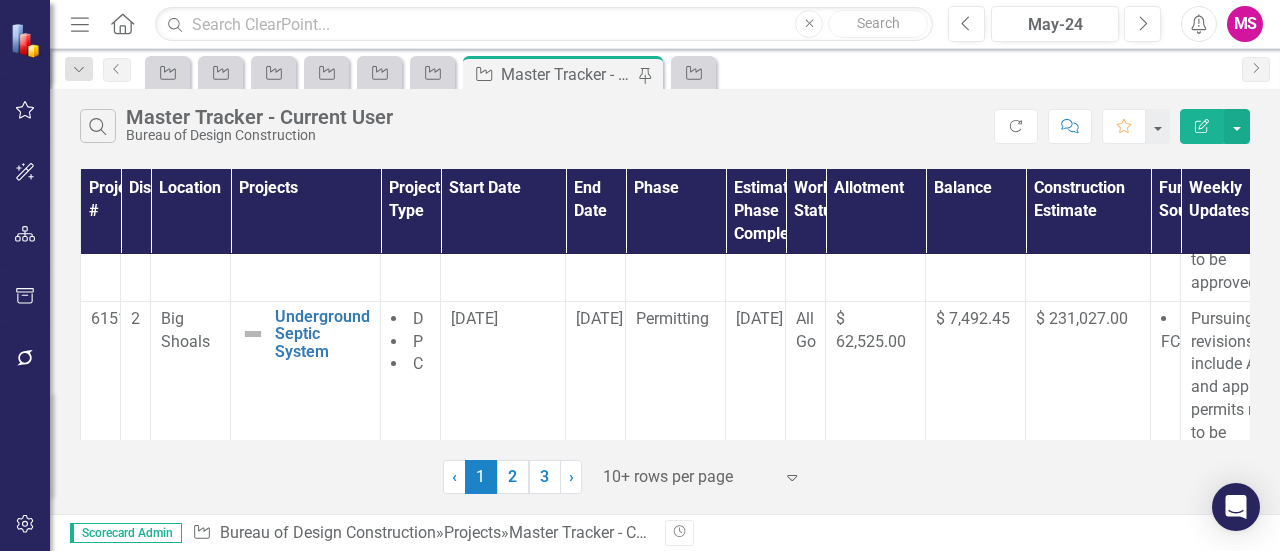 scroll, scrollTop: 600, scrollLeft: 0, axis: vertical 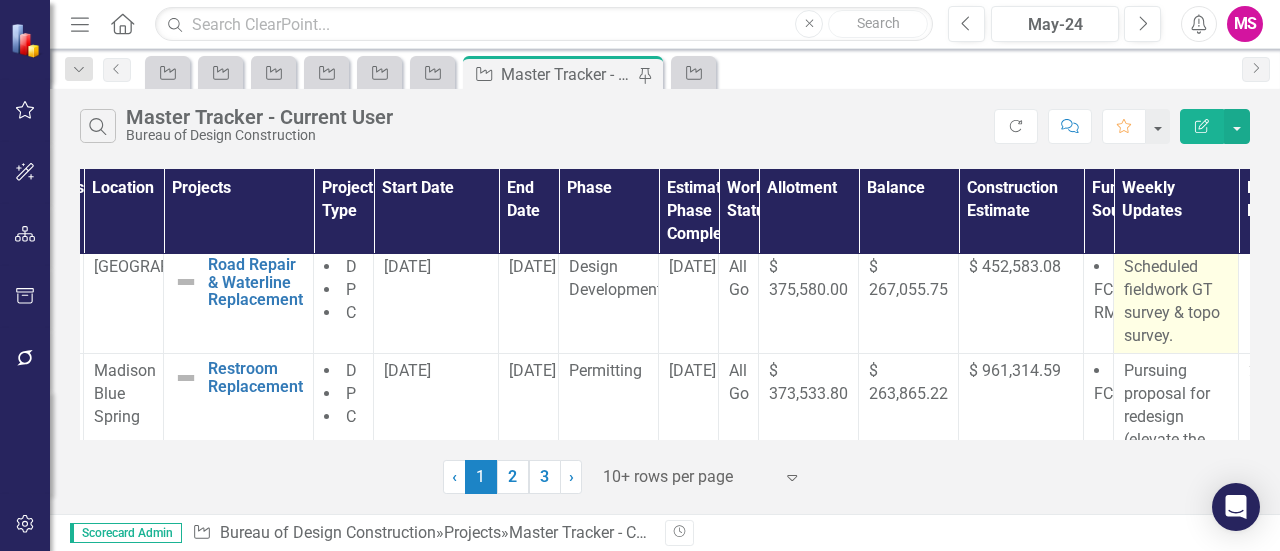 click on "Scheduled fieldwork GT survey & topo survey." at bounding box center [1176, 301] 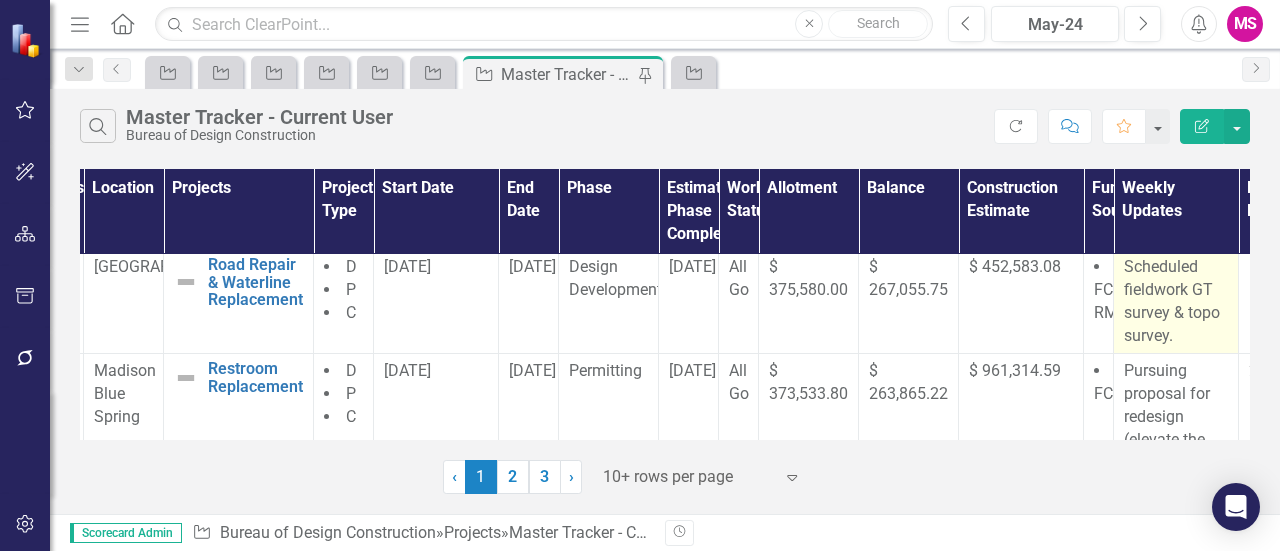 click on "Scheduled fieldwork GT survey & topo survey." at bounding box center [1176, 301] 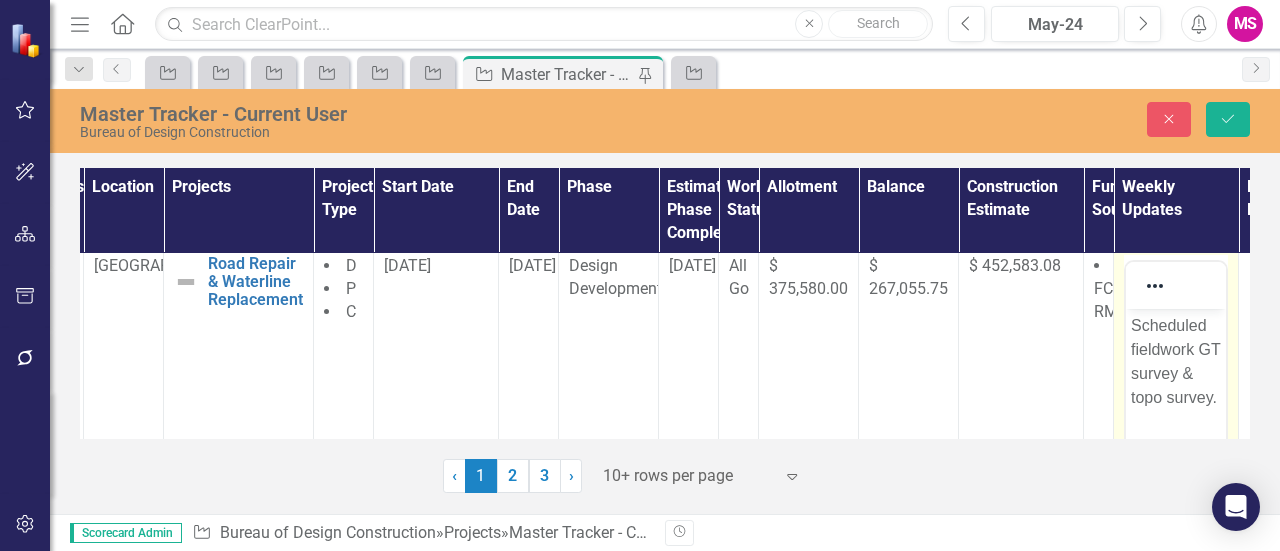 scroll, scrollTop: 0, scrollLeft: 0, axis: both 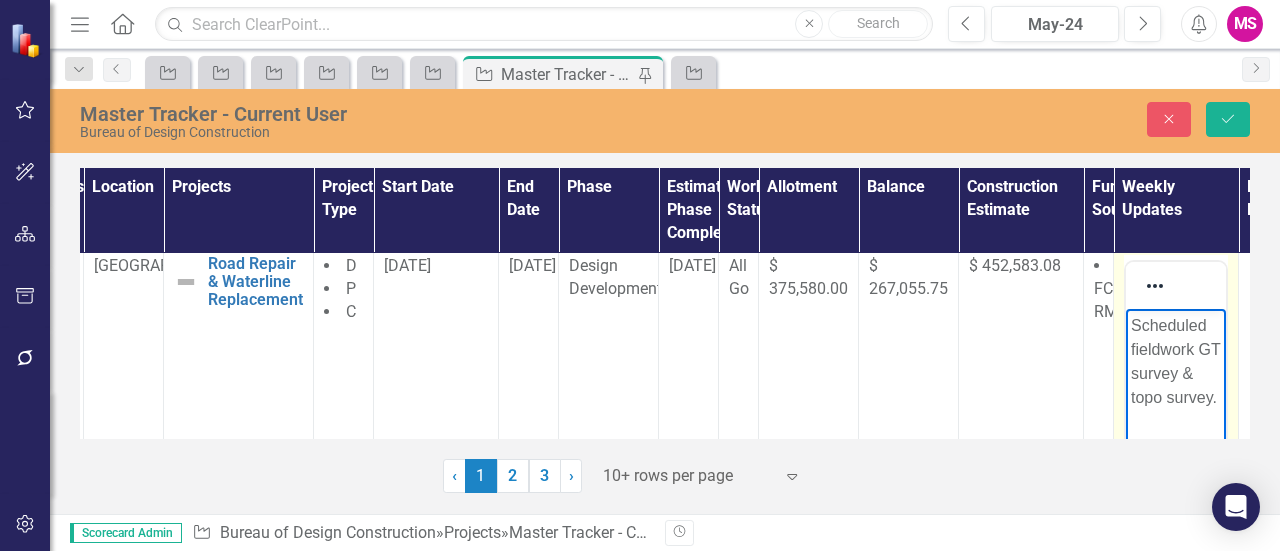 click on "Scheduled fieldwork GT survey & topo survey." at bounding box center [1176, 362] 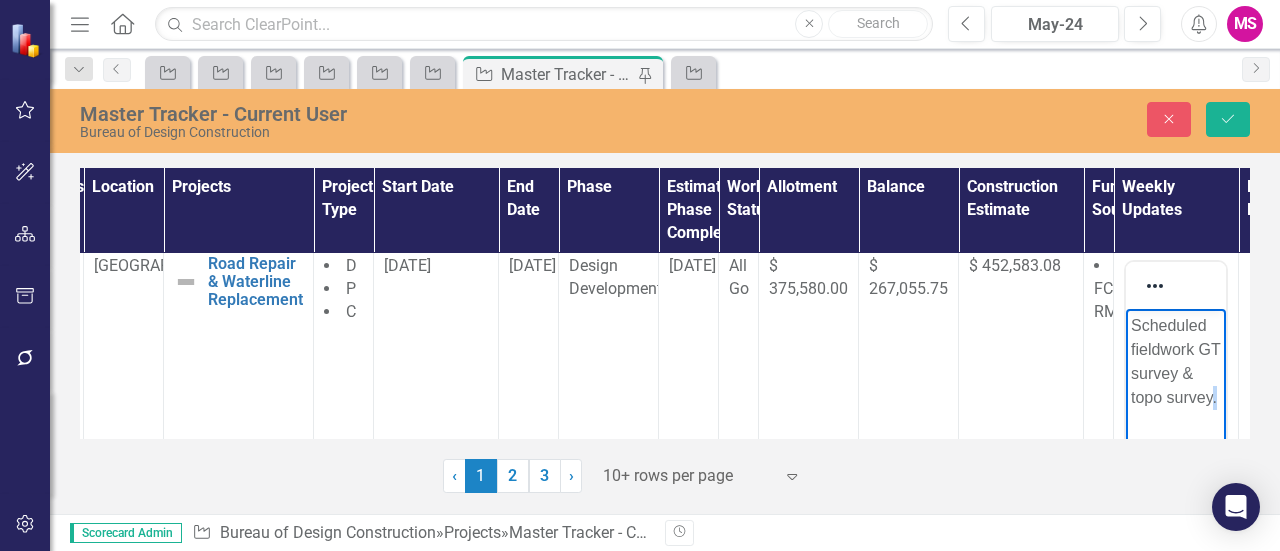 type 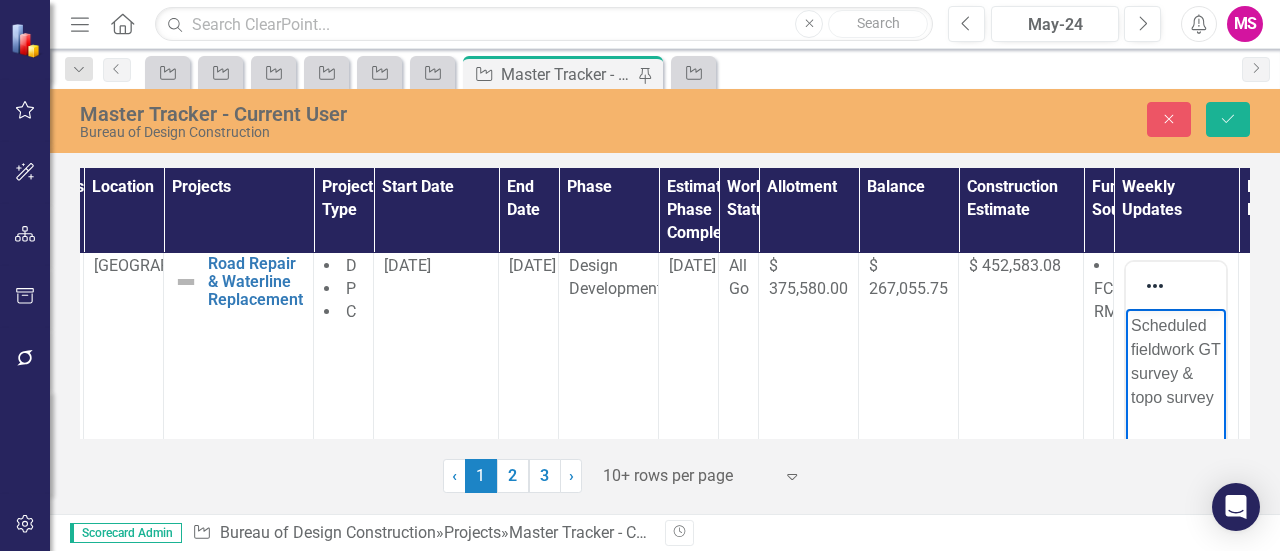 scroll, scrollTop: 1204, scrollLeft: 67, axis: both 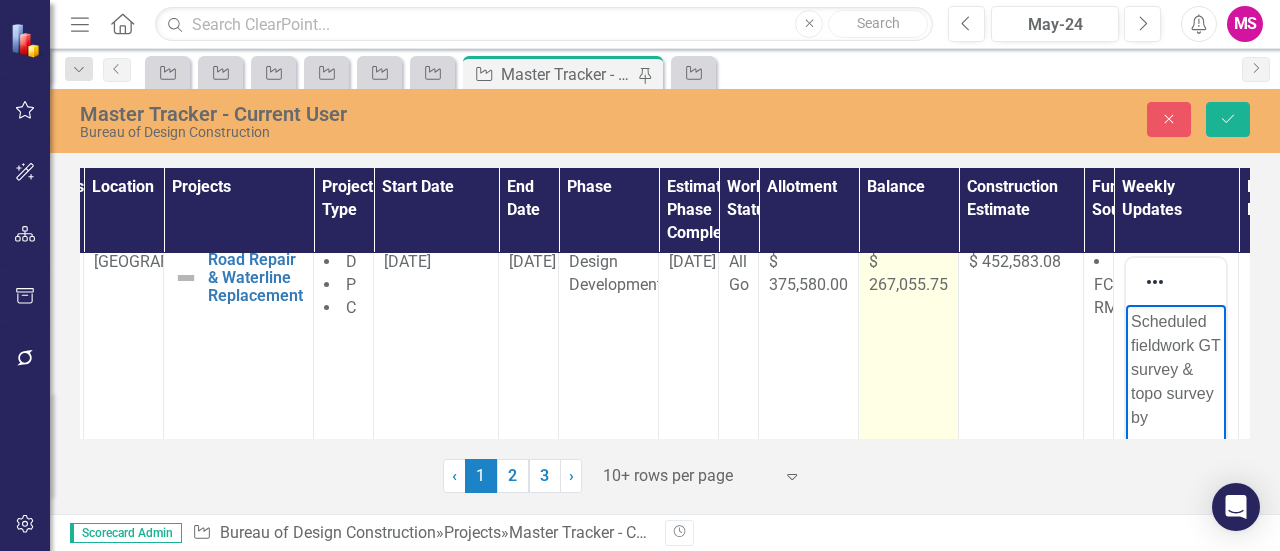 click on "$ 267,055.75" at bounding box center (909, 492) 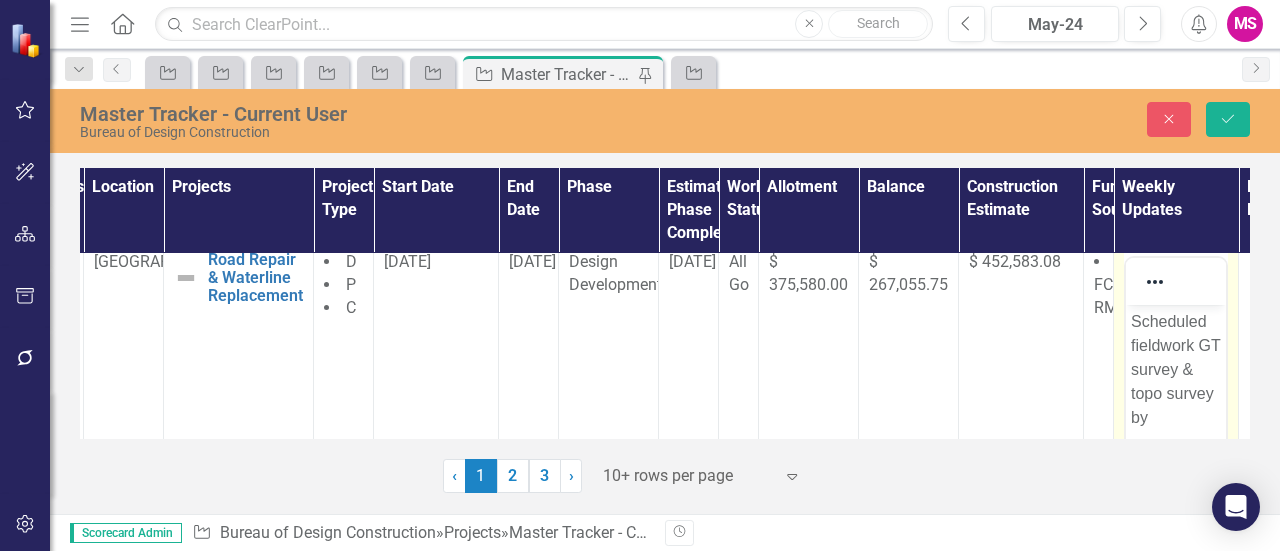 click on "Scheduled fieldwork GT survey & topo survey by" at bounding box center (1176, 370) 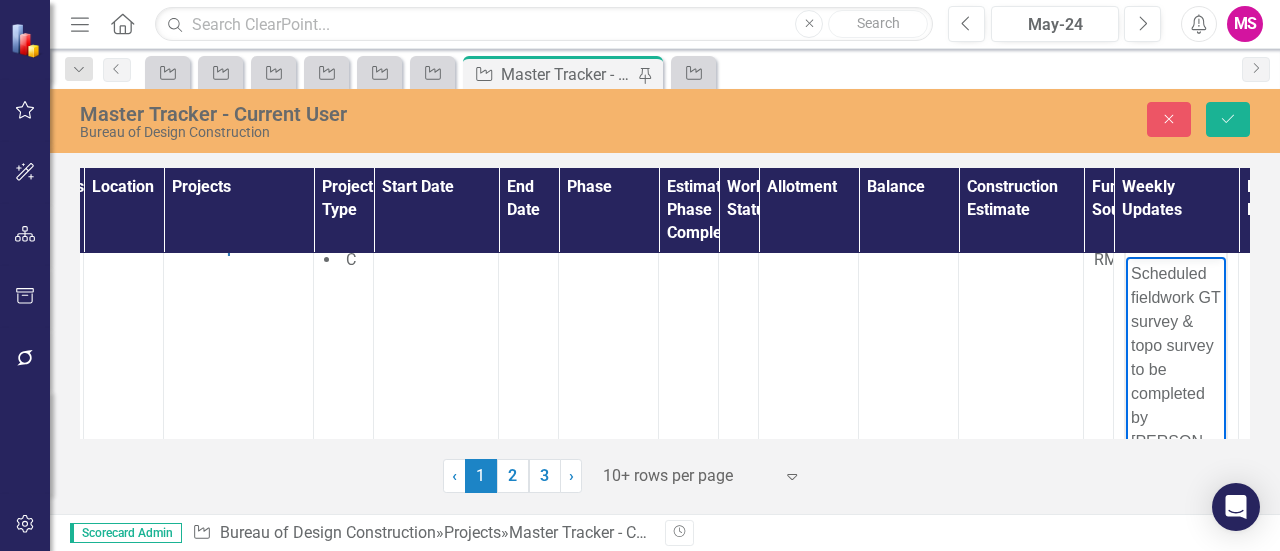 scroll, scrollTop: 1276, scrollLeft: 67, axis: both 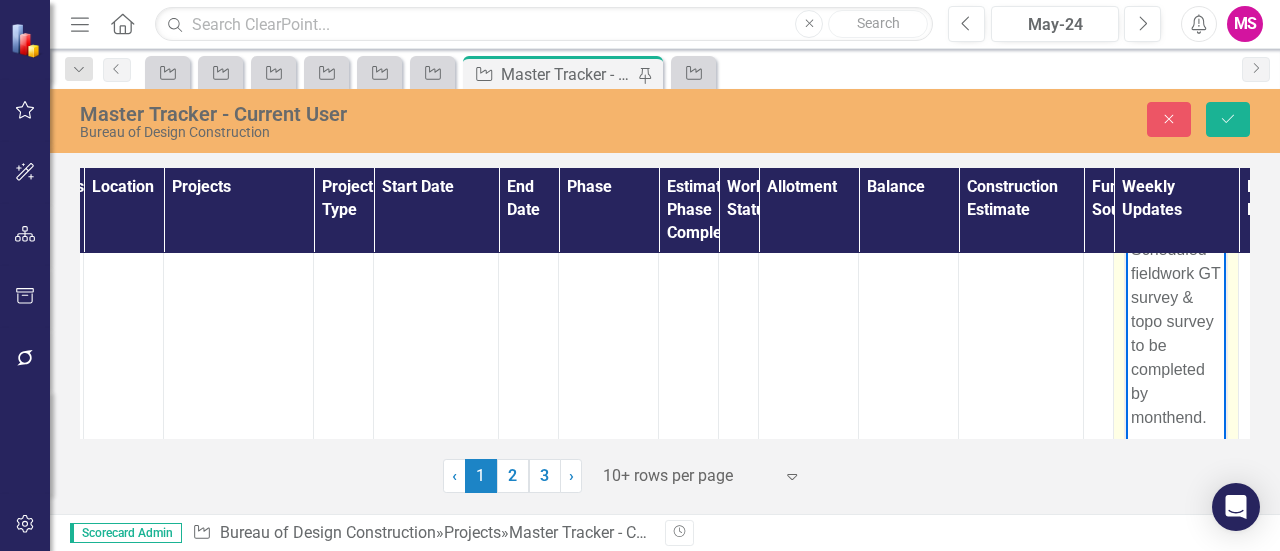 click on "Scheduled fieldwork GT survey & topo survey to be completed by monthend." at bounding box center (1176, 334) 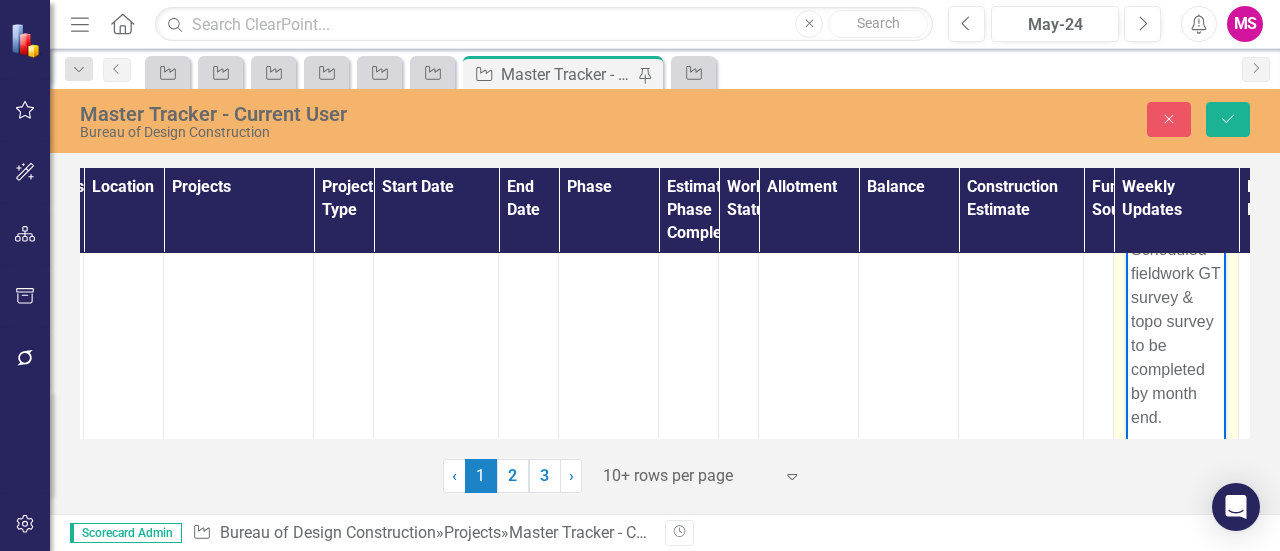 click on "Scheduled fieldwork GT survey & topo survey to be completed by month end." at bounding box center [1176, 334] 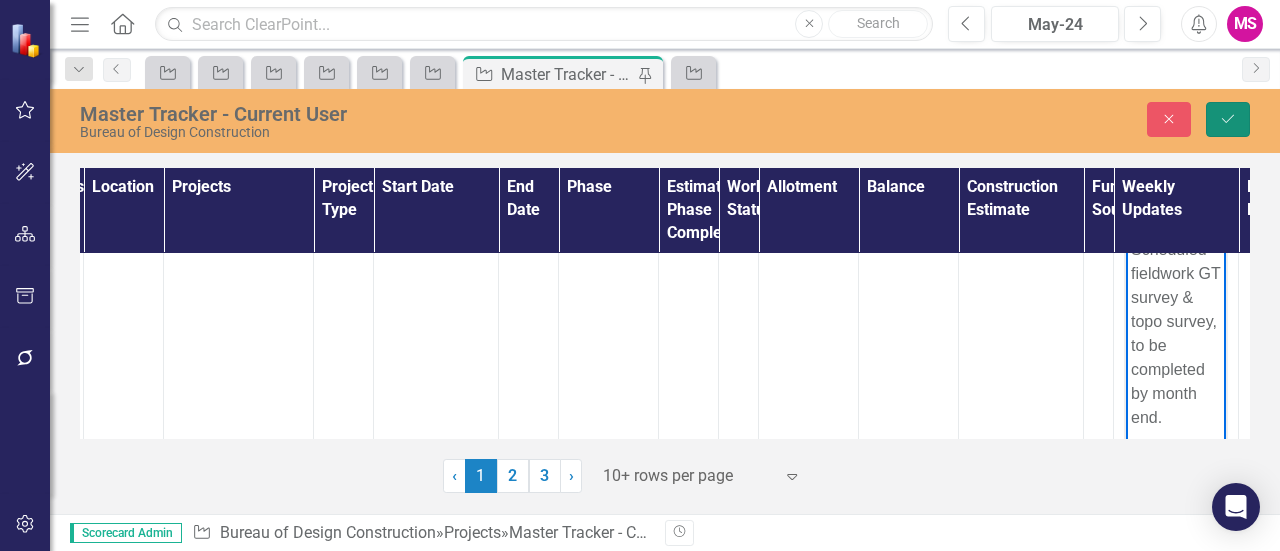 click 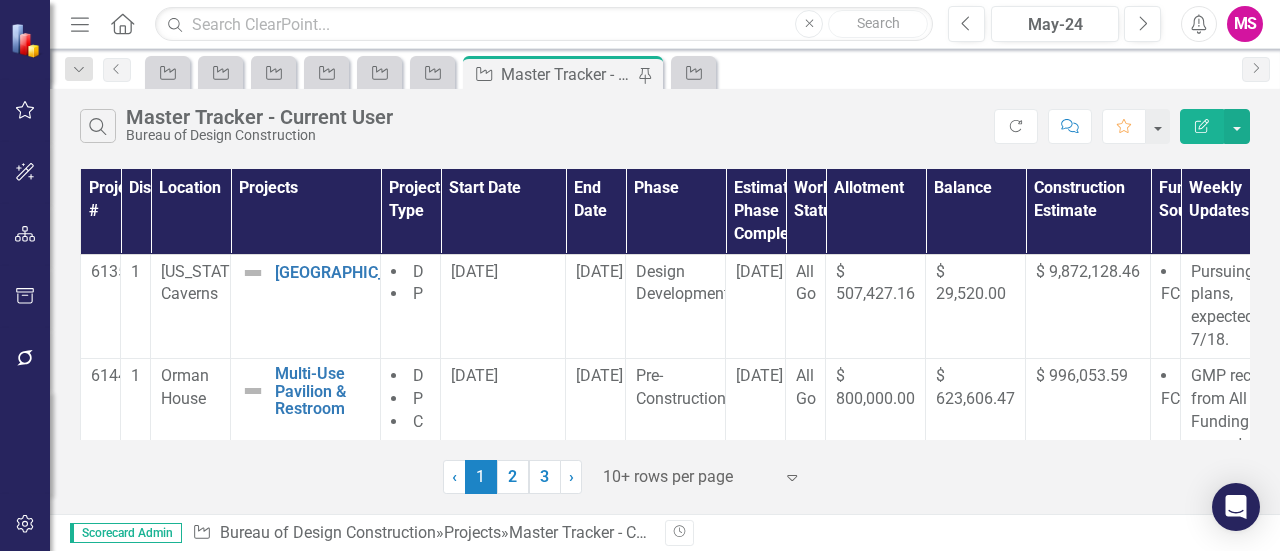scroll, scrollTop: 200, scrollLeft: 0, axis: vertical 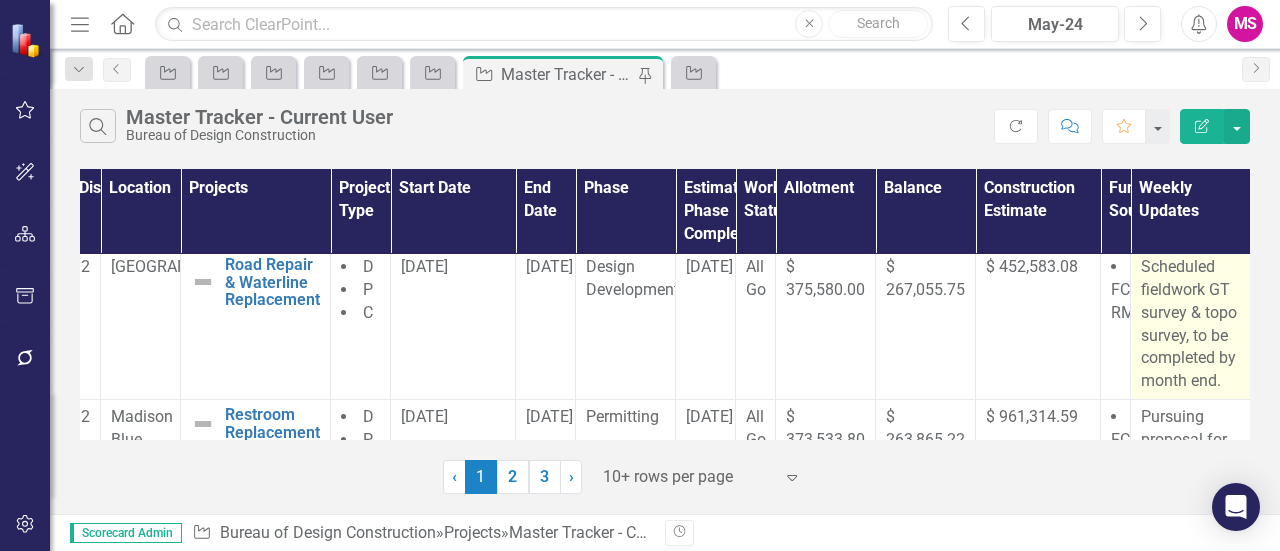 click on "Scheduled fieldwork GT survey & topo survey, to be completed by month end." at bounding box center (1193, 324) 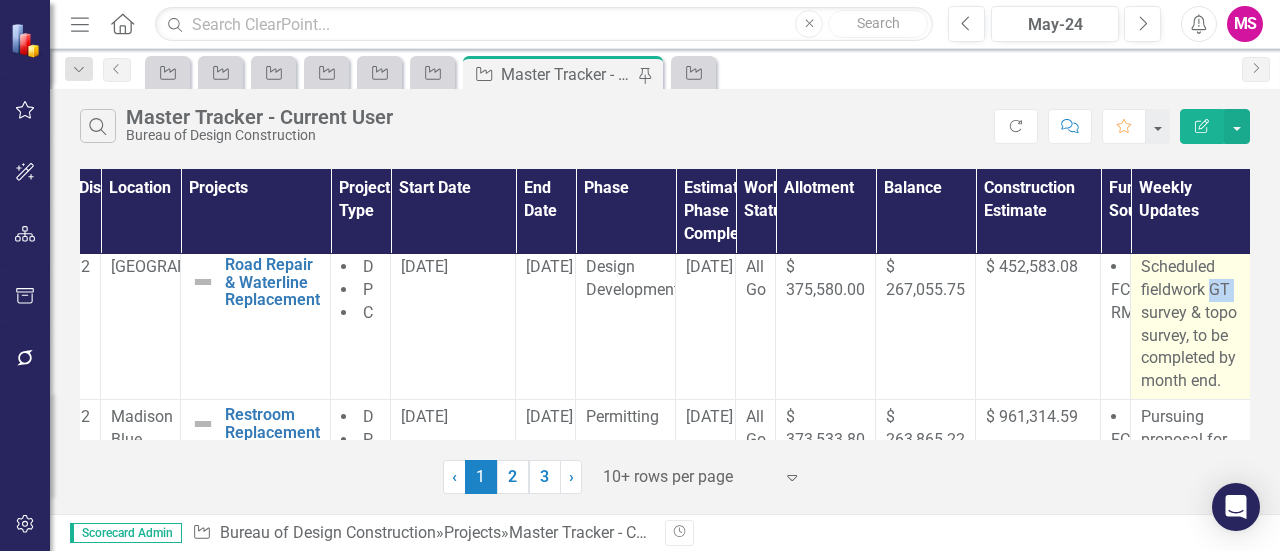 click on "Scheduled fieldwork GT survey & topo survey, to be completed by month end." at bounding box center (1193, 324) 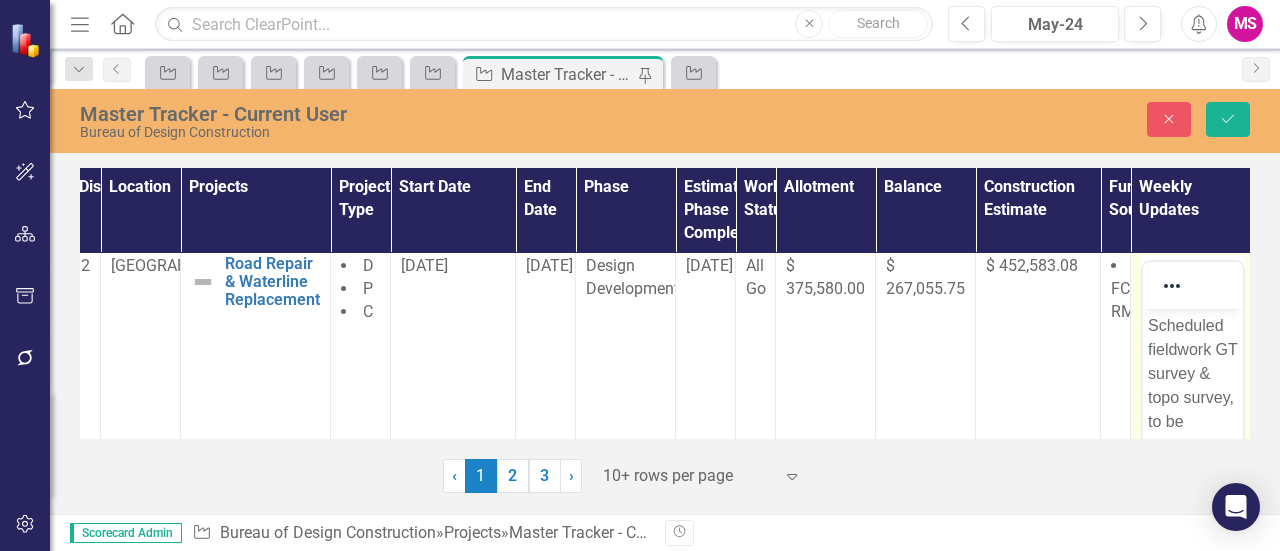 scroll, scrollTop: 0, scrollLeft: 0, axis: both 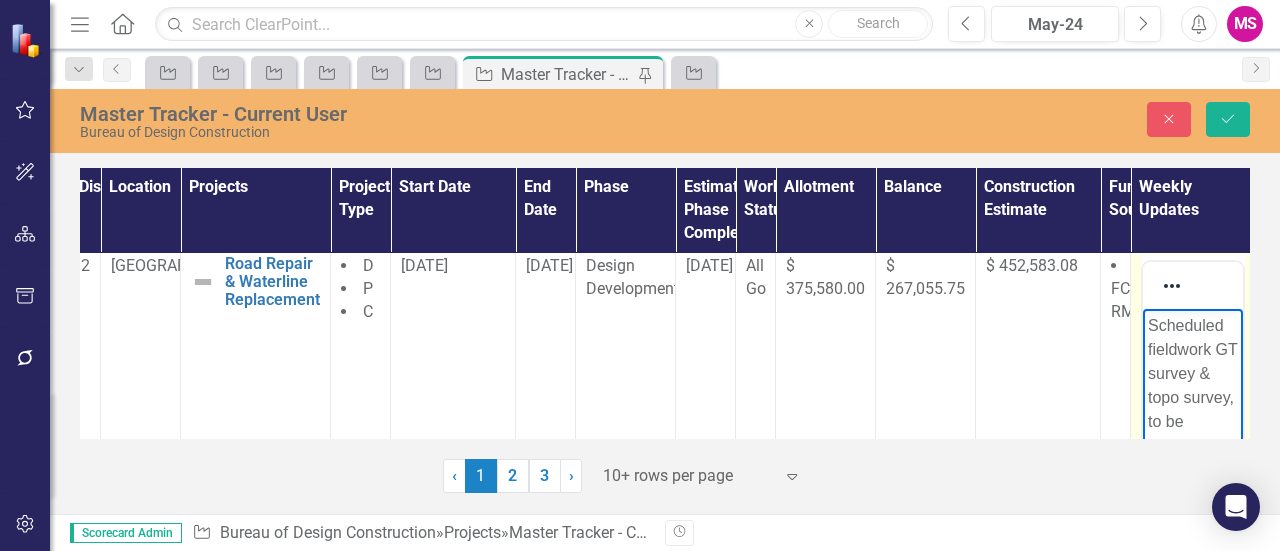 click on "Scheduled fieldwork GT survey & topo survey, to be completed by month end." at bounding box center [1193, 410] 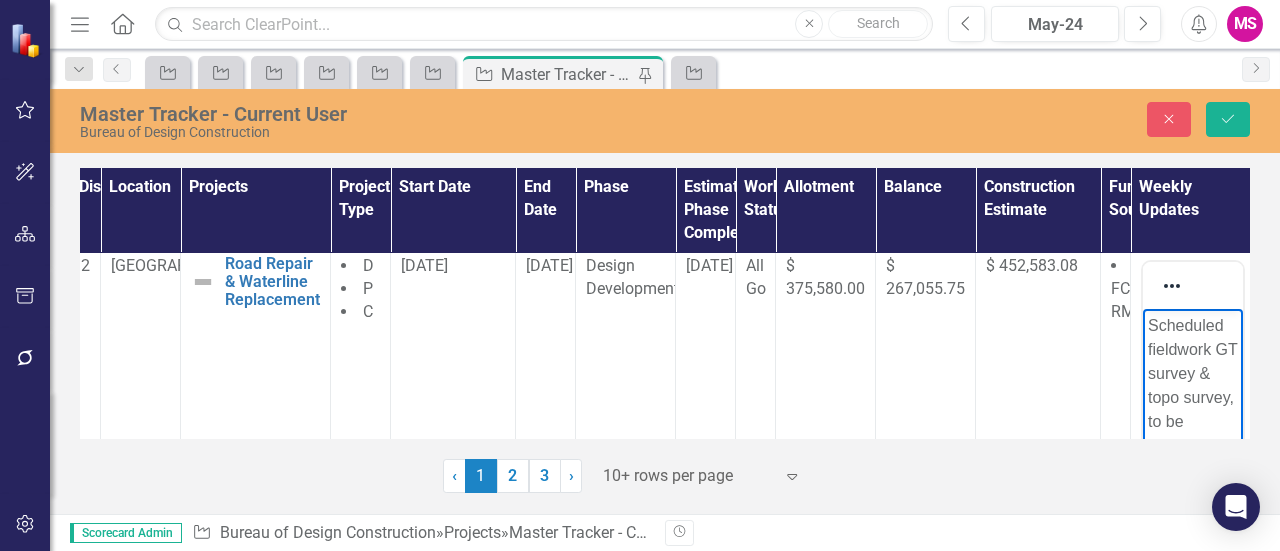 type 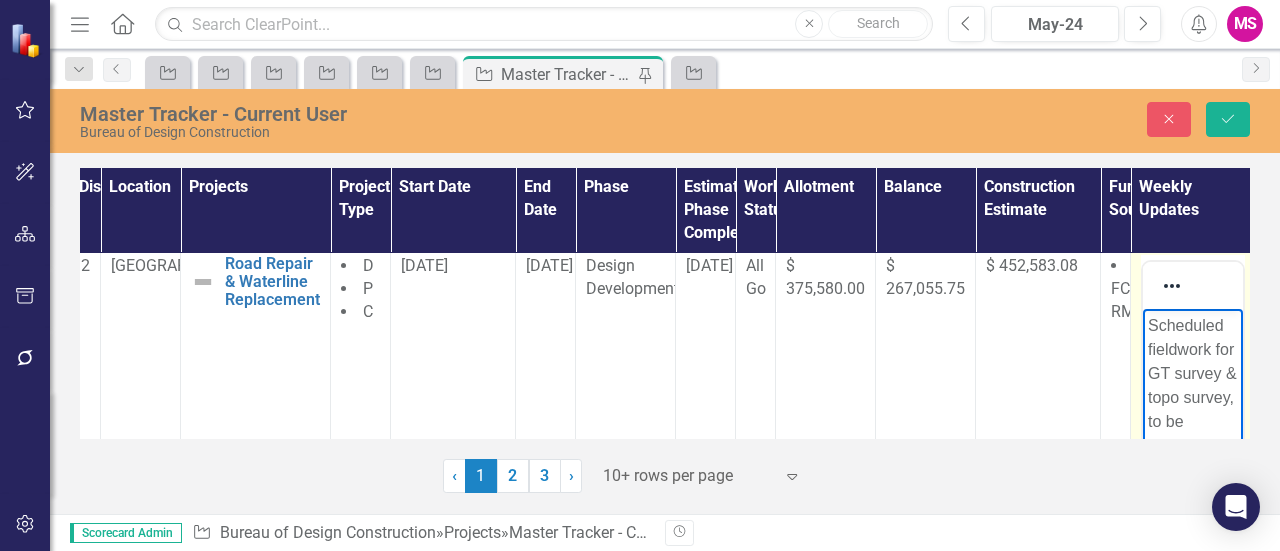 click on "Scheduled fieldwork for GT survey & topo survey, to be completed by month end." at bounding box center [1193, 410] 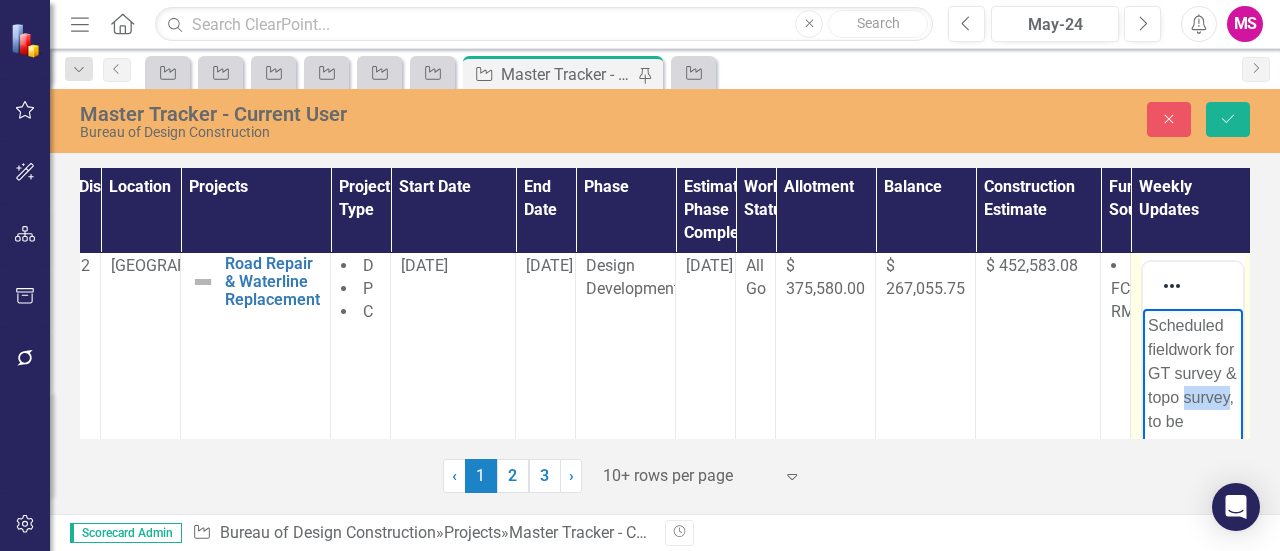 click on "Scheduled fieldwork for GT survey & topo survey, to be completed by month end." at bounding box center [1193, 410] 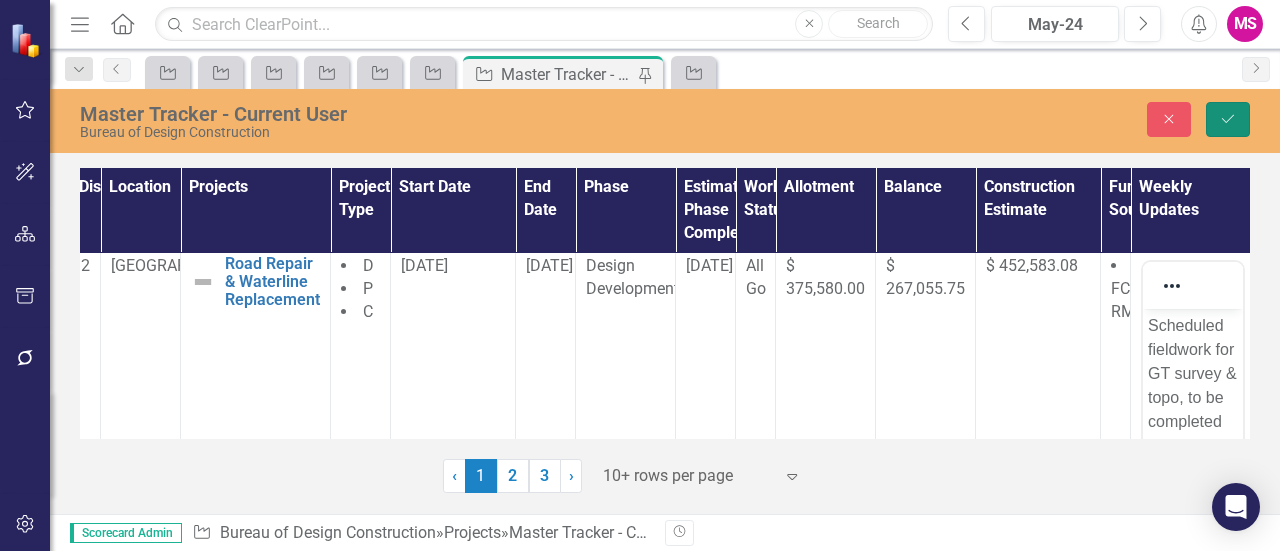 click on "Save" at bounding box center (1228, 119) 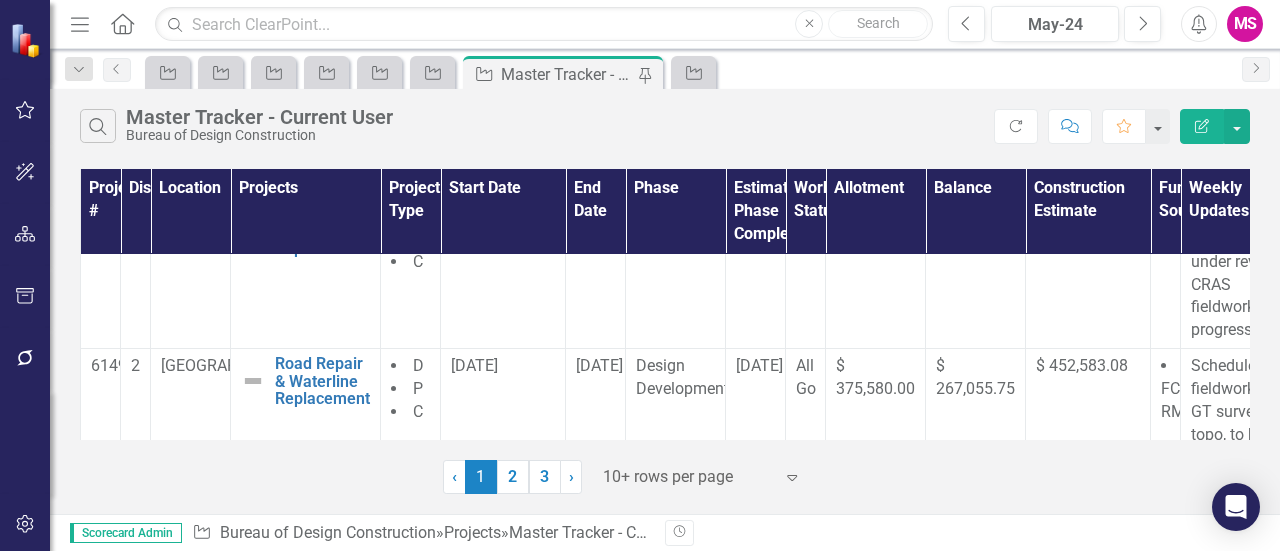 scroll, scrollTop: 1200, scrollLeft: 0, axis: vertical 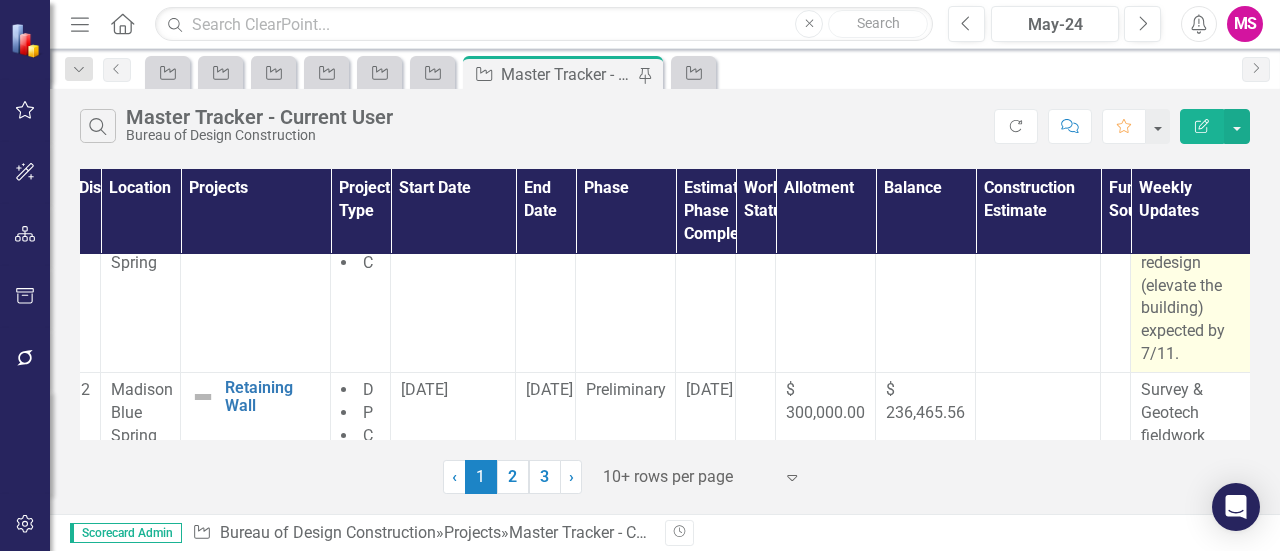 click on "Pursuing proposal for redesign (elevate the building) expected by 7/11." at bounding box center (1193, 286) 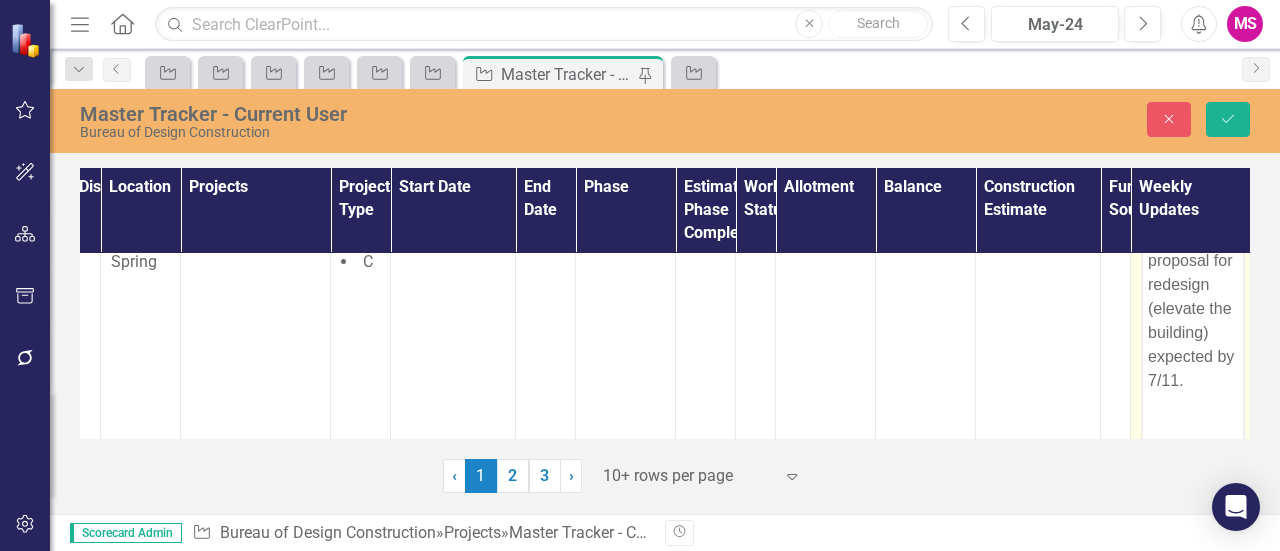 scroll, scrollTop: 0, scrollLeft: 0, axis: both 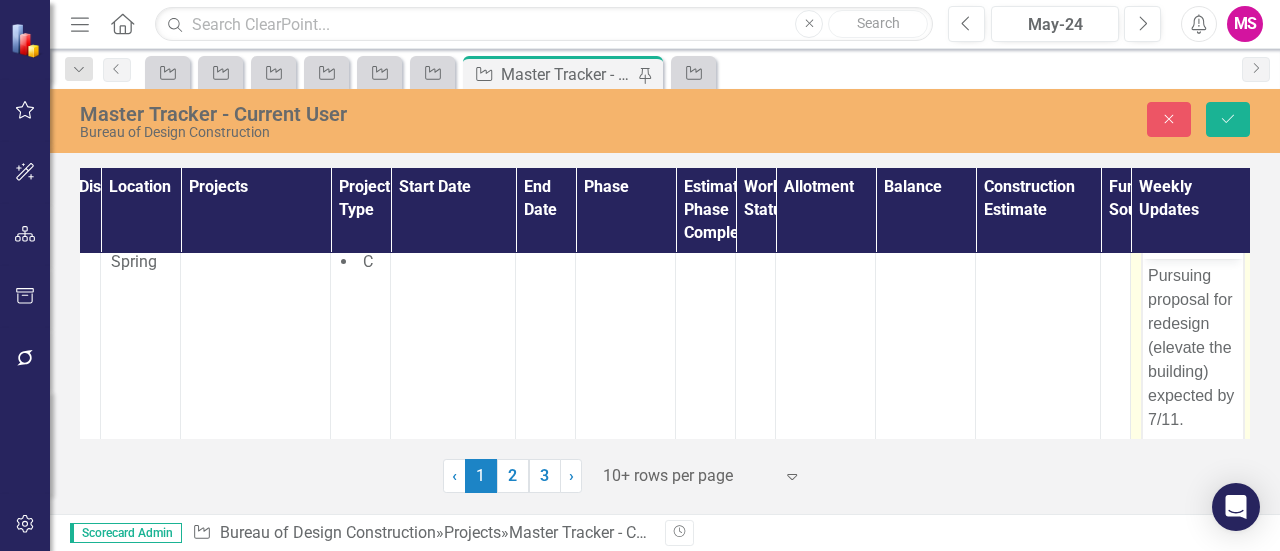 click on "Pursuing proposal for redesign (elevate the building) expected by 7/11." at bounding box center (1193, 348) 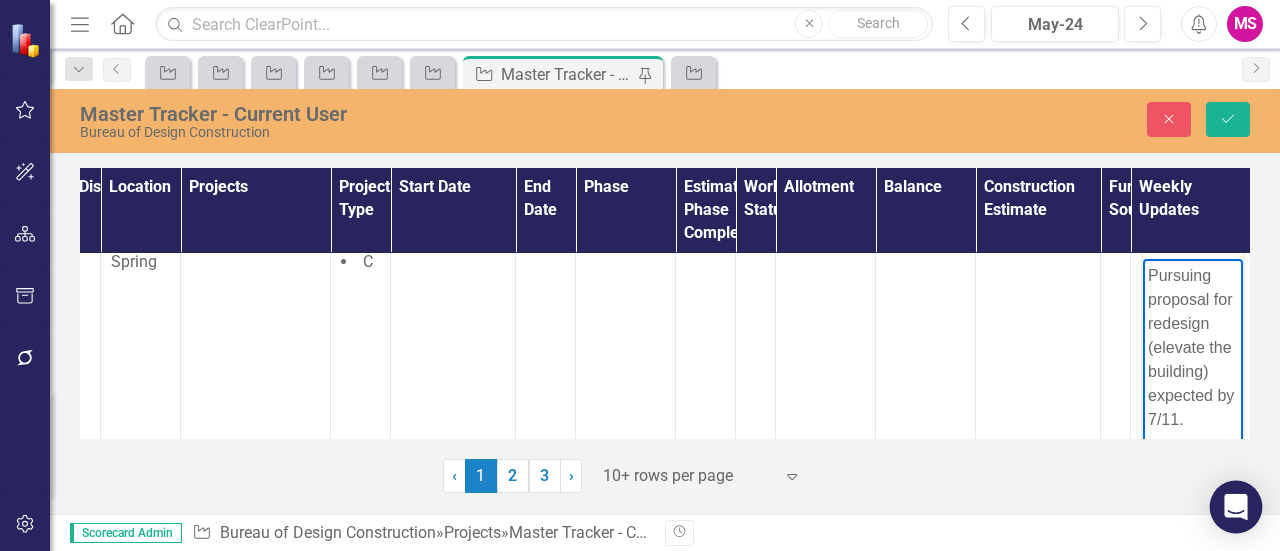 type 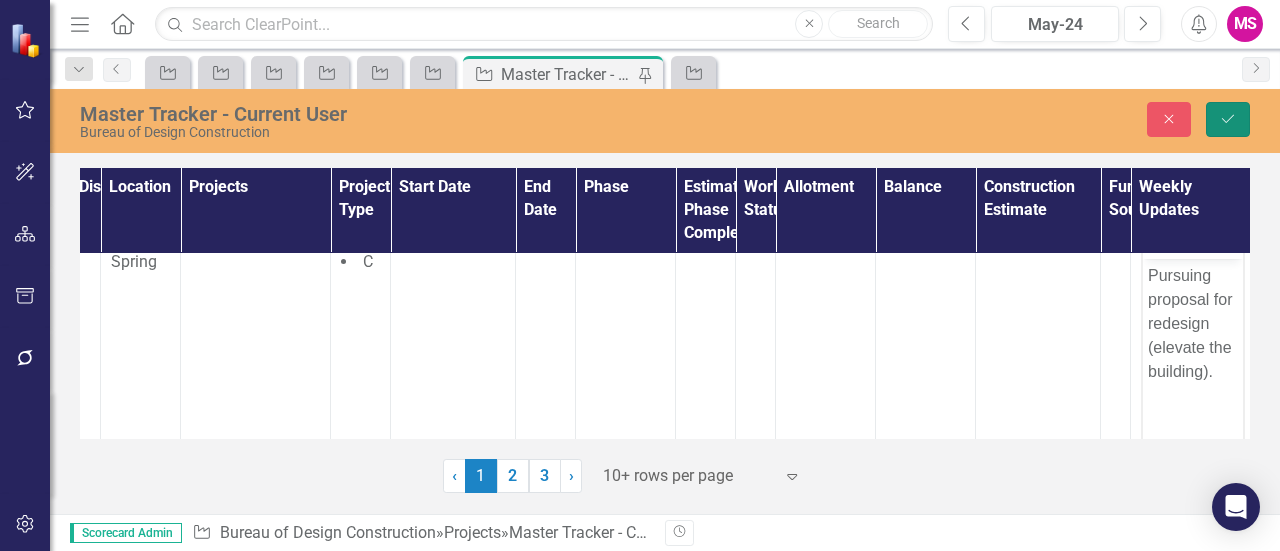 click on "Save" 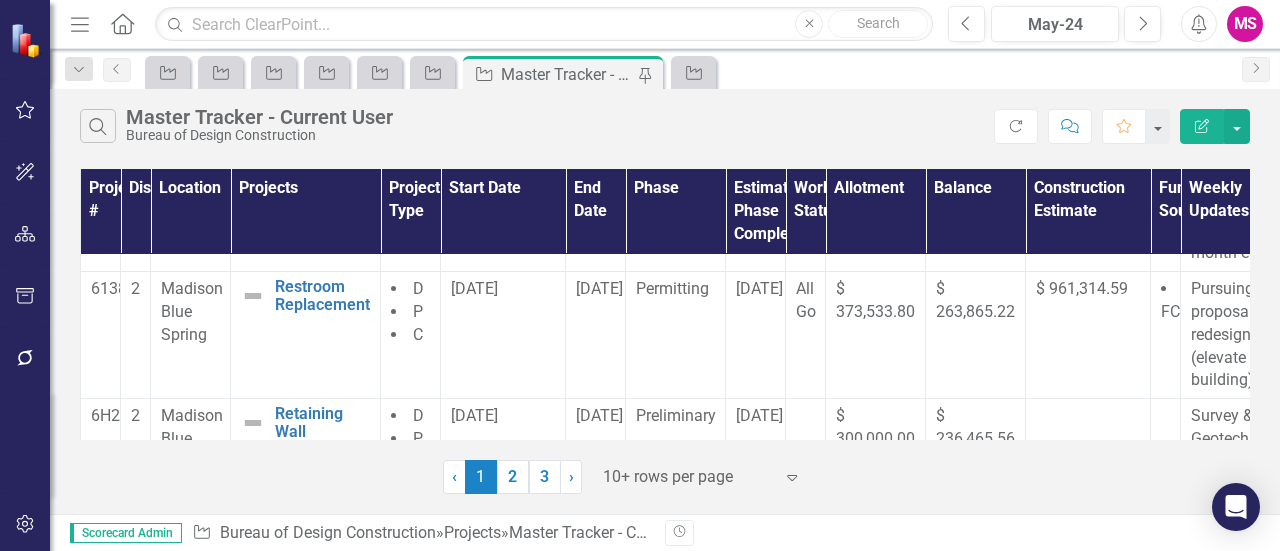 scroll, scrollTop: 1300, scrollLeft: 0, axis: vertical 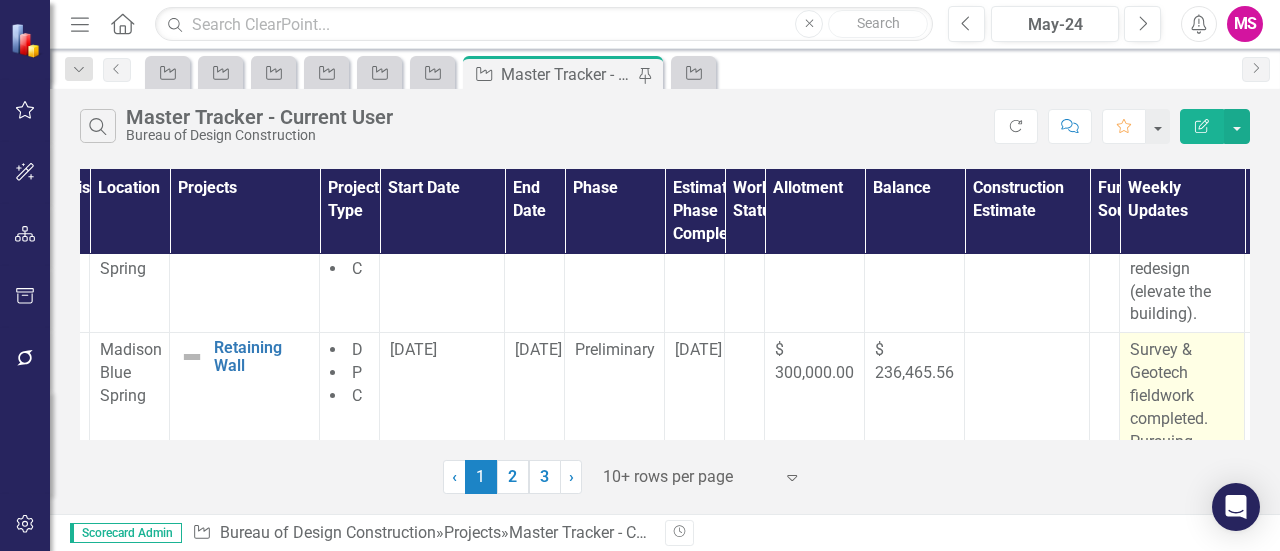 click on "Survey & Geotech fieldwork completed. Pursuing reports & 60% are due by August." at bounding box center [1182, 430] 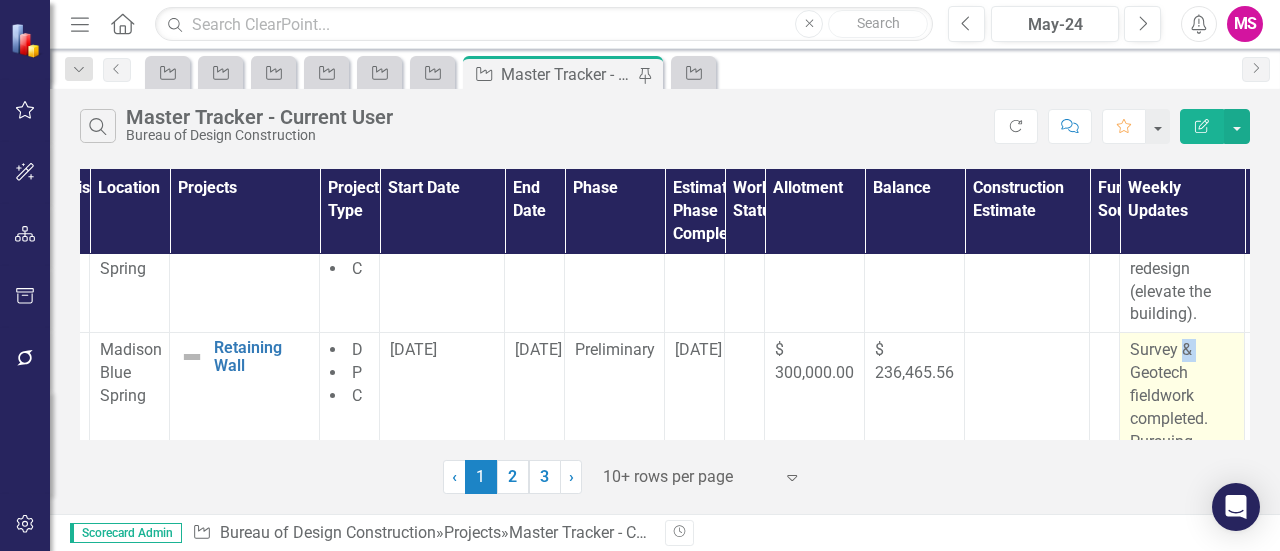click on "Survey & Geotech fieldwork completed. Pursuing reports & 60% are due by August." at bounding box center (1182, 430) 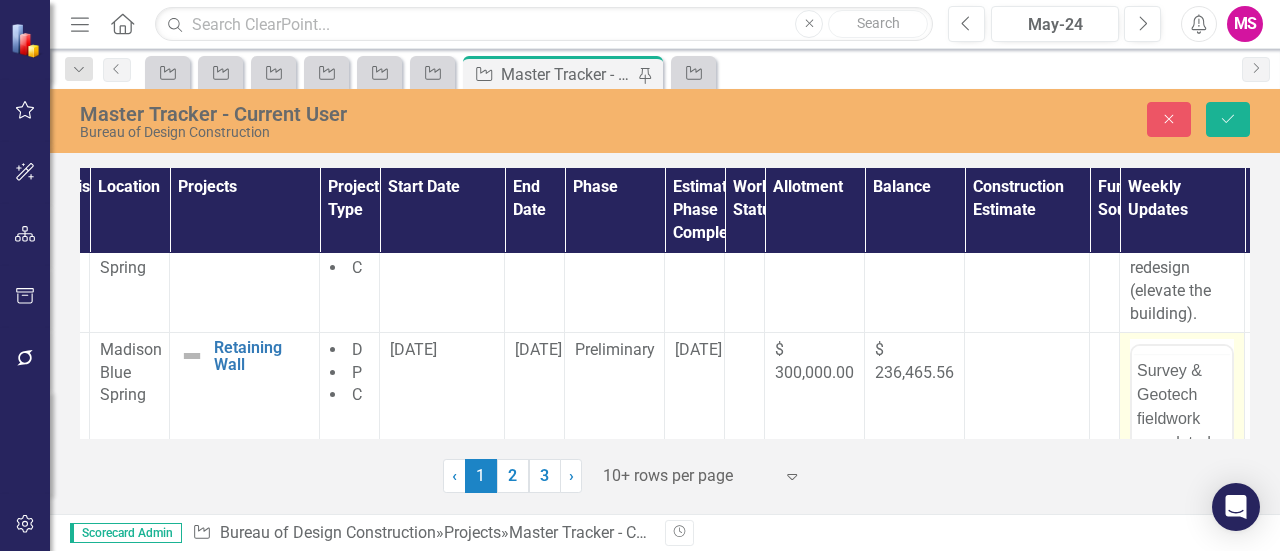 scroll, scrollTop: 0, scrollLeft: 0, axis: both 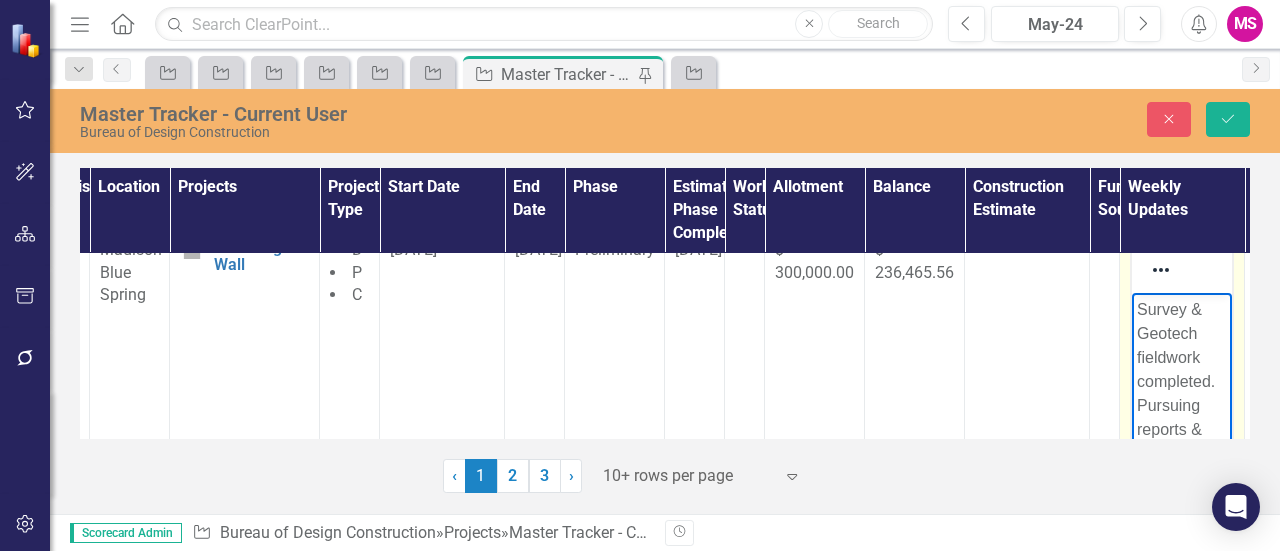 drag, startPoint x: 1135, startPoint y: 307, endPoint x: 1144, endPoint y: 314, distance: 11.401754 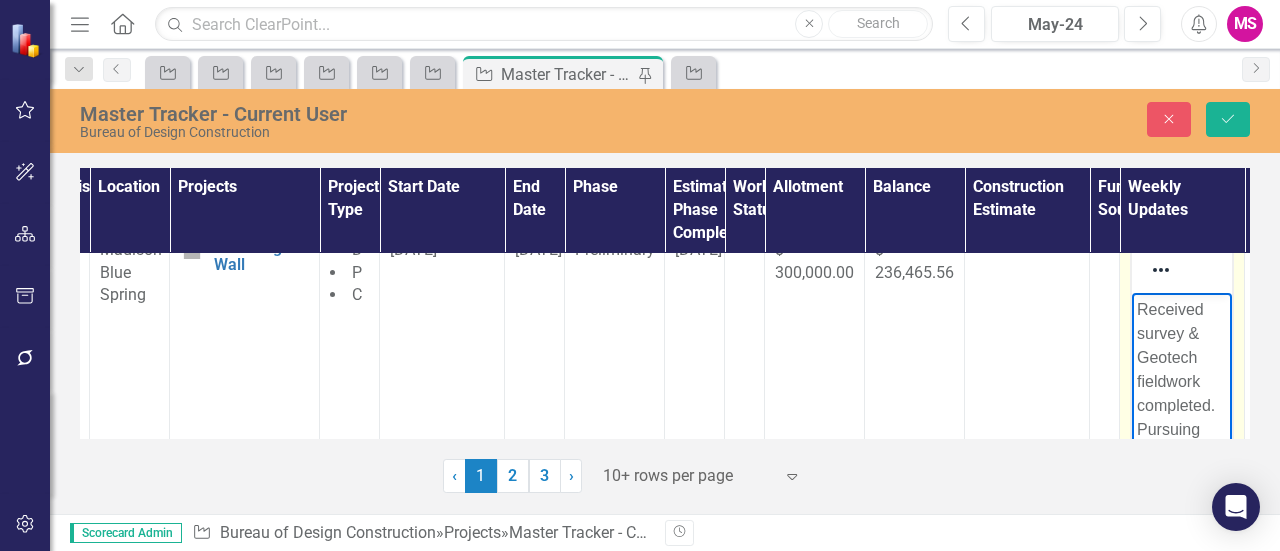 click on "Received survey & Geotech fieldwork completed. Pursuing reports & 60% are due by August." at bounding box center [1182, 417] 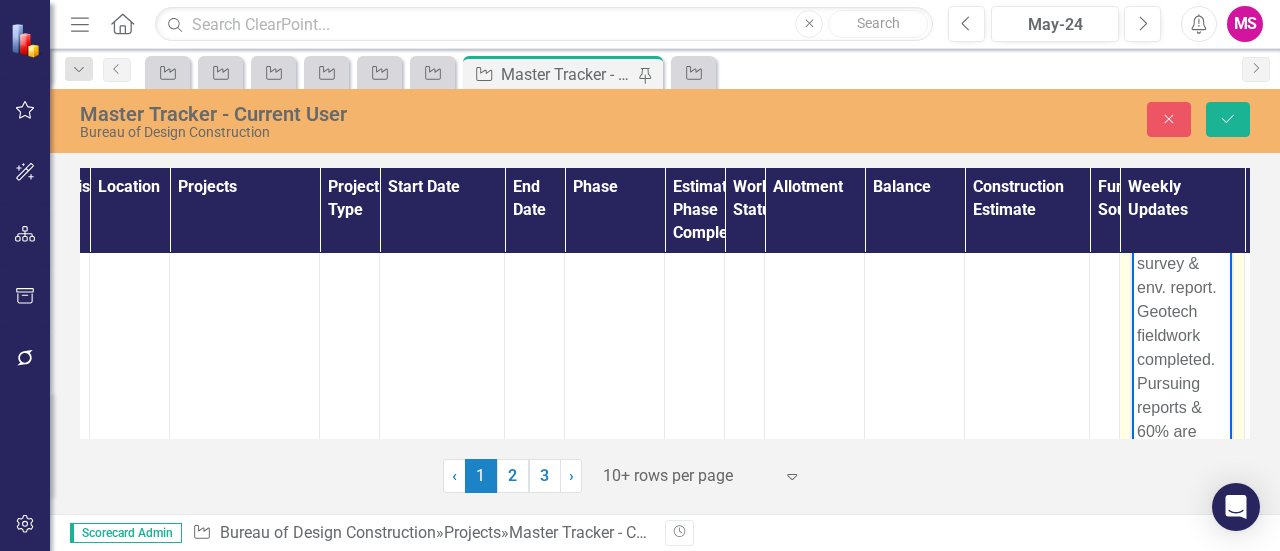 scroll, scrollTop: 1594, scrollLeft: 61, axis: both 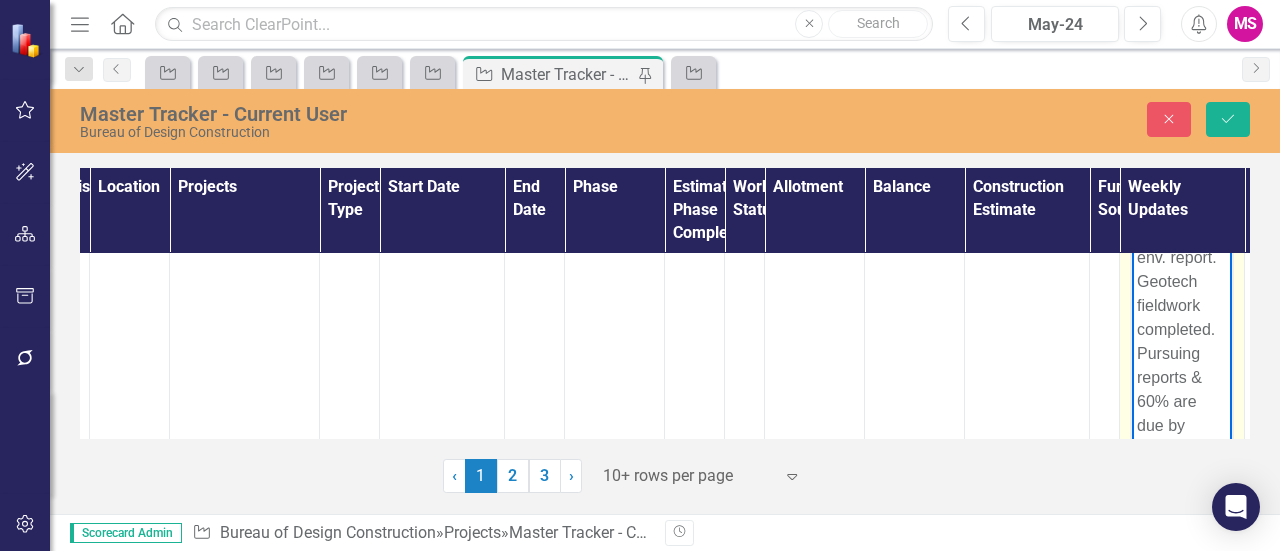 click on "Received survey & env. report. Geotech fieldwork completed. Pursuing reports & 60% are due by August." at bounding box center [1182, 329] 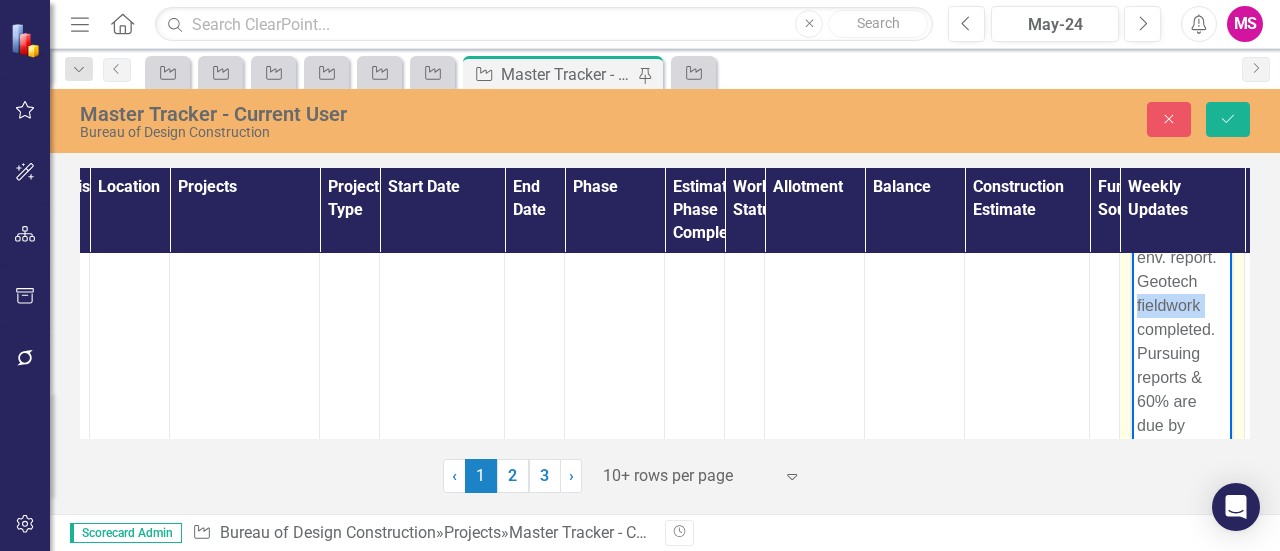 click on "Received survey & env. report. Geotech fieldwork completed. Pursuing reports & 60% are due by August." at bounding box center (1182, 329) 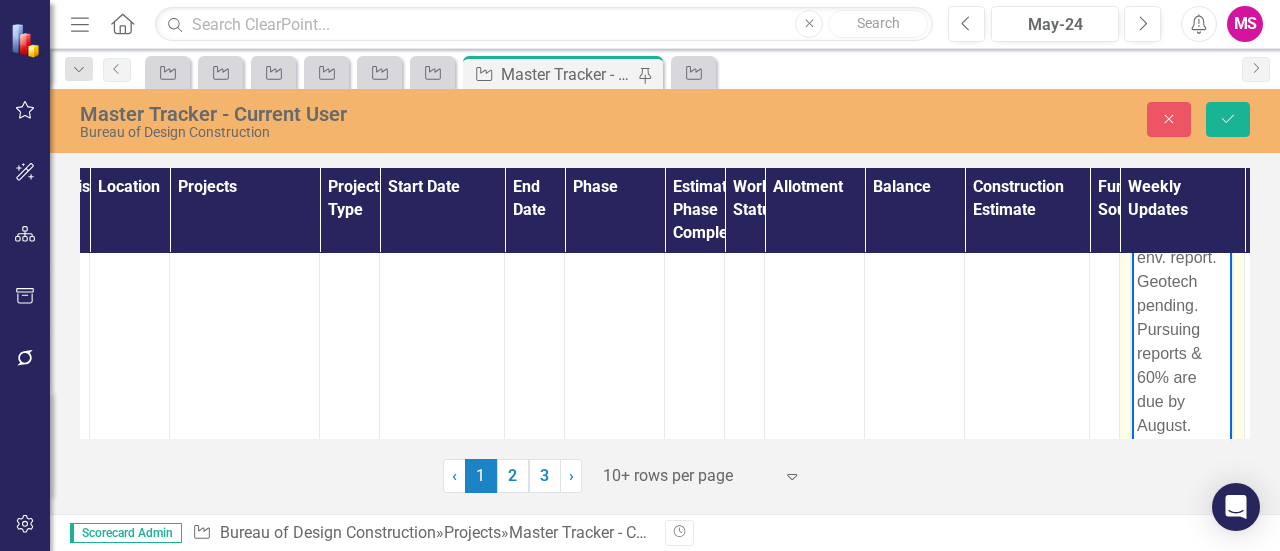 scroll, scrollTop: 1494, scrollLeft: 61, axis: both 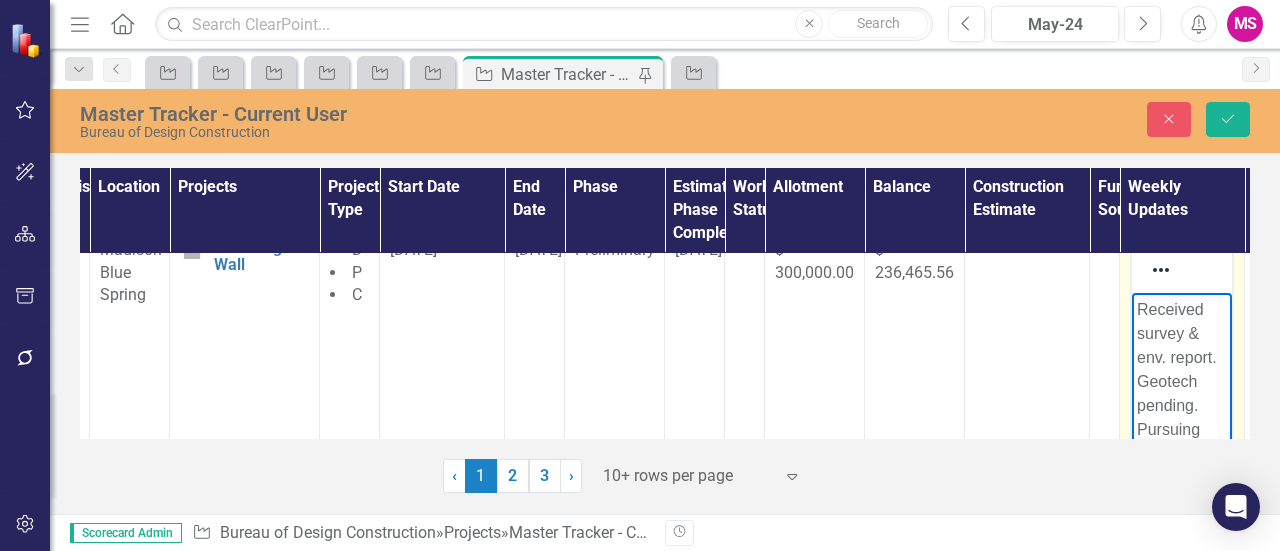 click on "Received survey & env. report. Geotech pending. Pursuing reports & 60% are due by August." at bounding box center [1182, 417] 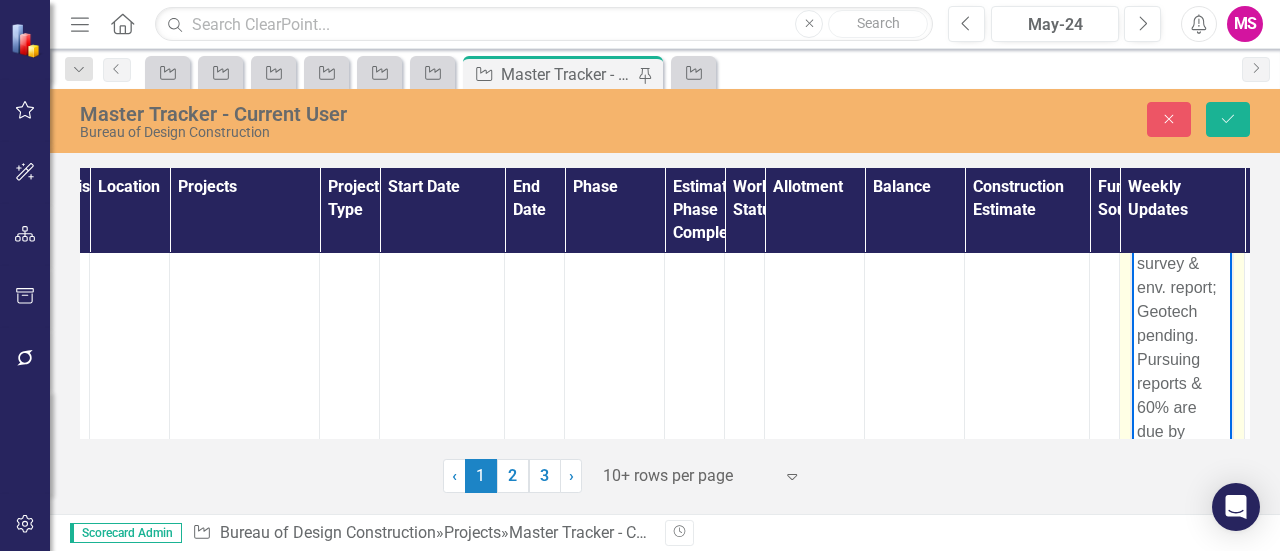 scroll, scrollTop: 1594, scrollLeft: 61, axis: both 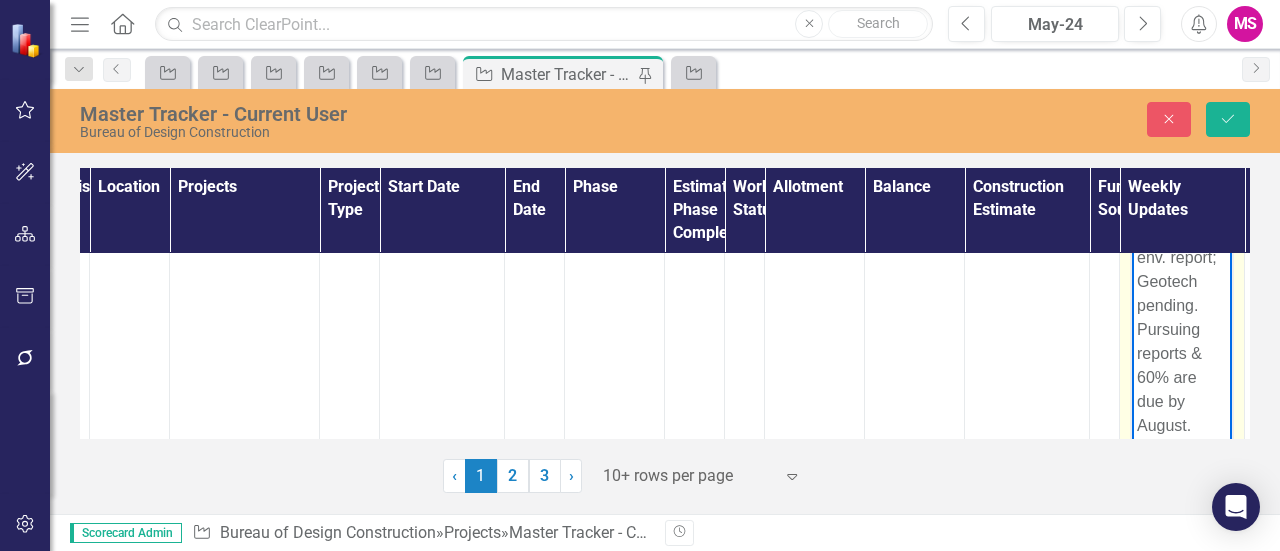 click on "Received survey & env. report; Geotech pending. Pursuing reports & 60% are due by August." at bounding box center (1182, 317) 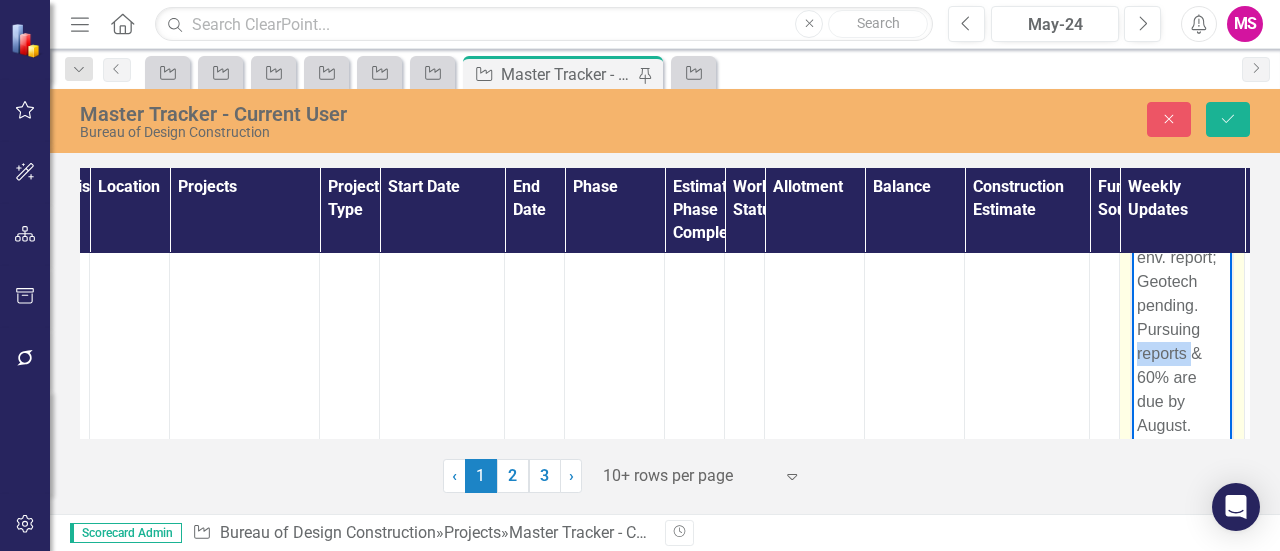 click on "Received survey & env. report; Geotech pending. Pursuing reports & 60% are due by August." at bounding box center [1182, 317] 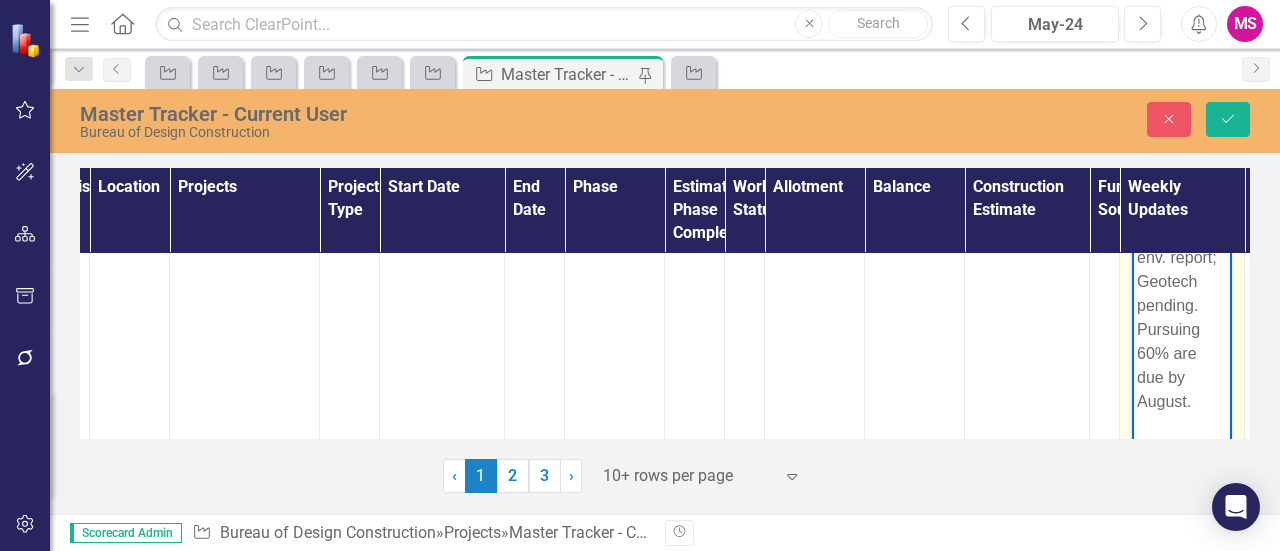 click on "Received survey & env. report; Geotech pending. Pursuing  60% are due by August." at bounding box center (1182, 305) 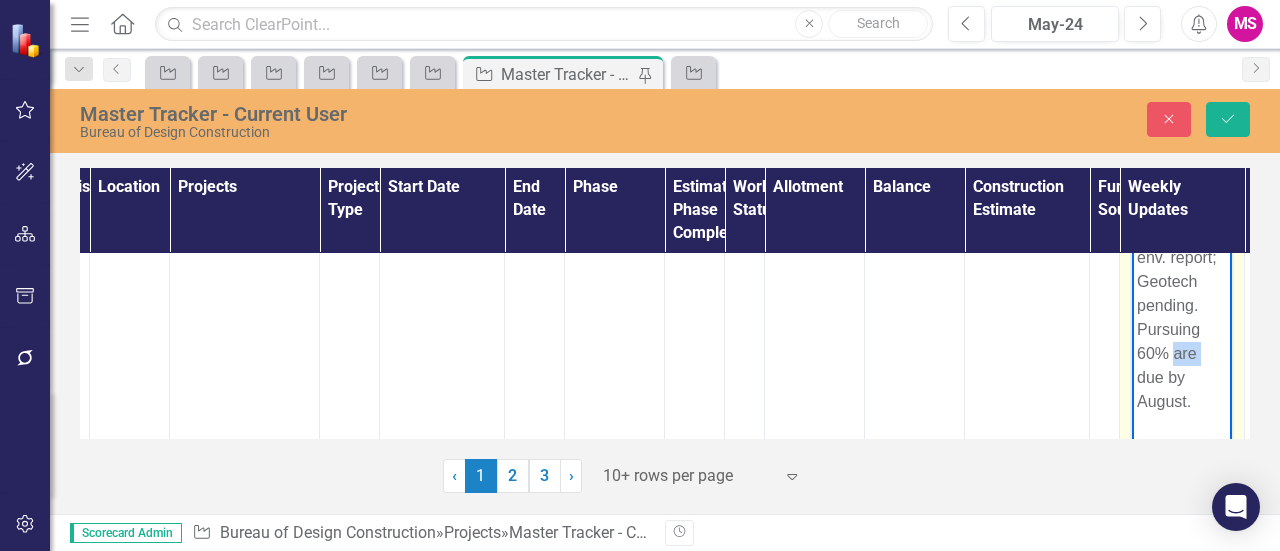 click on "Received survey & env. report; Geotech pending. Pursuing  60% are due by August." at bounding box center [1182, 305] 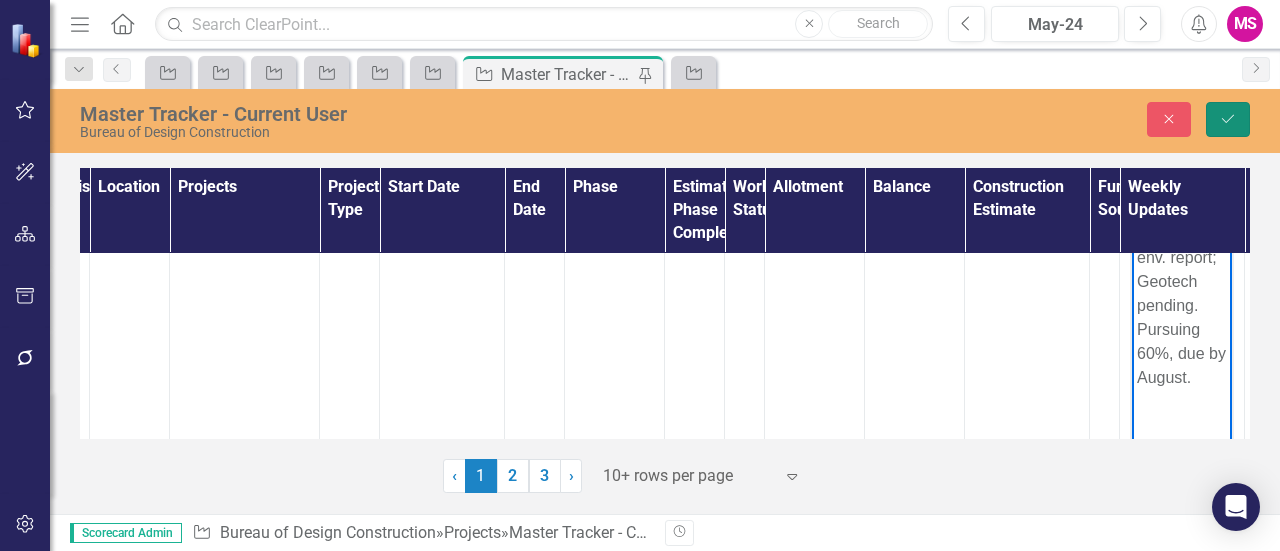 click on "Save" 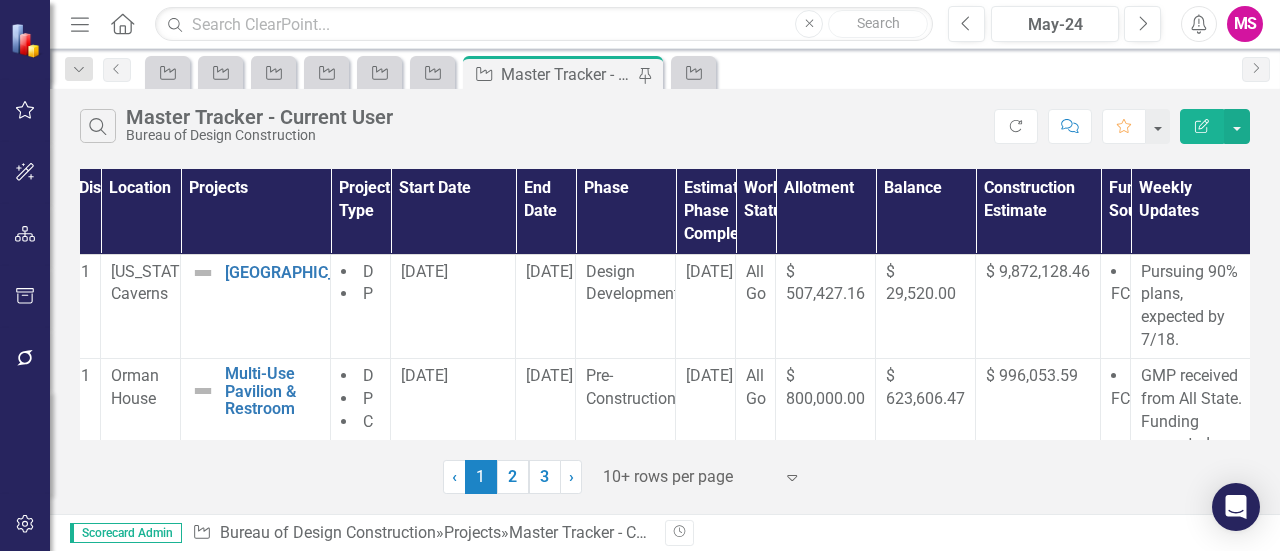 scroll, scrollTop: 0, scrollLeft: 57, axis: horizontal 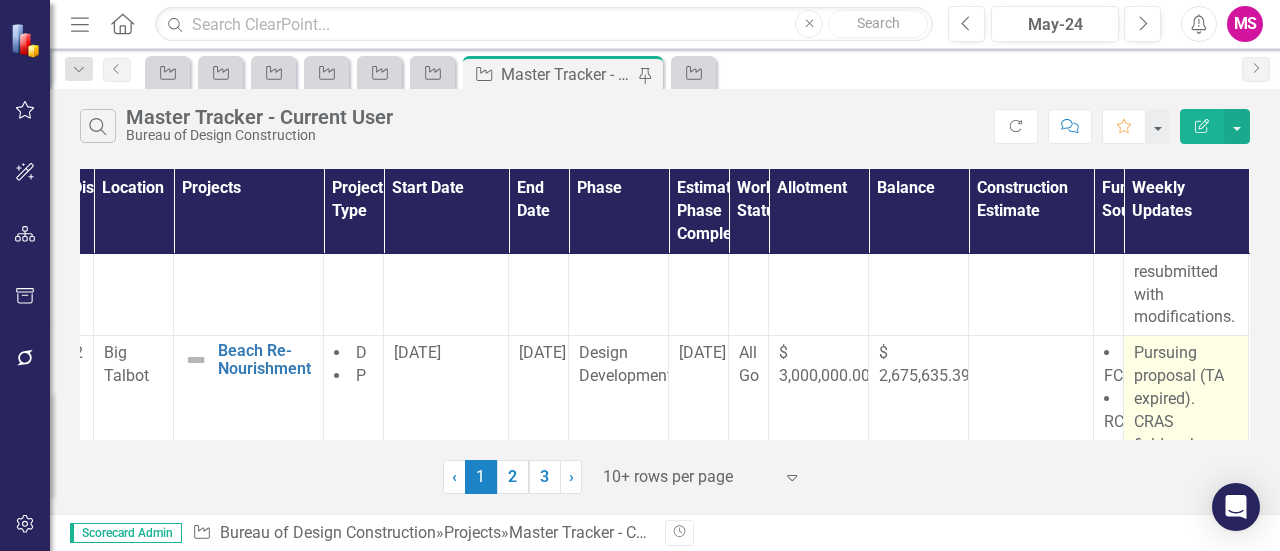 click on "Pursuing proposal (TA expired). CRAS fieldwork completed. Pursuing Sand Assessment report." at bounding box center (1186, 447) 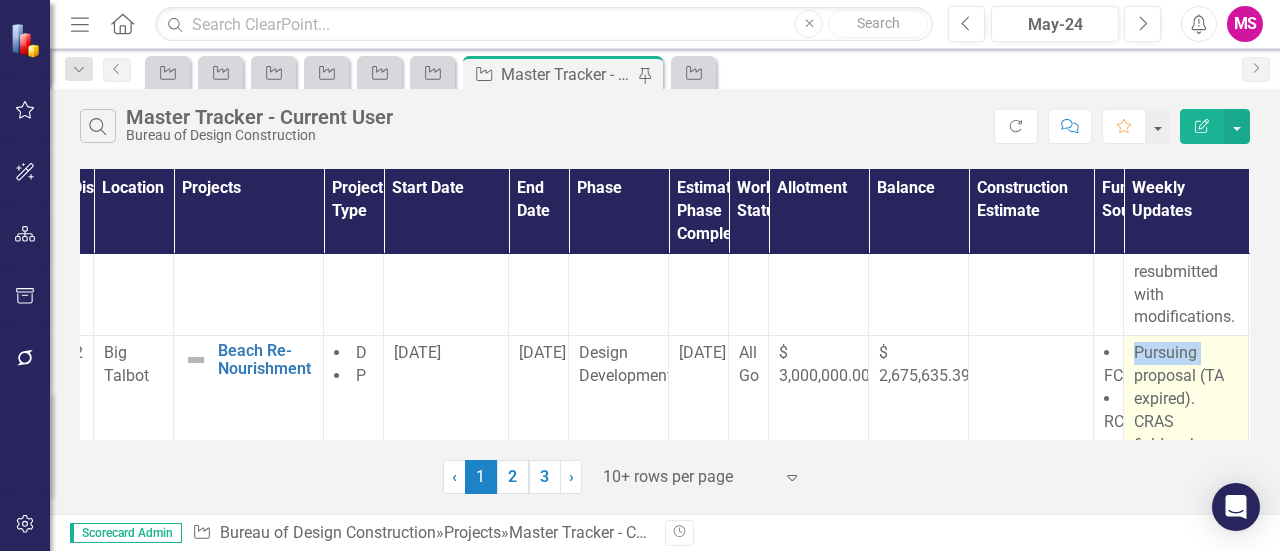 click on "Pursuing proposal (TA expired). CRAS fieldwork completed. Pursuing Sand Assessment report." at bounding box center (1186, 447) 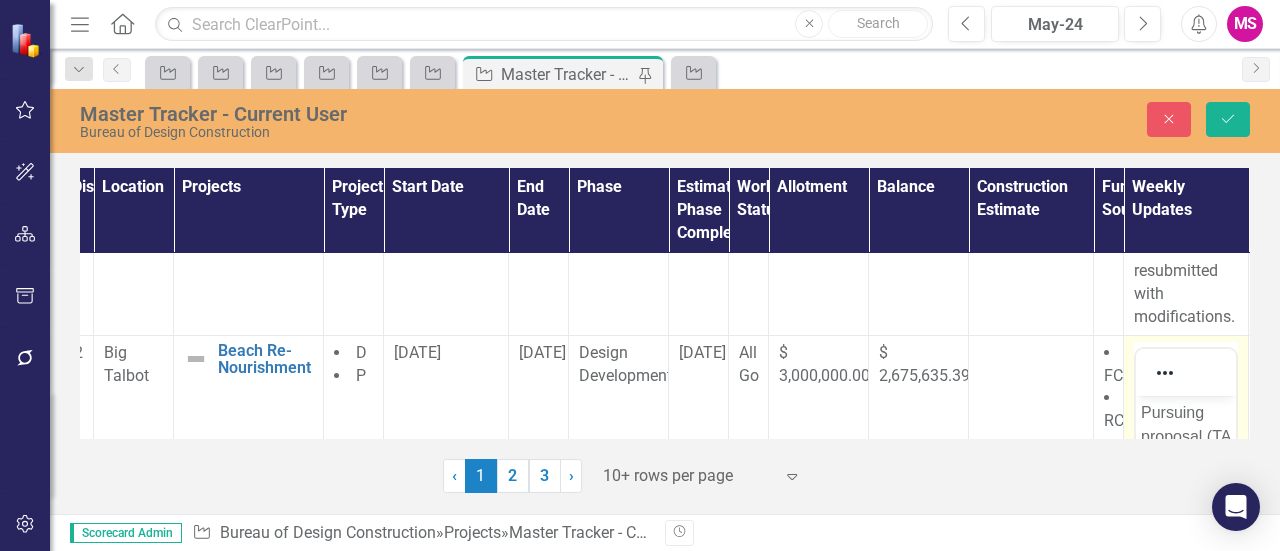 scroll, scrollTop: 0, scrollLeft: 0, axis: both 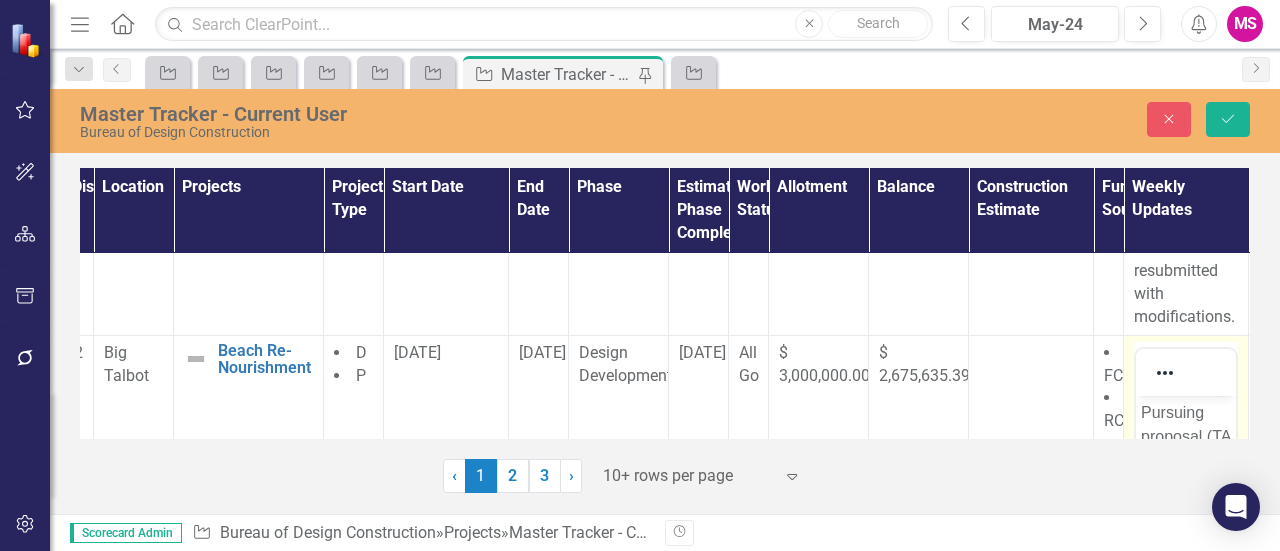 click on "Pursuing proposal (TA expired). CRAS fieldwork completed. Pursuing Sand Assessment report." at bounding box center (1186, 520) 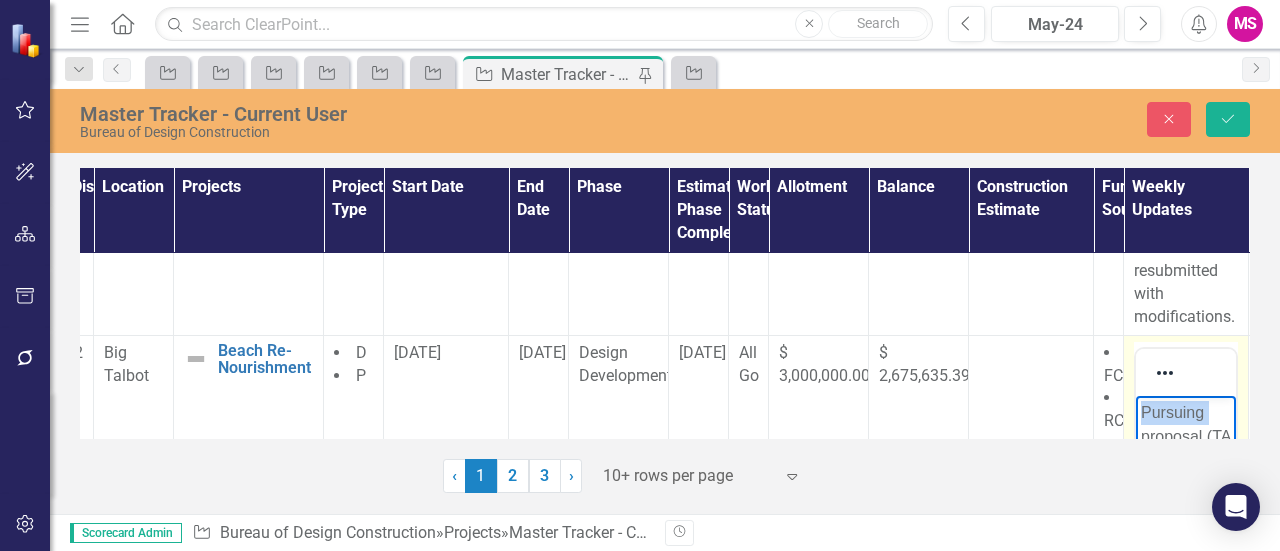 click on "Pursuing proposal (TA expired). CRAS fieldwork completed. Pursuing Sand Assessment report." at bounding box center (1186, 520) 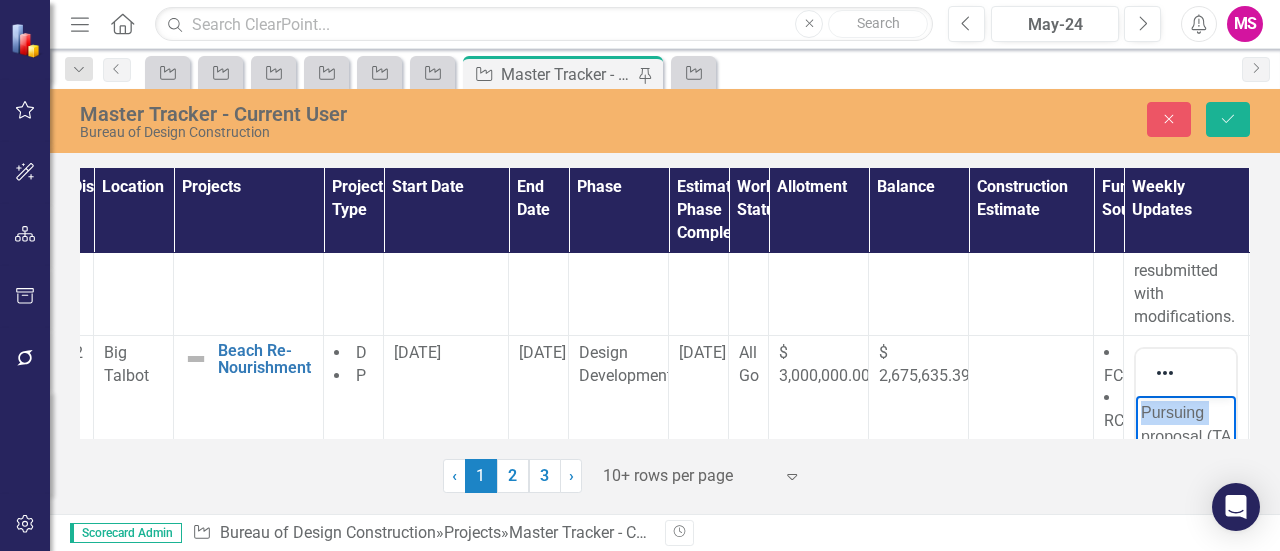 type 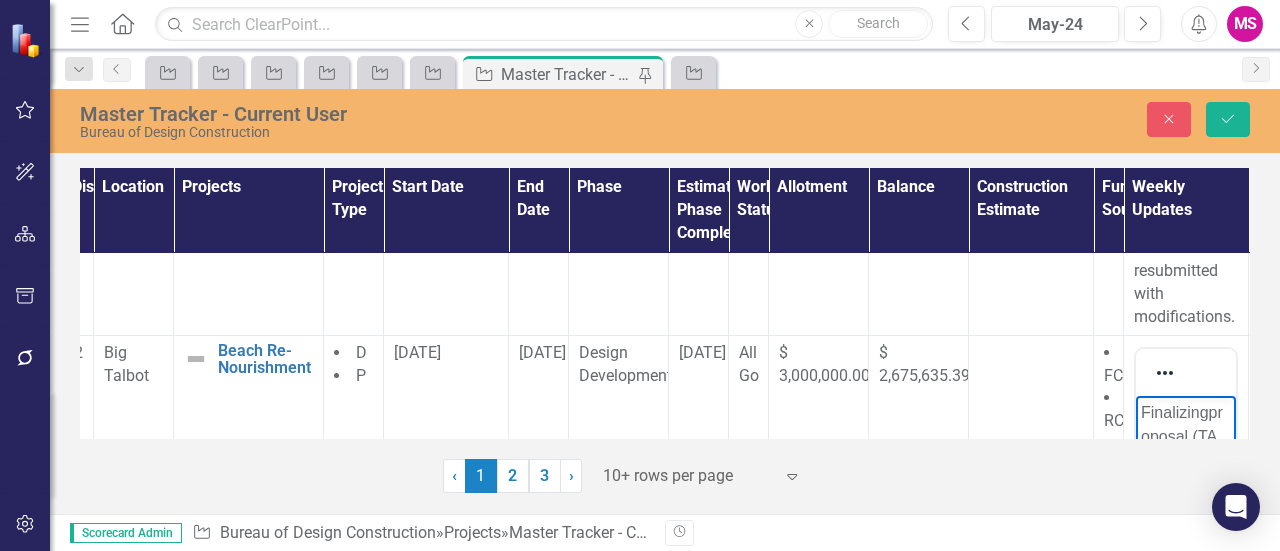 scroll, scrollTop: 618, scrollLeft: 57, axis: both 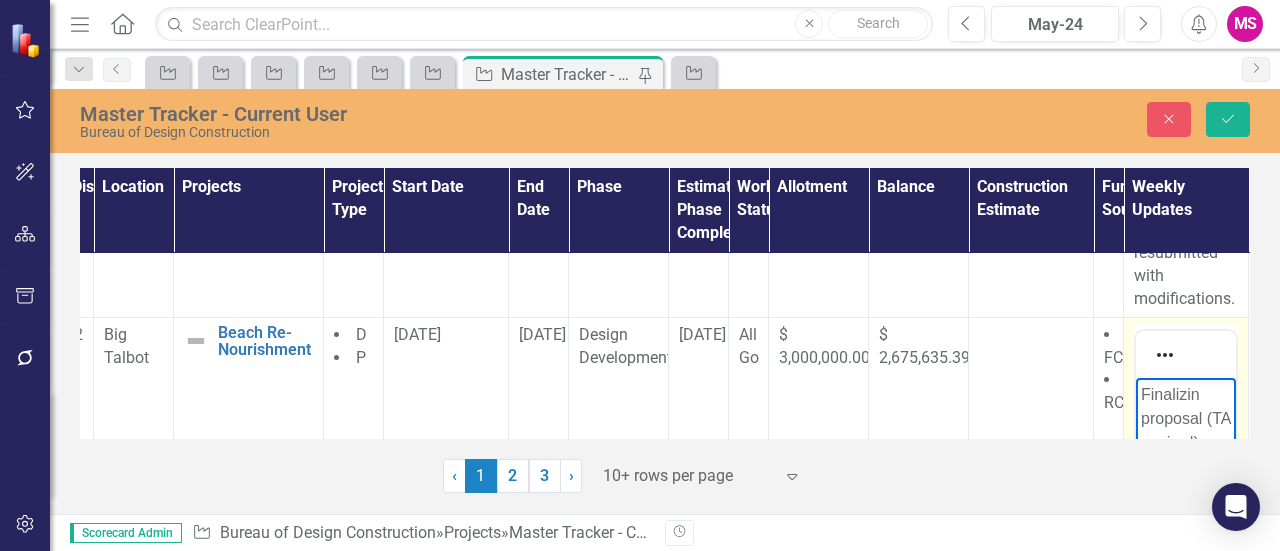 click on "Finalizin proposal (TA expired). CRAS fieldwork completed. Pursuing Sand Assessment report." at bounding box center (1186, 502) 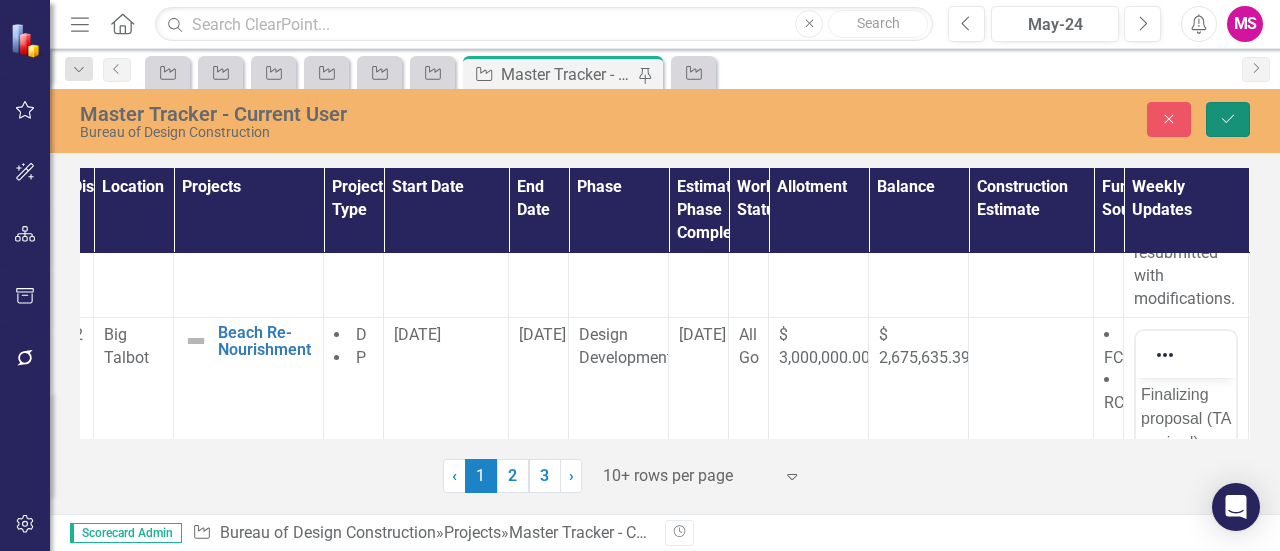 click on "Save" 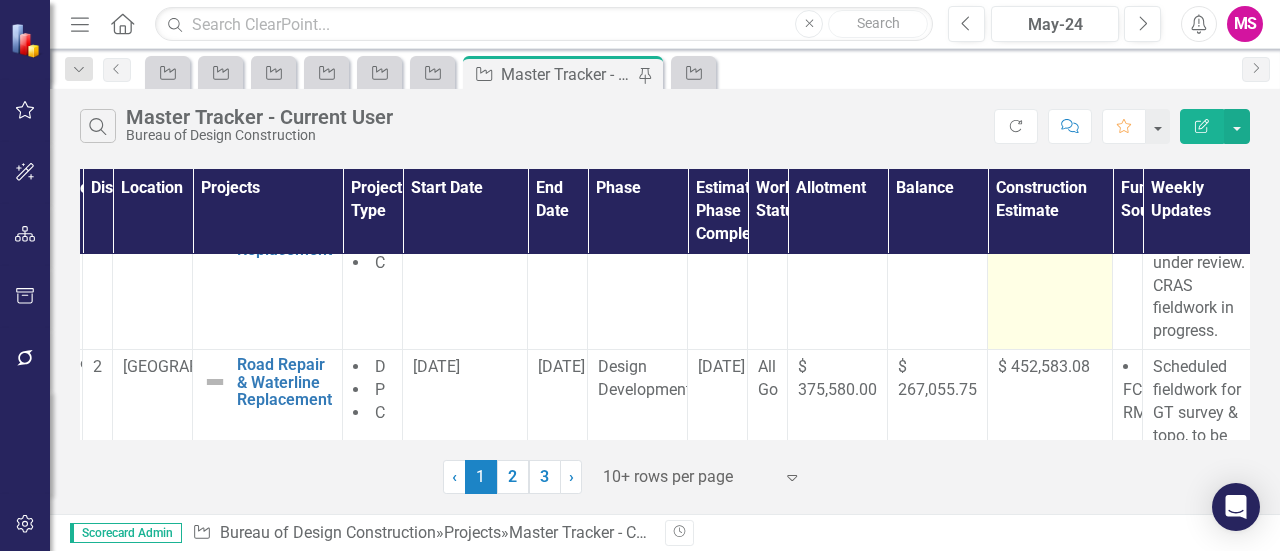 scroll, scrollTop: 1200, scrollLeft: 38, axis: both 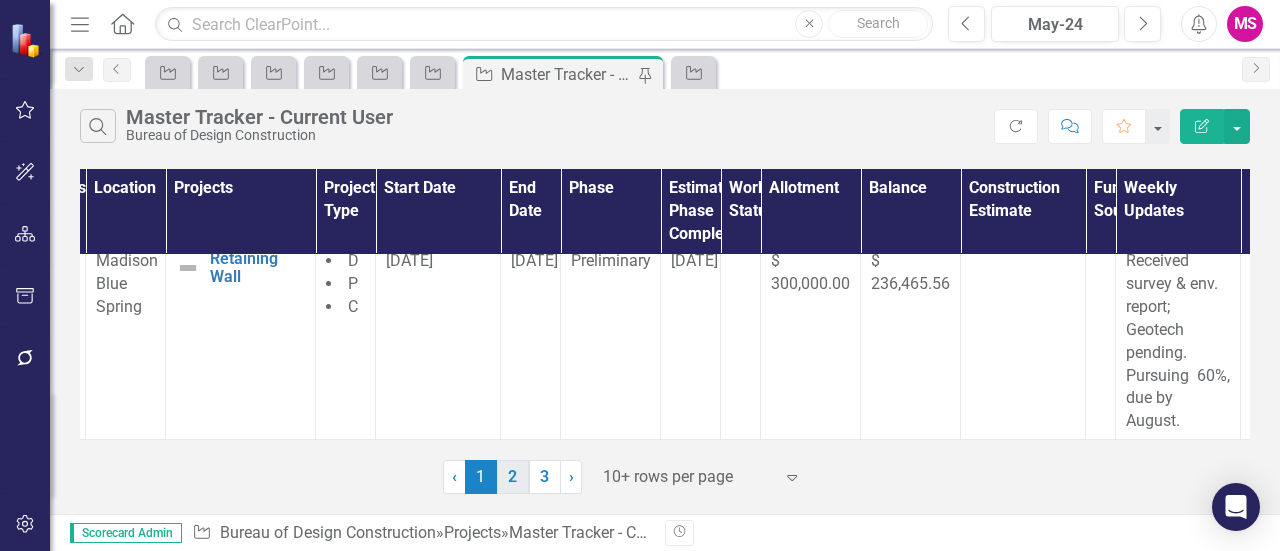 click on "2" at bounding box center [513, 477] 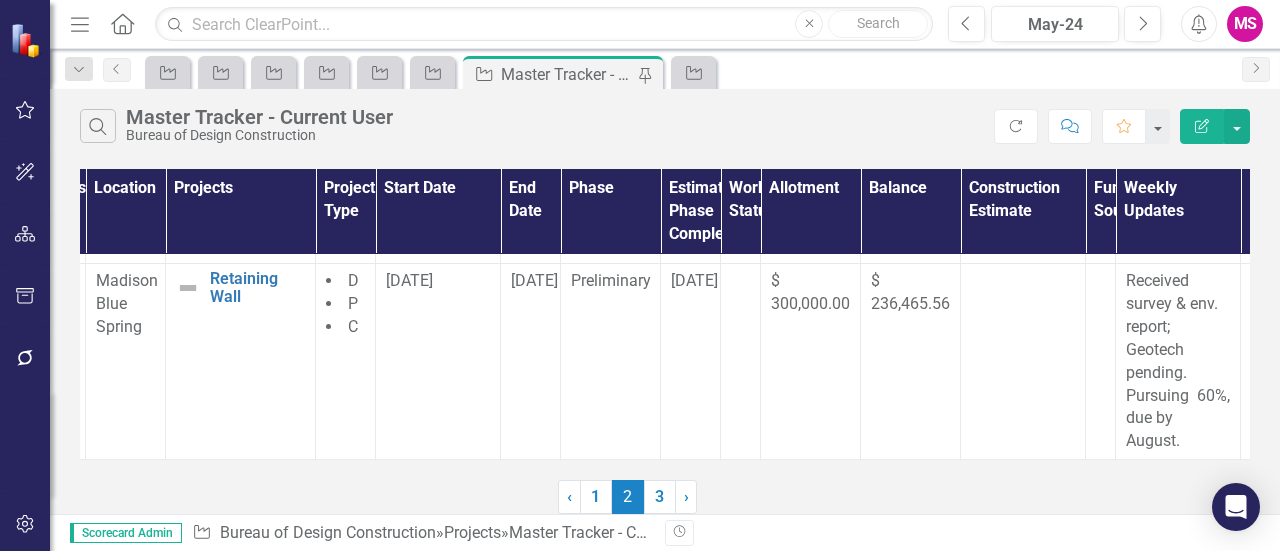scroll, scrollTop: 0, scrollLeft: 0, axis: both 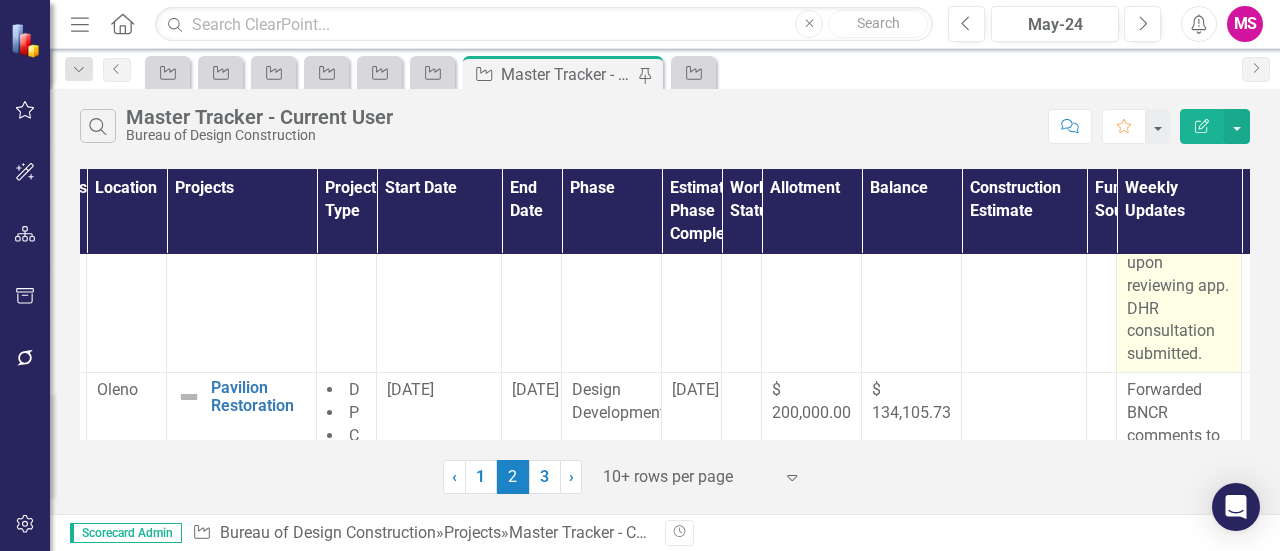 click on "Permit apps submitted. Geotech by Levy County upon reviewing app. DHR consultation submitted." at bounding box center (1179, 264) 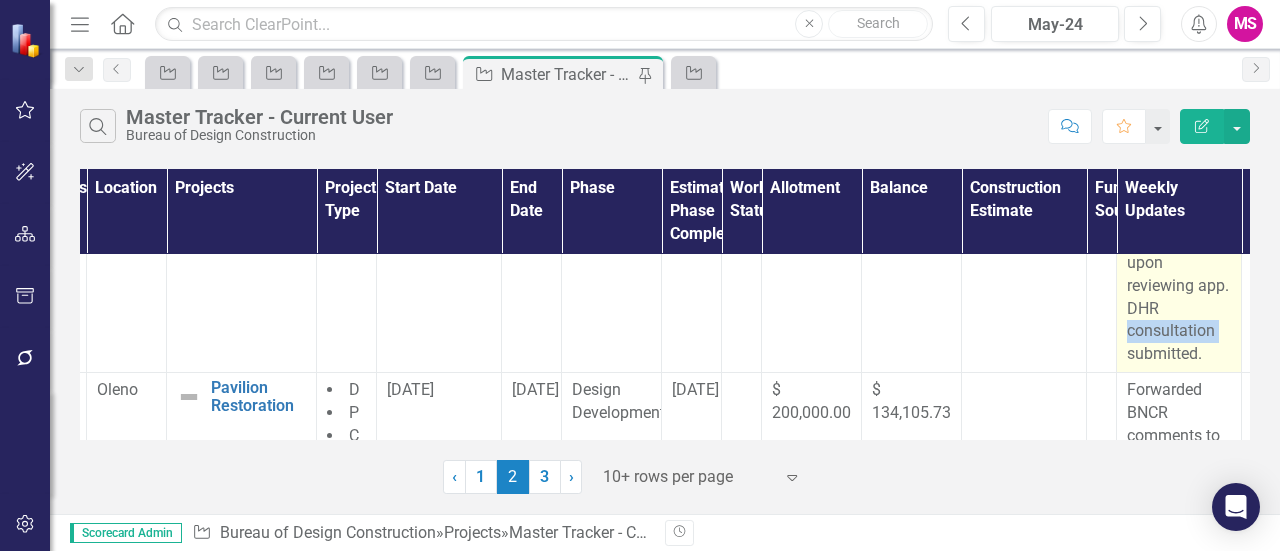 click on "Permit apps submitted. Geotech by Levy County upon reviewing app. DHR consultation submitted." at bounding box center (1179, 264) 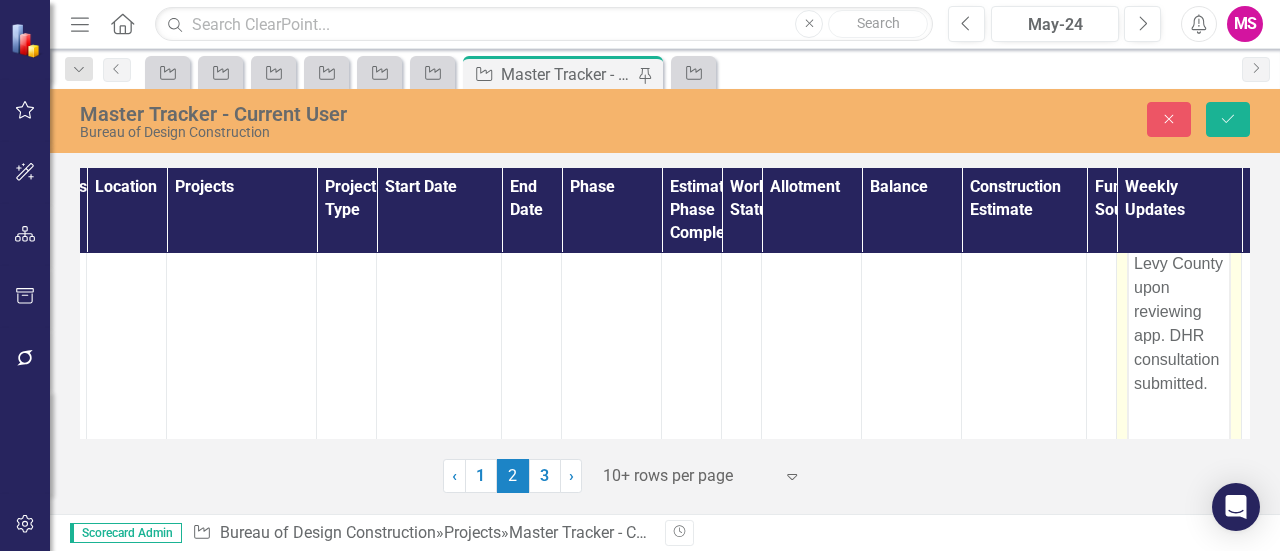 scroll, scrollTop: 0, scrollLeft: 0, axis: both 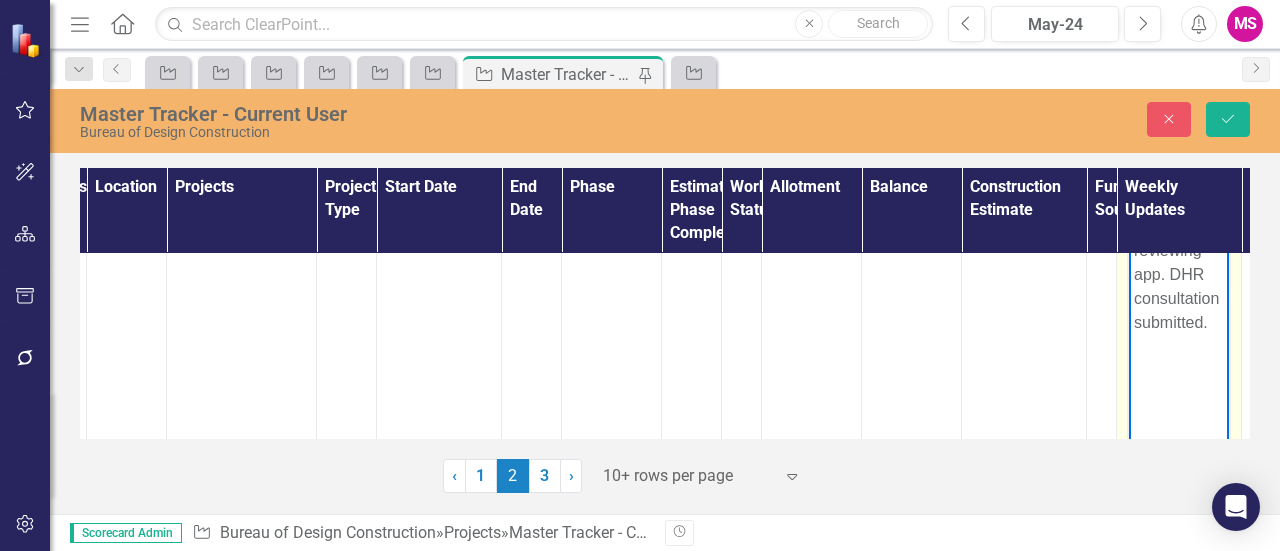 click on "Permit apps submitted. Geotech by Levy County upon reviewing app. DHR consultation submitted." at bounding box center [1179, 226] 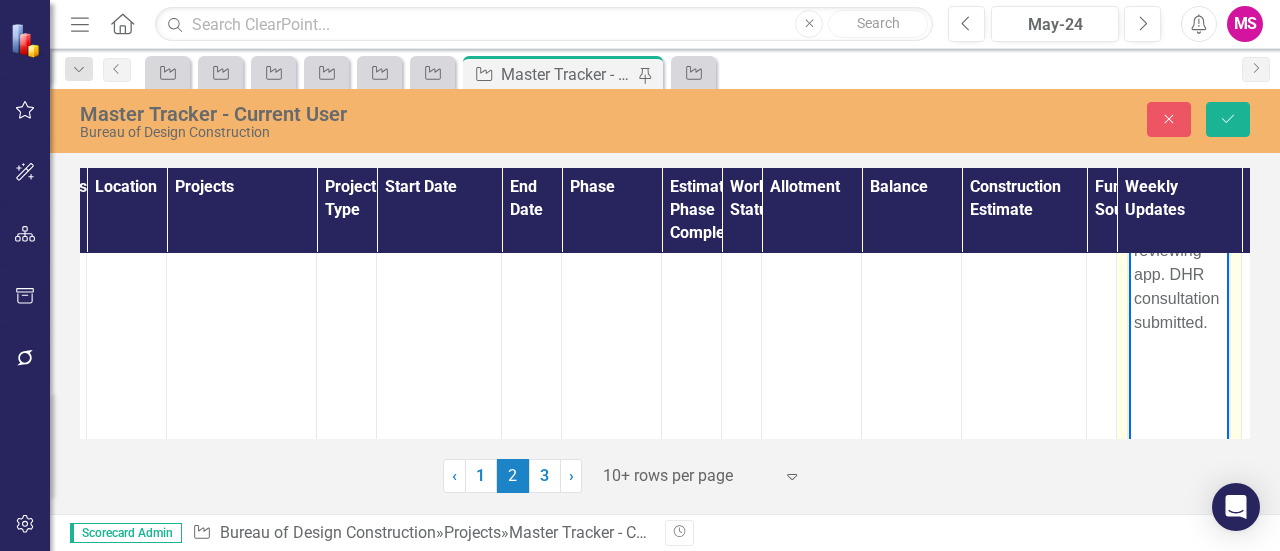click on "Permit apps submitted. Geotech by Levy County upon reviewing app. DHR consultation submitted." at bounding box center (1179, 226) 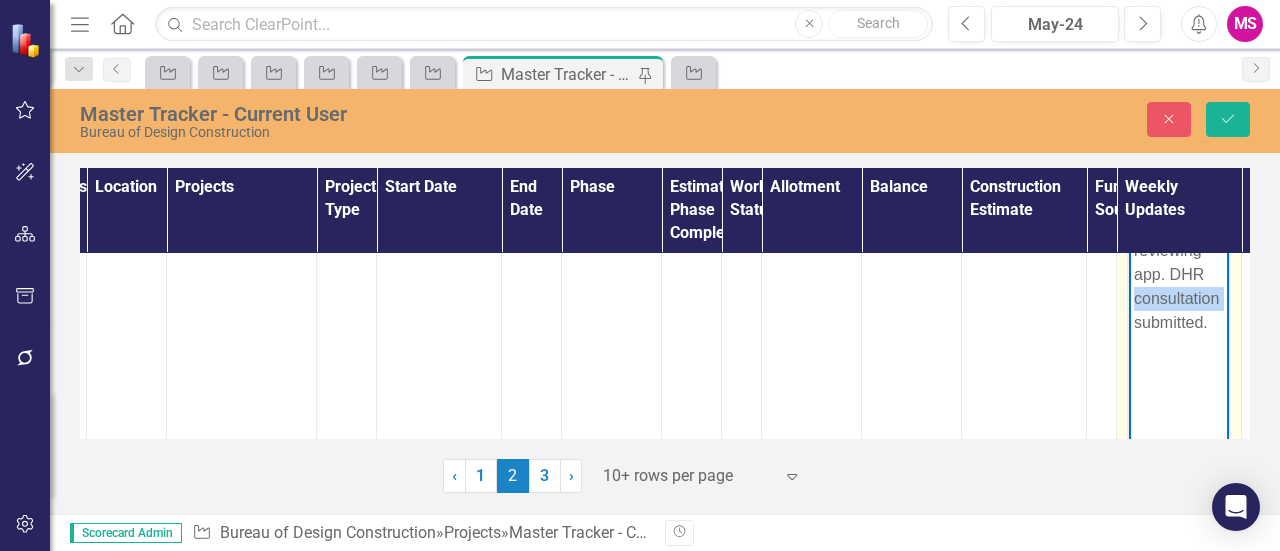 click on "Permit apps submitted. Geotech by Levy County upon reviewing app. DHR consultation submitted." at bounding box center [1179, 226] 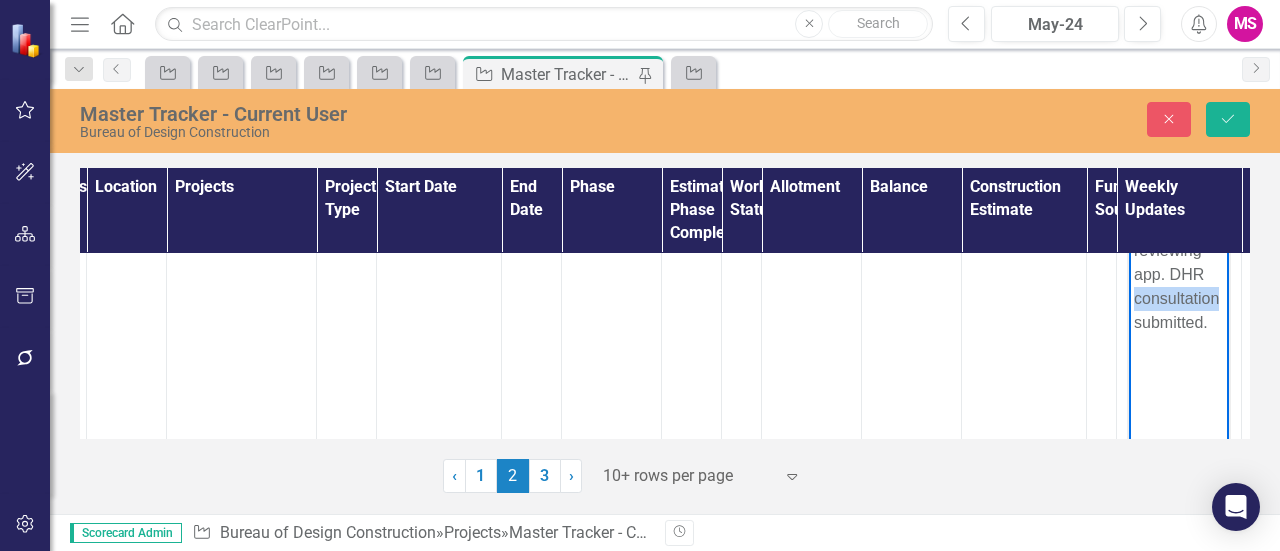 type 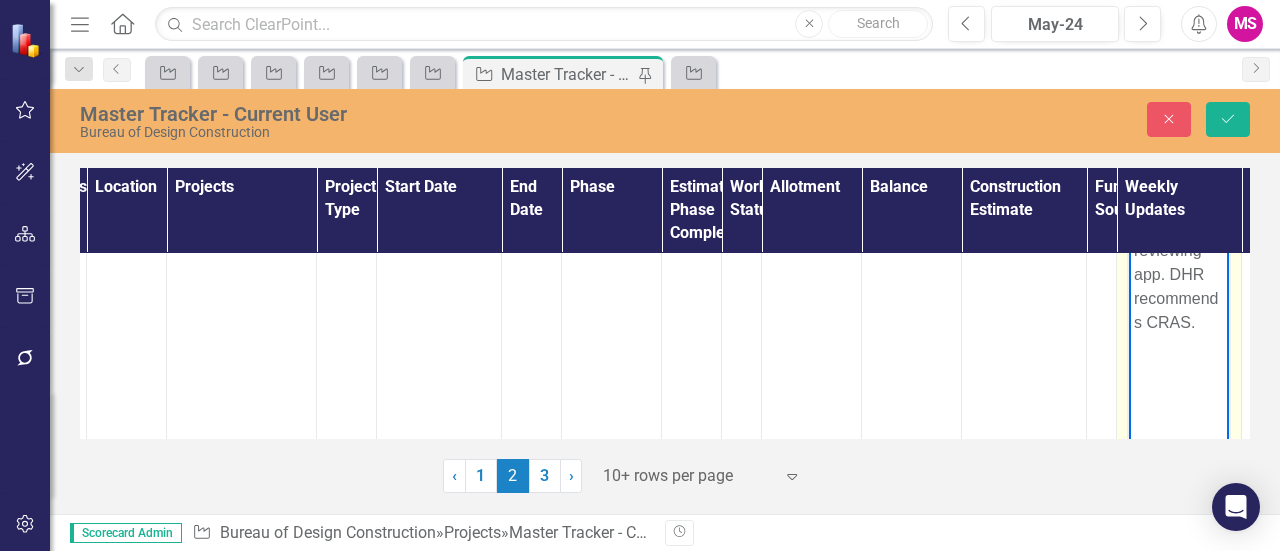 click on "Permit apps submitted. Geotech by Levy County upon reviewing app. DHR recommends CRAS." at bounding box center [1179, 226] 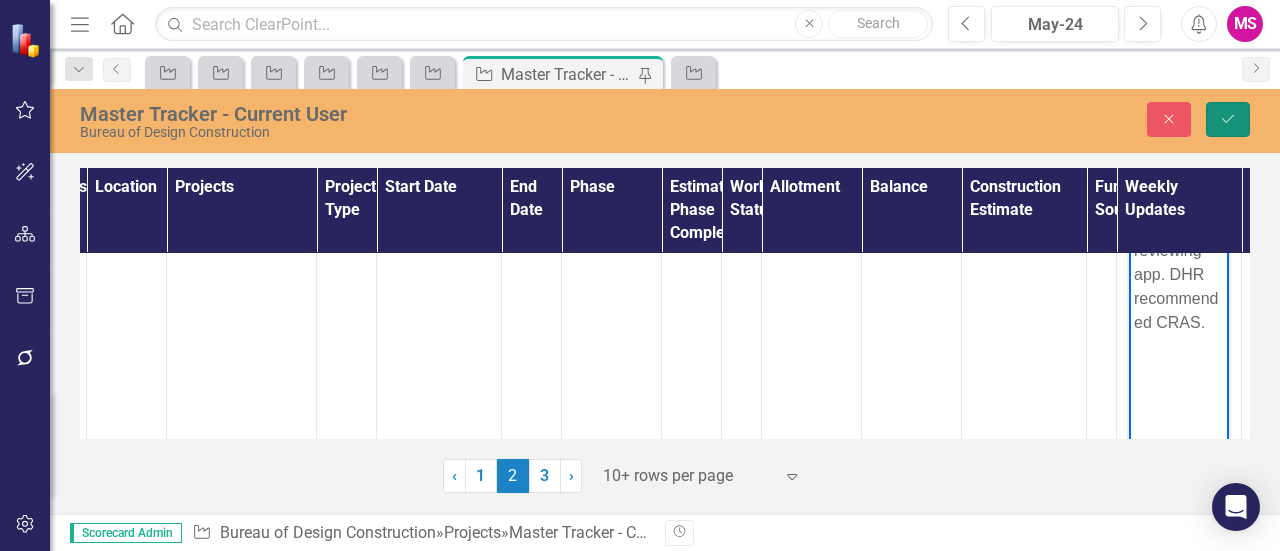 click on "Save" at bounding box center (1228, 119) 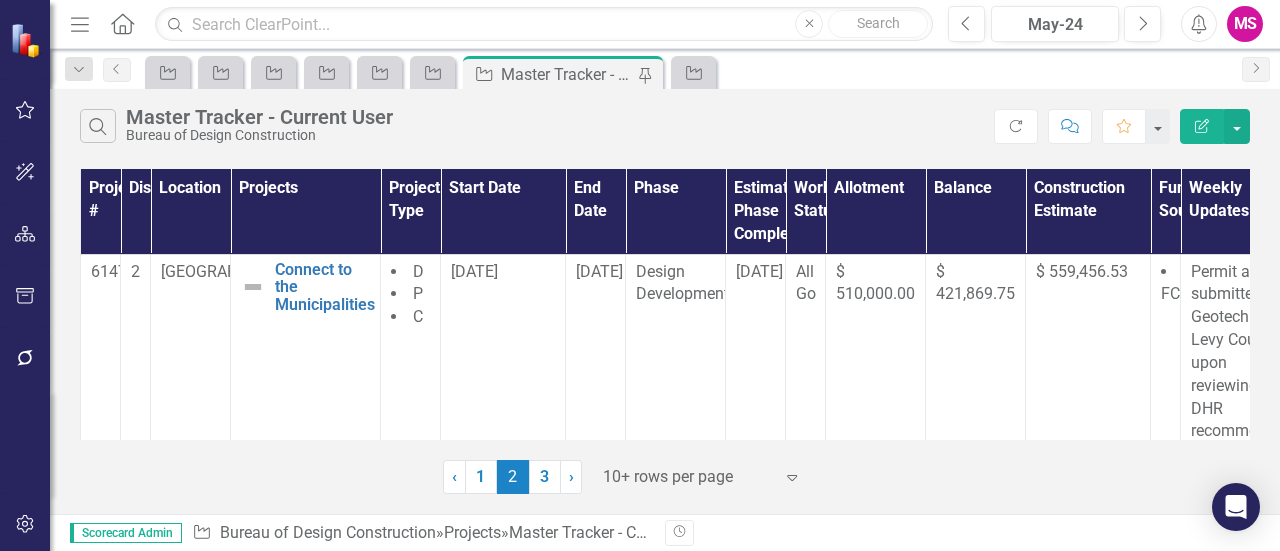 scroll, scrollTop: 0, scrollLeft: 131, axis: horizontal 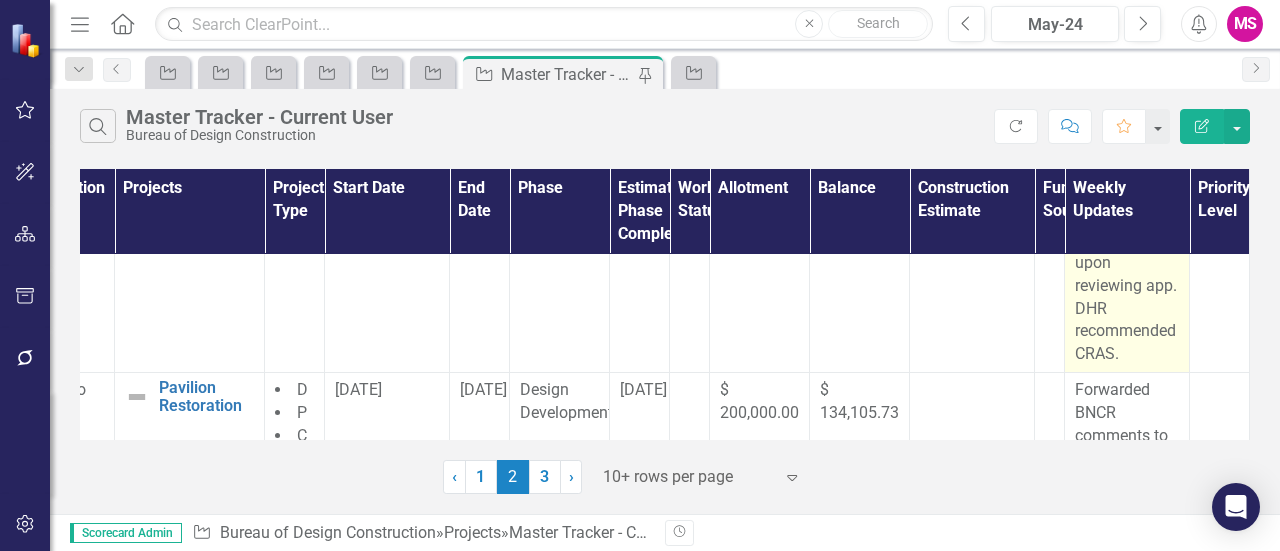 click on "Permit apps submitted. Geotech by Levy County upon reviewing app. DHR recommended CRAS." at bounding box center [1127, 264] 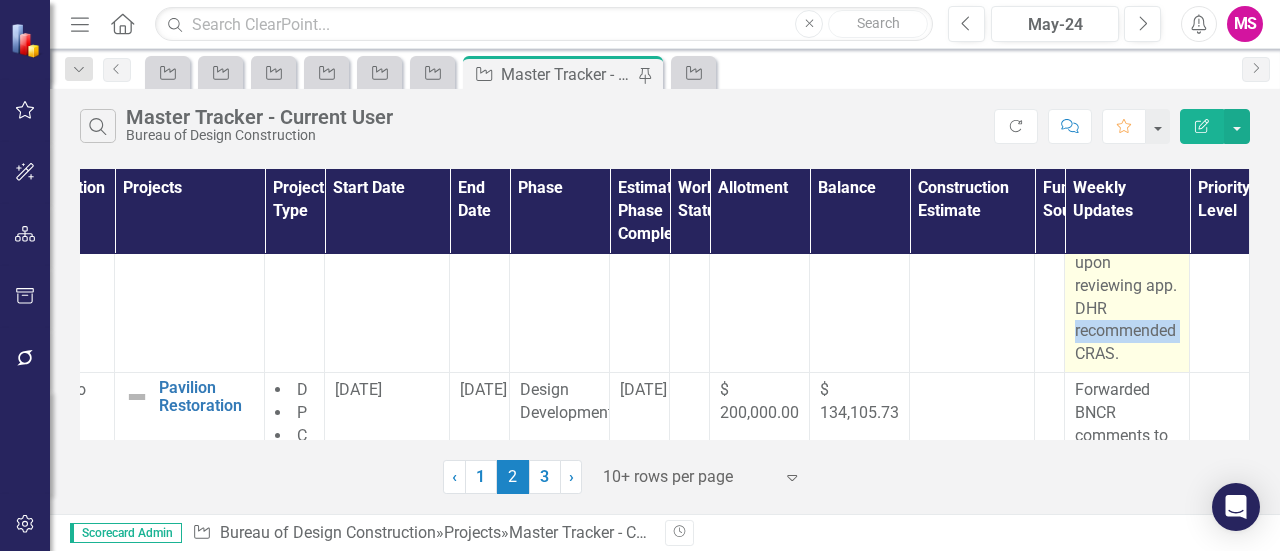 click on "Permit apps submitted. Geotech by Levy County upon reviewing app. DHR recommended CRAS." at bounding box center [1127, 264] 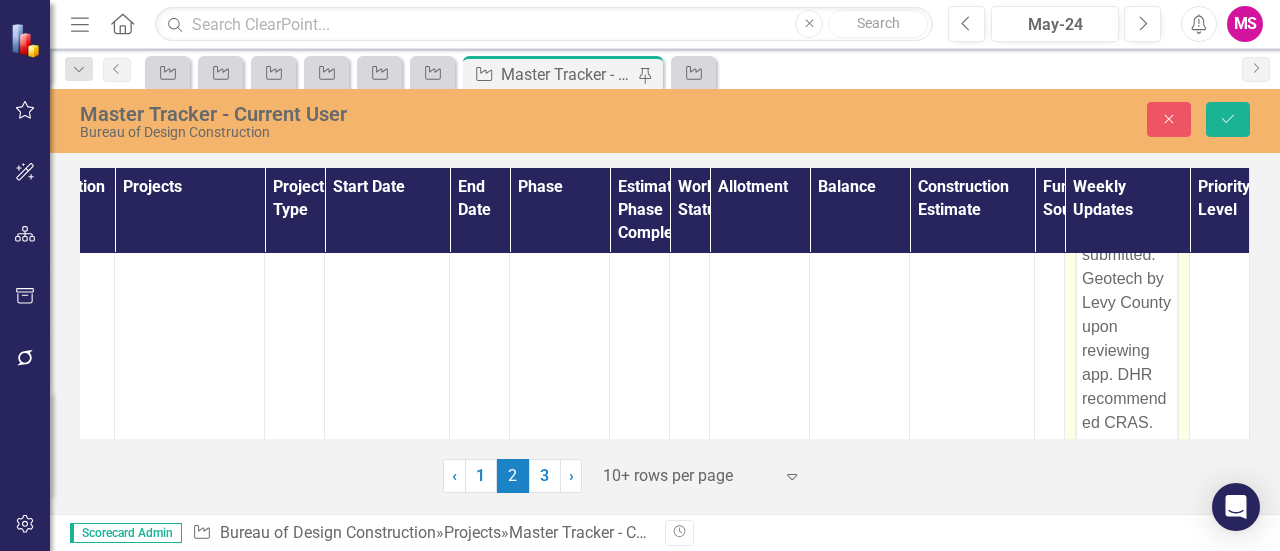scroll, scrollTop: 0, scrollLeft: 0, axis: both 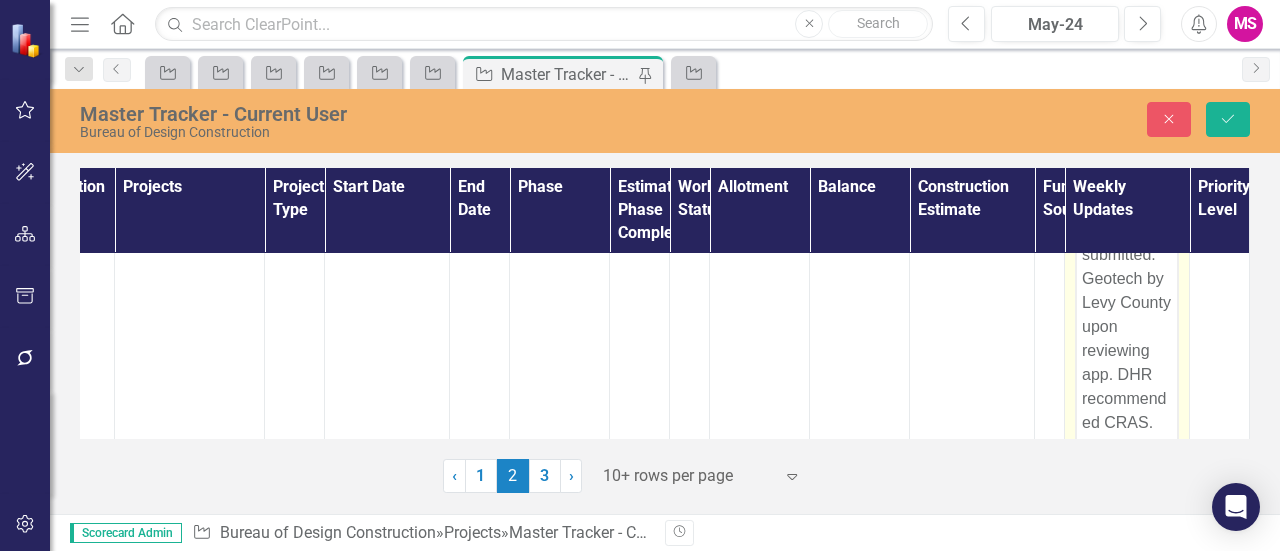 drag, startPoint x: 1166, startPoint y: 390, endPoint x: 2252, endPoint y: 666, distance: 1120.5231 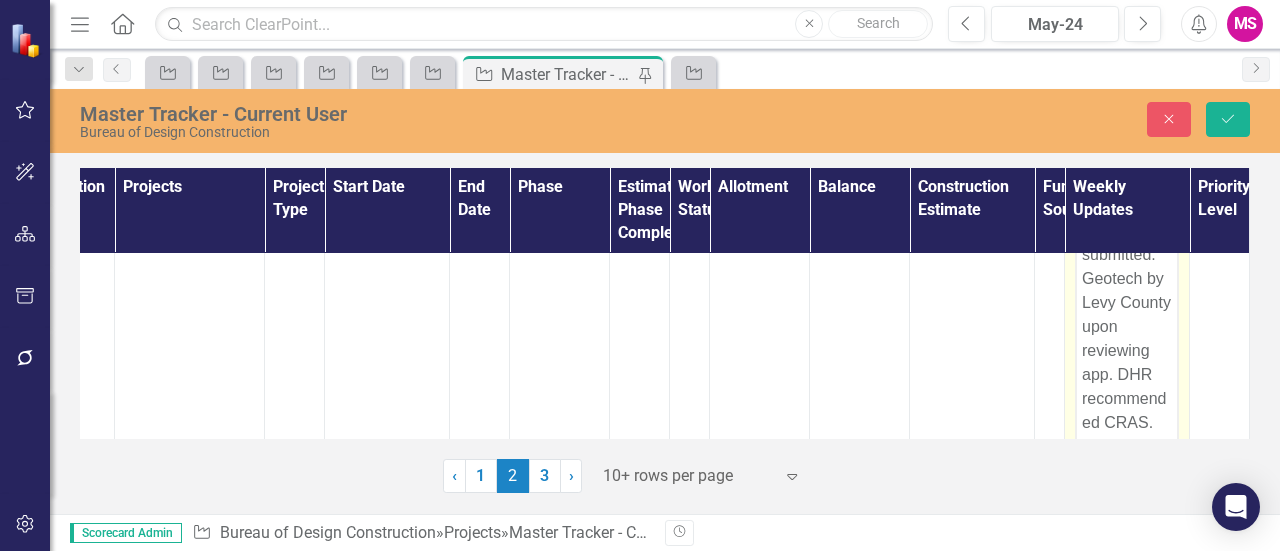 click on "Permit apps submitted. Geotech by Levy County upon reviewing app. DHR recommended CRAS." at bounding box center [1127, 326] 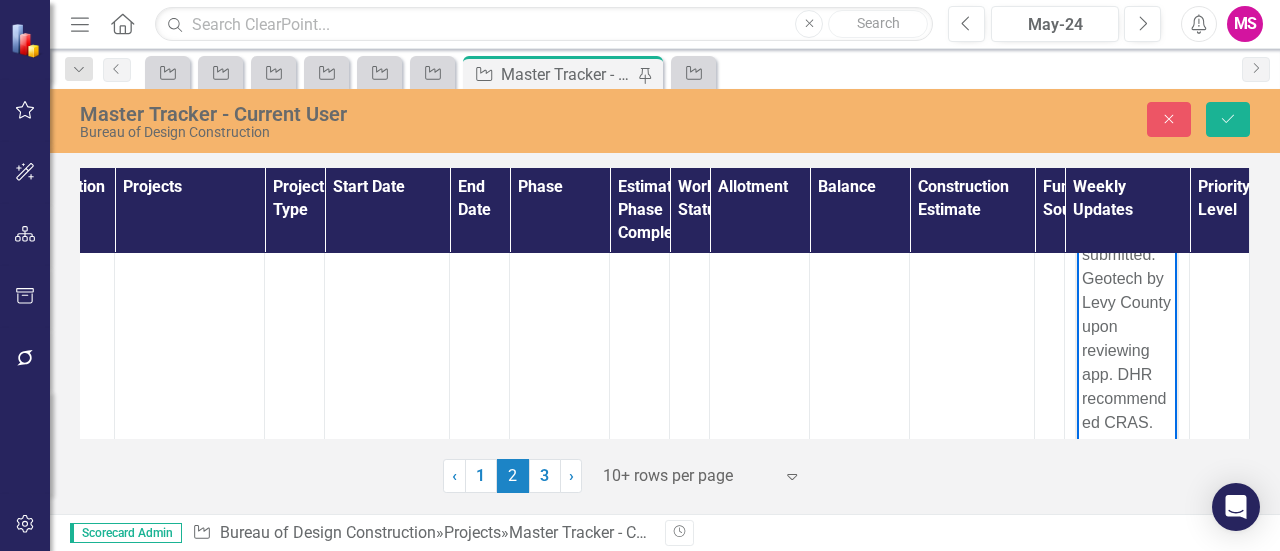 type 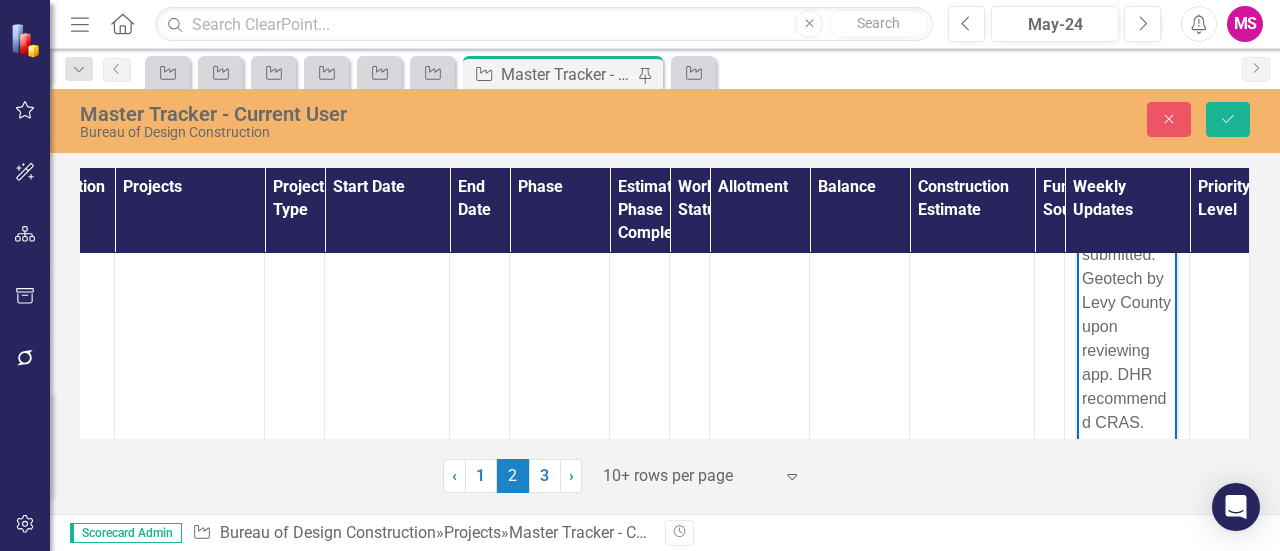 scroll, scrollTop: 106, scrollLeft: 131, axis: both 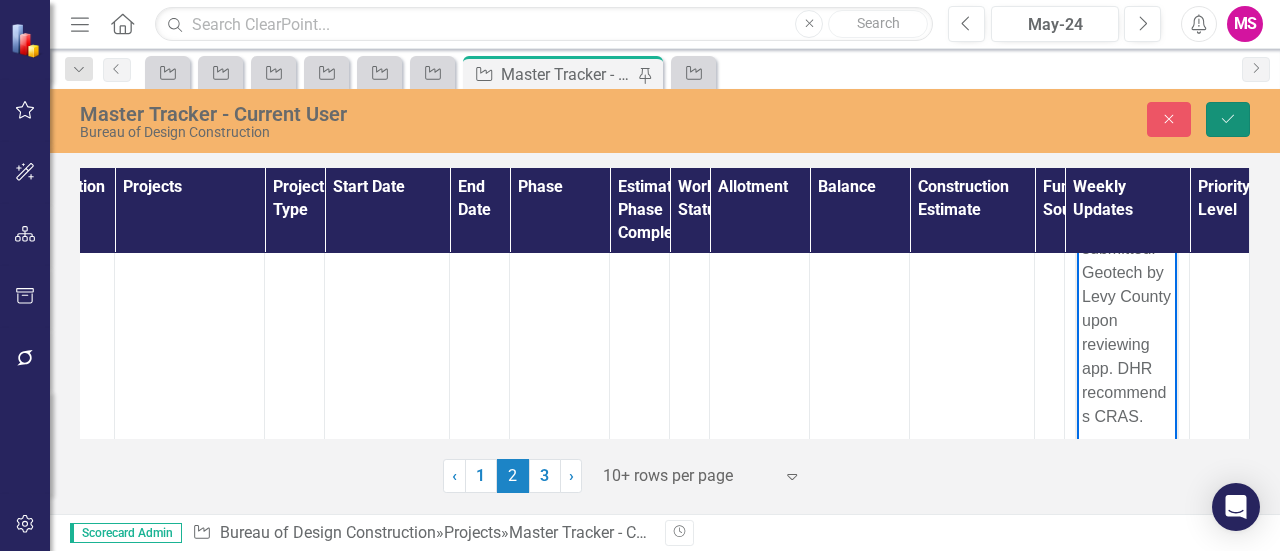 click on "Save" at bounding box center [1228, 119] 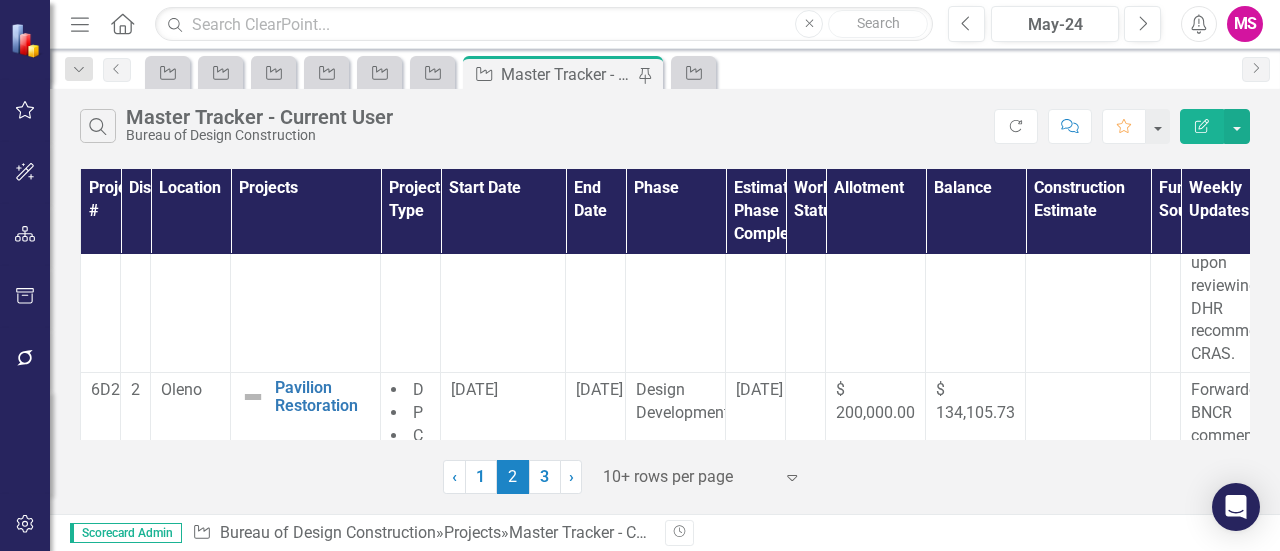 scroll, scrollTop: 0, scrollLeft: 0, axis: both 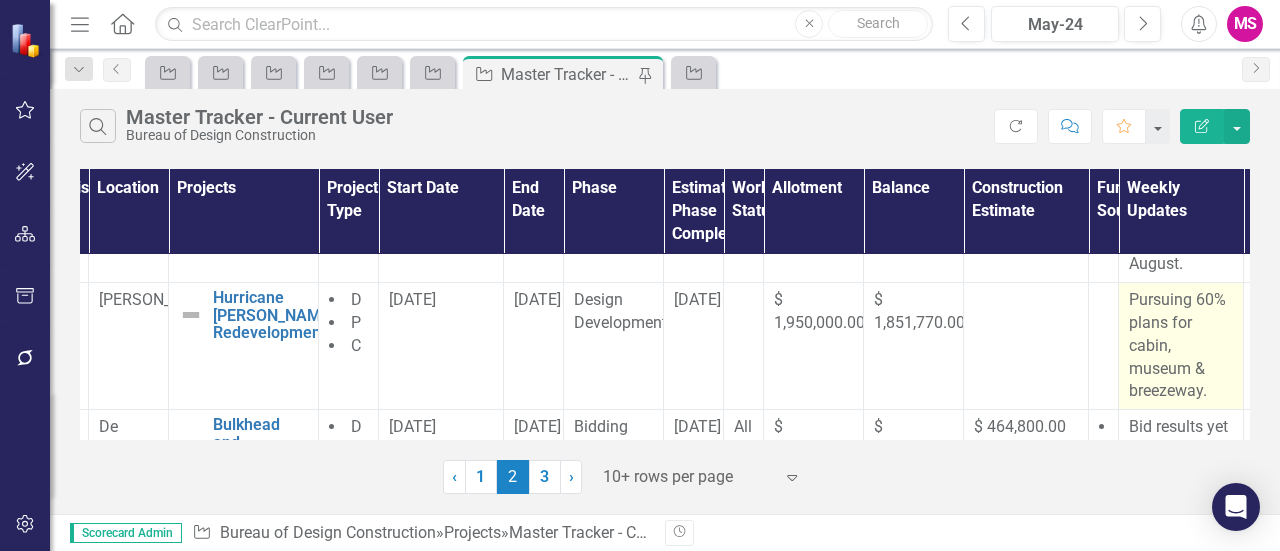 click on "Pursuing 60% plans for cabin, museum & breezeway." at bounding box center (1181, 346) 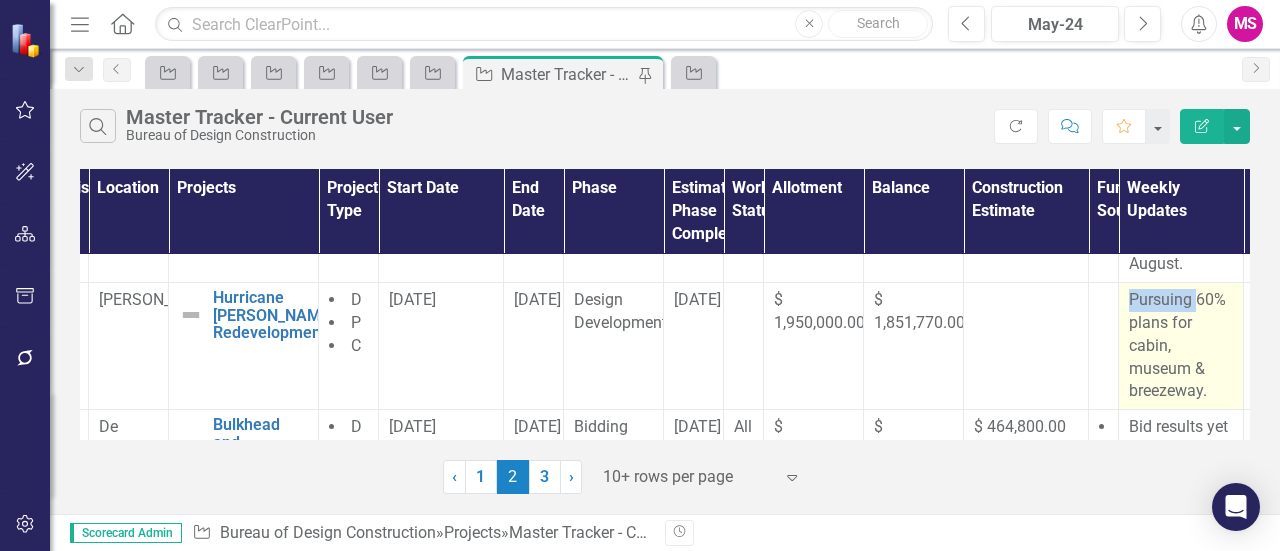 click on "Pursuing 60% plans for cabin, museum & breezeway." at bounding box center [1181, 346] 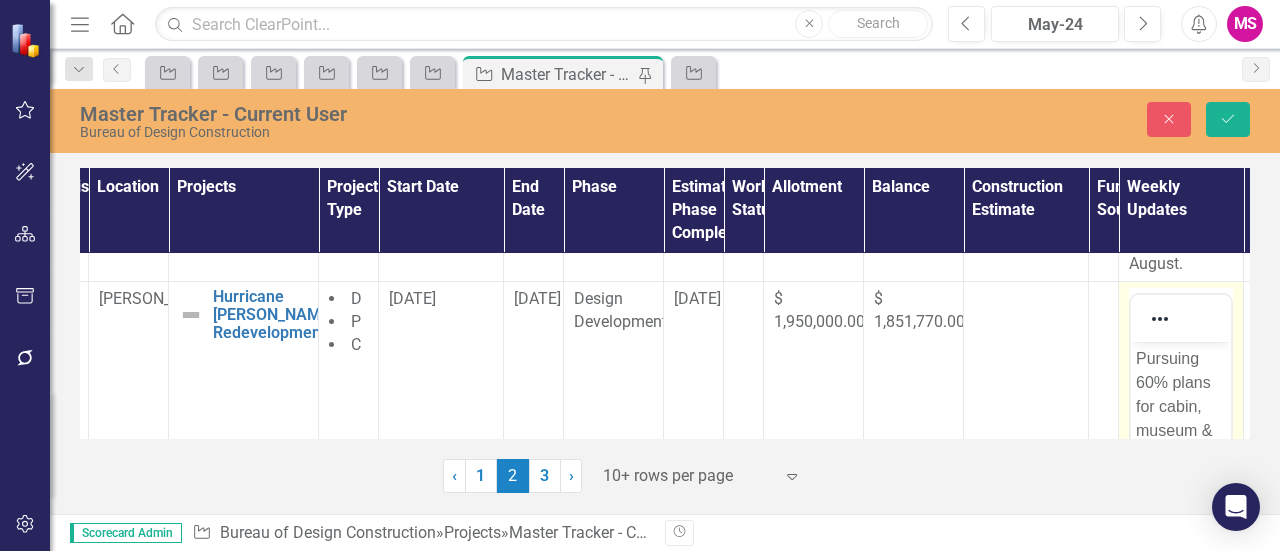 scroll, scrollTop: 0, scrollLeft: 0, axis: both 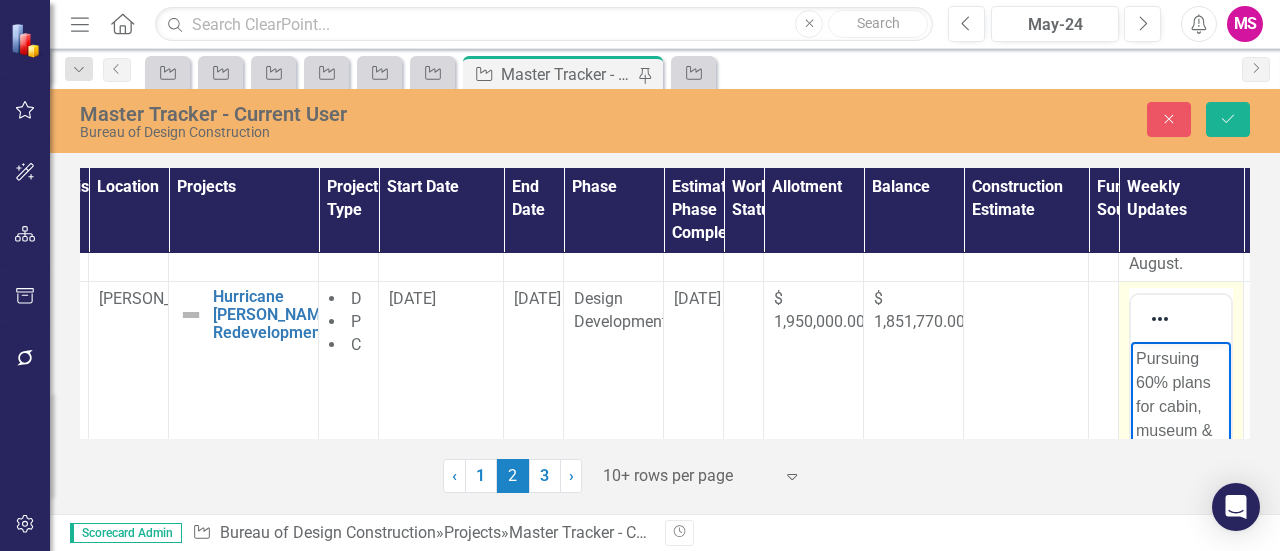 click on "Pursuing 60% plans for cabin, museum & breezeway." at bounding box center [1181, 407] 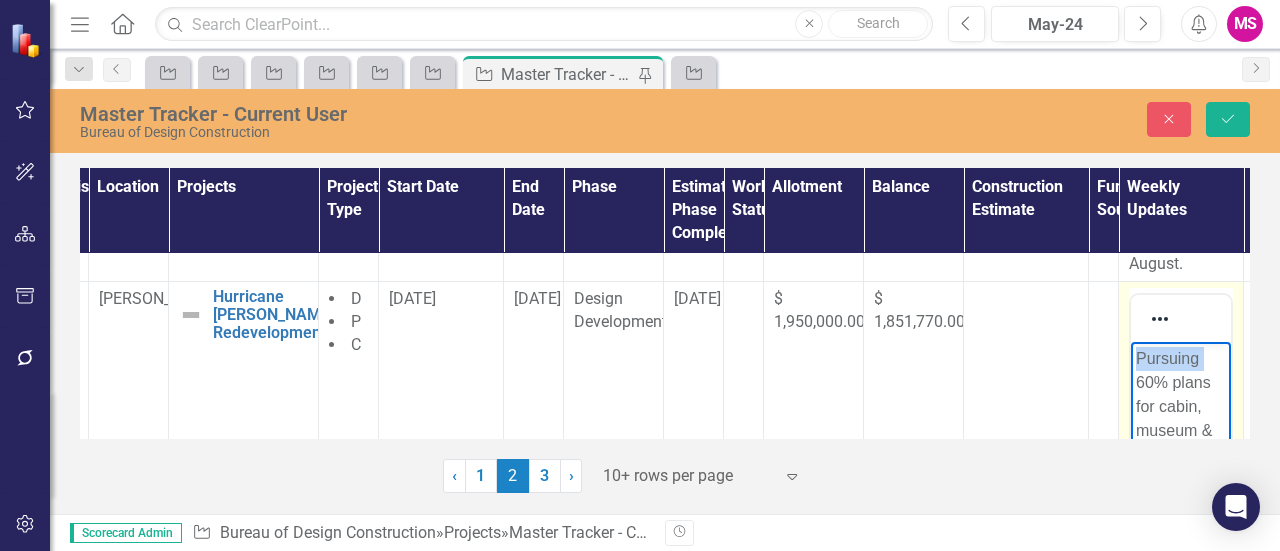 click on "Pursuing 60% plans for cabin, museum & breezeway." at bounding box center (1181, 407) 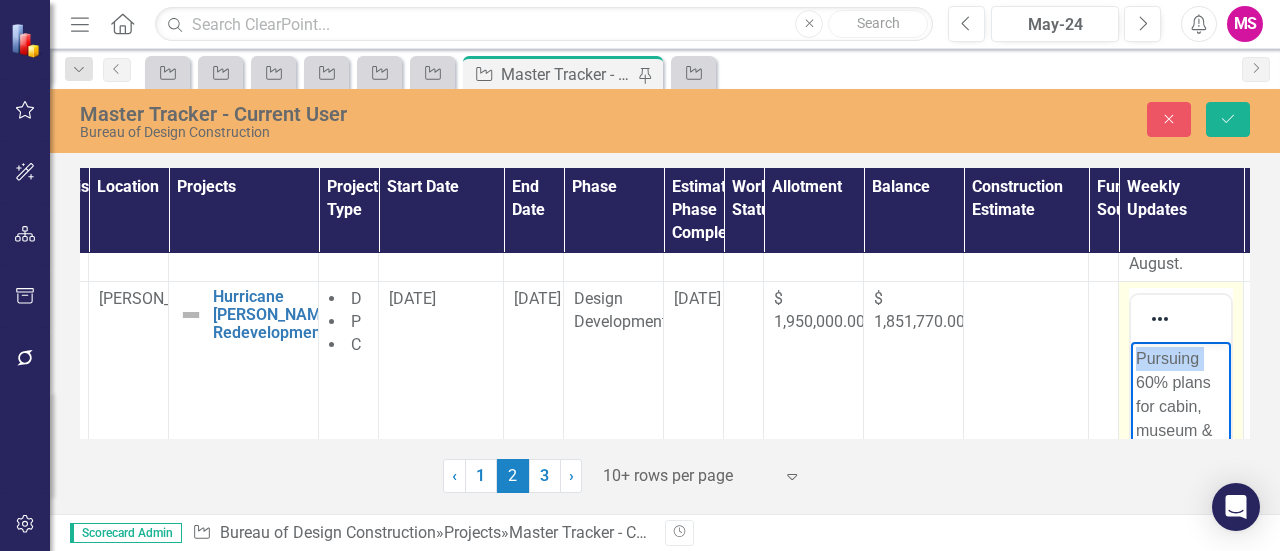 type 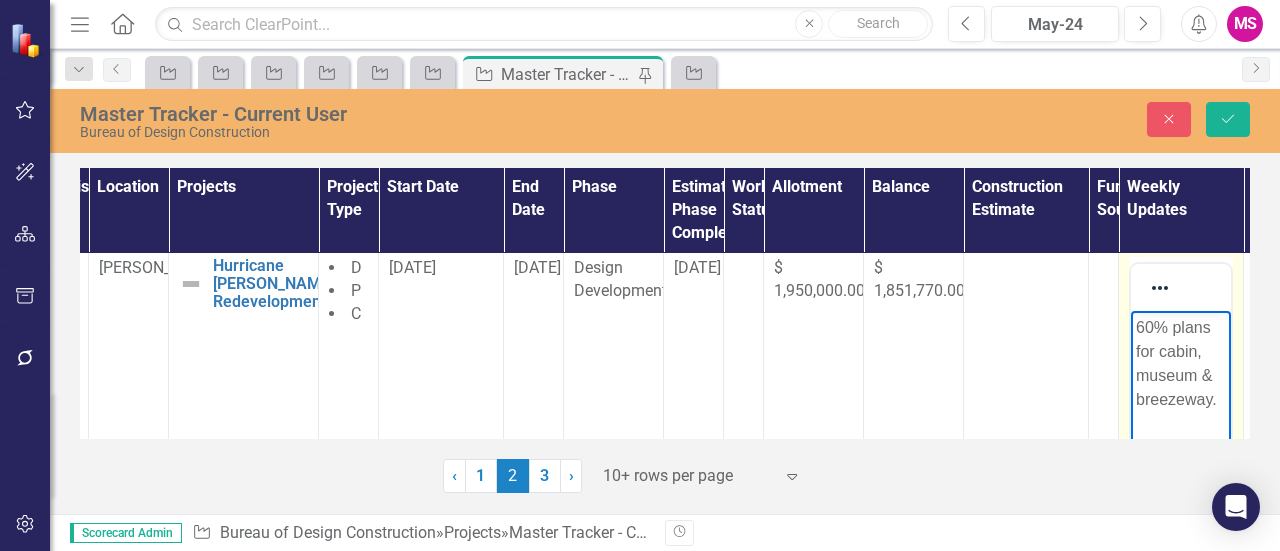 scroll, scrollTop: 500, scrollLeft: 62, axis: both 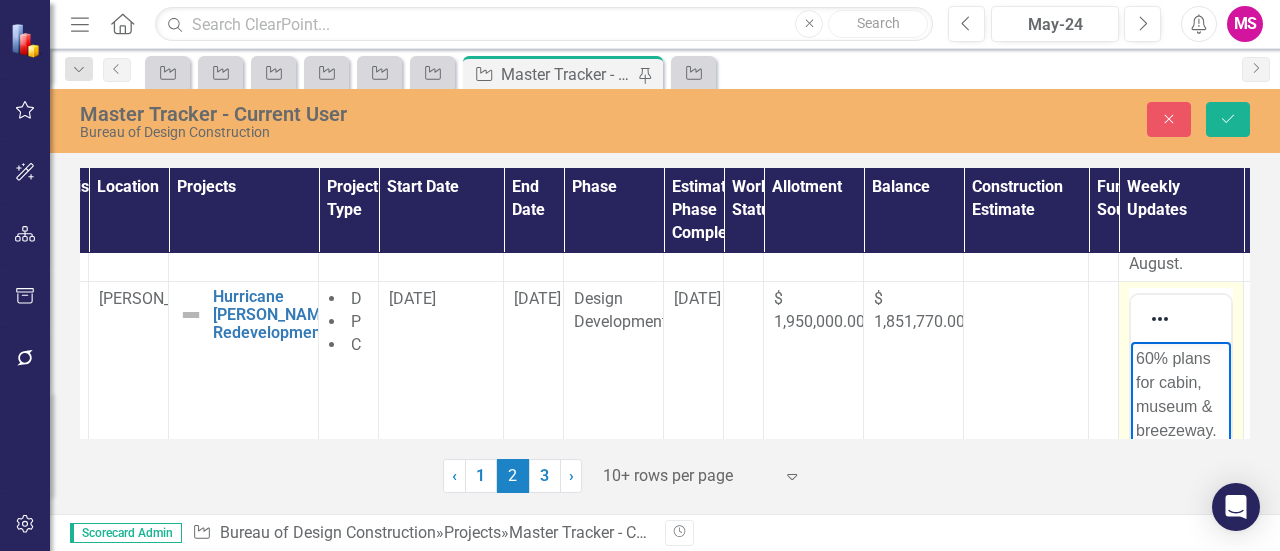 click on "60% plans for cabin, museum & breezeway." at bounding box center (1181, 395) 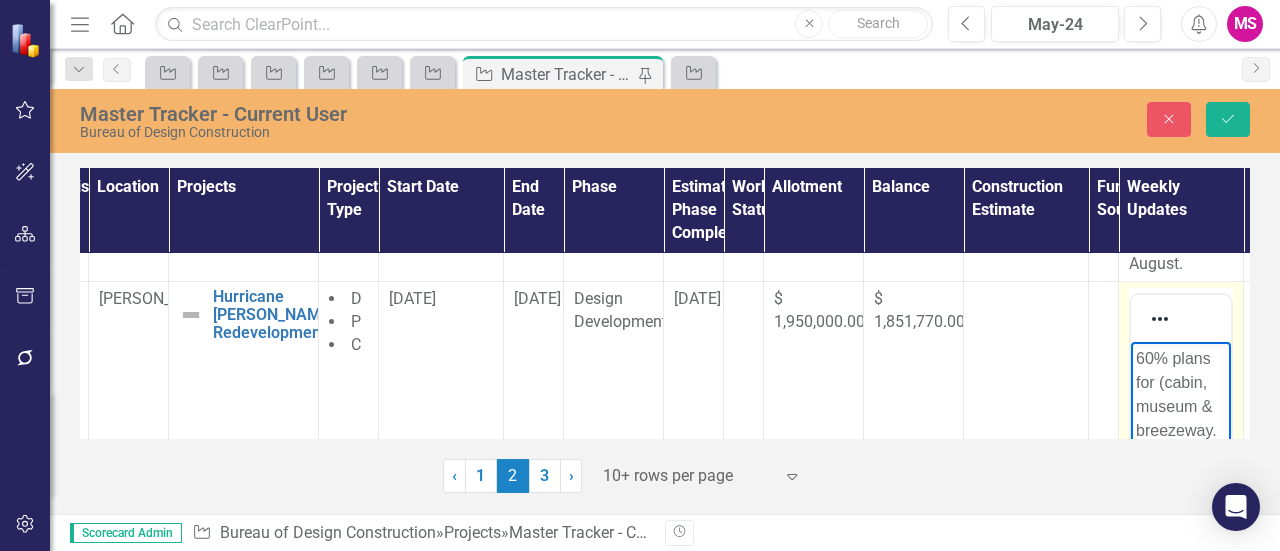 scroll, scrollTop: 600, scrollLeft: 62, axis: both 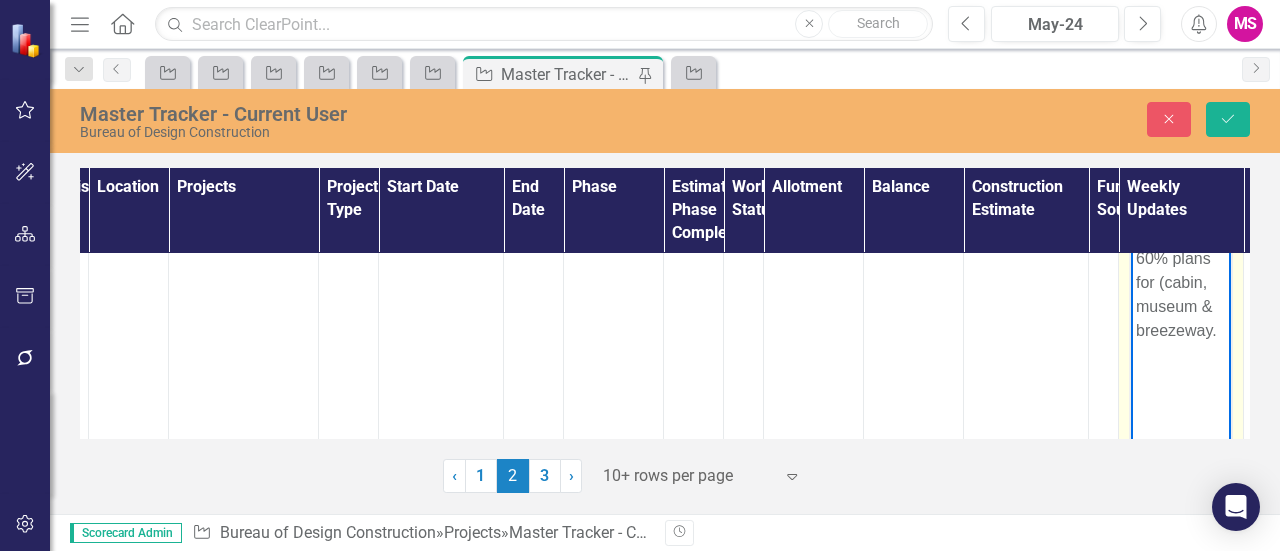 click on "60% plans for (cabin, museum & breezeway." at bounding box center (1181, 295) 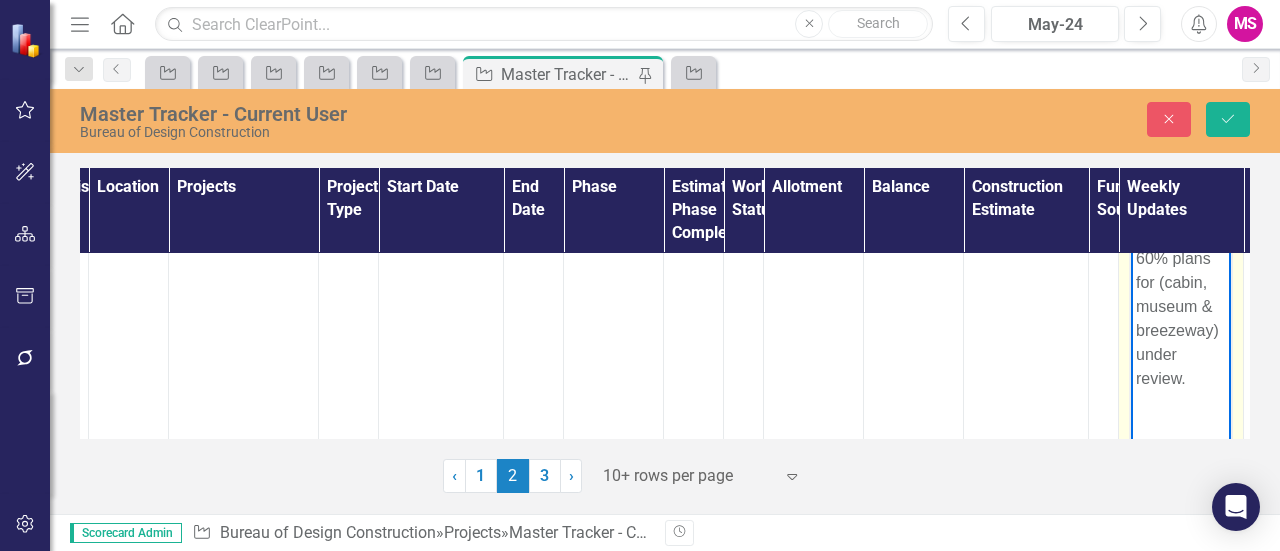 click on "60% plans for (cabin, museum & breezeway) under review." at bounding box center (1181, 319) 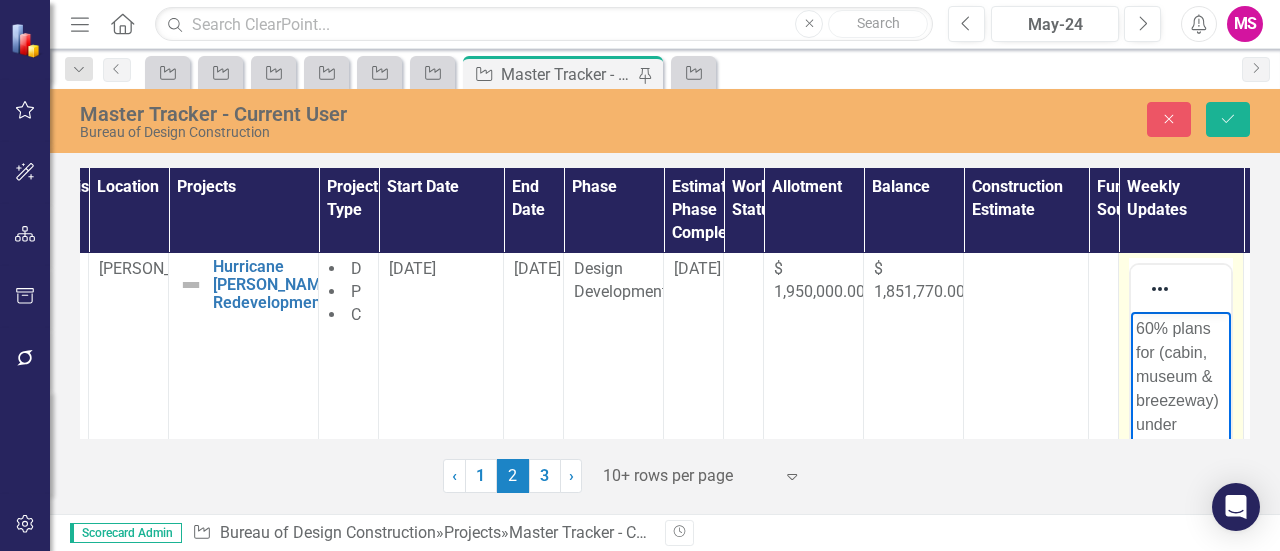 scroll, scrollTop: 500, scrollLeft: 62, axis: both 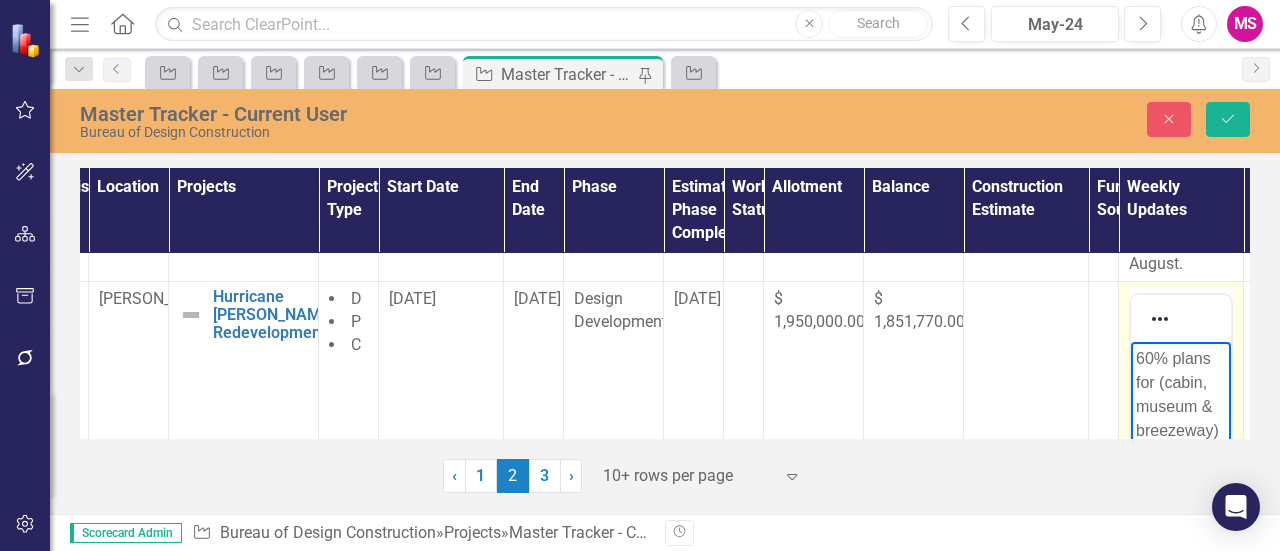 click on "60% plans for (cabin, museum & breezeway) under review. DHR submitted." at bounding box center (1181, 431) 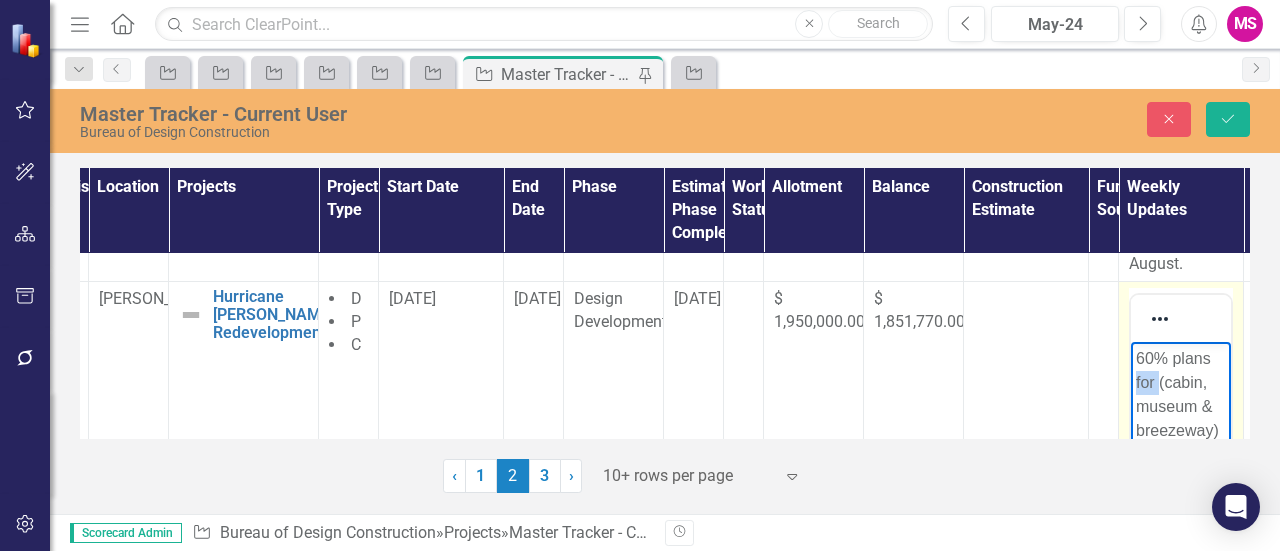 click on "60% plans for (cabin, museum & breezeway) under review. DHR submitted." at bounding box center [1181, 431] 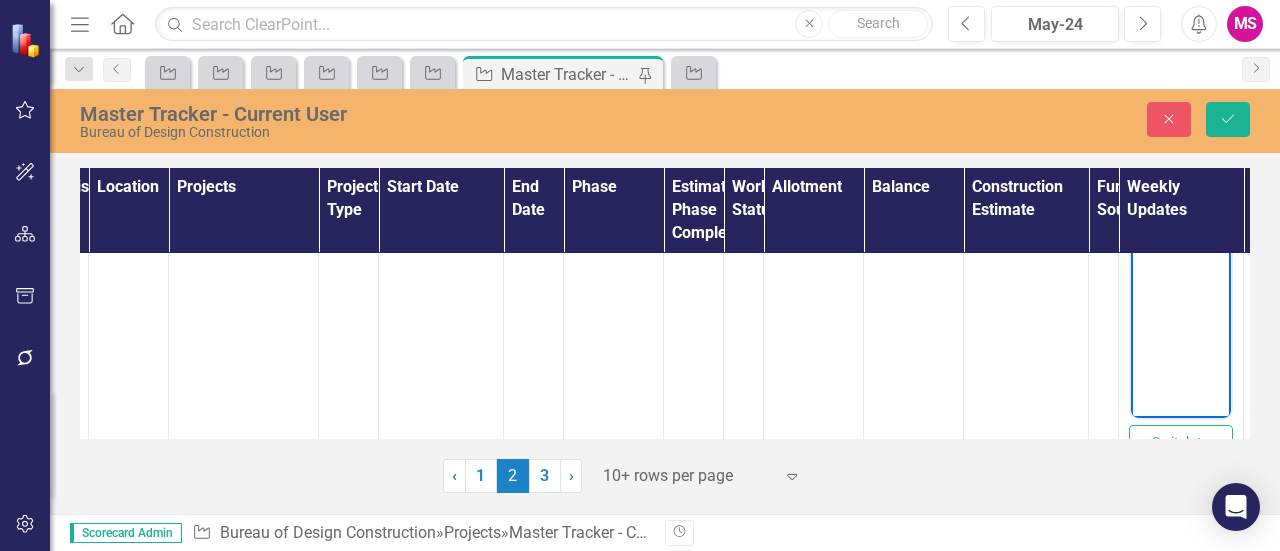 scroll, scrollTop: 800, scrollLeft: 62, axis: both 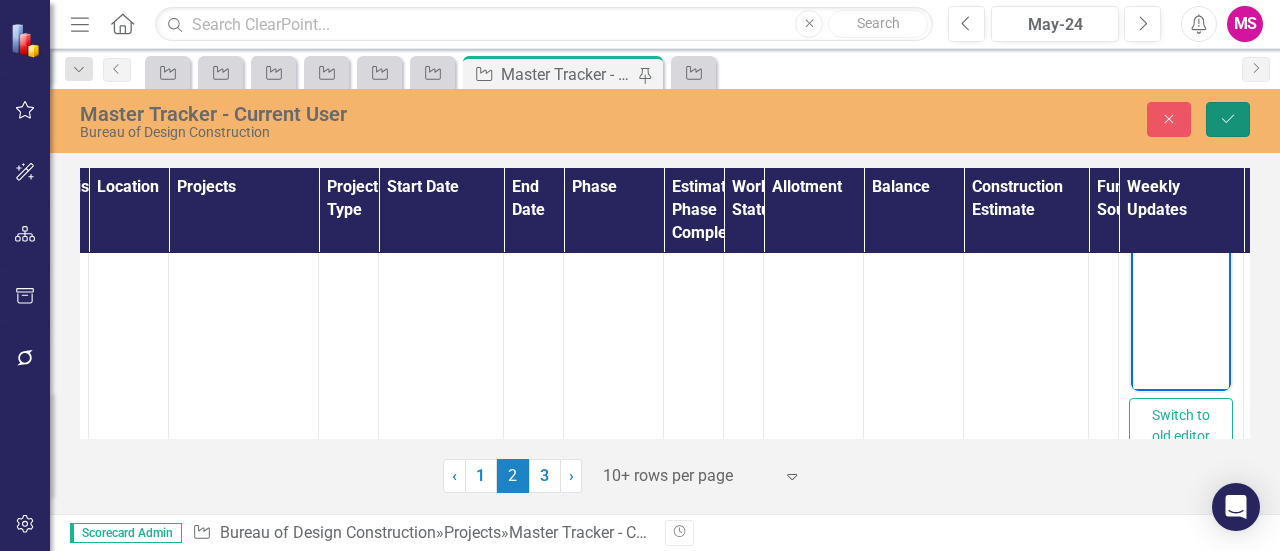 click on "Save" at bounding box center (1228, 119) 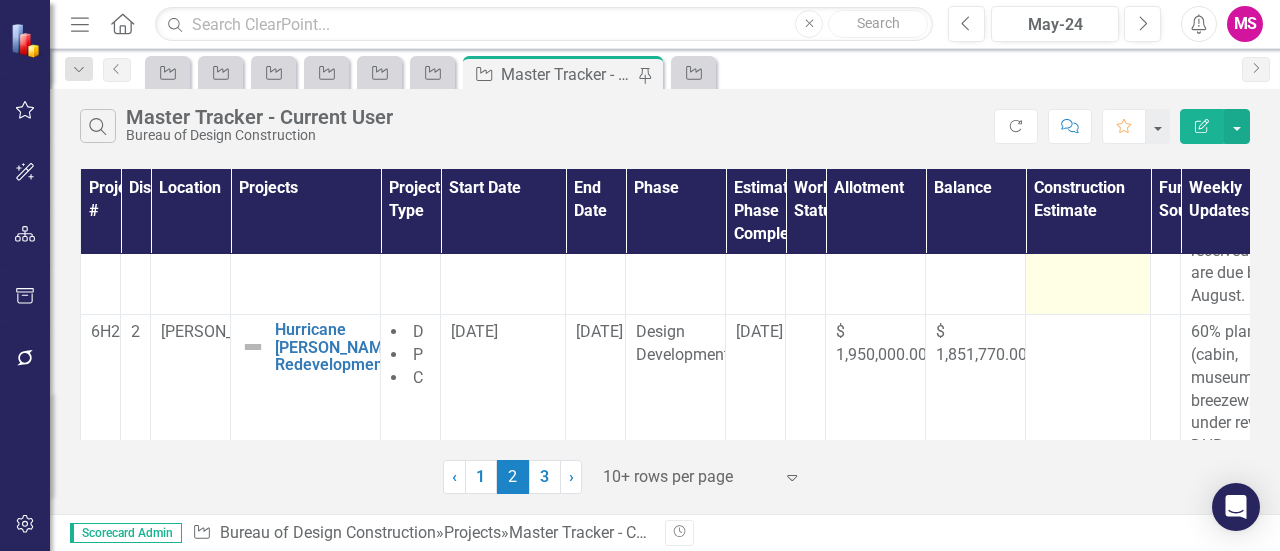 scroll, scrollTop: 500, scrollLeft: 0, axis: vertical 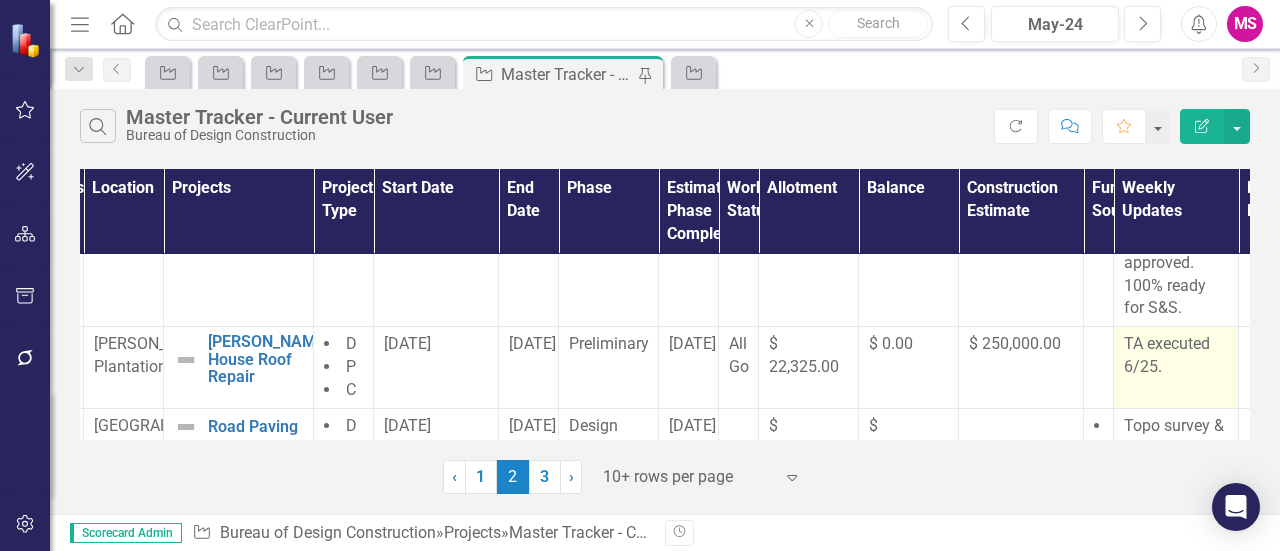 click on "TA executed 6/25." at bounding box center (1176, 356) 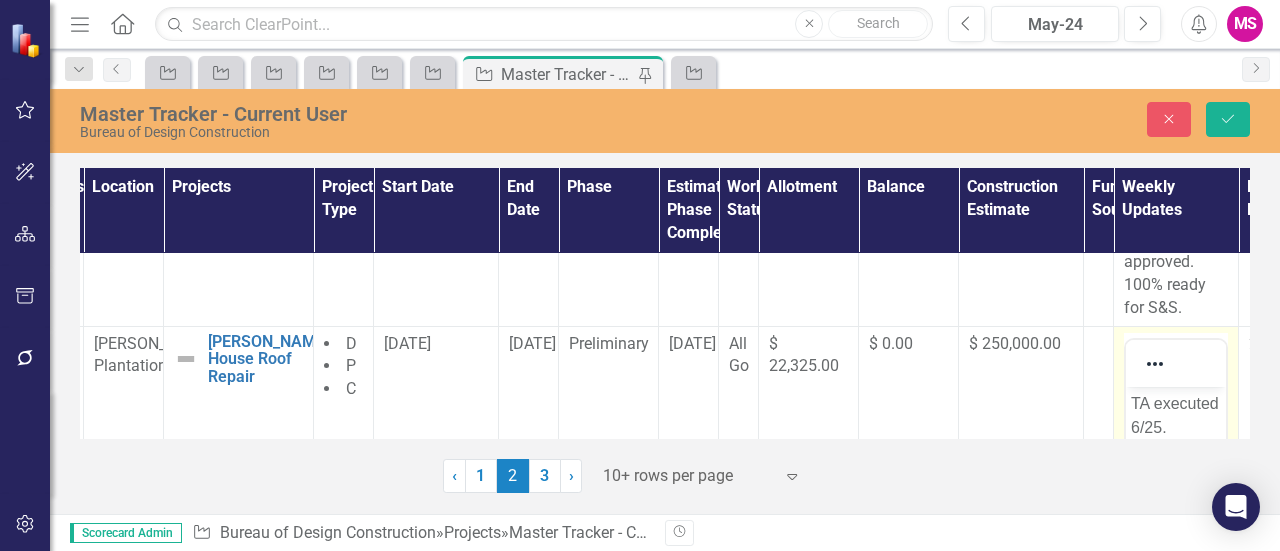 scroll, scrollTop: 0, scrollLeft: 0, axis: both 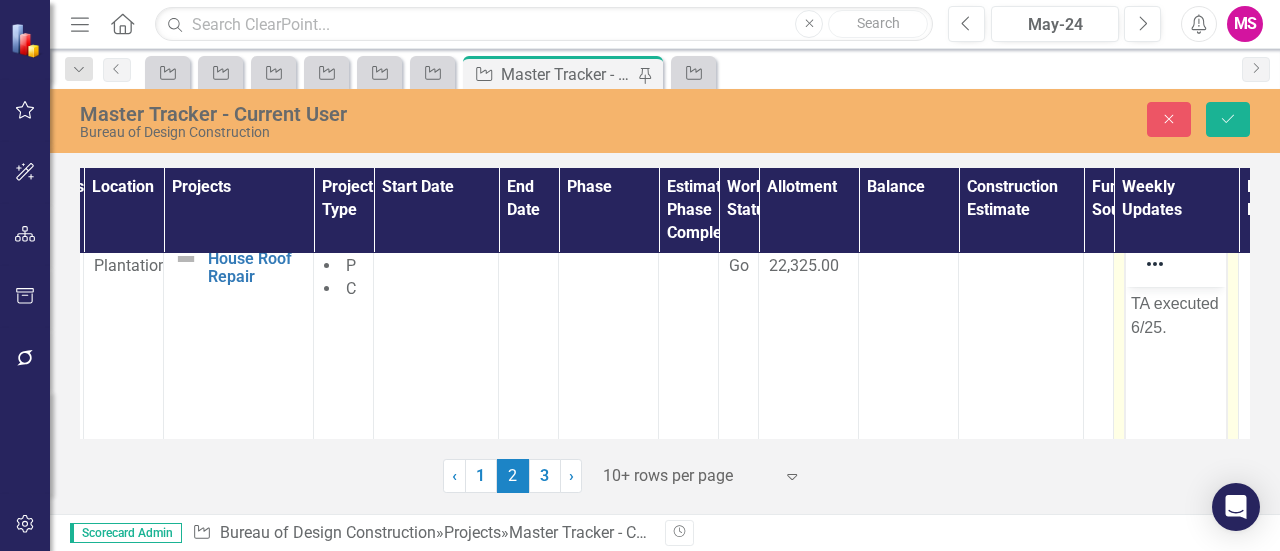 click on "TA executed 6/25." at bounding box center [1176, 315] 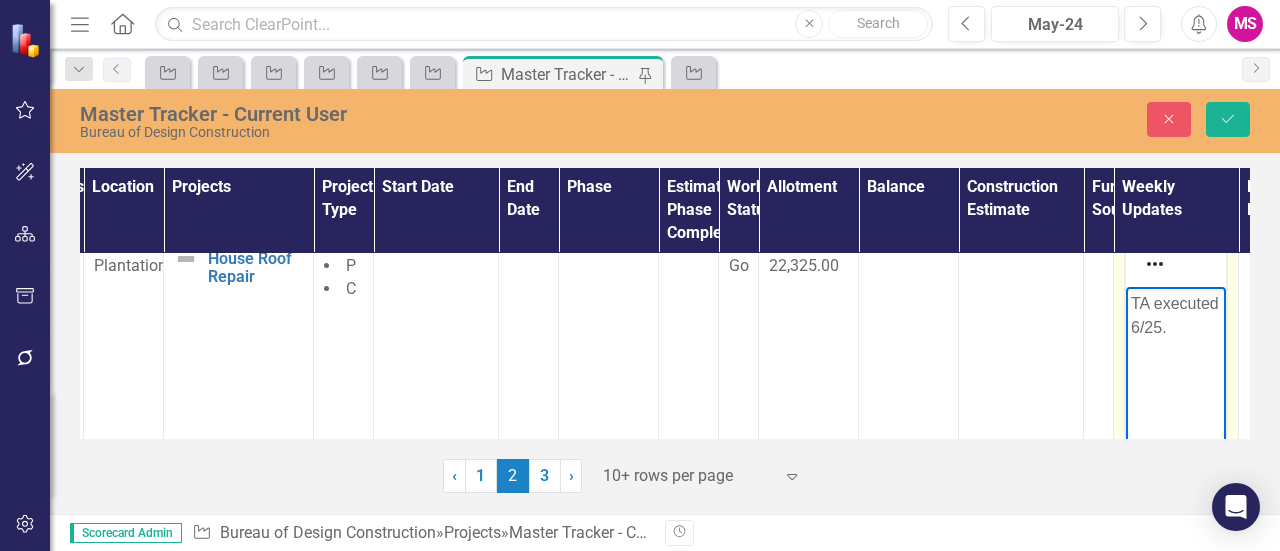 type 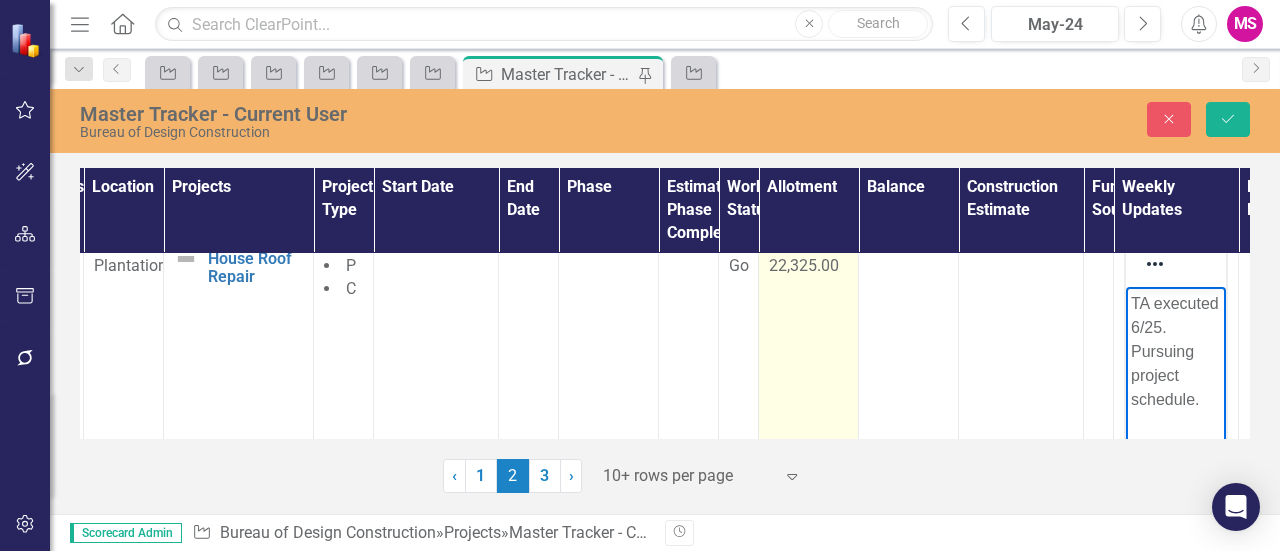 click on "$ 22,325.00" at bounding box center (809, 473) 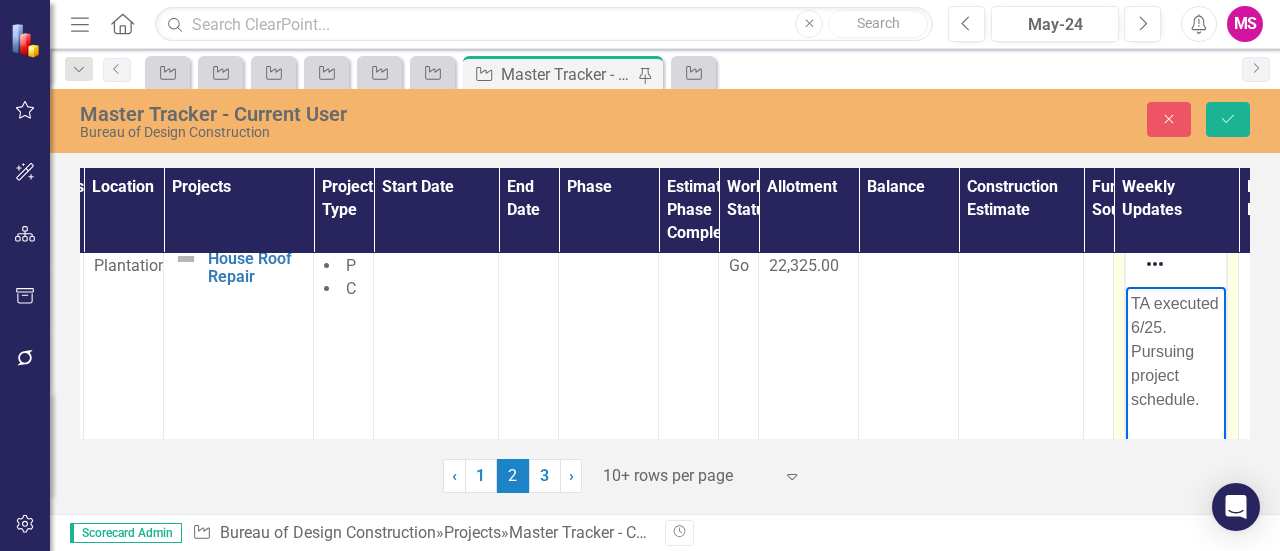 drag, startPoint x: 1179, startPoint y: 330, endPoint x: 1193, endPoint y: 331, distance: 14.035668 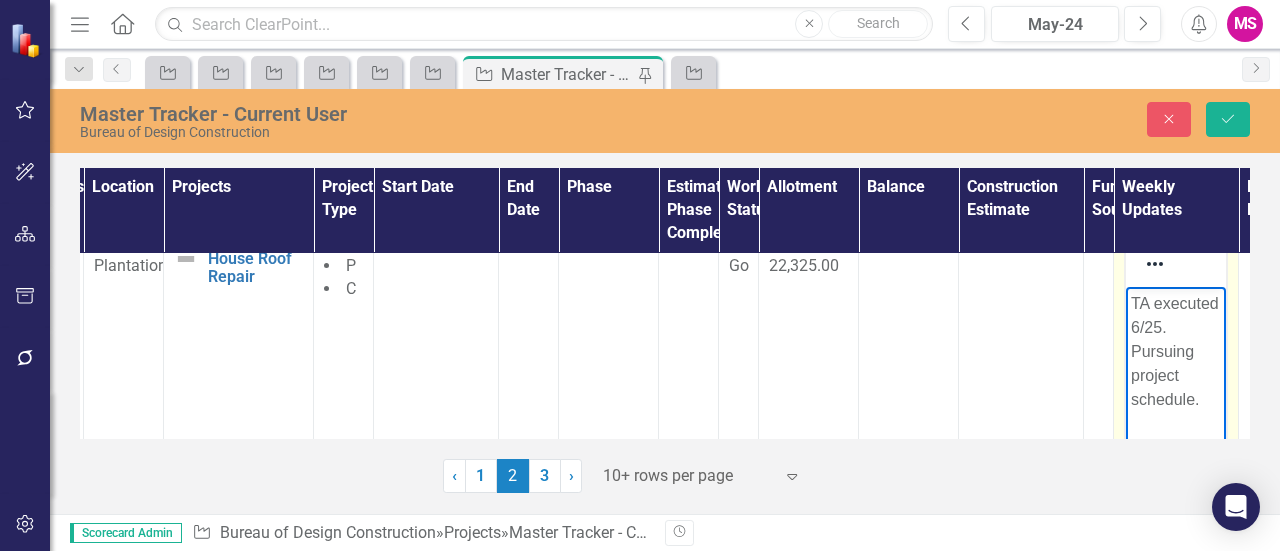 click on "TA executed 6/25. Pursuing project schedule." at bounding box center [1176, 351] 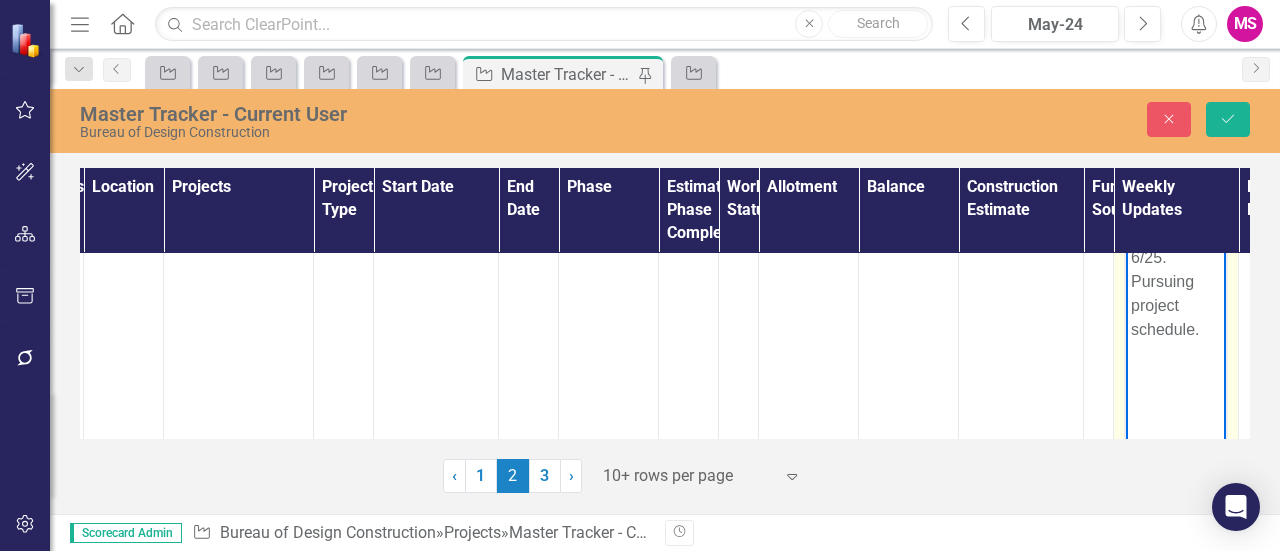 scroll, scrollTop: 1266, scrollLeft: 67, axis: both 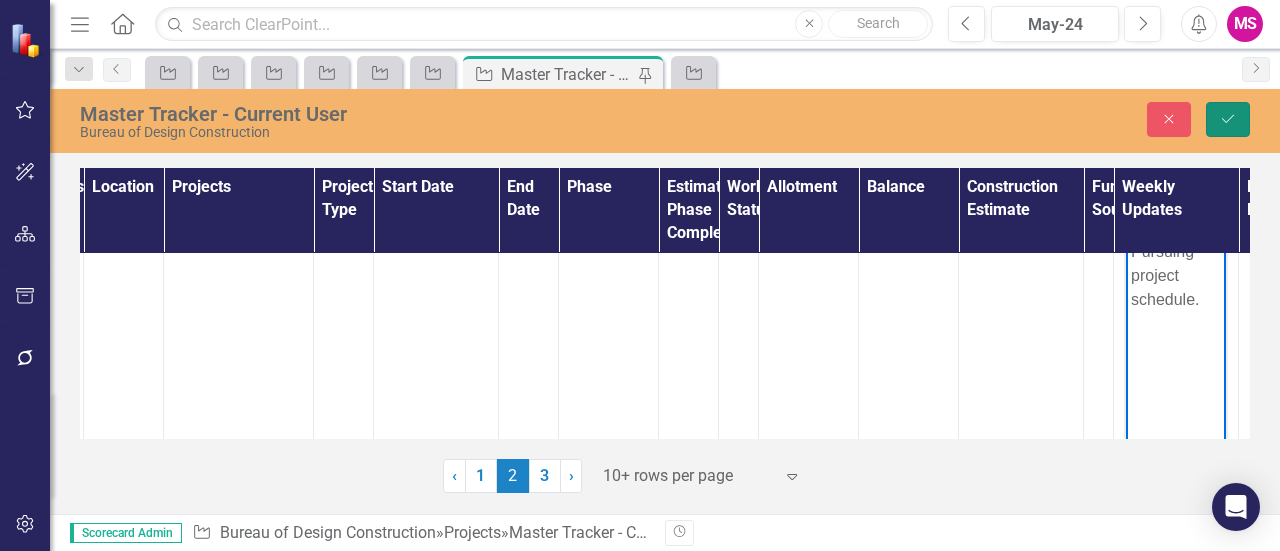 click on "Save" 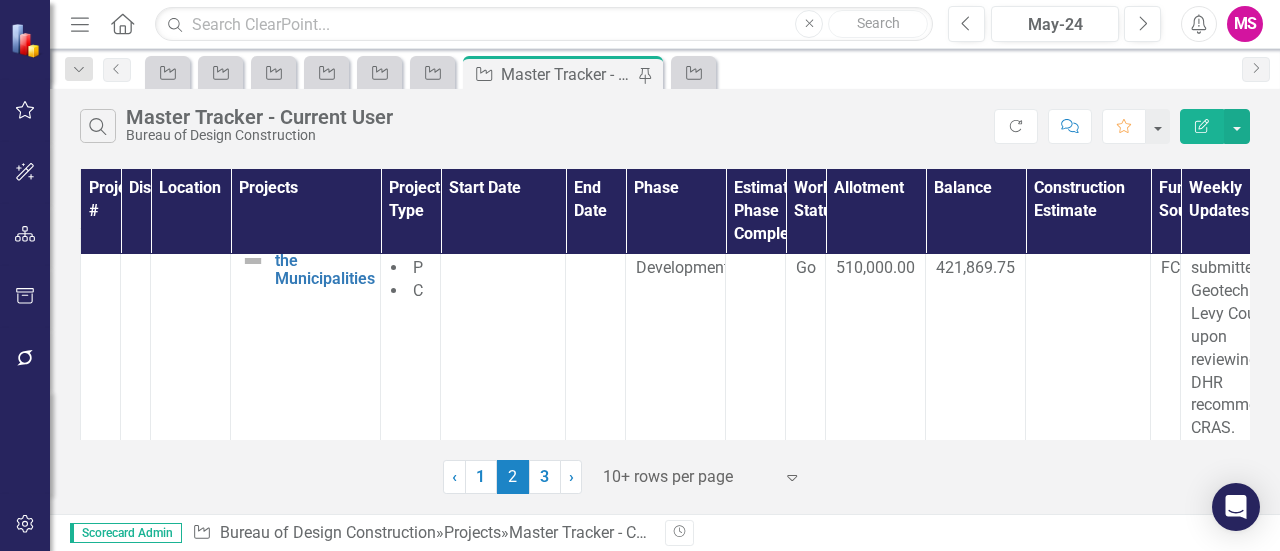 scroll, scrollTop: 300, scrollLeft: 0, axis: vertical 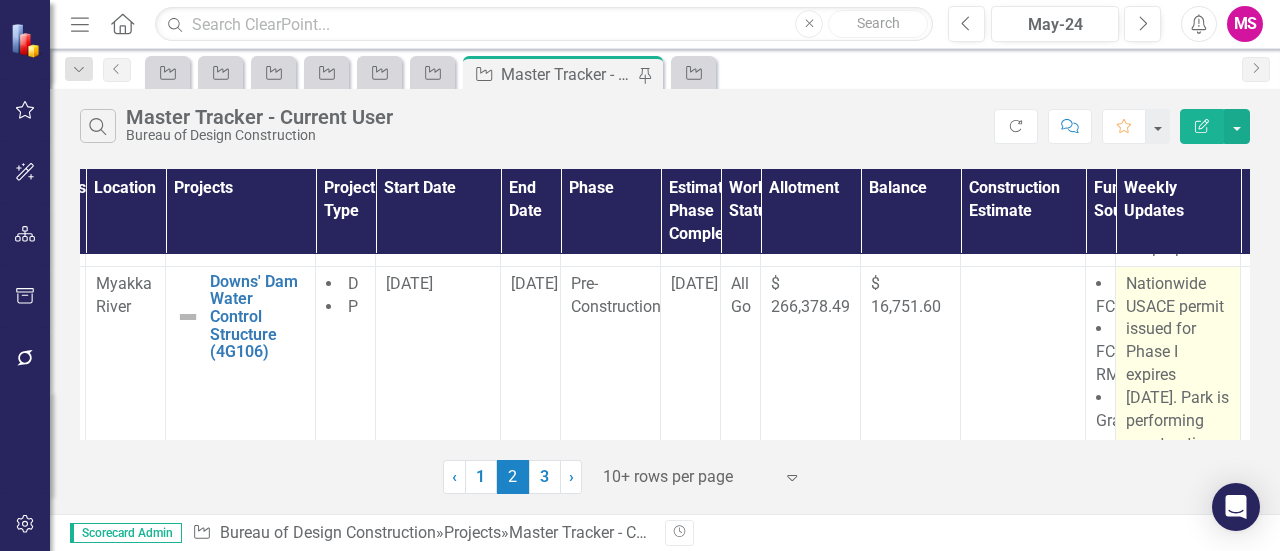 click on "Nationwide USACE permit issued for Phase I expires [DATE]. Park is performing construction phase. BDC is limited to providing engineering support." at bounding box center (1178, 421) 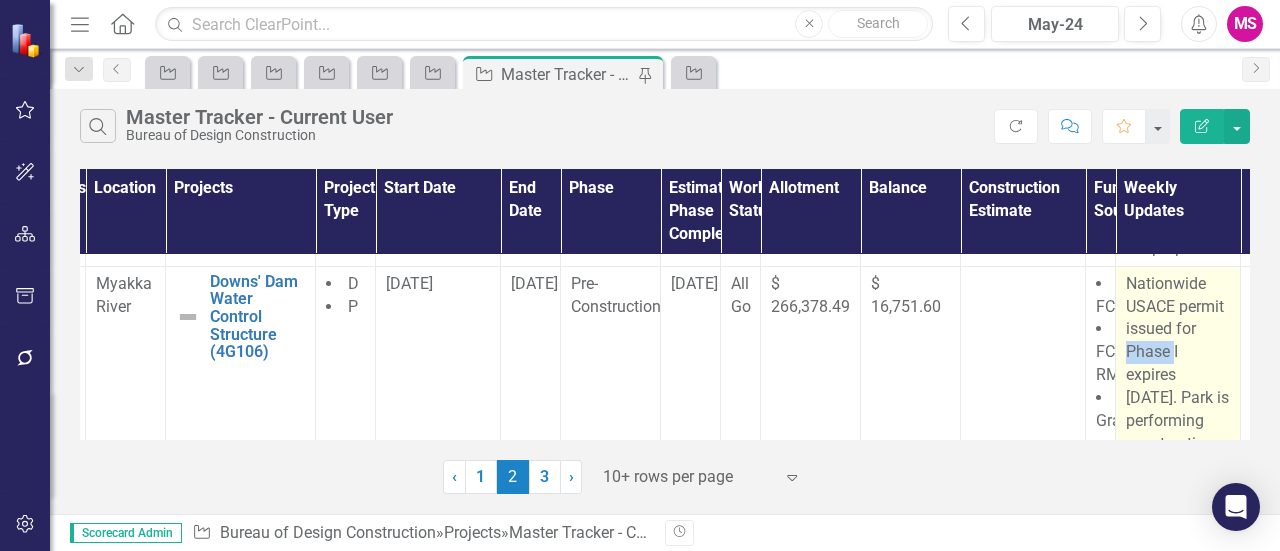 click on "Nationwide USACE permit issued for Phase I expires [DATE]. Park is performing construction phase. BDC is limited to providing engineering support." at bounding box center [1178, 421] 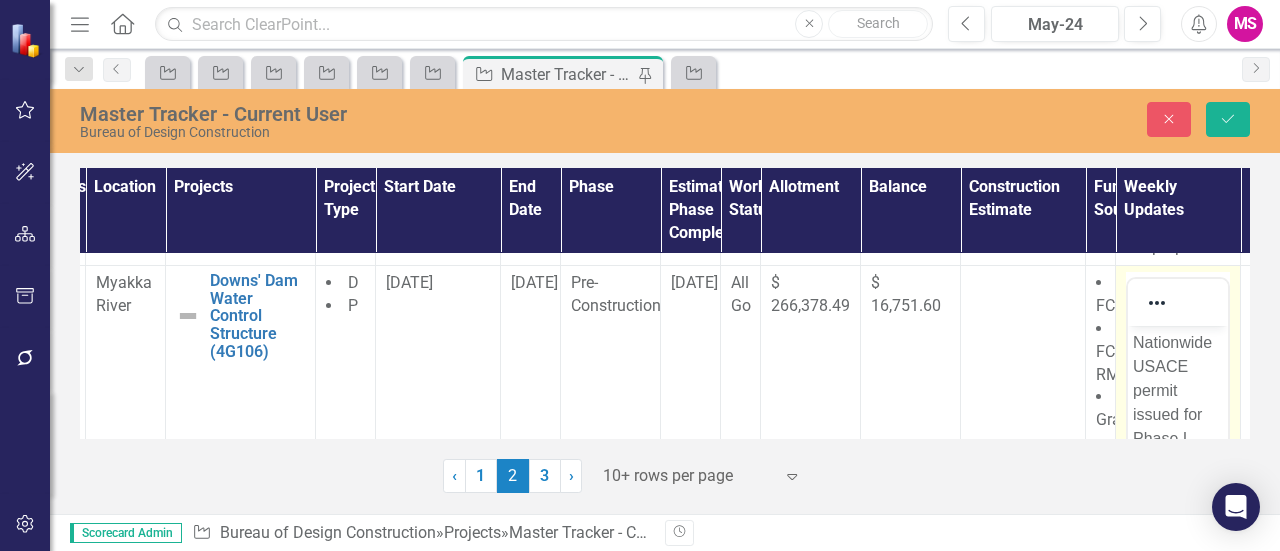 scroll, scrollTop: 0, scrollLeft: 0, axis: both 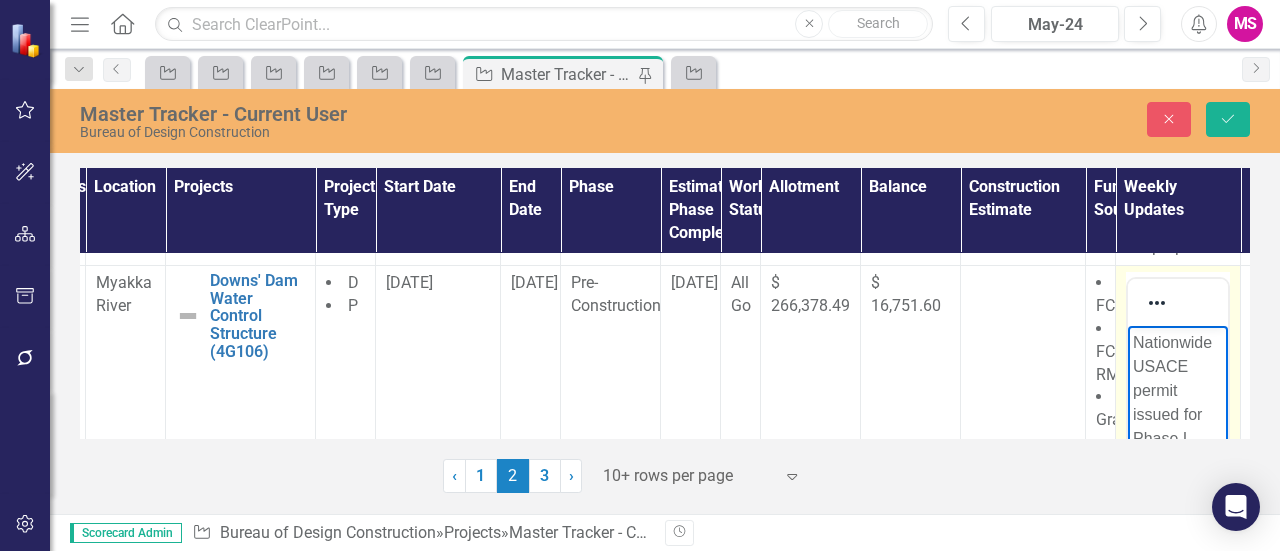 click on "Nationwide USACE permit issued for Phase I expires [DATE]. Park is performing construction phase. BDC is limited to providing engineering support." at bounding box center (1178, 511) 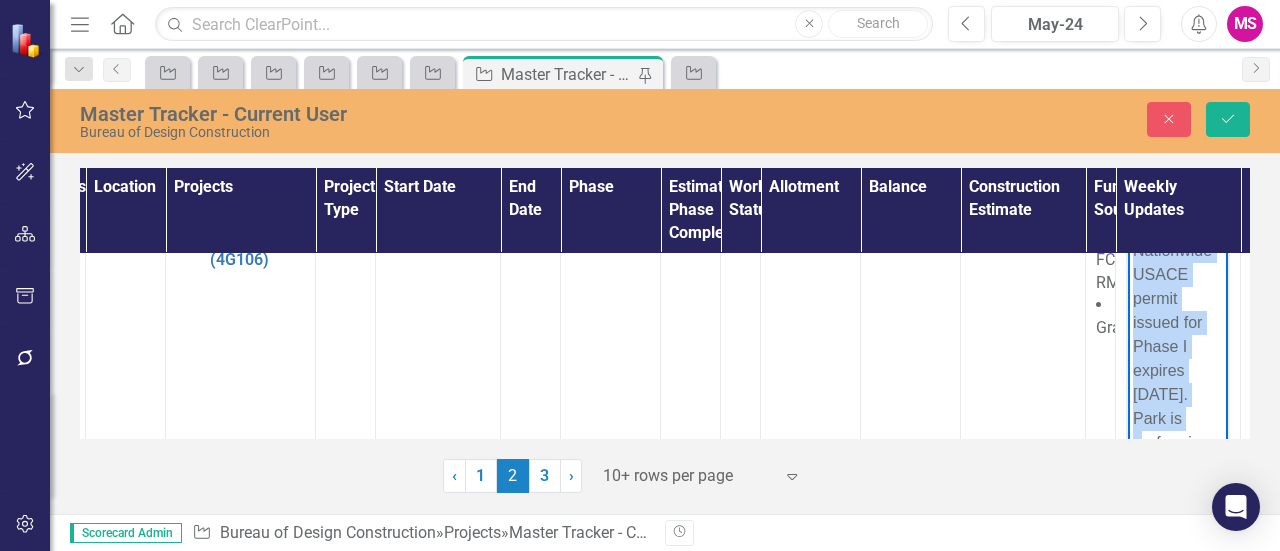 scroll, scrollTop: 1792, scrollLeft: 65, axis: both 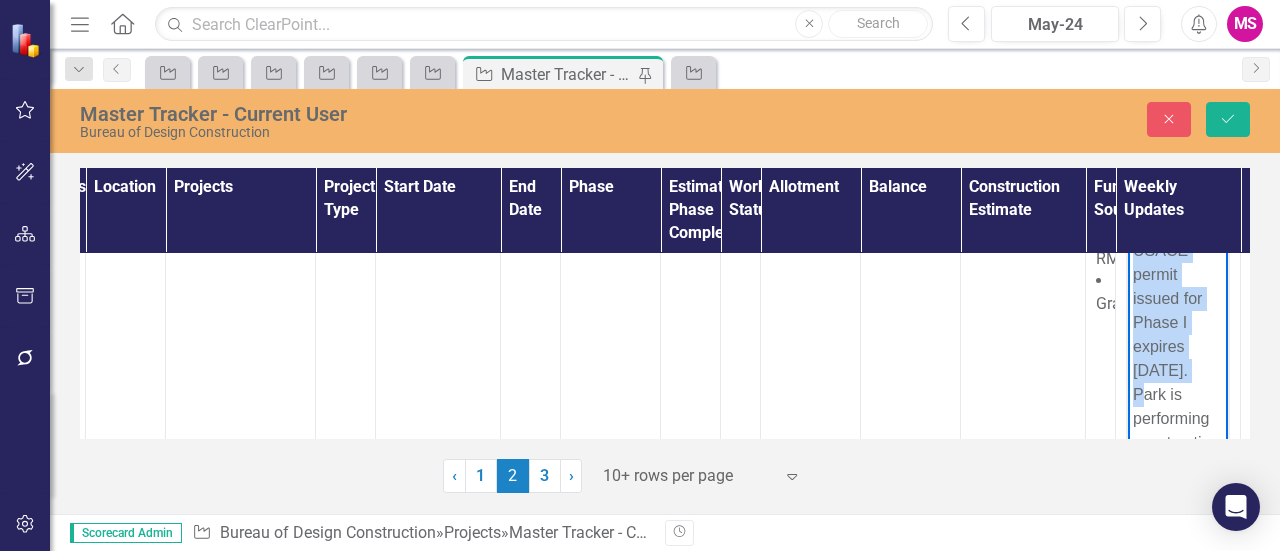 type 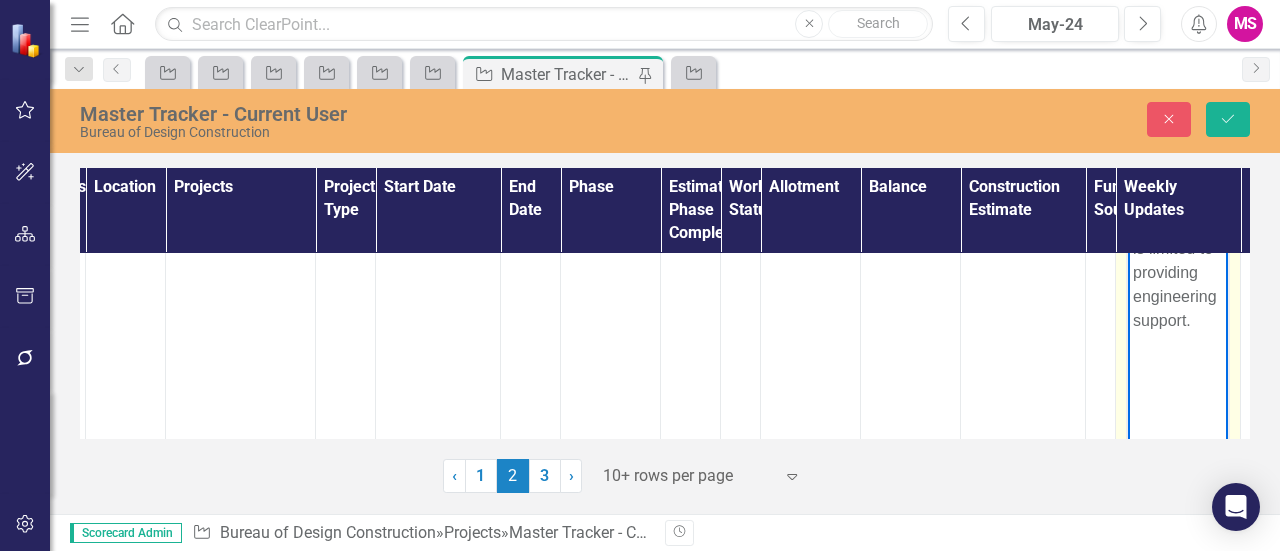 scroll, scrollTop: 1892, scrollLeft: 65, axis: both 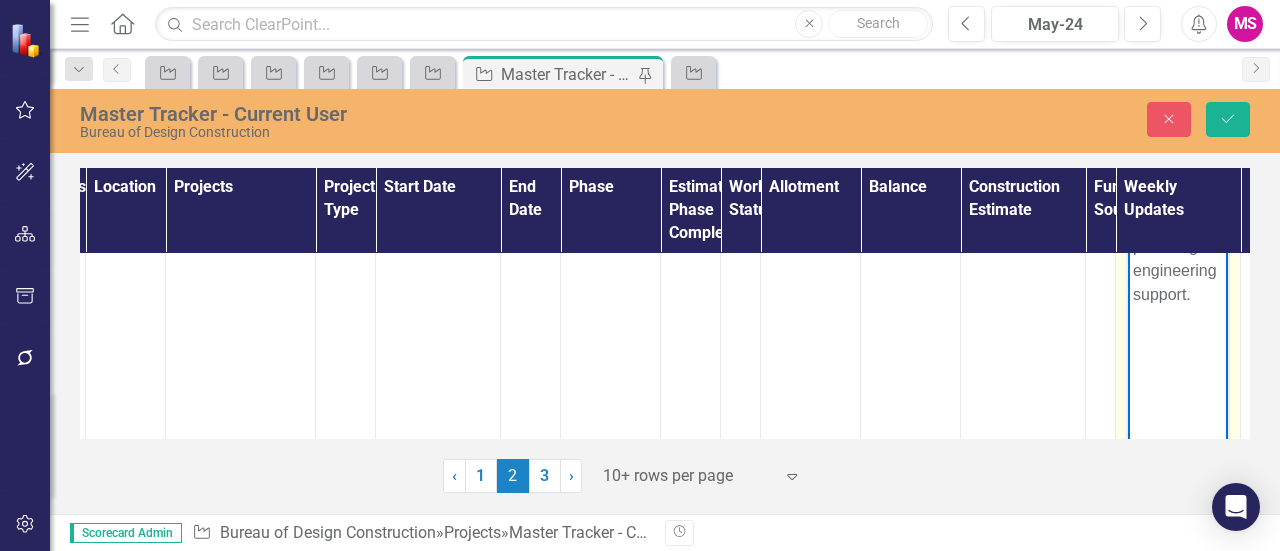 click on "Park is performing construction phase. BDC is limited to providing engineering support." at bounding box center [1178, 211] 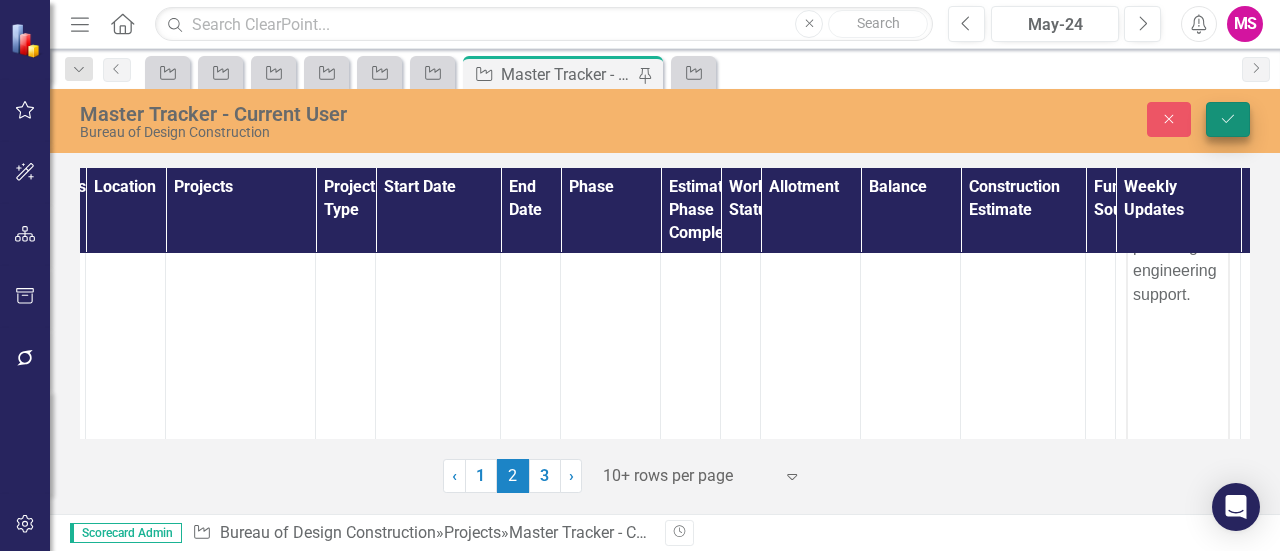 click on "Master Tracker - Current User Bureau of Design Construction Close Save" at bounding box center [665, 119] 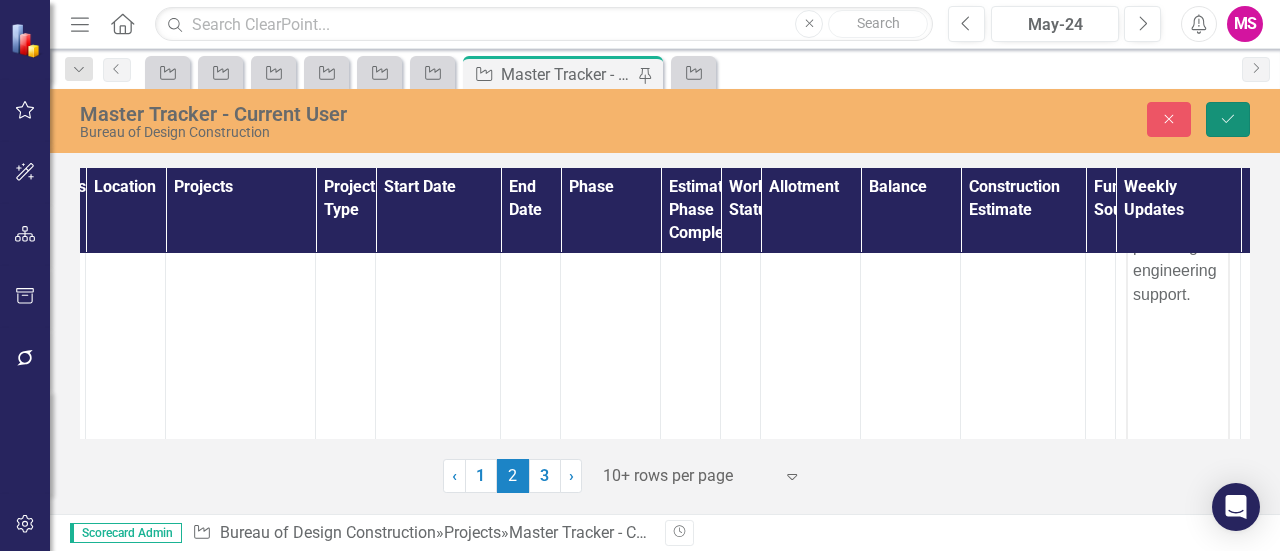 click on "Save" 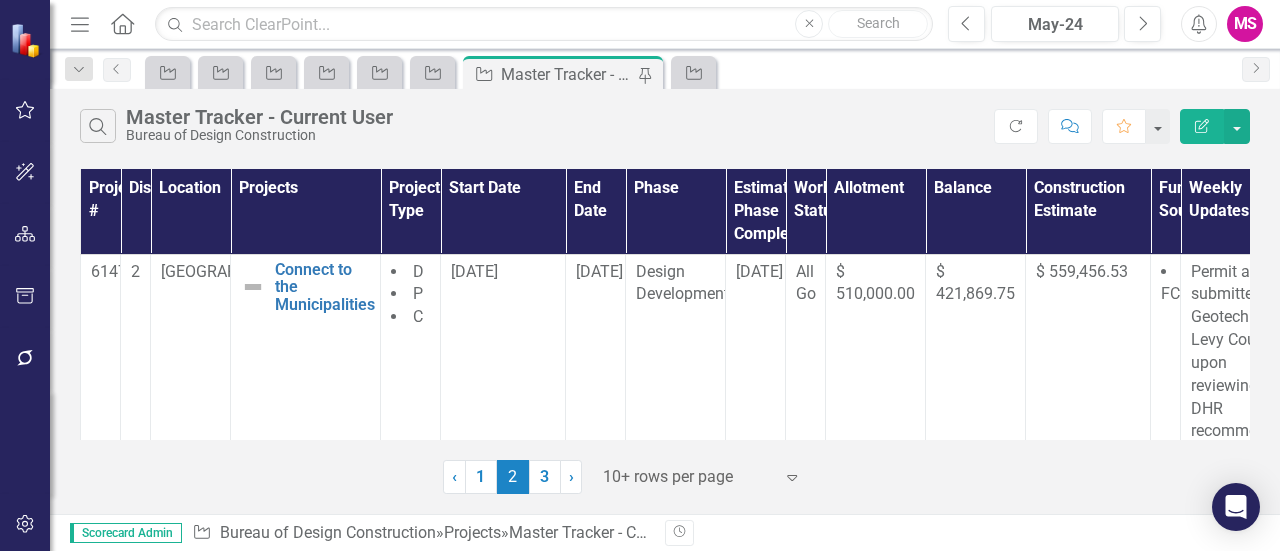 scroll, scrollTop: 300, scrollLeft: 0, axis: vertical 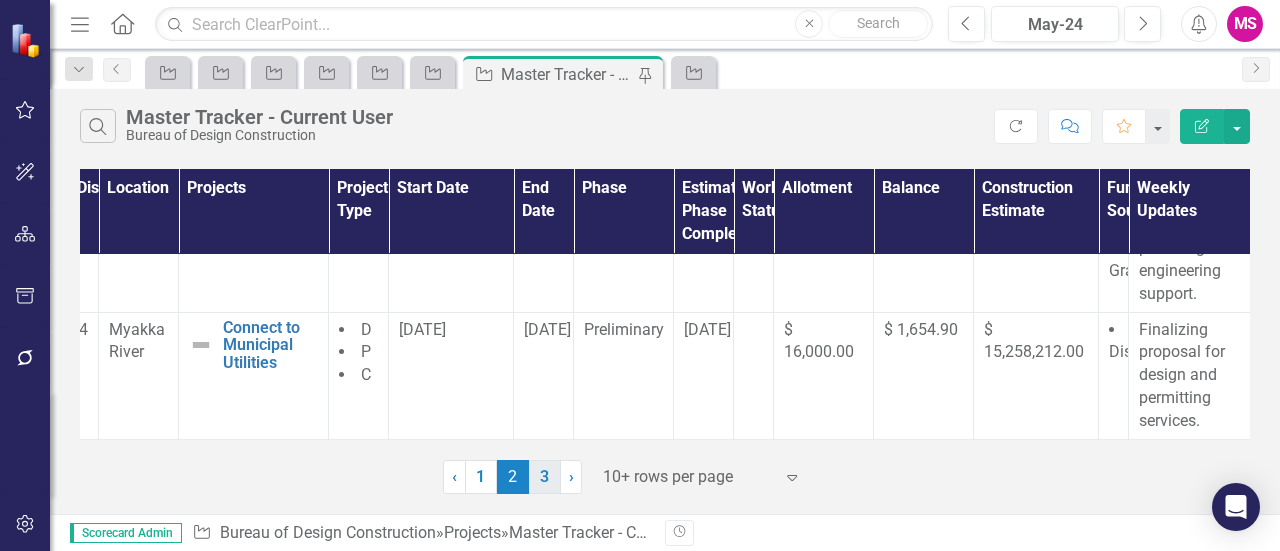 click on "3" at bounding box center (545, 477) 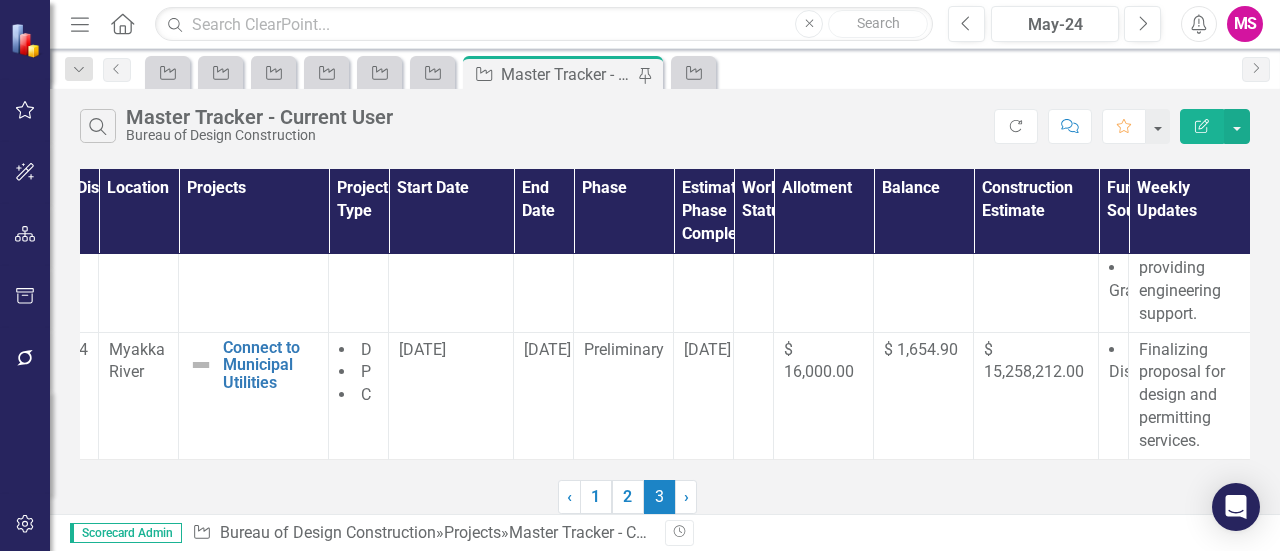 scroll, scrollTop: 0, scrollLeft: 0, axis: both 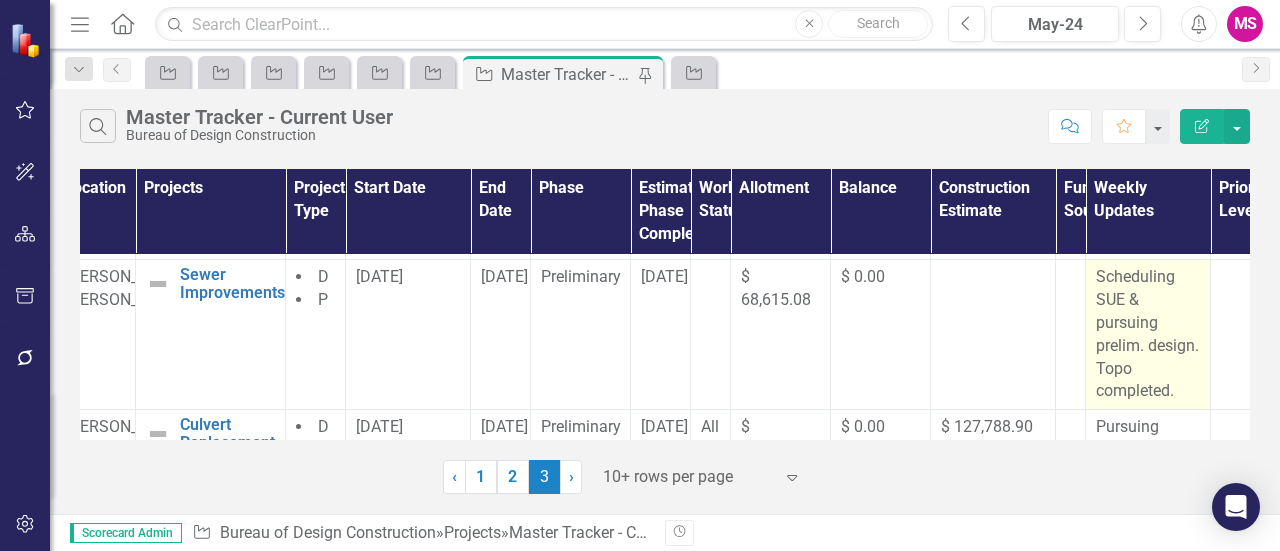 click on "Scheduling SUE & pursuing prelim. design. Topo completed." at bounding box center (1148, 334) 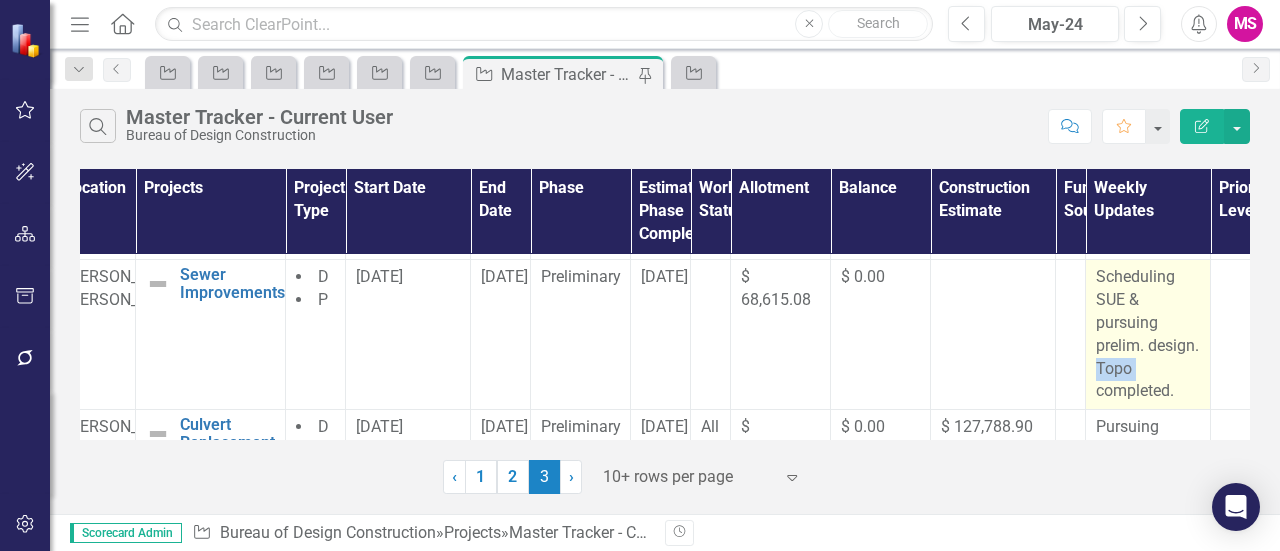 click on "Scheduling SUE & pursuing prelim. design. Topo completed." at bounding box center [1148, 334] 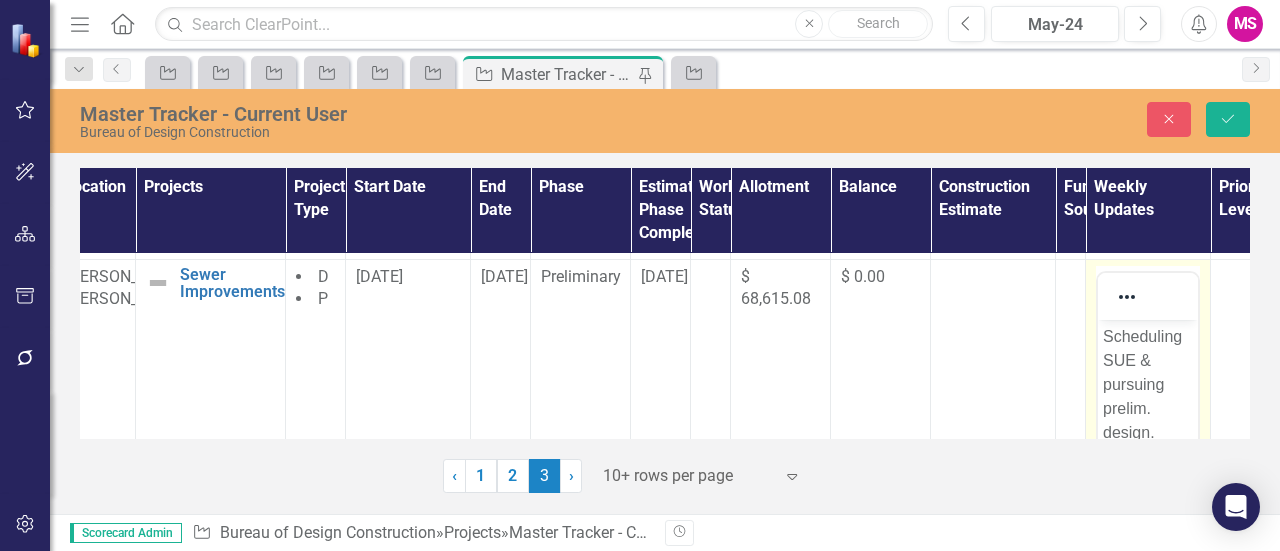 scroll, scrollTop: 0, scrollLeft: 0, axis: both 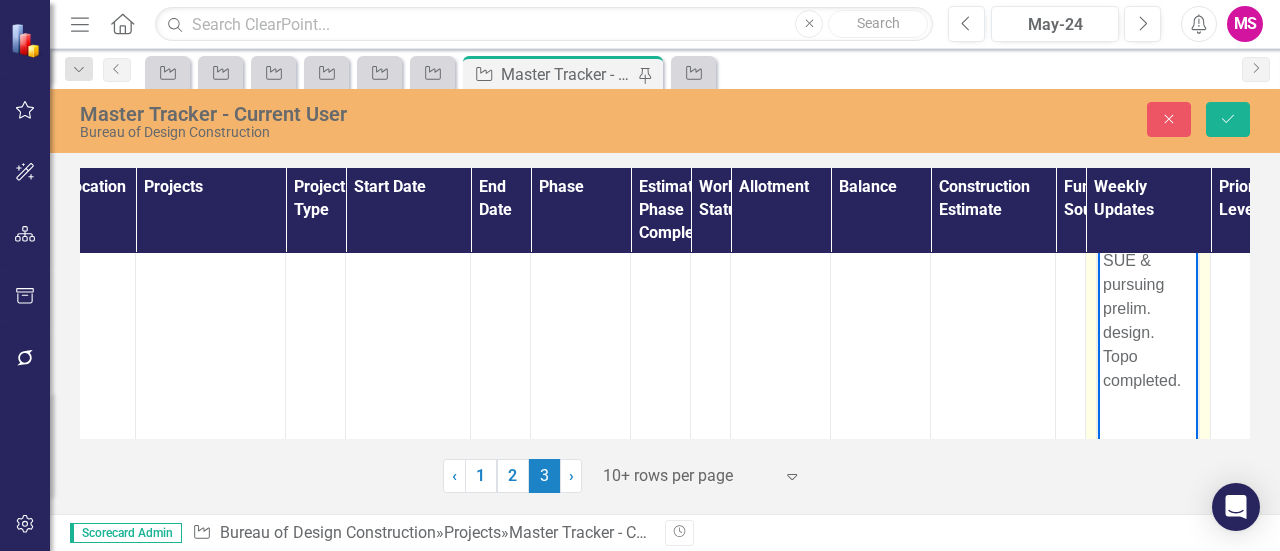 click on "Scheduling SUE & pursuing prelim. design. Topo completed." at bounding box center [1148, 308] 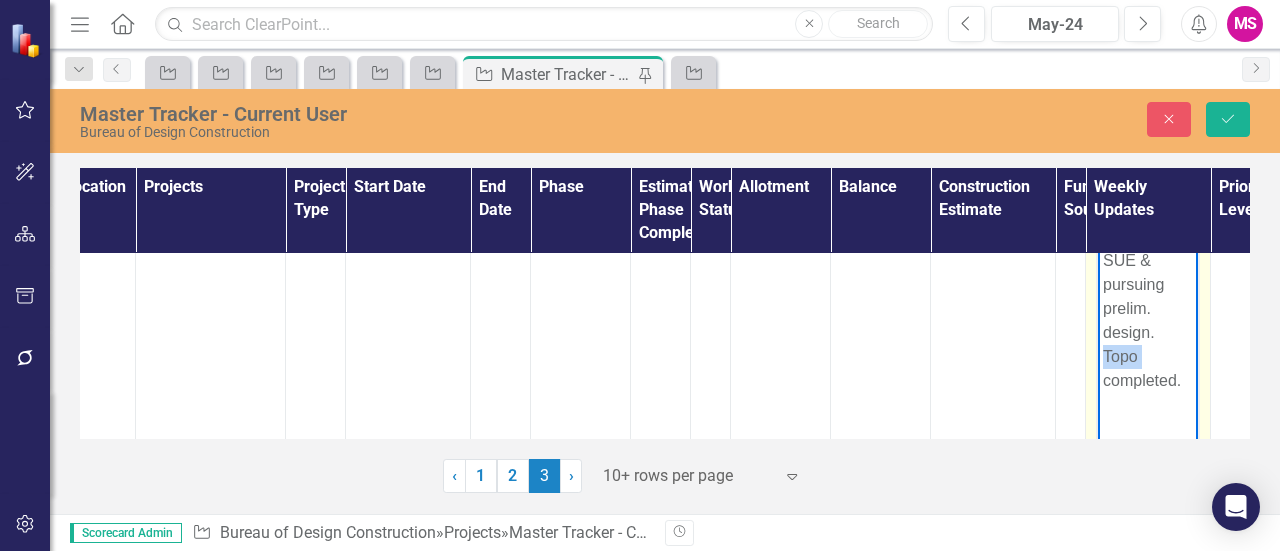 click on "Scheduling SUE & pursuing prelim. design. Topo completed." at bounding box center (1148, 308) 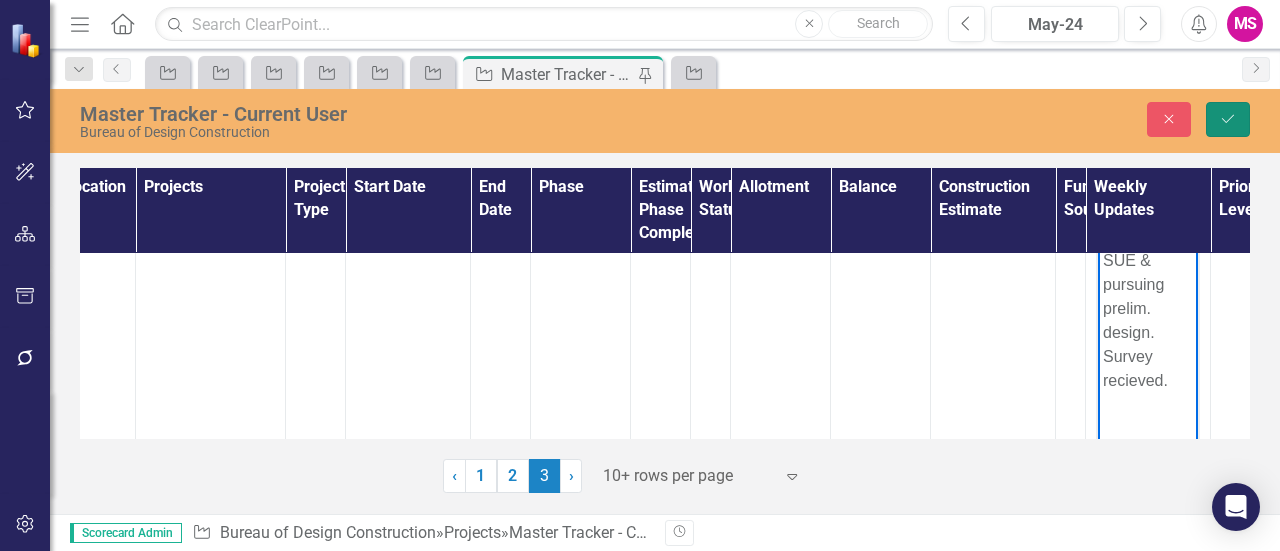 click on "Save" at bounding box center (1228, 119) 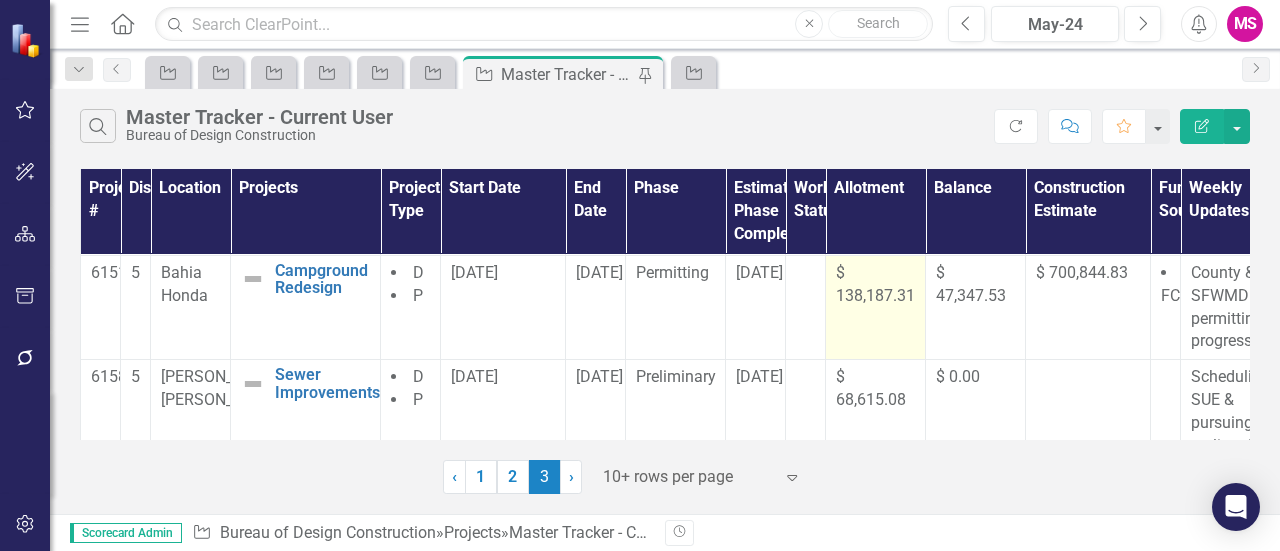 scroll, scrollTop: 600, scrollLeft: 0, axis: vertical 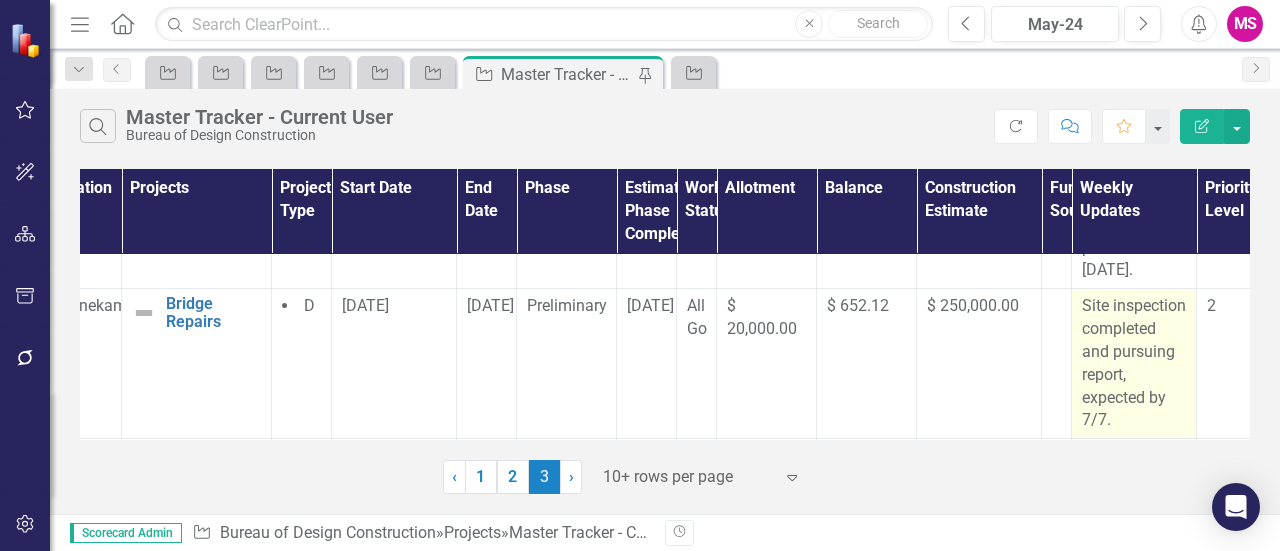 click on "Site inspection completed and pursuing report, expected by 7/7." at bounding box center [1134, 363] 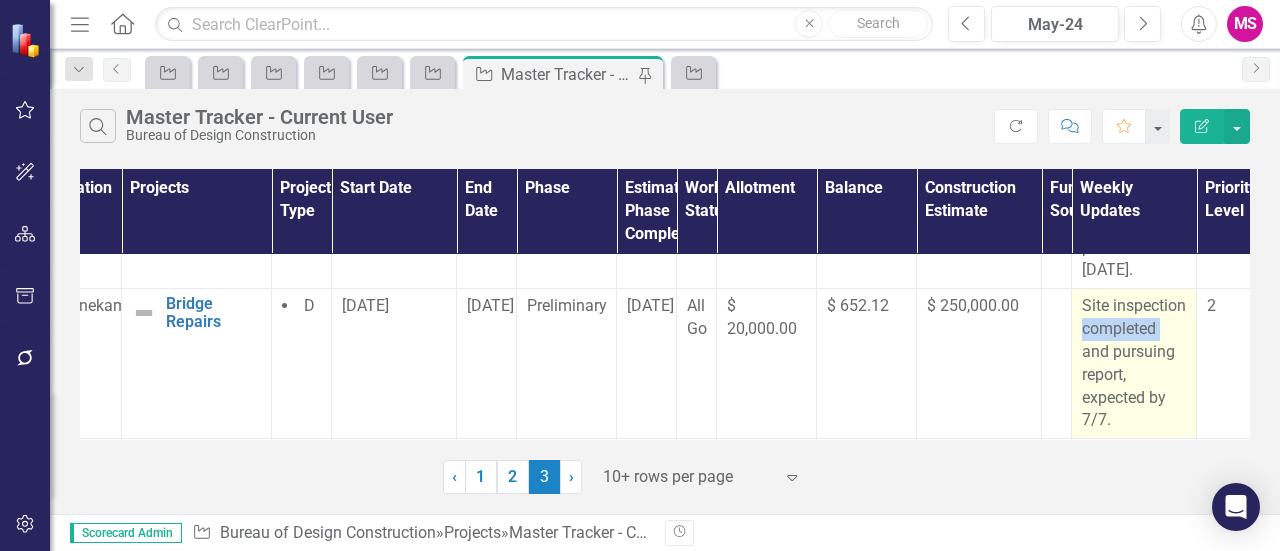 click on "Site inspection completed and pursuing report, expected by 7/7." at bounding box center (1134, 363) 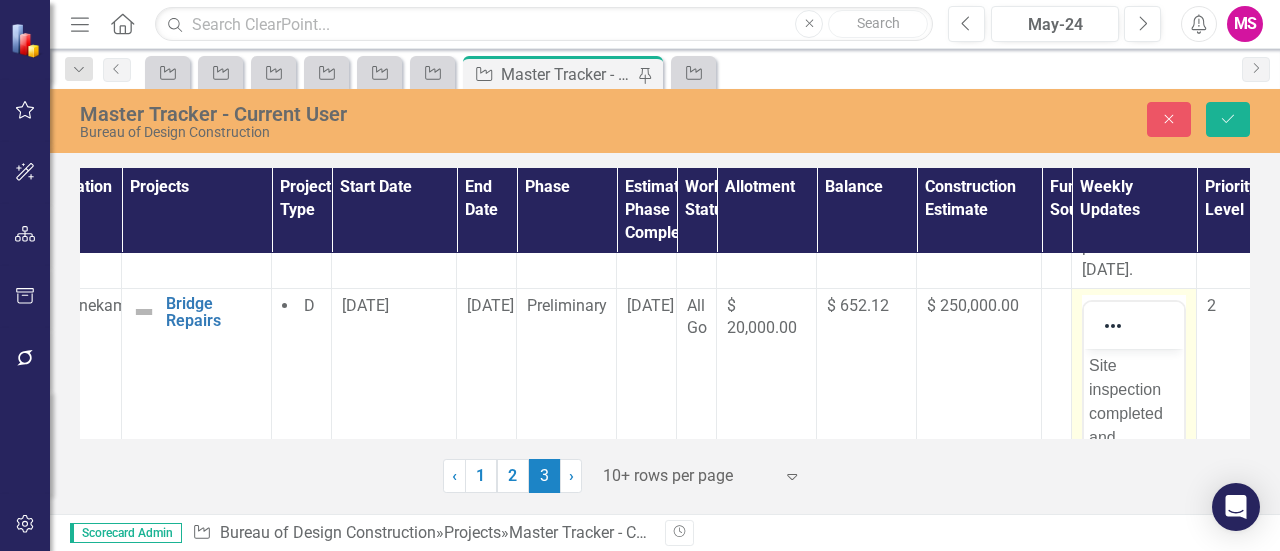 scroll, scrollTop: 0, scrollLeft: 0, axis: both 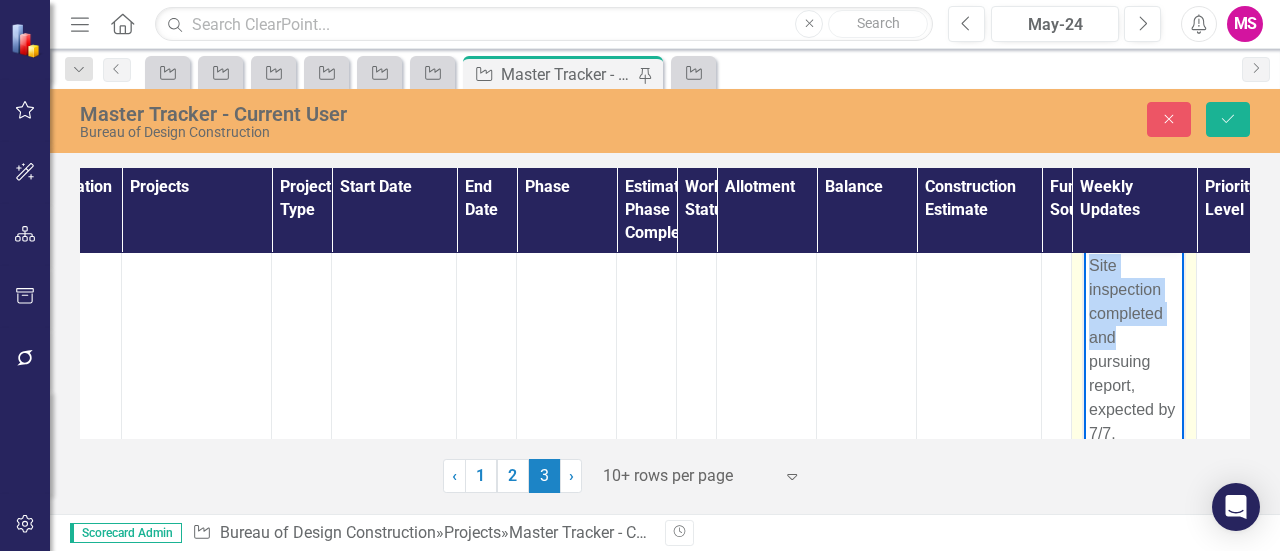 drag, startPoint x: 1134, startPoint y: 340, endPoint x: 1088, endPoint y: 258, distance: 94.02127 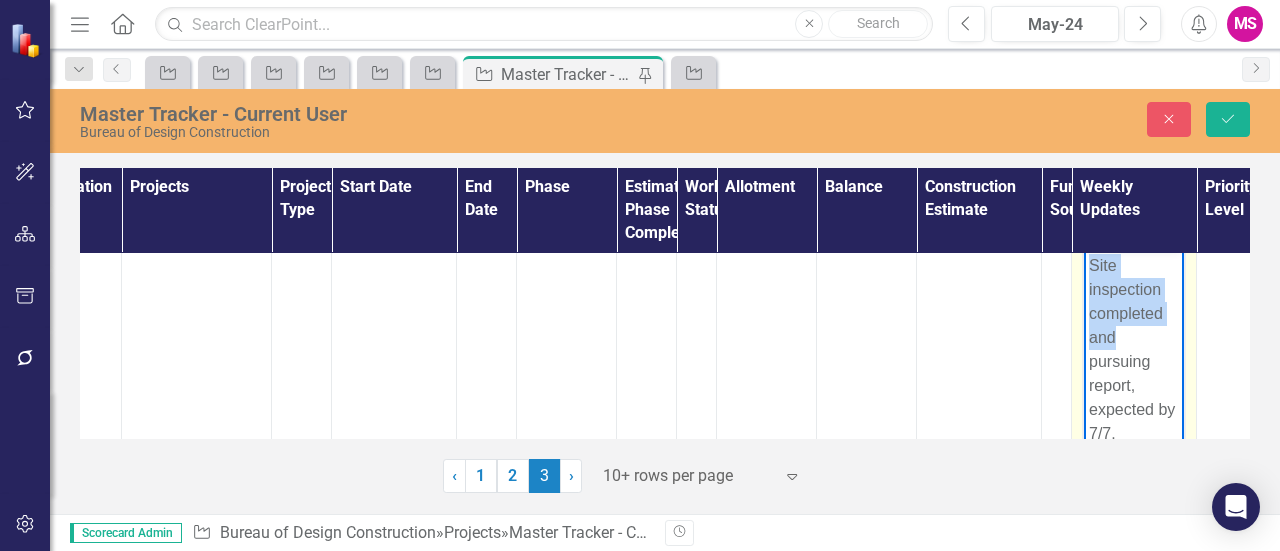 click on "Site inspection completed and pursuing report, expected by 7/7." at bounding box center (1134, 398) 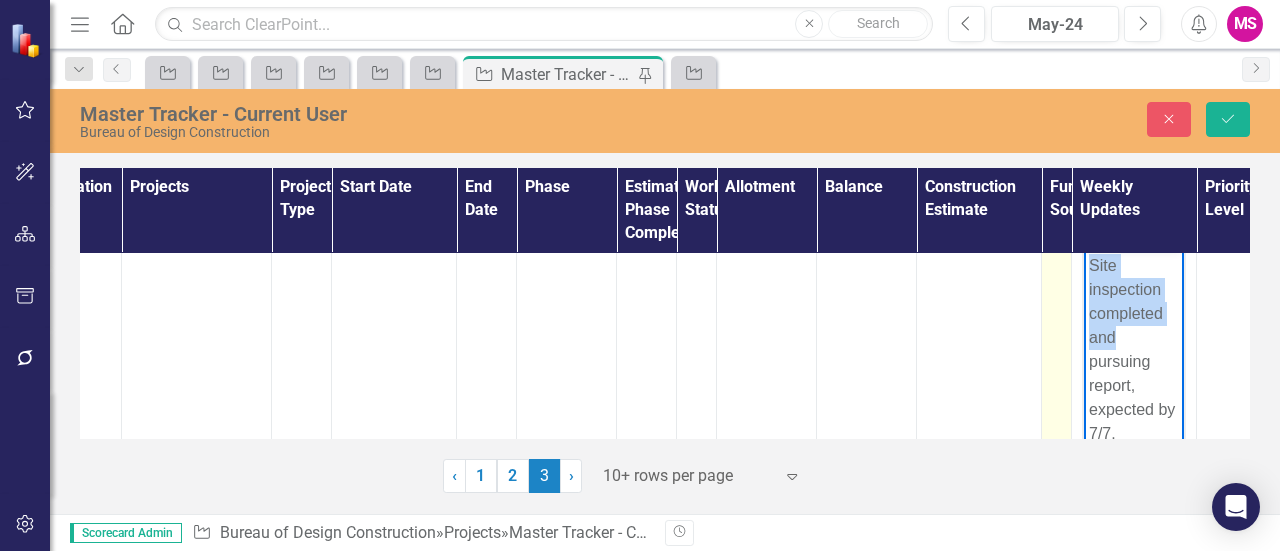 type 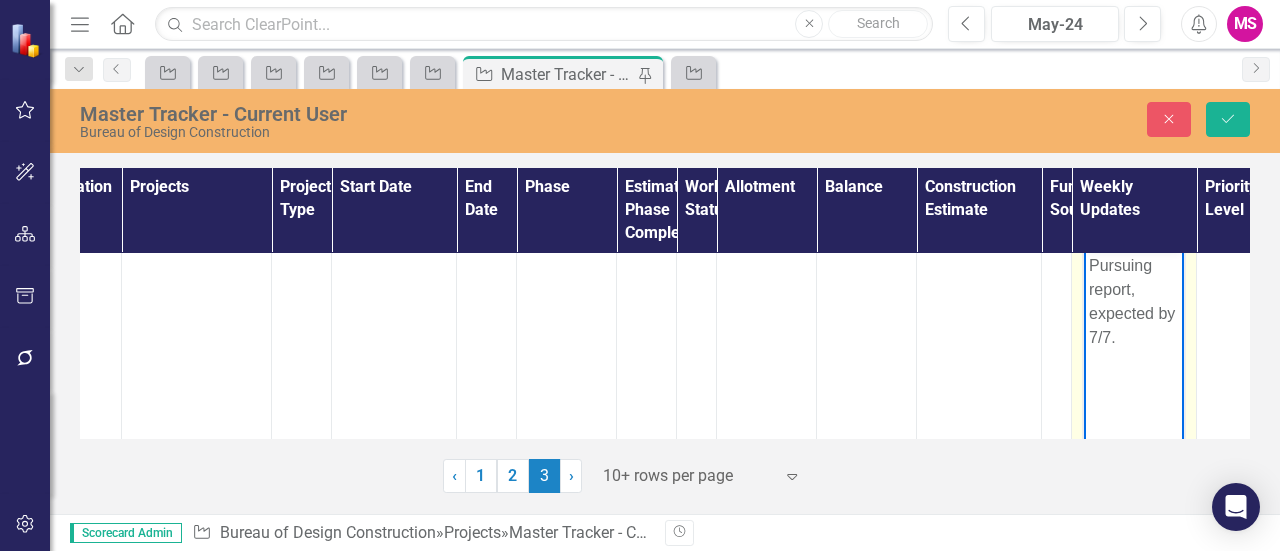 click on "Pursuing report, expected by 7/7." at bounding box center (1134, 301) 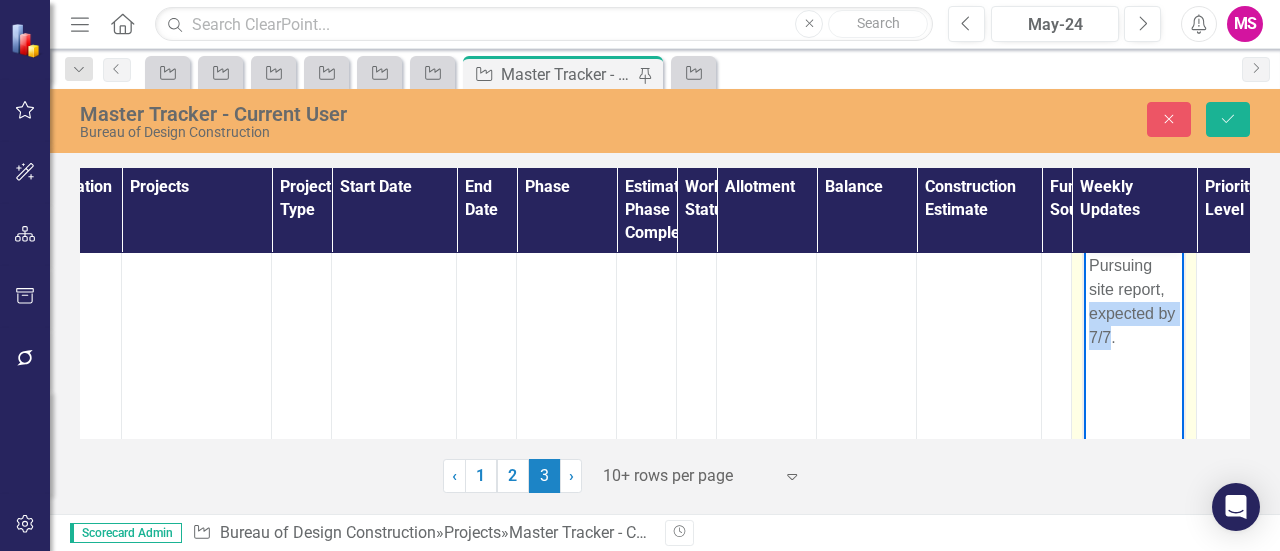 drag, startPoint x: 1092, startPoint y: 312, endPoint x: 1122, endPoint y: 338, distance: 39.698868 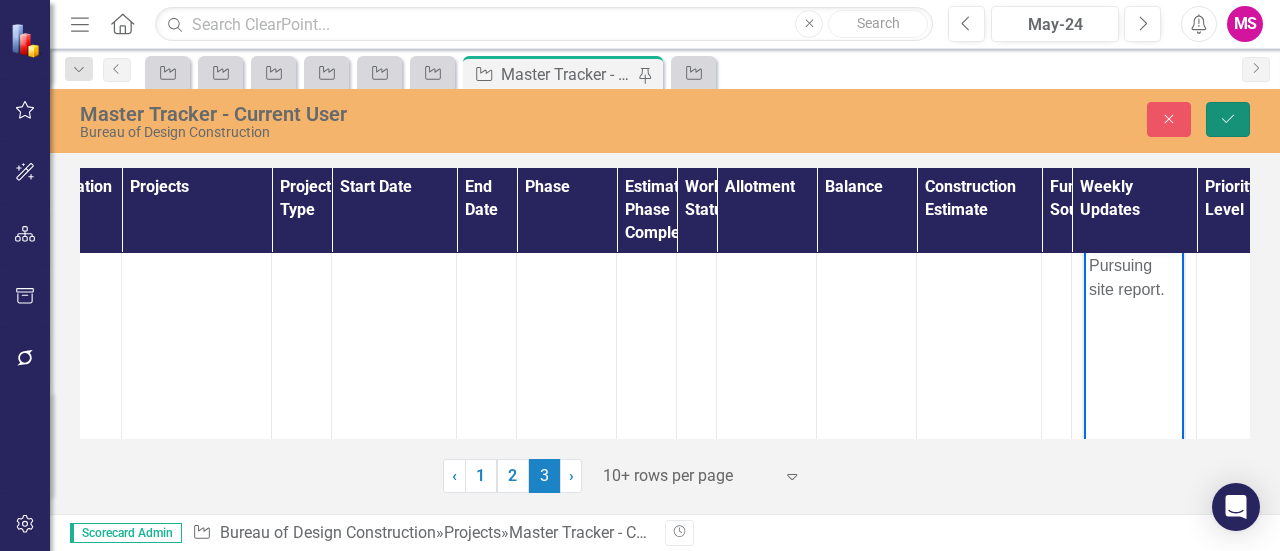 click on "Save" 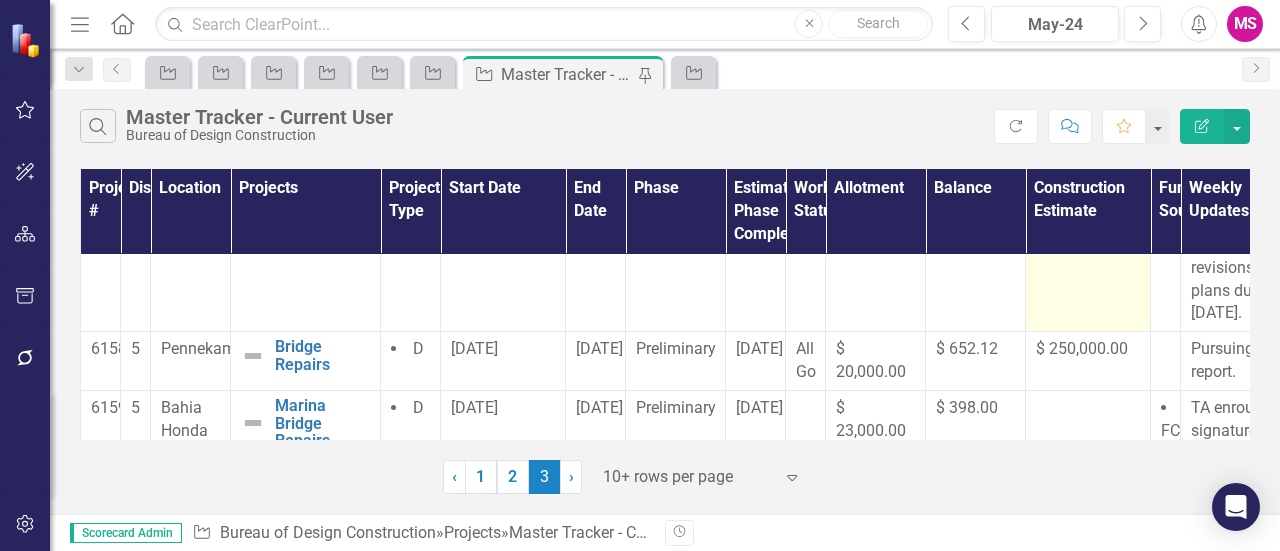 scroll, scrollTop: 780, scrollLeft: 0, axis: vertical 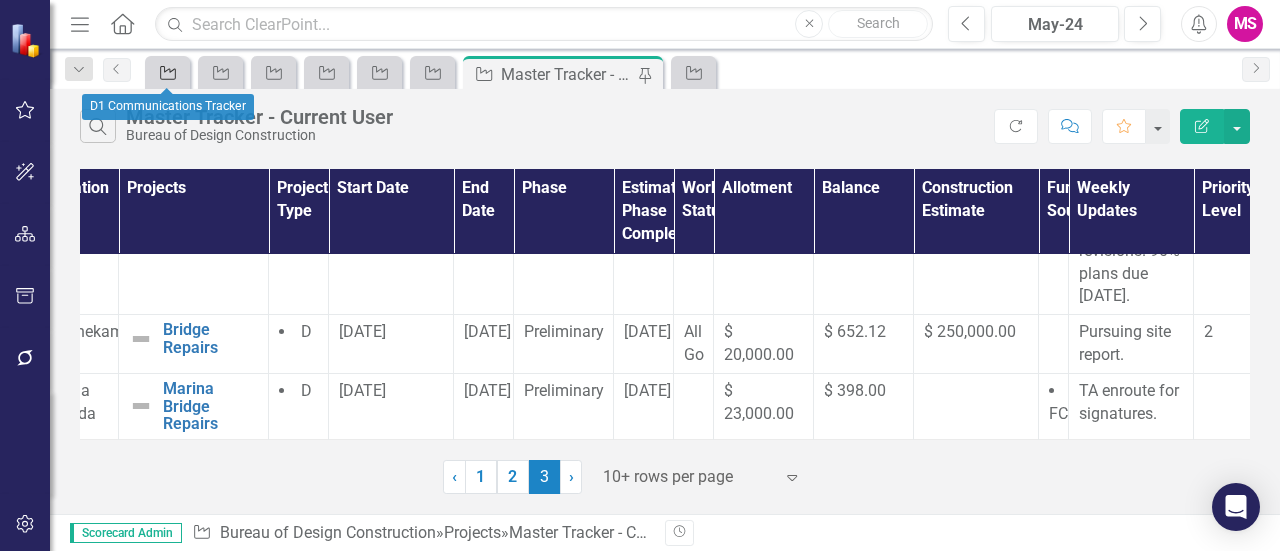 click on "Project" 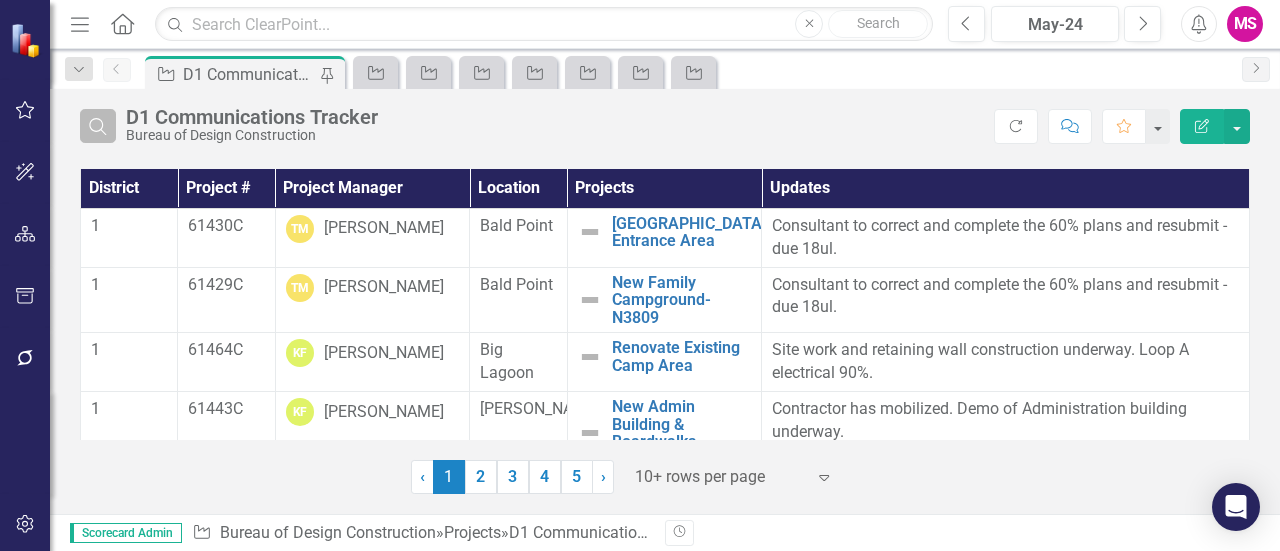 drag, startPoint x: 86, startPoint y: 134, endPoint x: 96, endPoint y: 133, distance: 10.049875 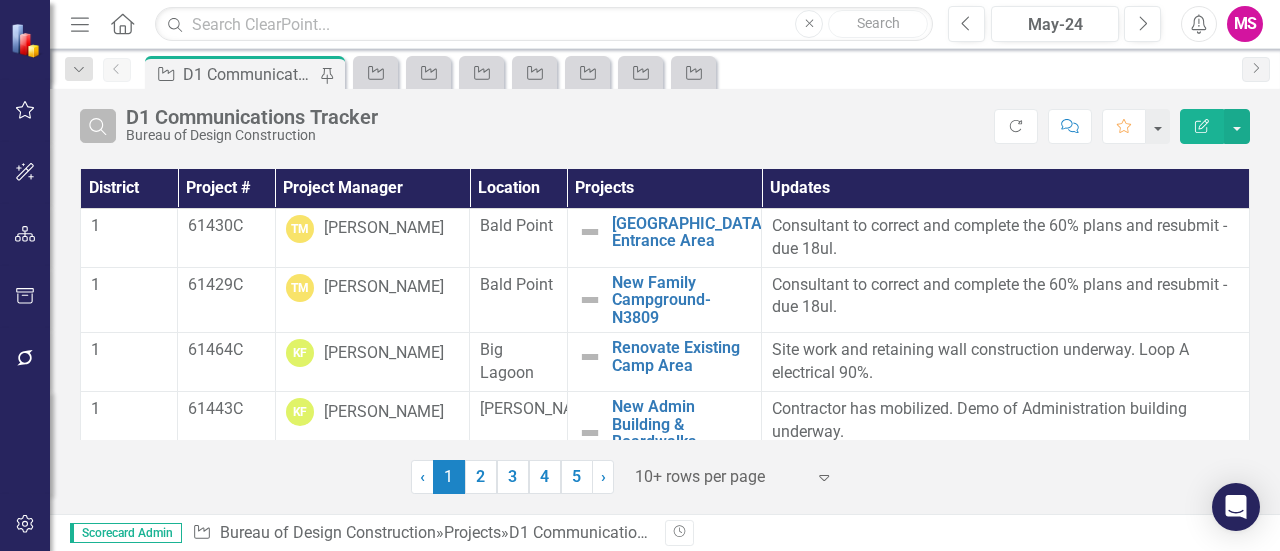 click on "Search" at bounding box center (98, 126) 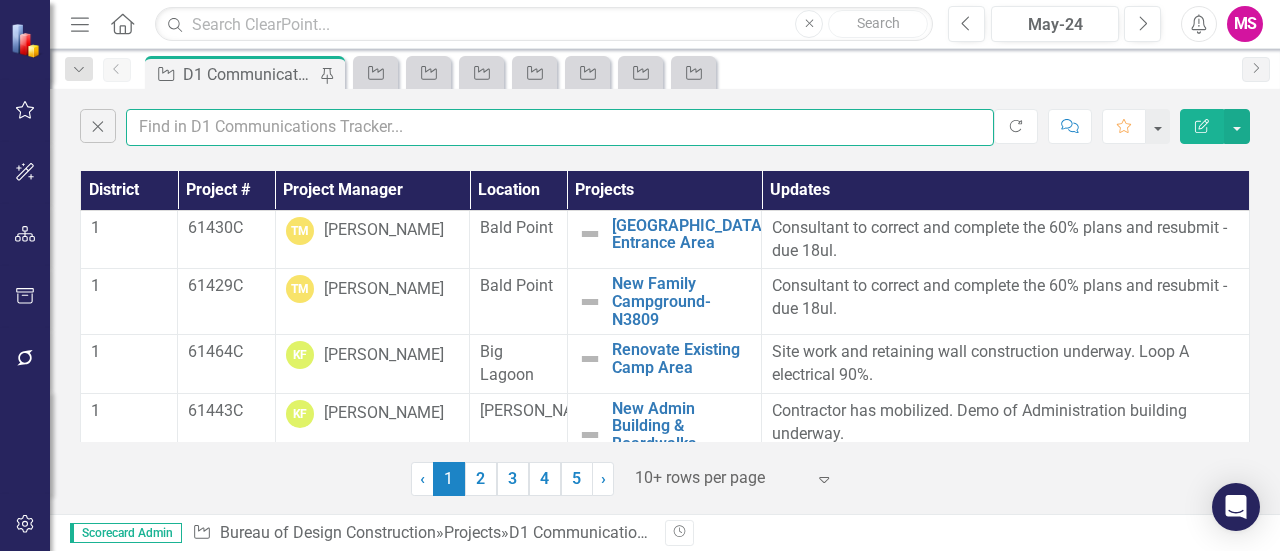 click at bounding box center (560, 127) 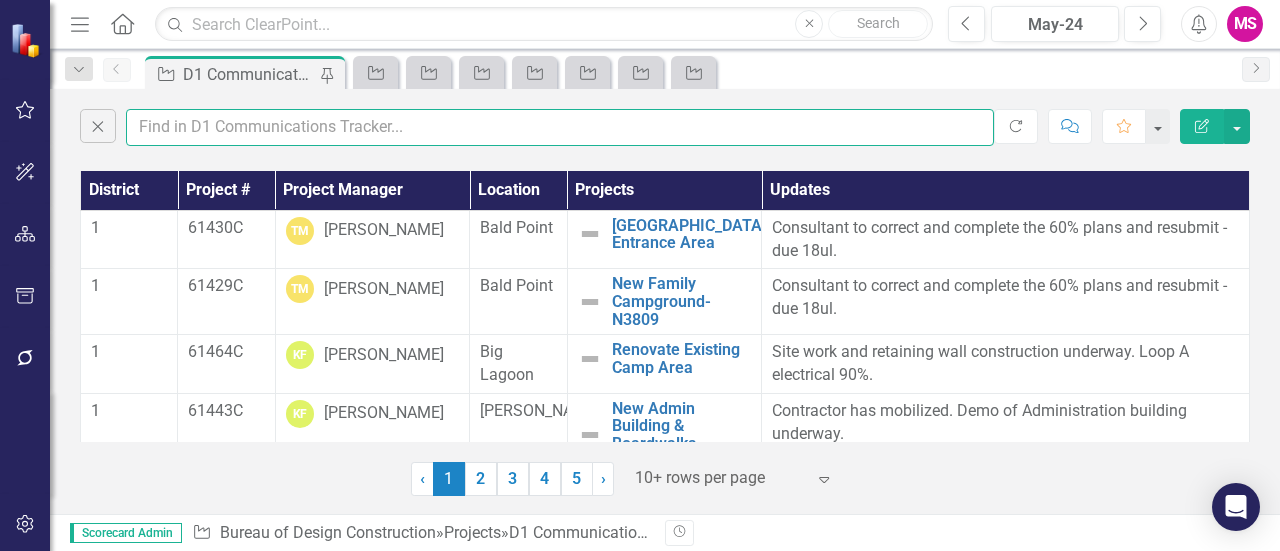 type on "meena" 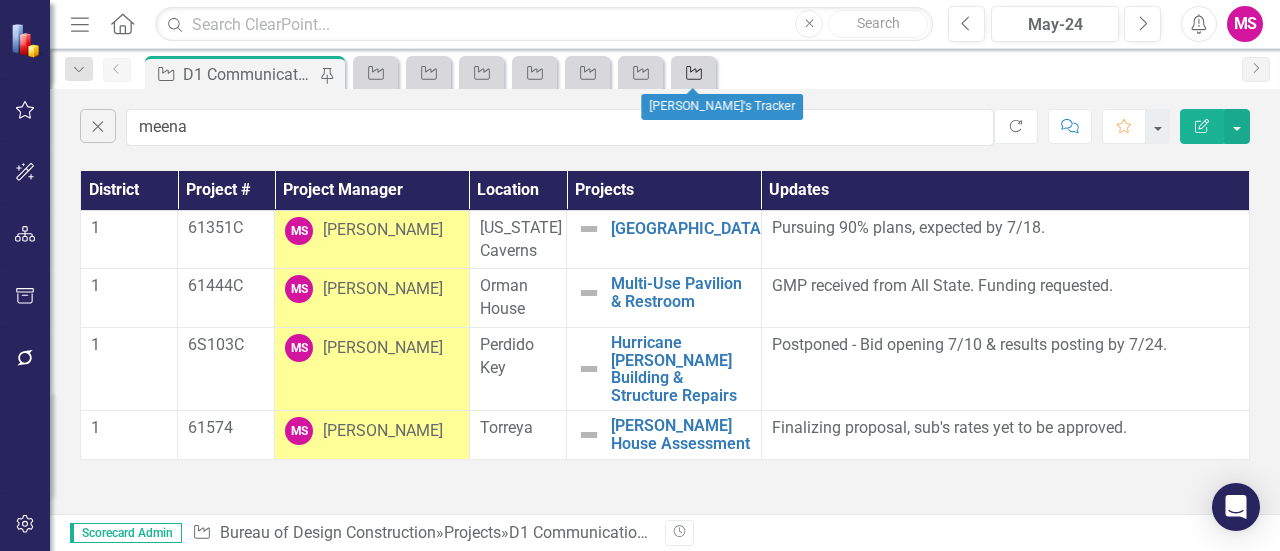click on "Project" 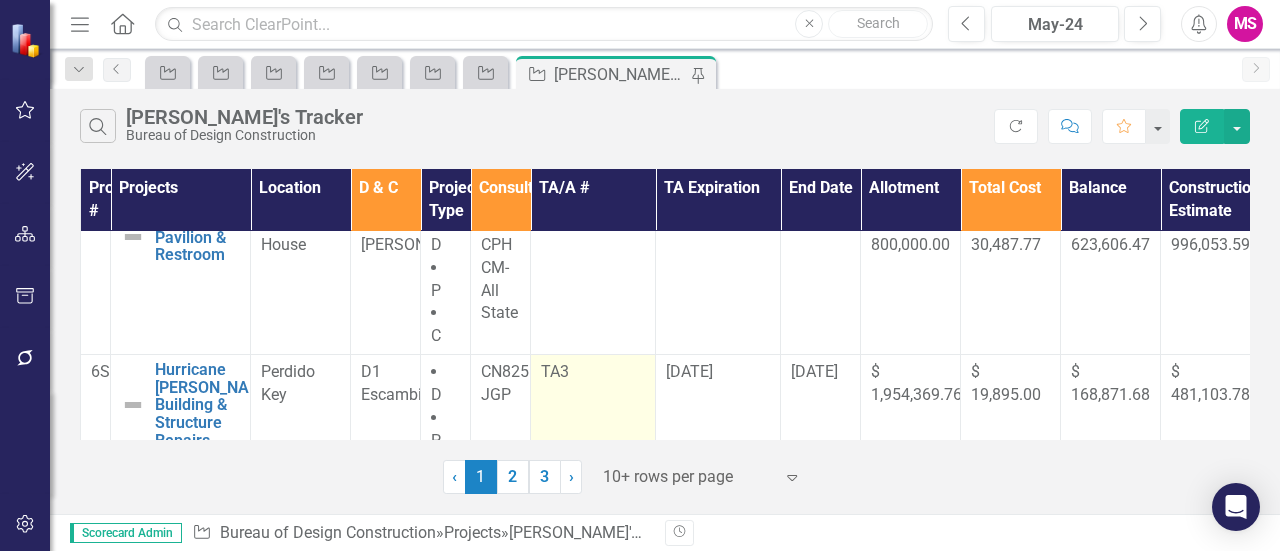 scroll, scrollTop: 162, scrollLeft: 0, axis: vertical 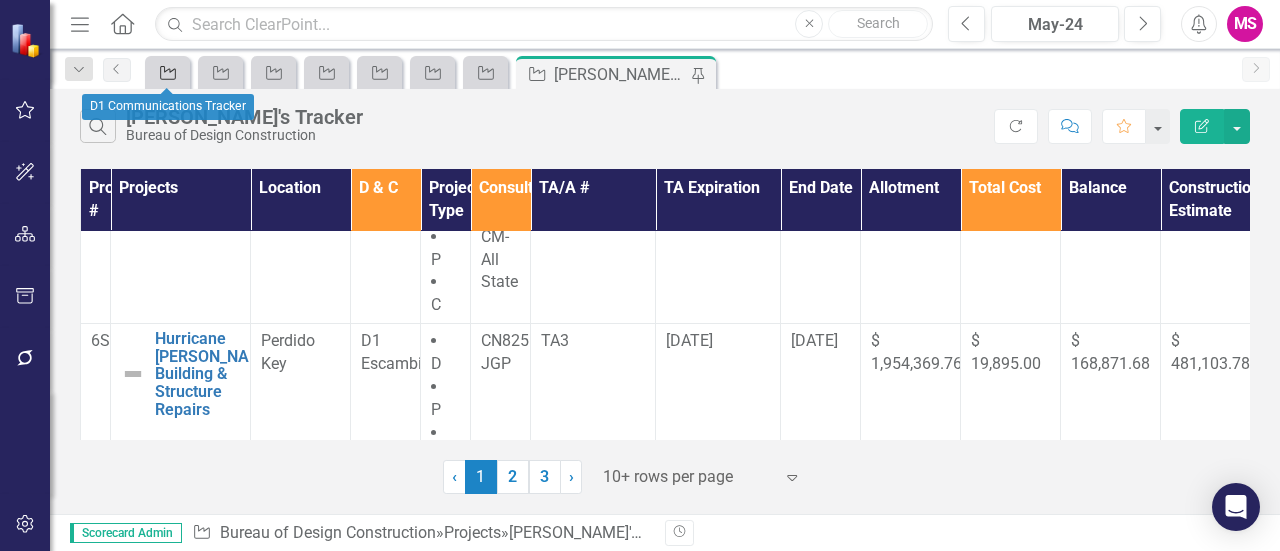 click on "Project" 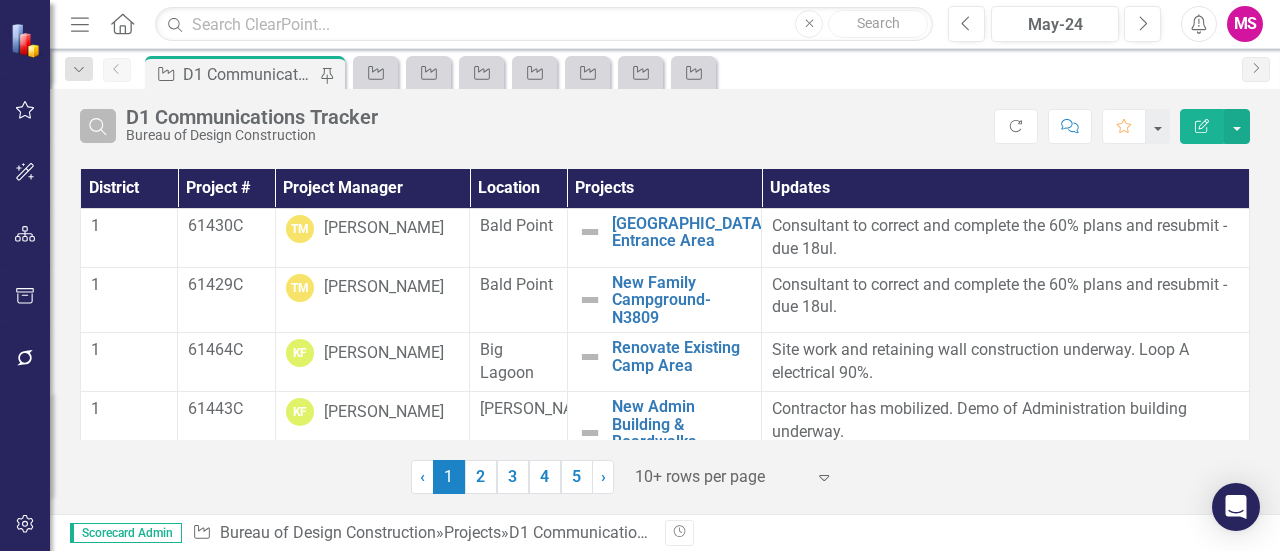 click on "Search" 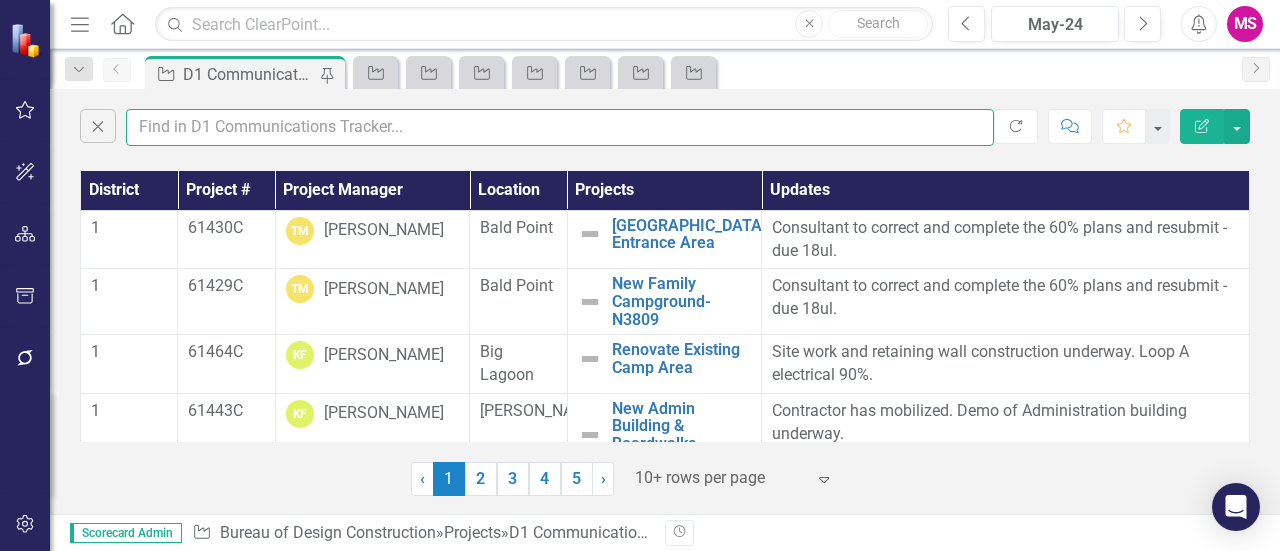 click at bounding box center (560, 127) 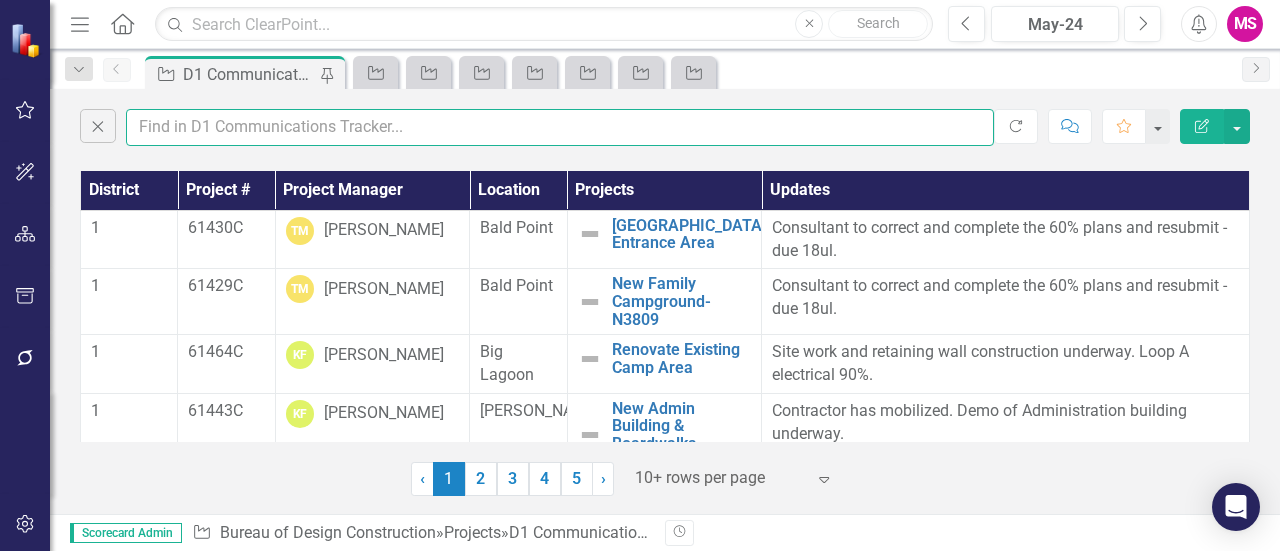 type on "meena" 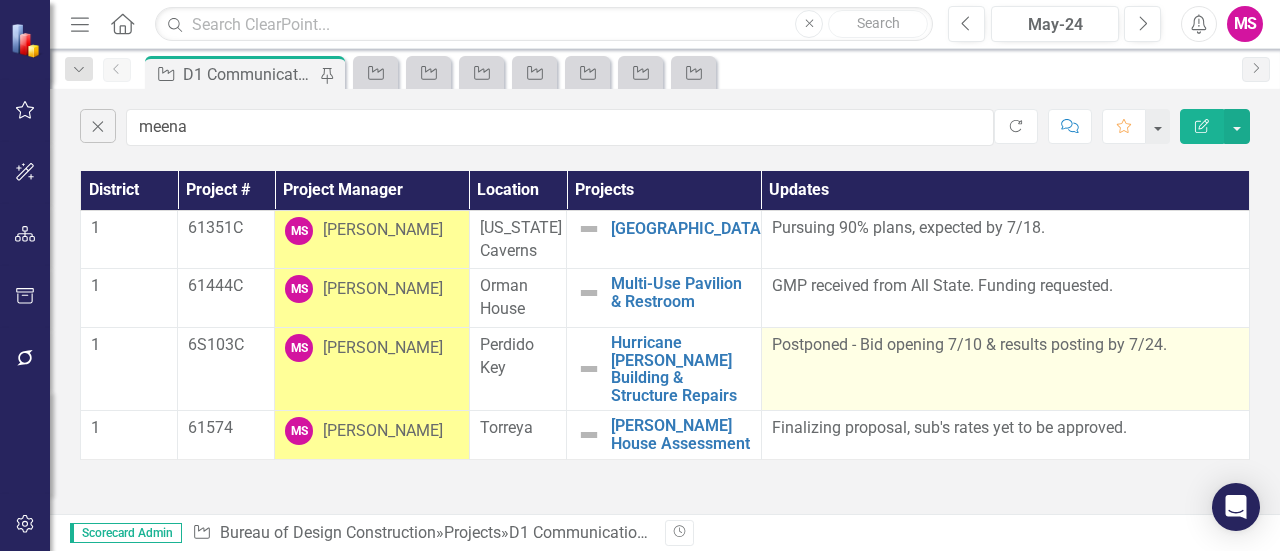click on "Postponed - Bid opening 7/10 & results posting by 7/24." at bounding box center [1005, 345] 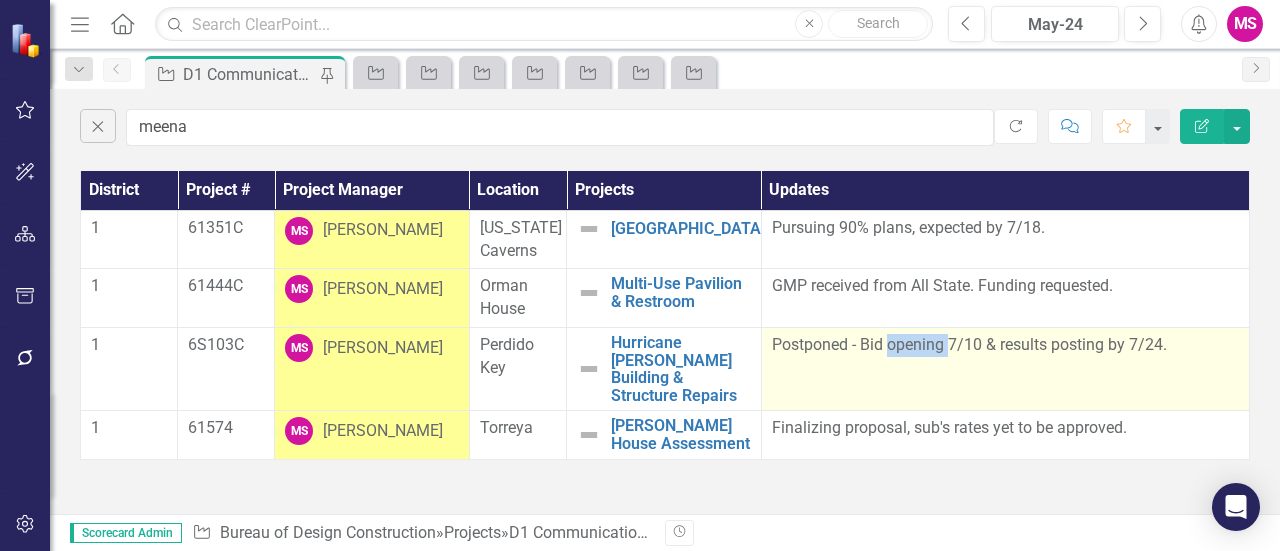 click on "Postponed - Bid opening 7/10 & results posting by 7/24." at bounding box center [1005, 345] 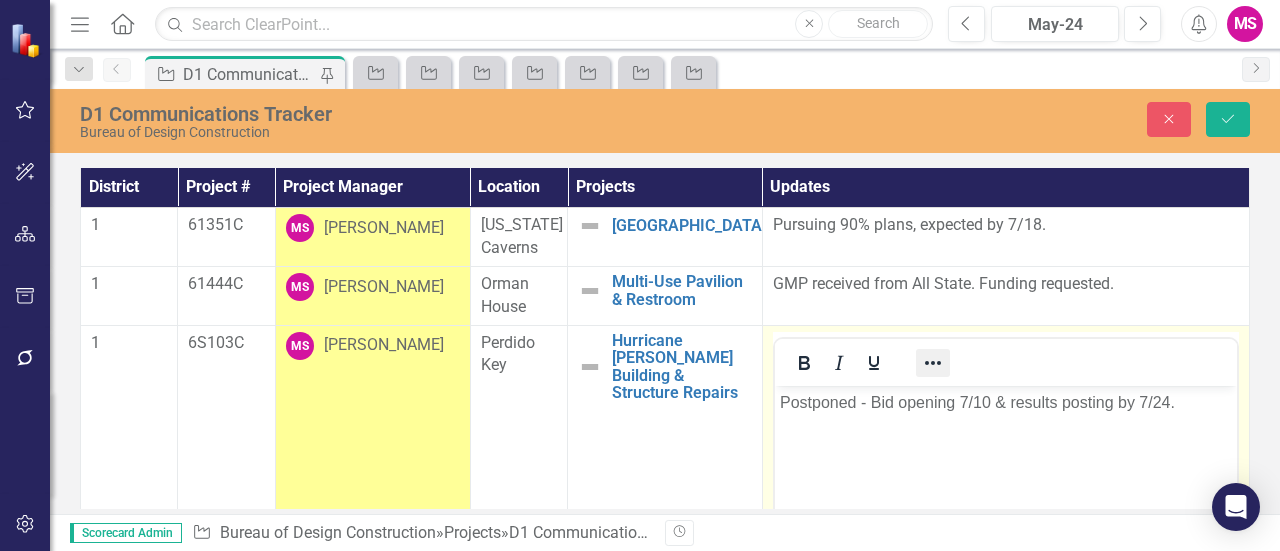 scroll, scrollTop: 0, scrollLeft: 0, axis: both 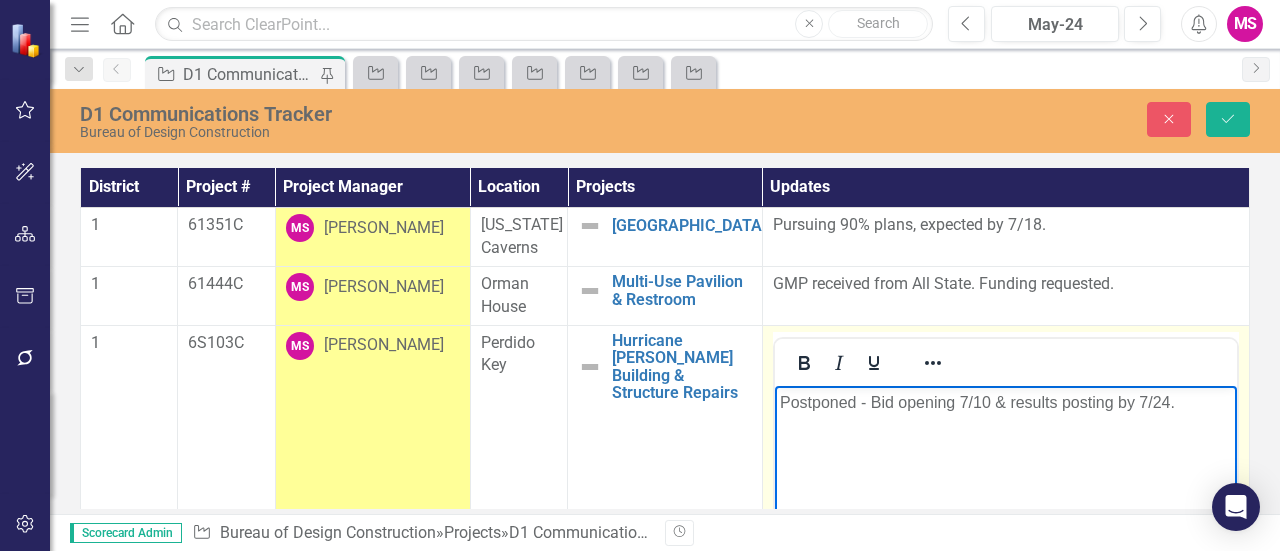 click on "Postponed - Bid opening 7/10 & results posting by 7/24." at bounding box center [1005, 402] 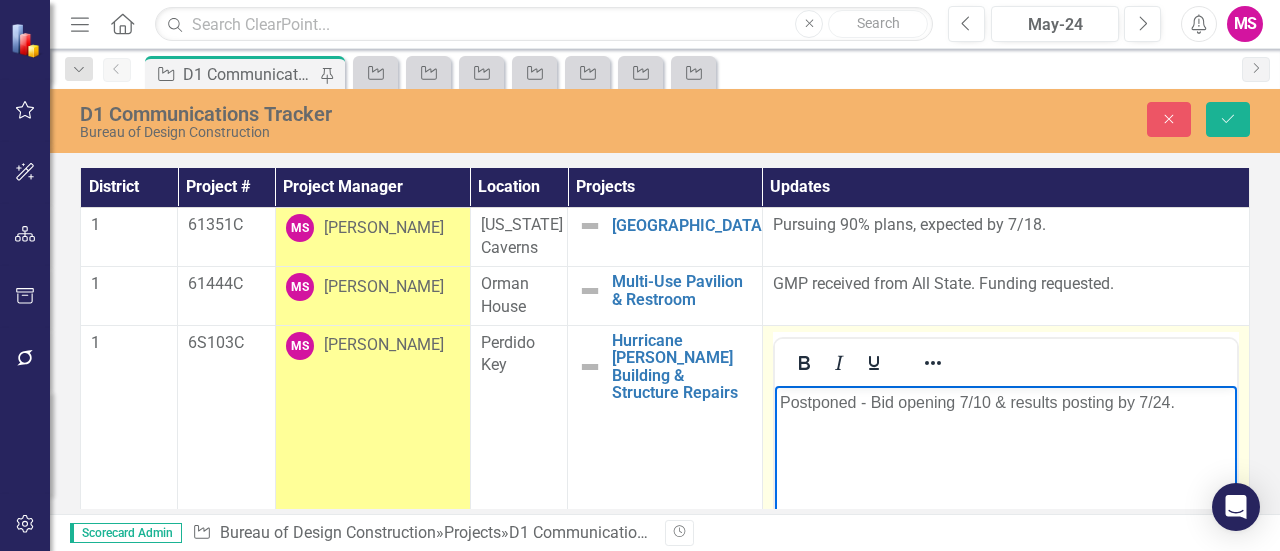 type 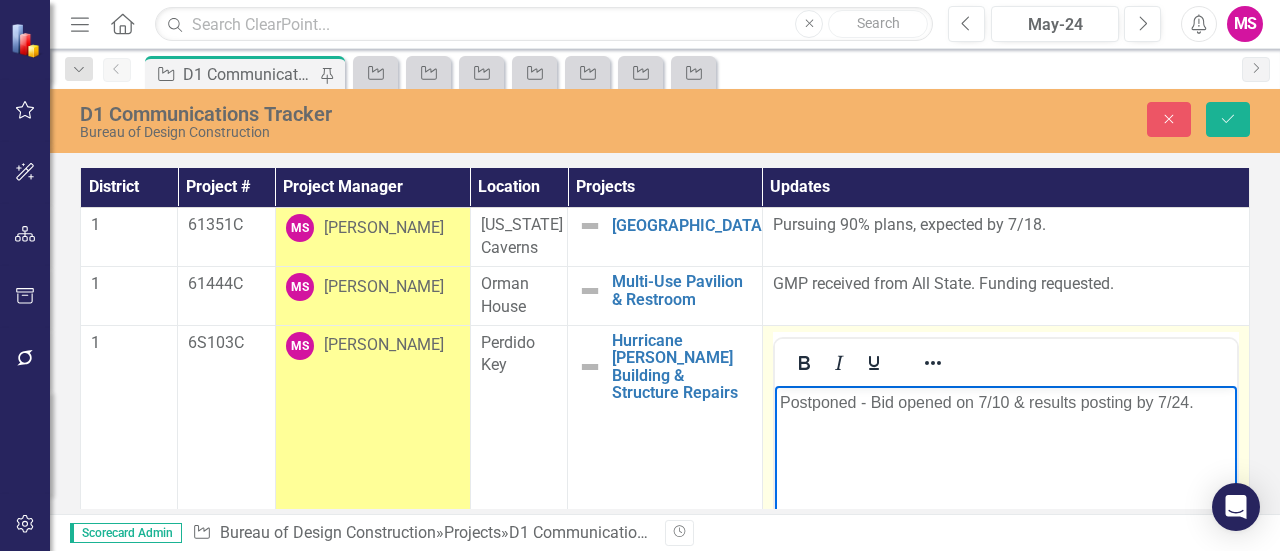 click on "Postponed - Bid opened on 7/10 & results posting by 7/24." at bounding box center (1005, 402) 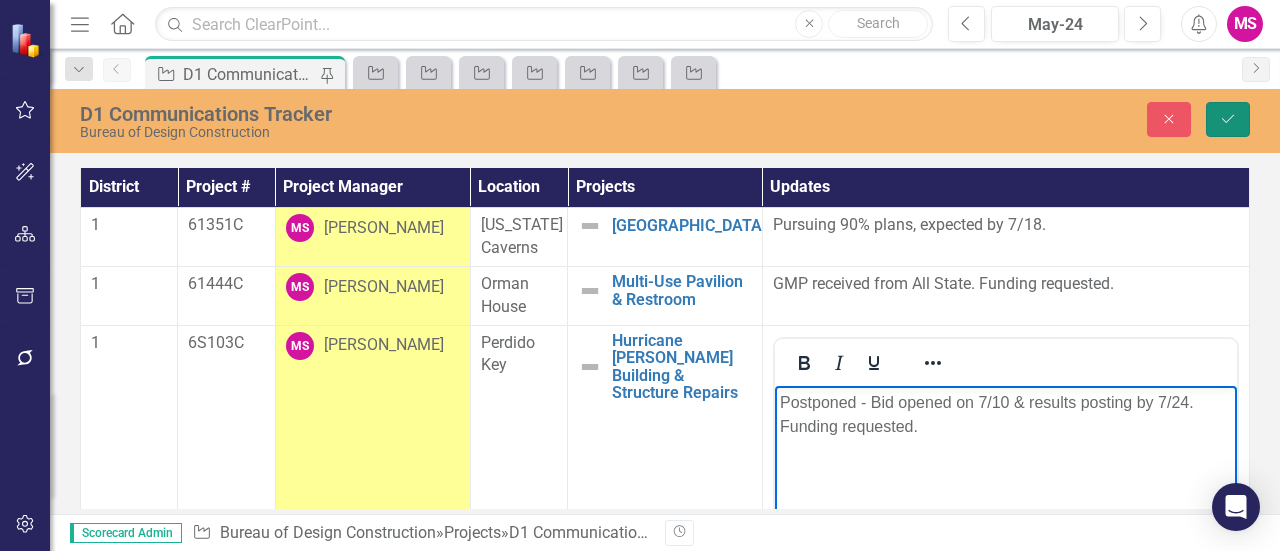 click on "Save" 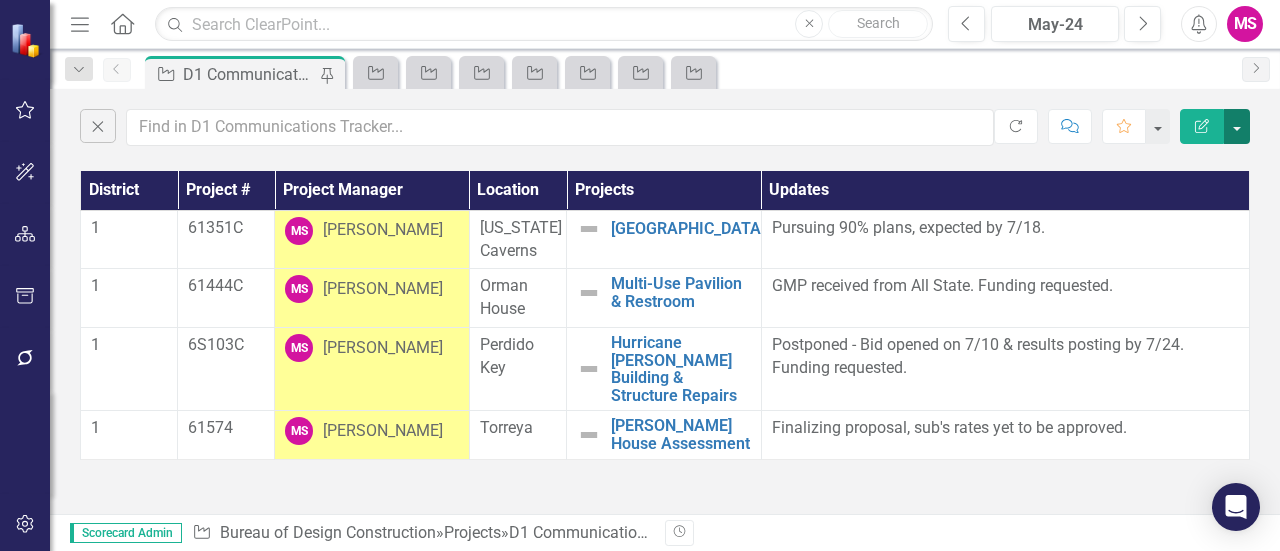 click at bounding box center (1237, 126) 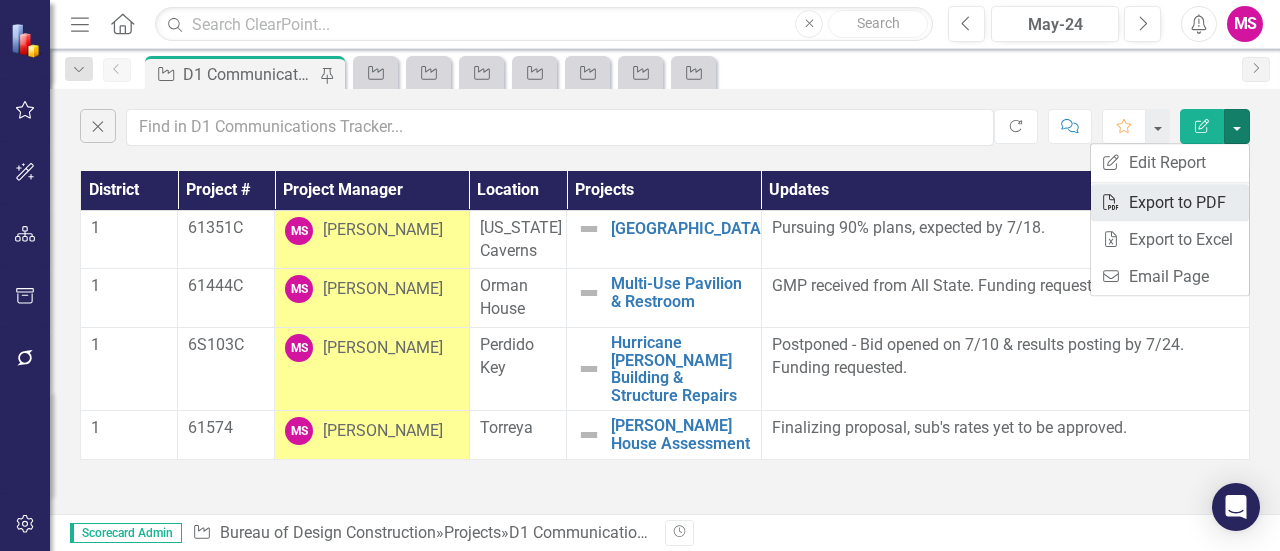 click on "PDF Export to PDF" at bounding box center [1170, 202] 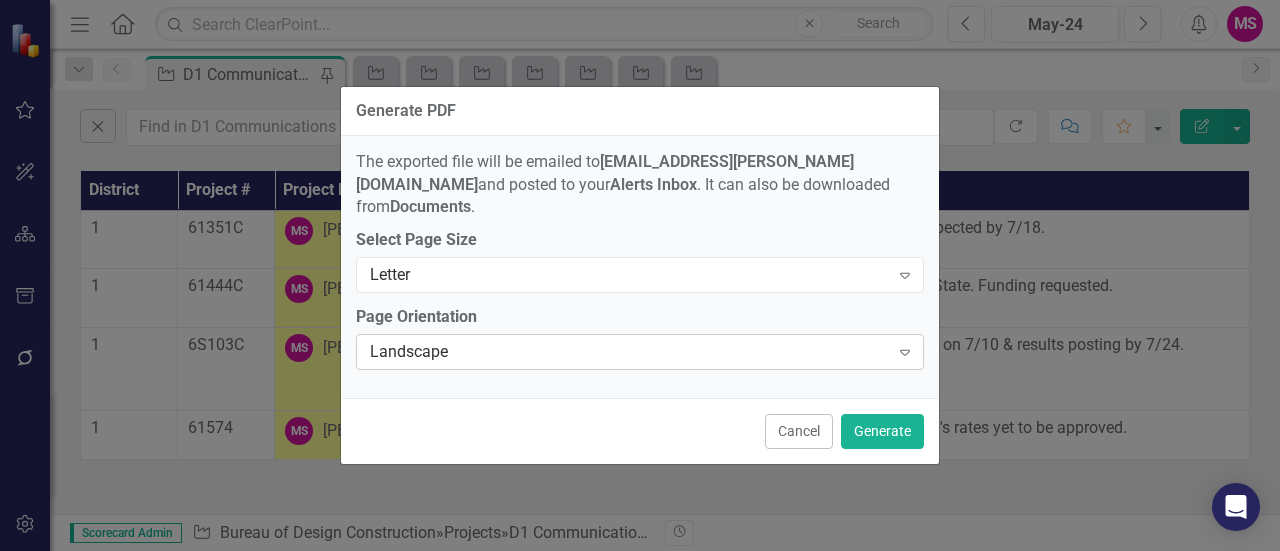 click on "Landscape" at bounding box center (629, 352) 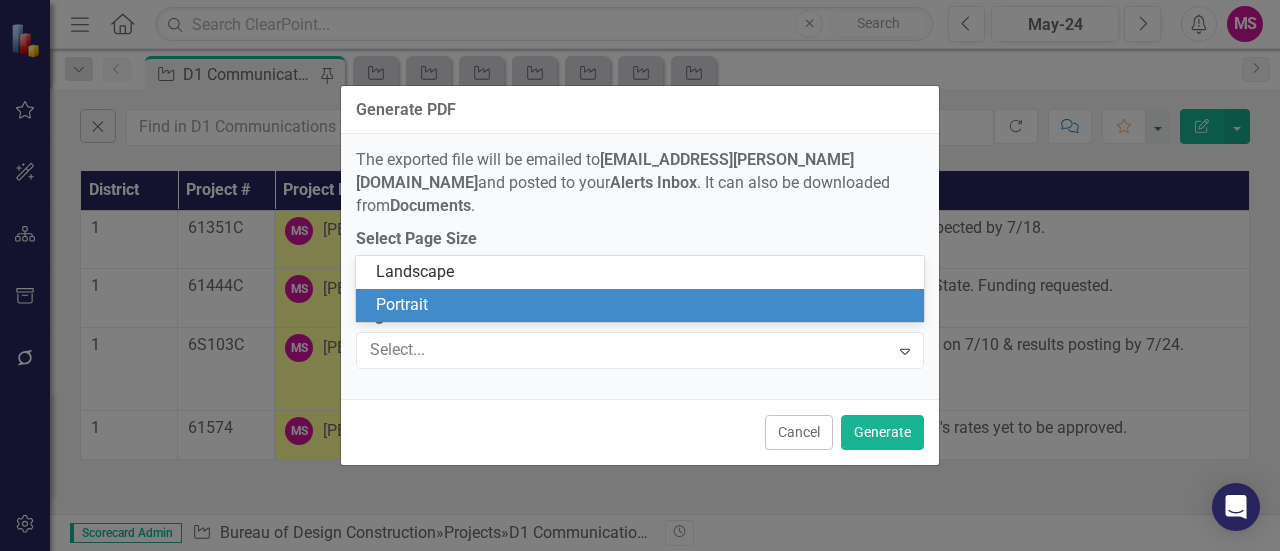 click on "Portrait" at bounding box center [644, 305] 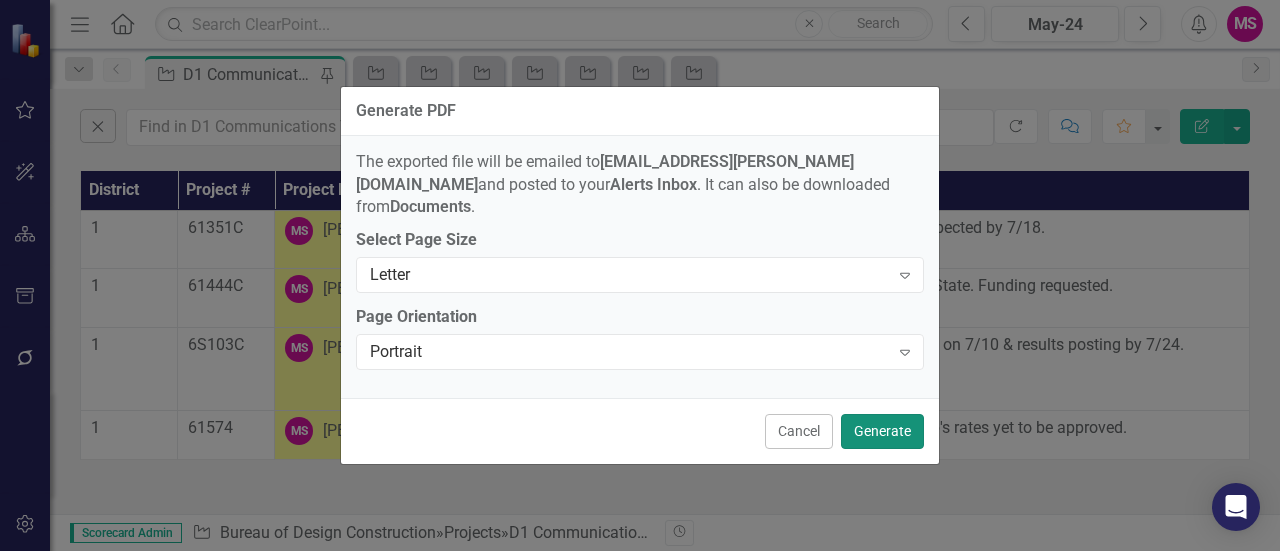 click on "Generate" at bounding box center [882, 431] 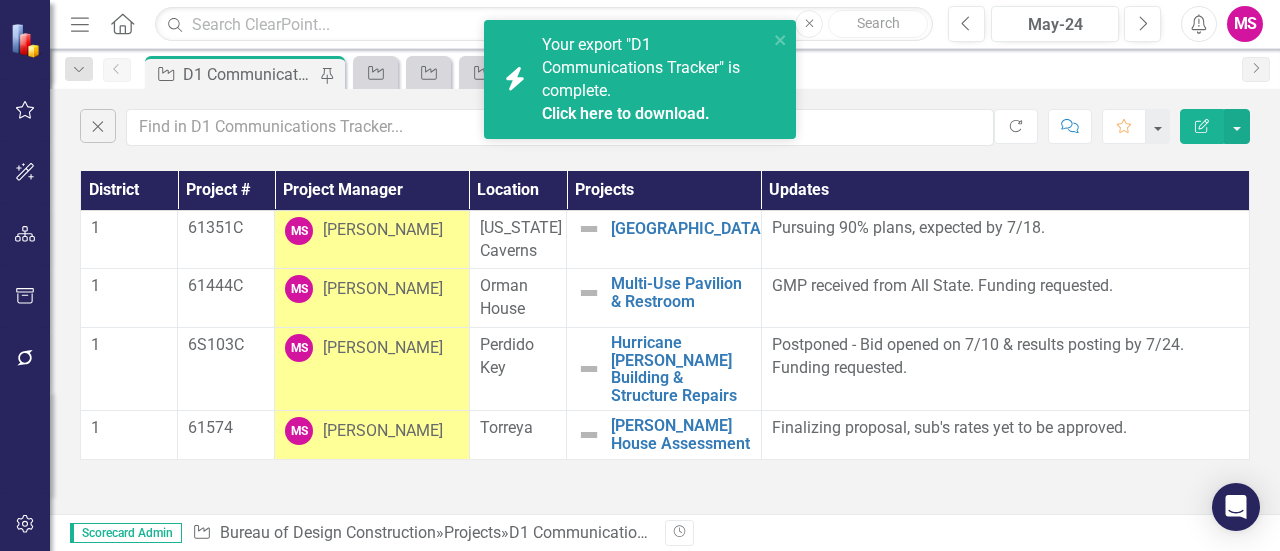 click on "Click here to download." at bounding box center [626, 113] 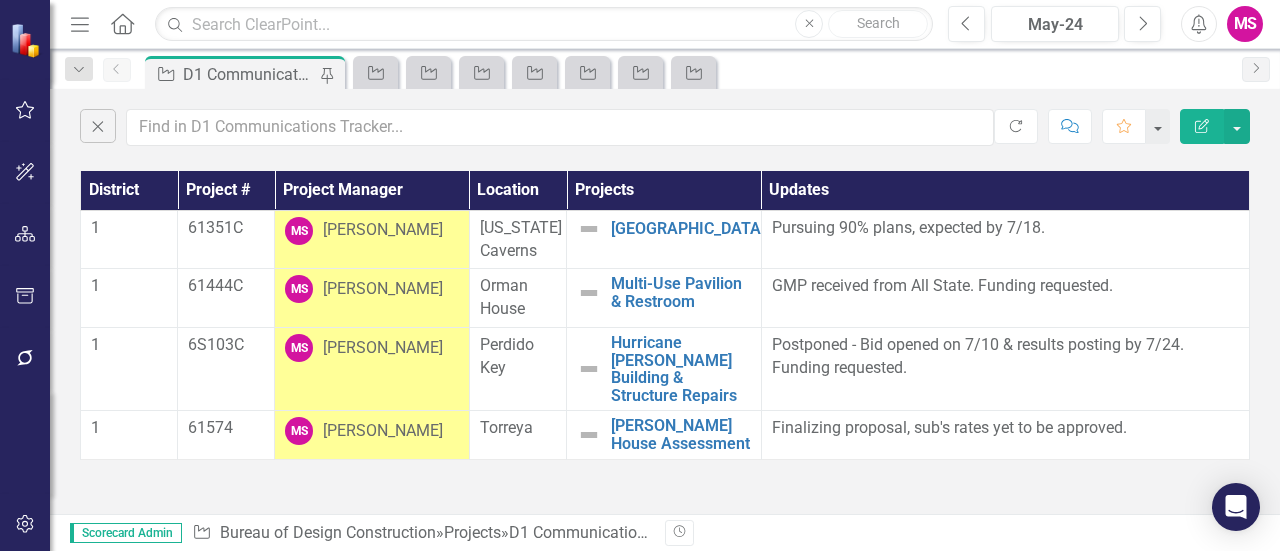 click on "District Project # Project Manager Location Projects Updates 1 61351C MS Meena Senthil  Florida Caverns New Campground Edit Edit Project Link Open Element Pursuing 90% plans, expected by 7/18. 1 61444C MS Meena Senthil  Orman House Multi-Use Pavilion & Restroom Edit Edit Project Link Open Element GMP received from All State. Funding requested. 1 6S103C MS Meena Senthil Perdido Key Hurricane Sally Building & Structure Repairs Edit Edit Project Link Open Element Postponed - Bid opened on 7/10 & results posting by 7/24. Funding requested. 1 61574 MS Meena Senthil Torreya Gregory House Assessment Edit Edit Project Link Open Element Finalizing proposal, sub's rates yet to be approved." at bounding box center (665, 315) 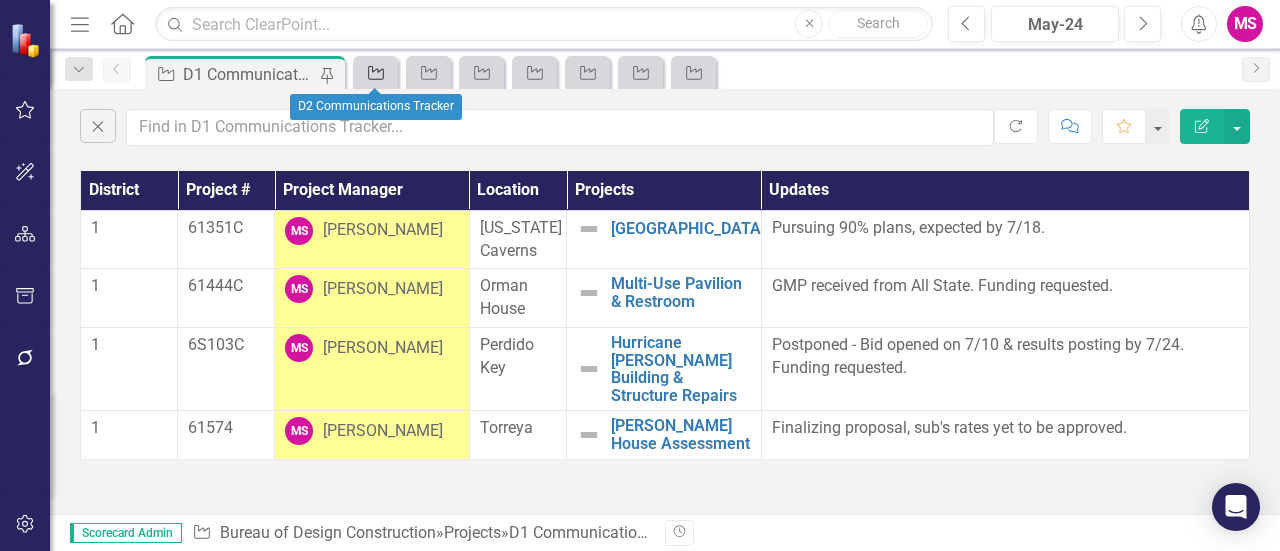 click on "Project" at bounding box center (372, 72) 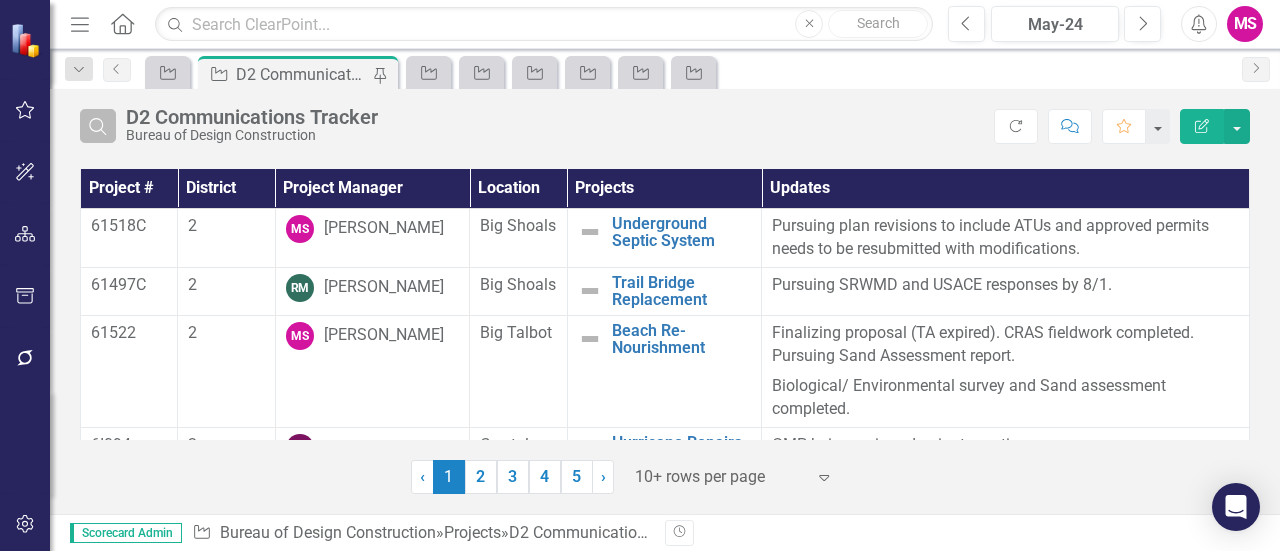 click on "Search" 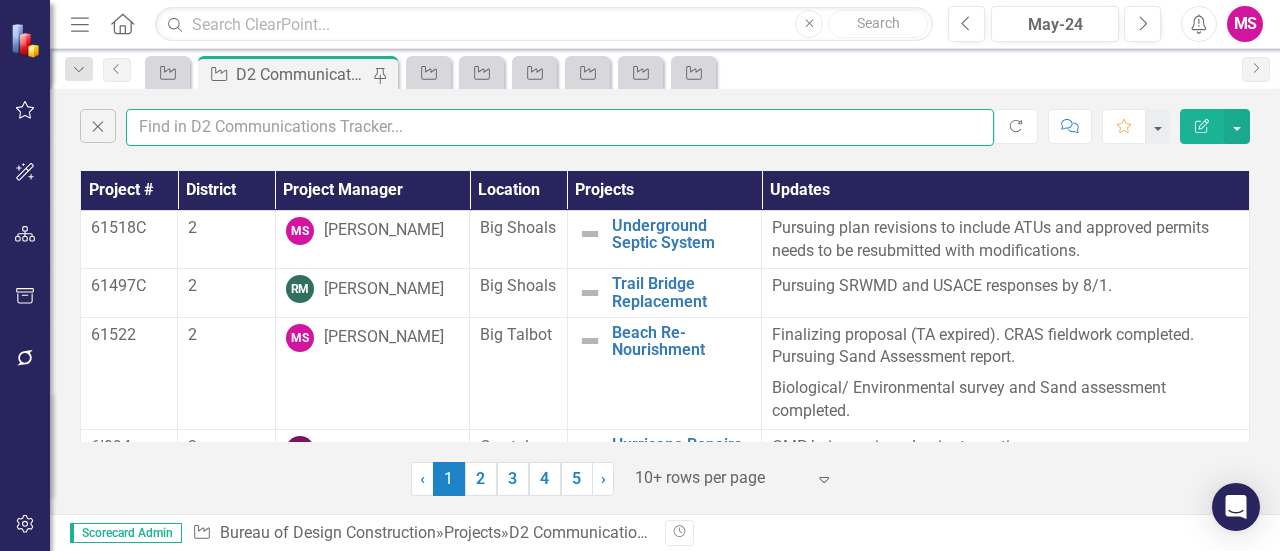 click at bounding box center [560, 127] 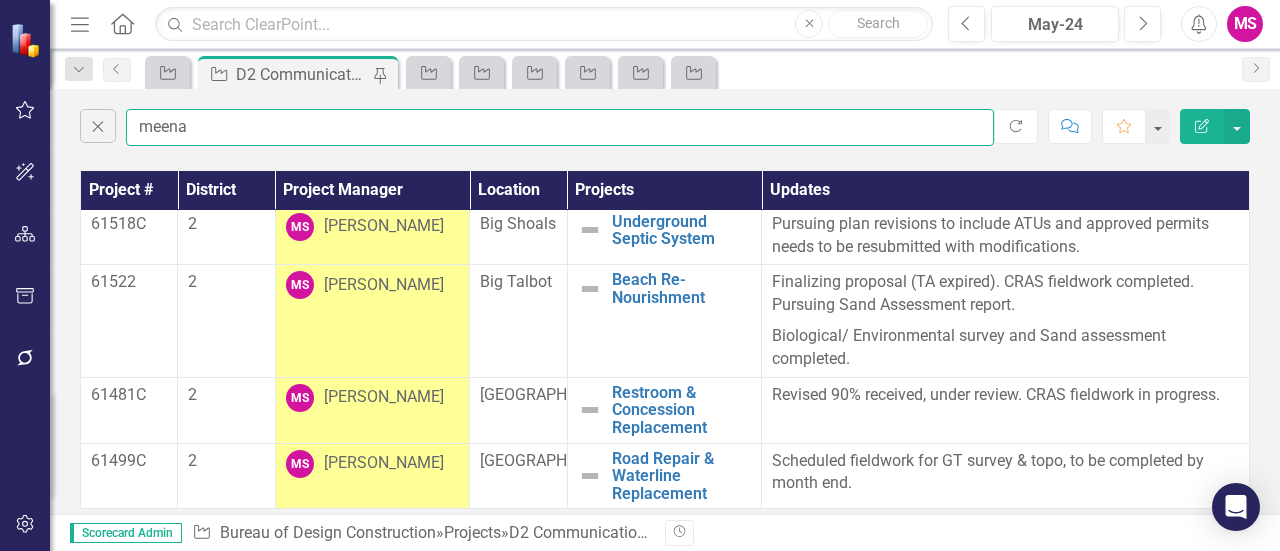 scroll, scrollTop: 0, scrollLeft: 0, axis: both 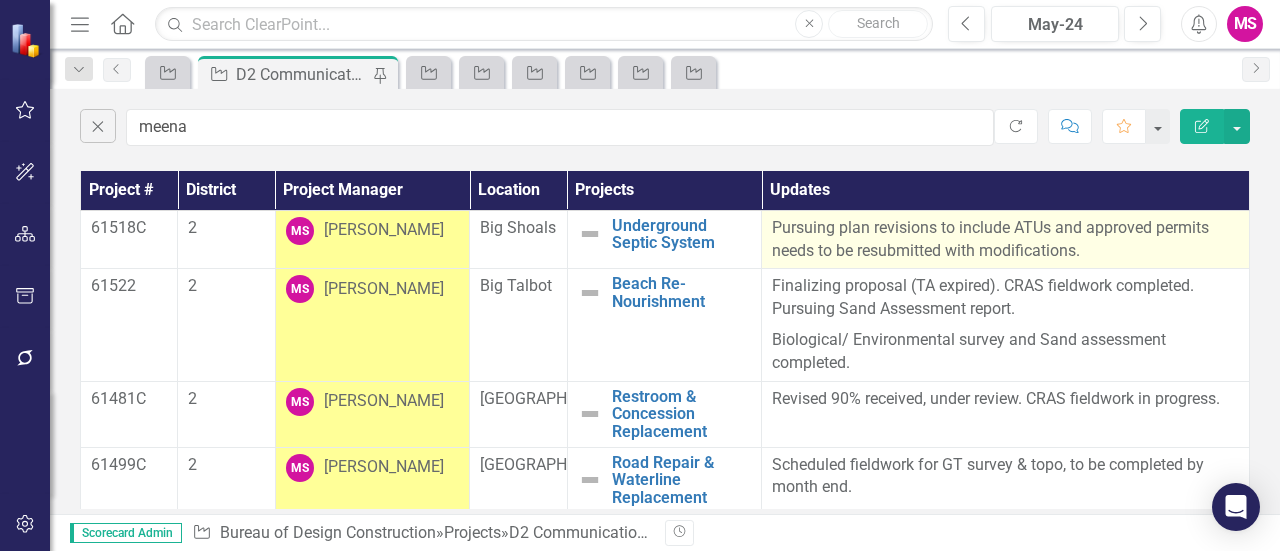 click on "Pursuing plan revisions to include ATUs and approved permits needs to be resubmitted with modifications." at bounding box center [1005, 240] 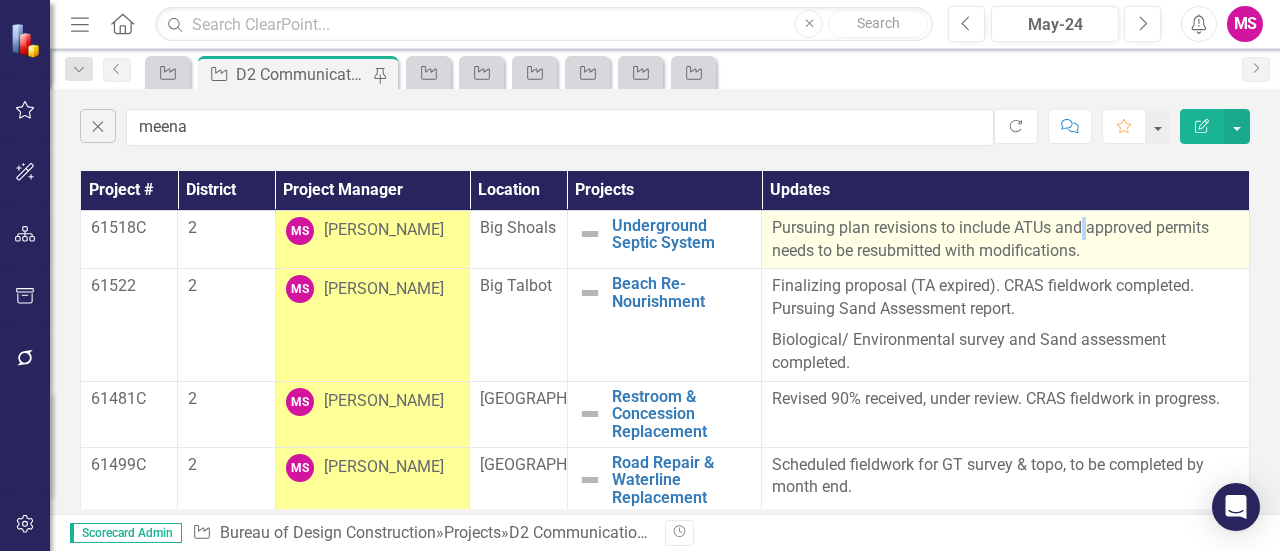 click on "Pursuing plan revisions to include ATUs and approved permits needs to be resubmitted with modifications." at bounding box center [1005, 240] 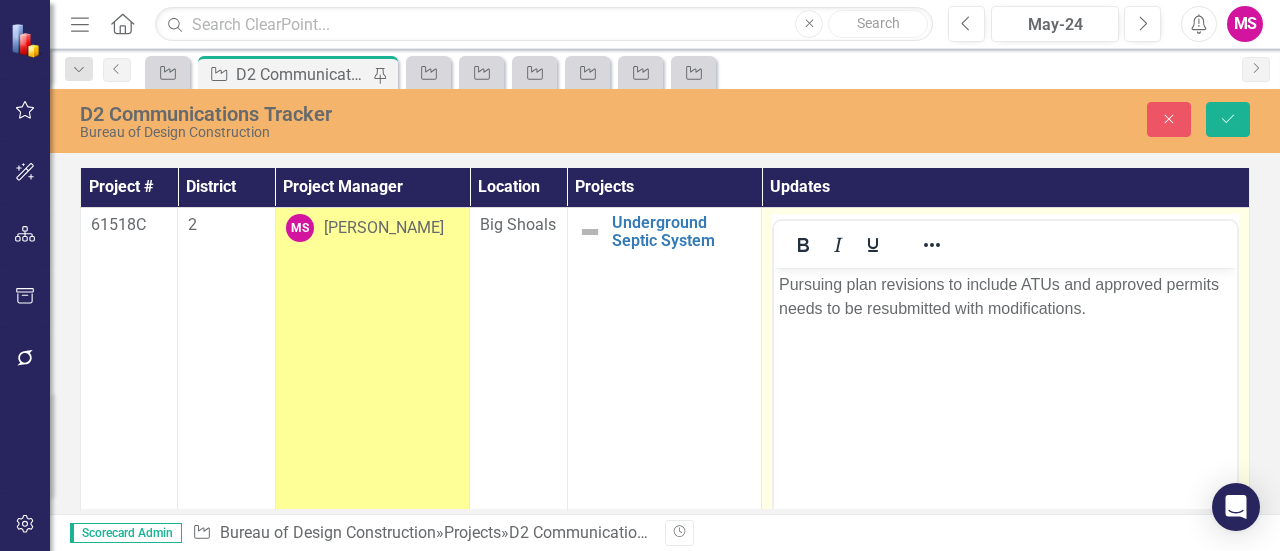 scroll, scrollTop: 0, scrollLeft: 0, axis: both 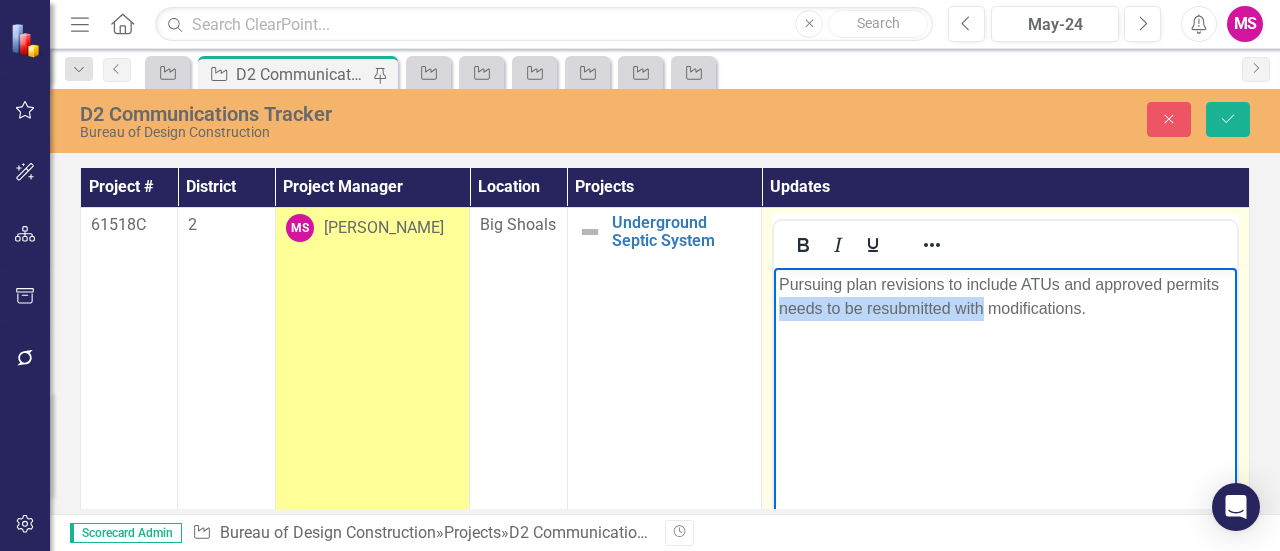 drag, startPoint x: 782, startPoint y: 314, endPoint x: 983, endPoint y: 312, distance: 201.00995 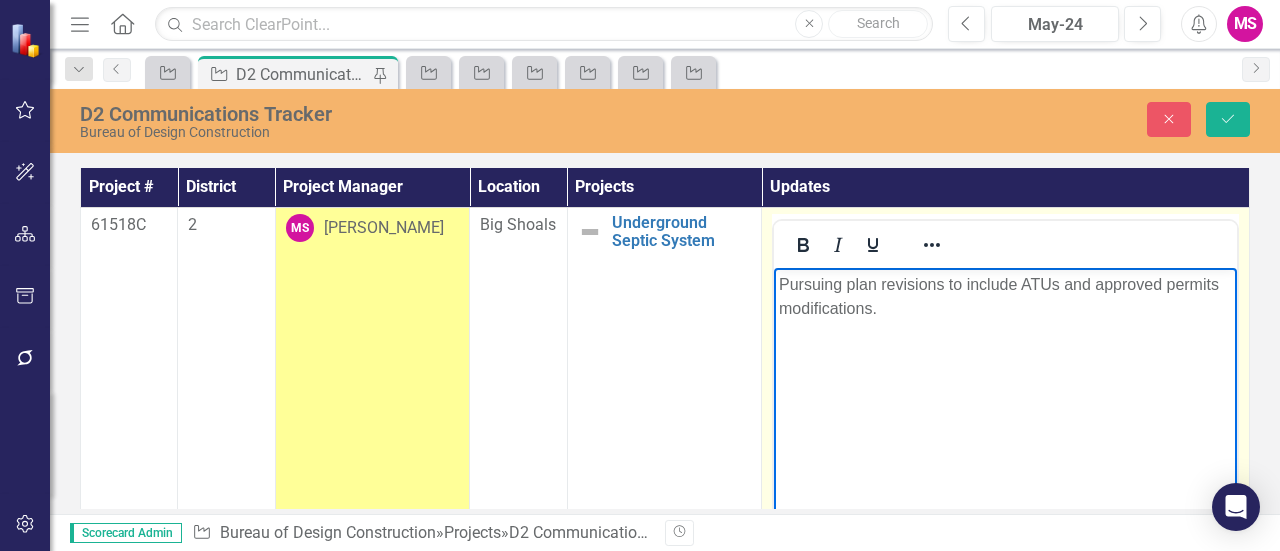 click on "Pursuing plan revisions to include ATUs and approved permits modifications." at bounding box center (1005, 297) 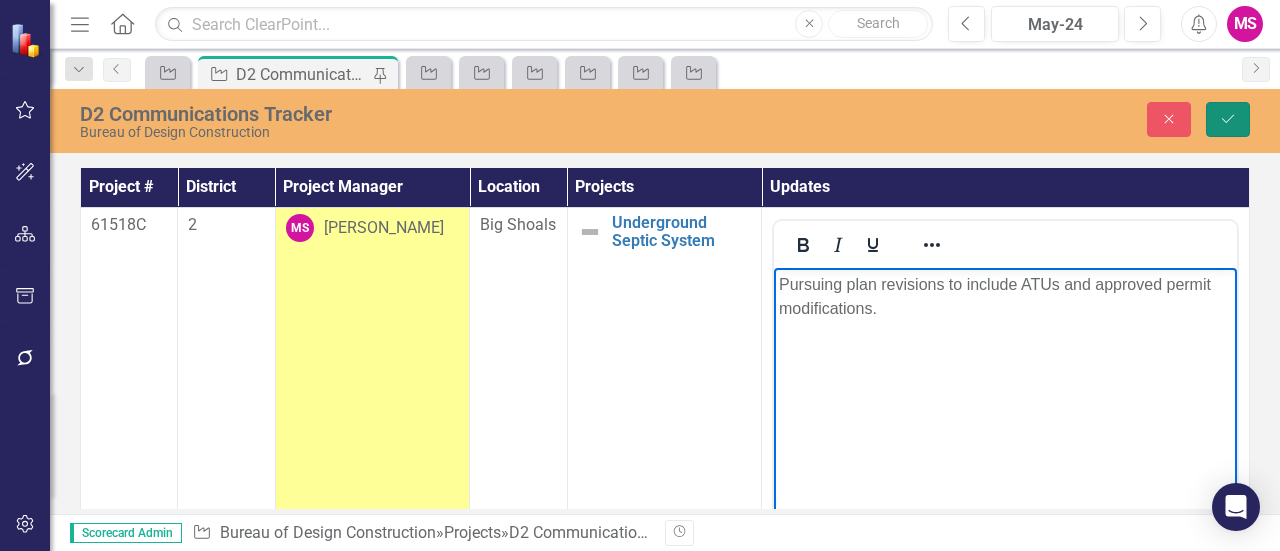 click on "Save" at bounding box center [1228, 119] 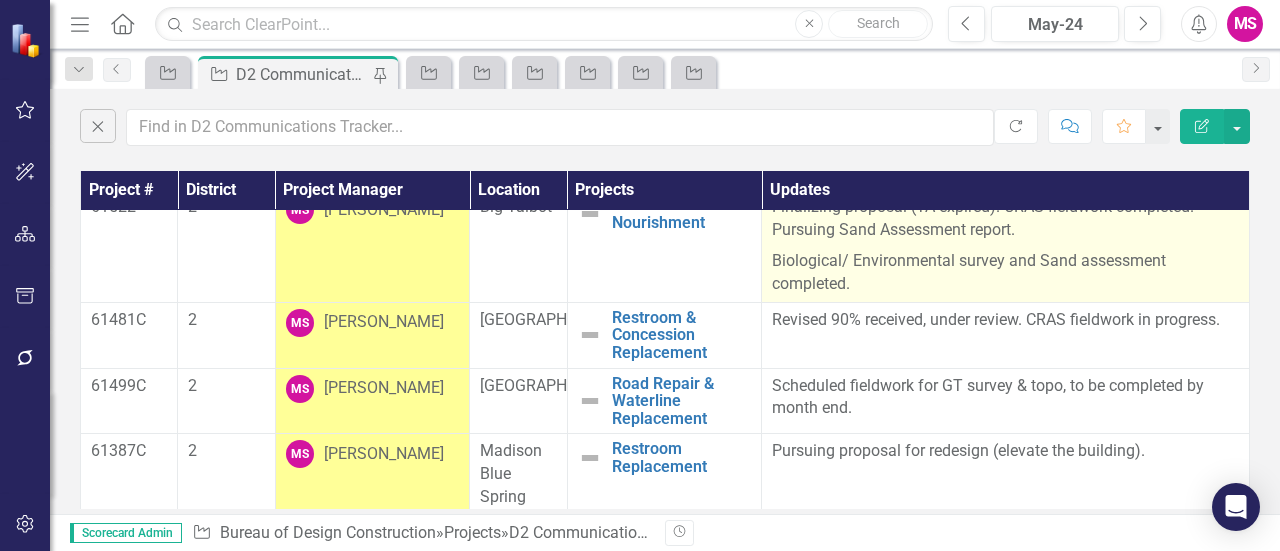 scroll, scrollTop: 100, scrollLeft: 0, axis: vertical 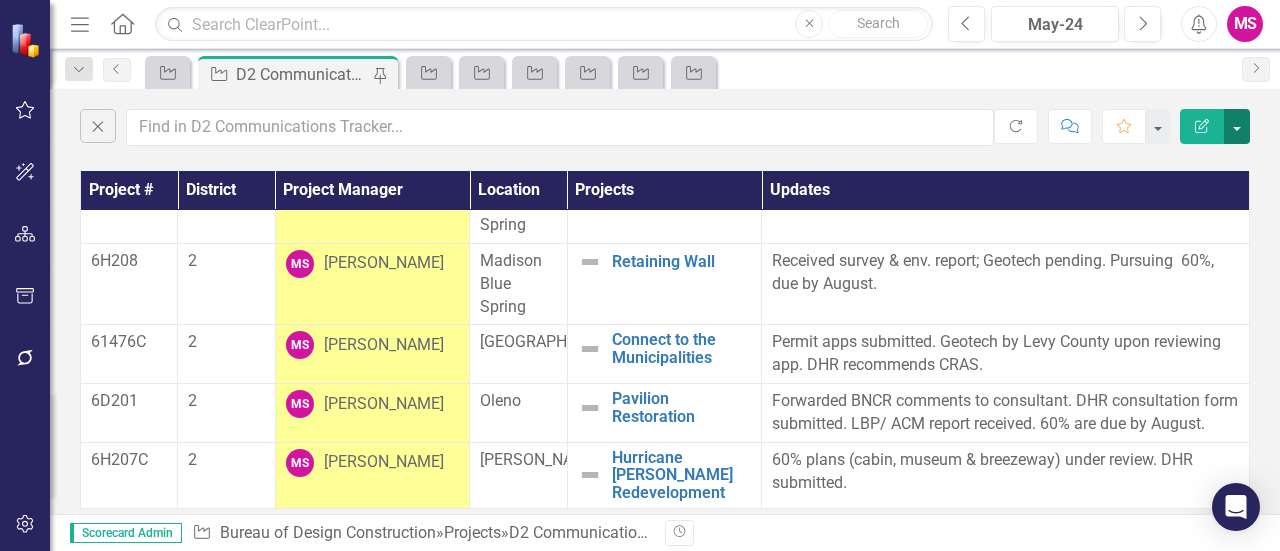click at bounding box center (1237, 126) 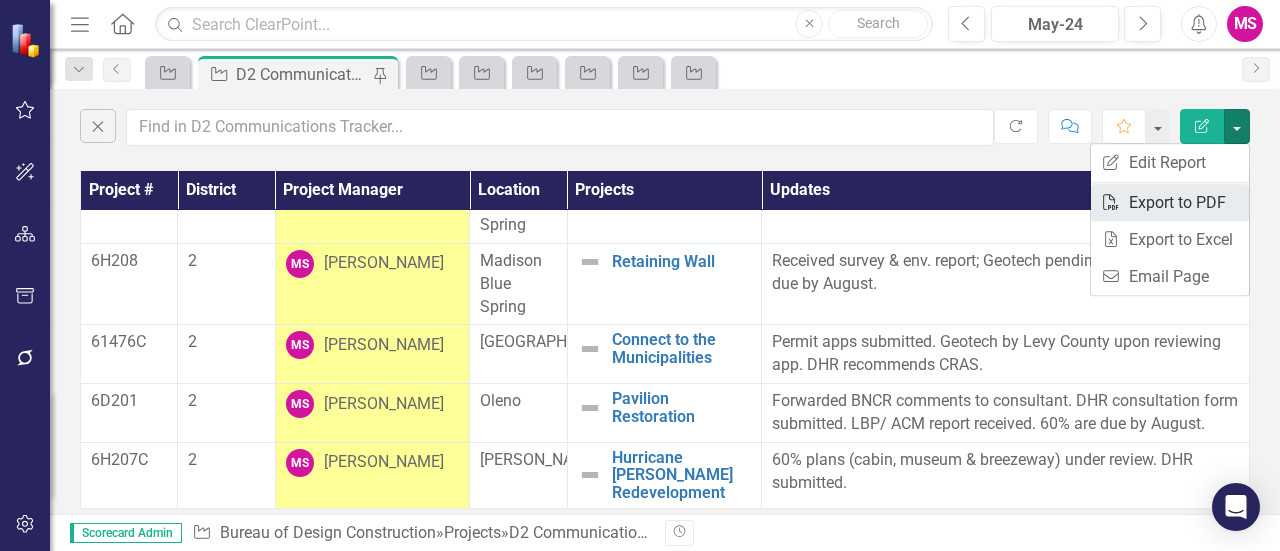click on "PDF Export to PDF" at bounding box center (1170, 202) 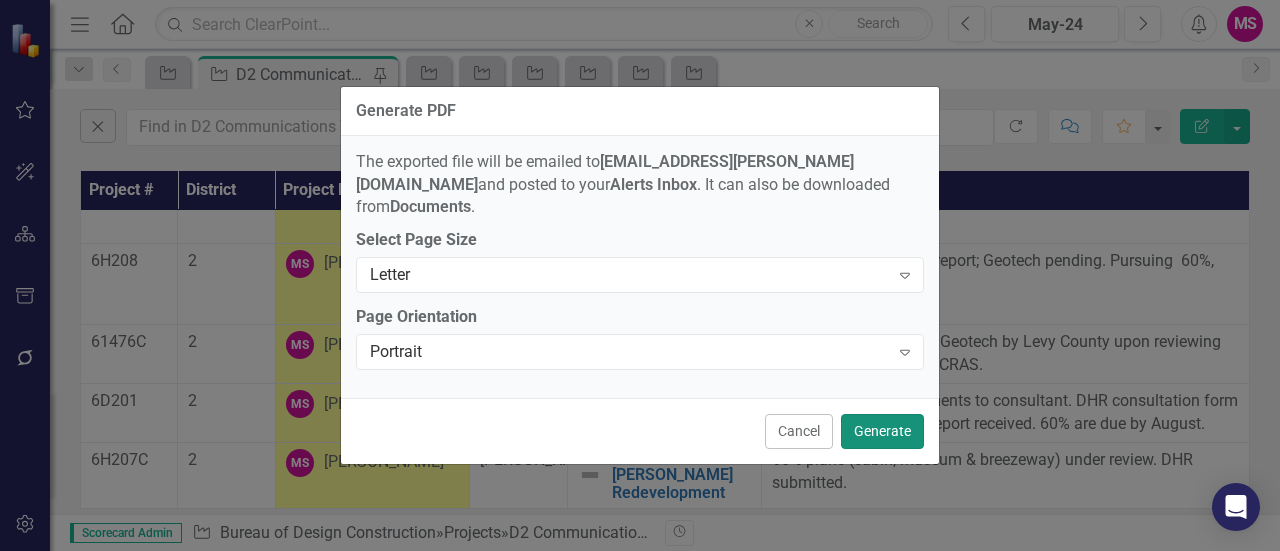click on "Generate" at bounding box center (882, 431) 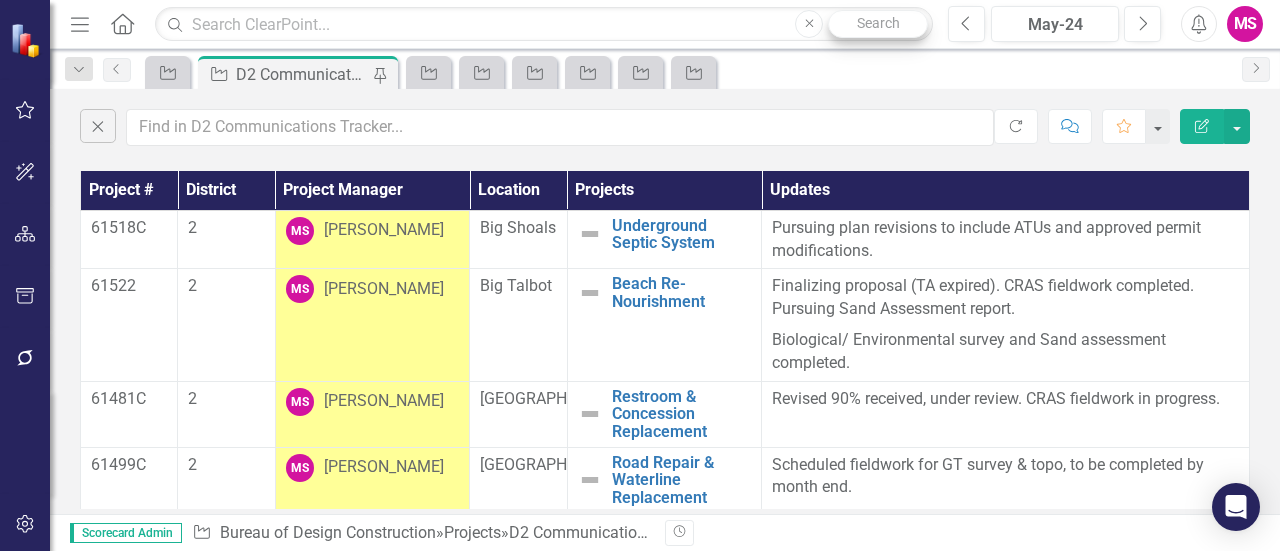 scroll, scrollTop: 0, scrollLeft: 0, axis: both 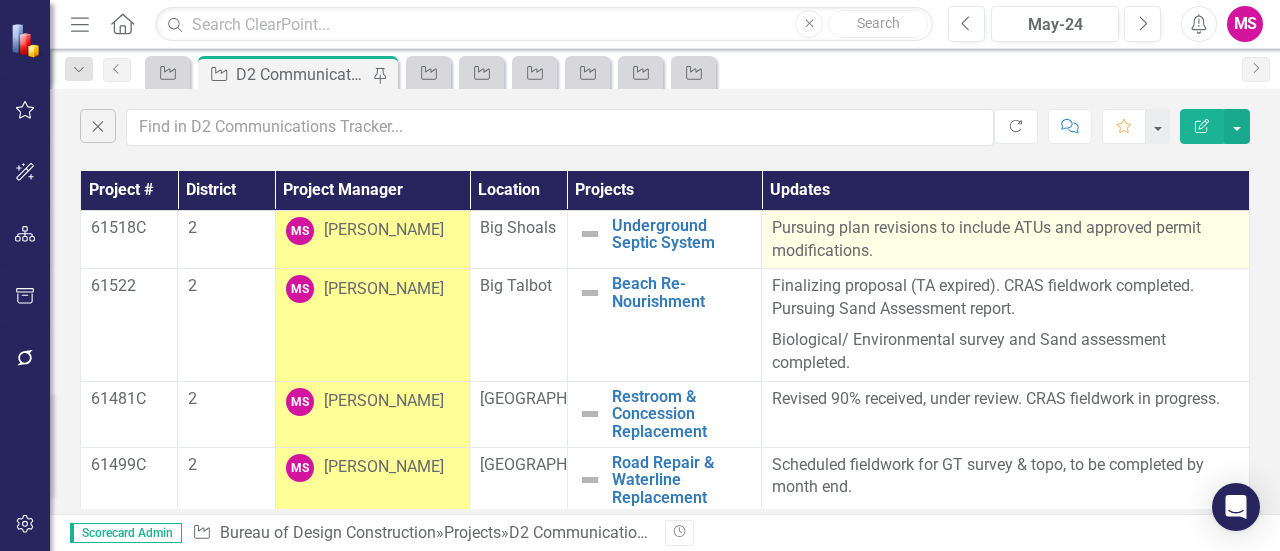 click on "Pursuing plan revisions to include ATUs and approved permit modifications." at bounding box center [1005, 240] 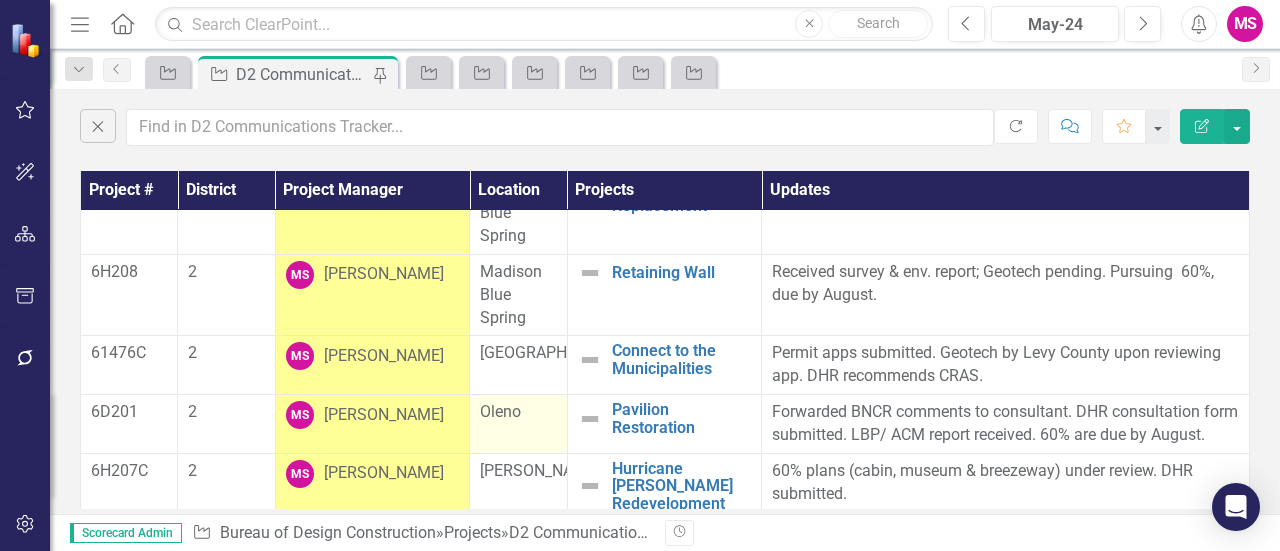 scroll, scrollTop: 360, scrollLeft: 0, axis: vertical 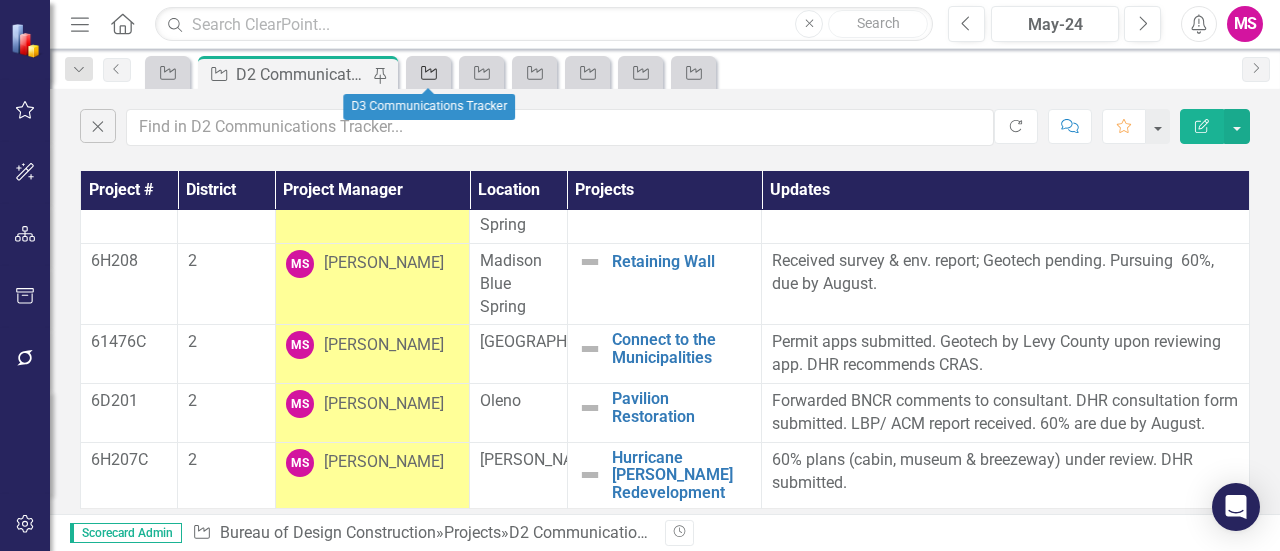 click on "Project" 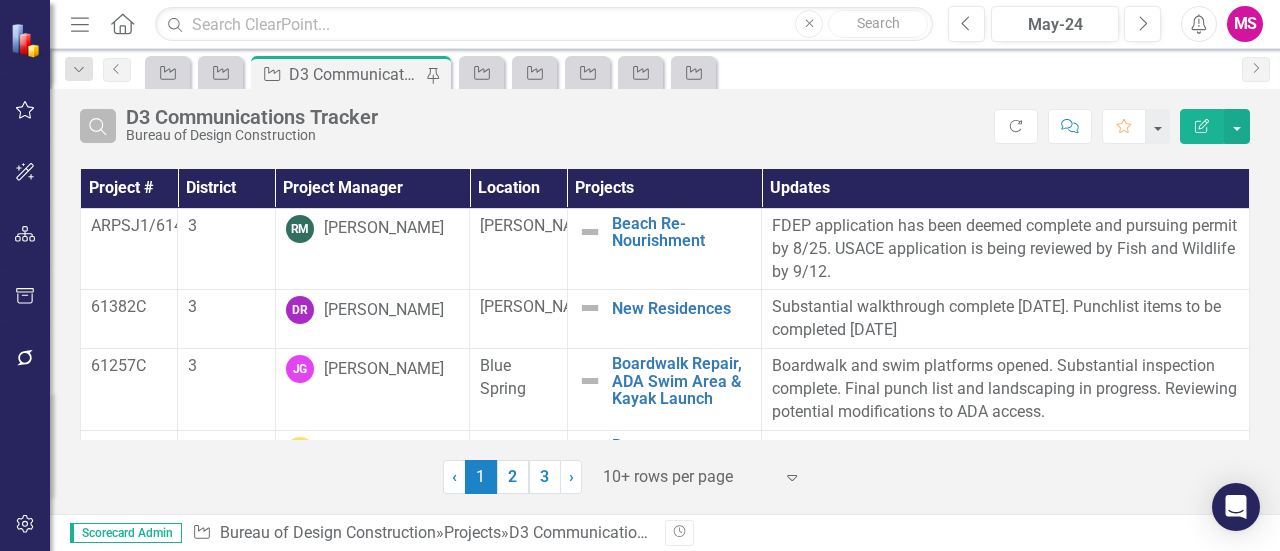 click on "Search" at bounding box center (98, 126) 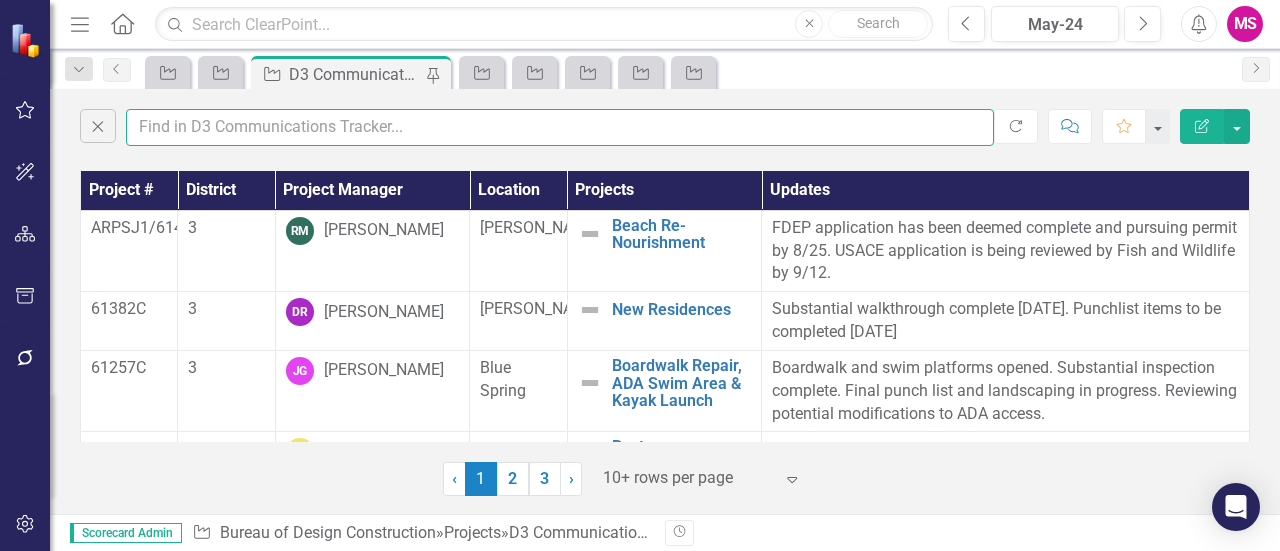 click at bounding box center [560, 127] 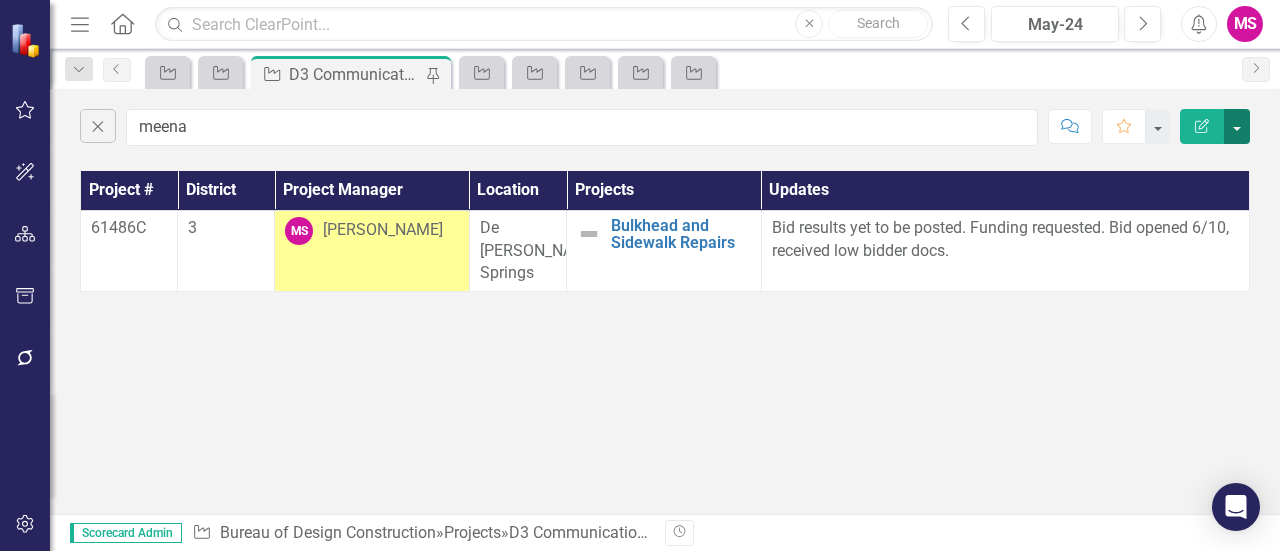 click at bounding box center (1237, 126) 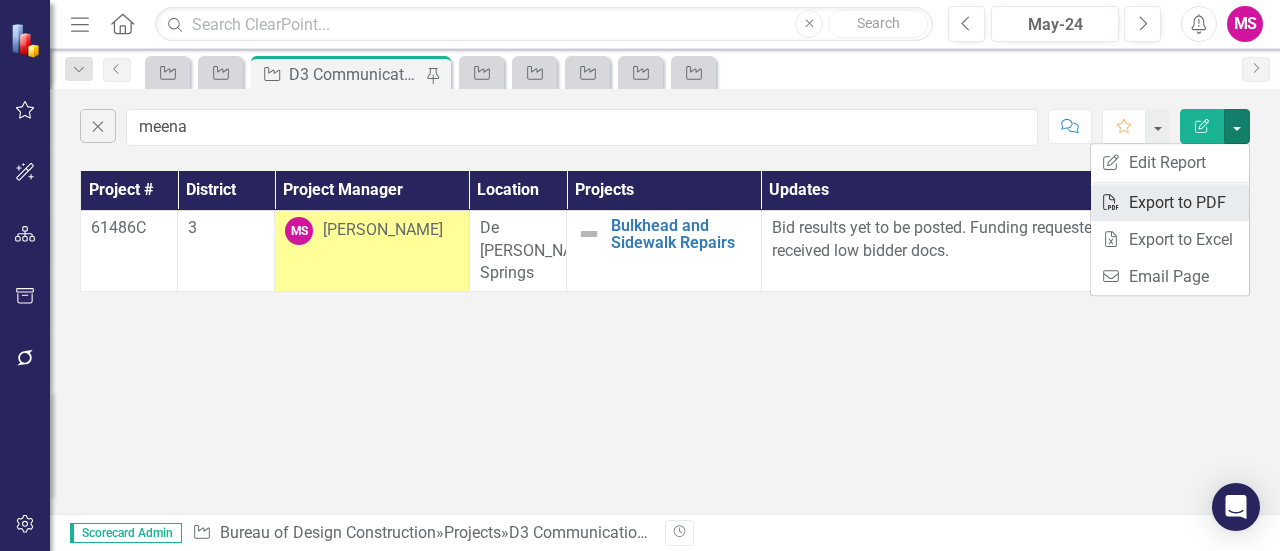 click on "PDF Export to PDF" at bounding box center [1170, 202] 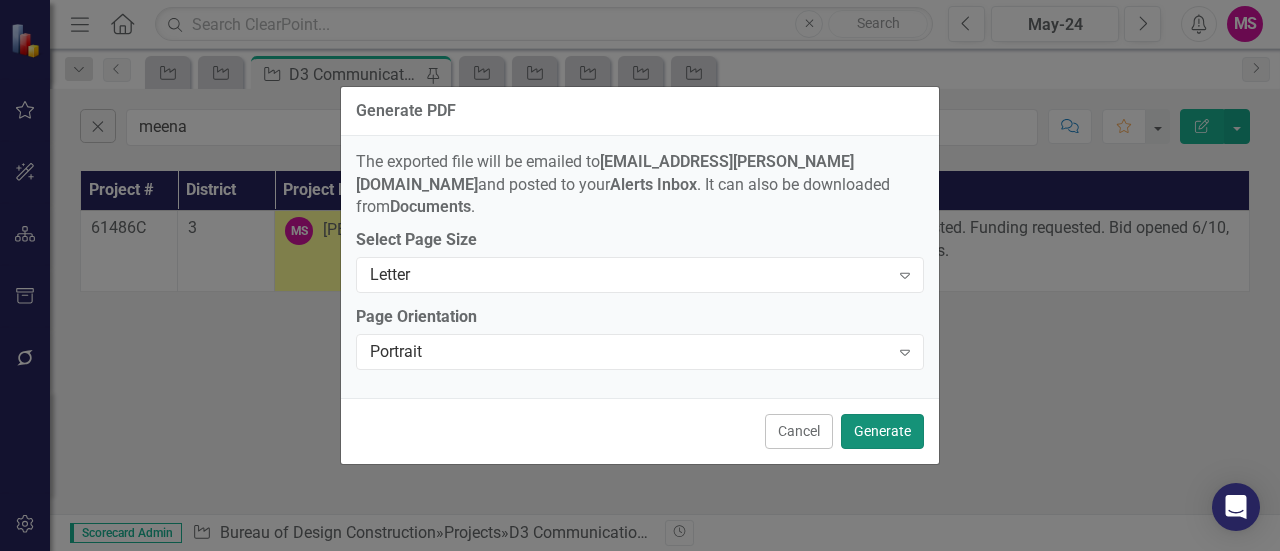 click on "Generate" at bounding box center [882, 431] 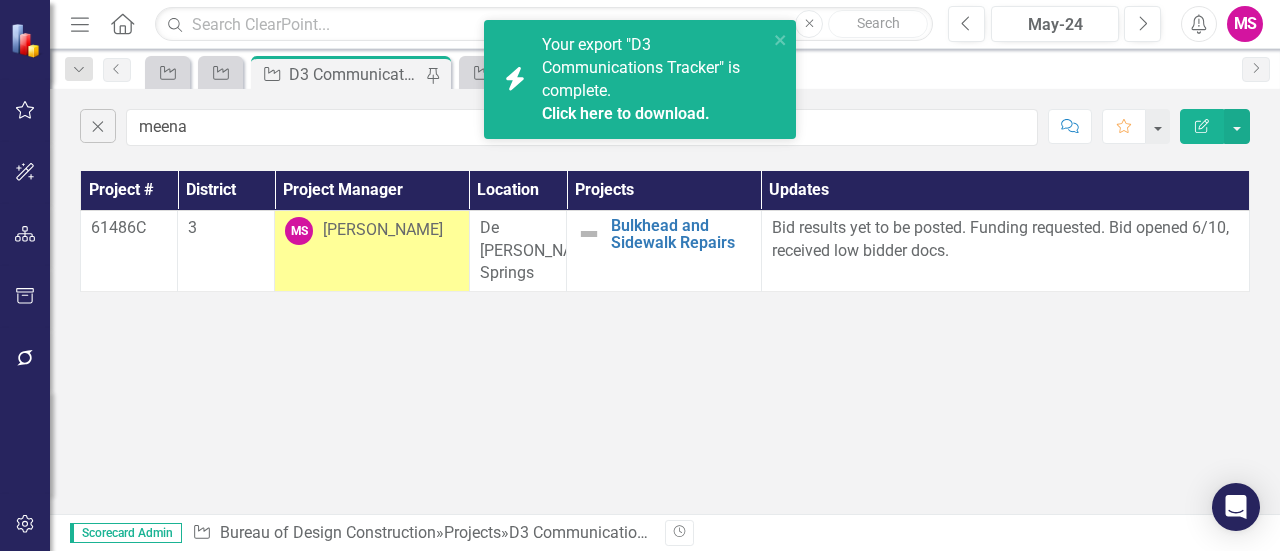 click on "Click here to download." at bounding box center (626, 113) 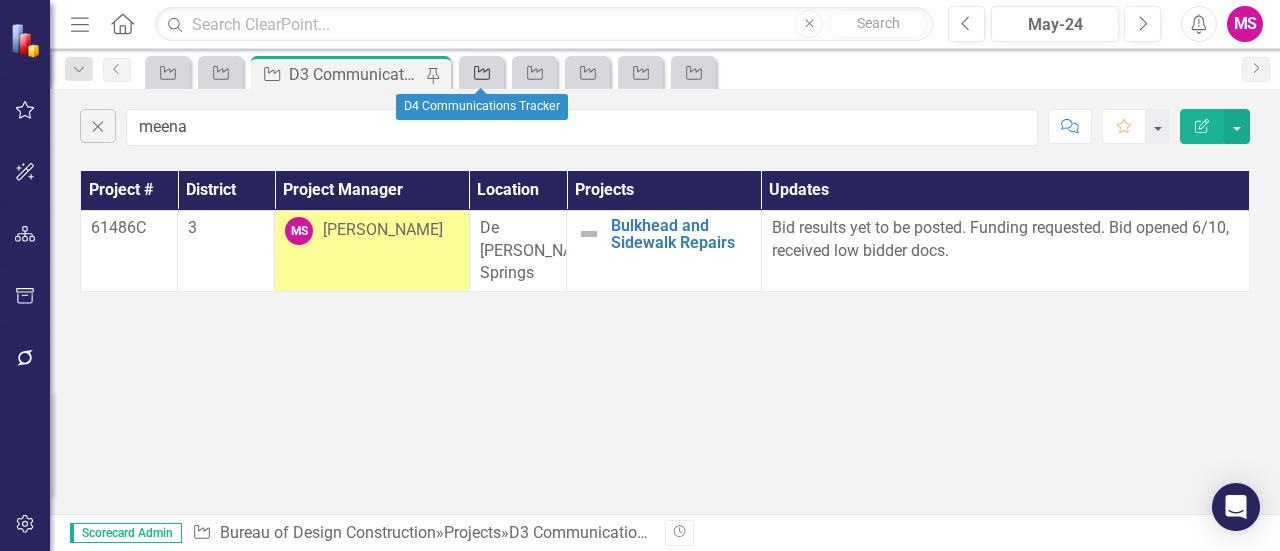 click on "Project" 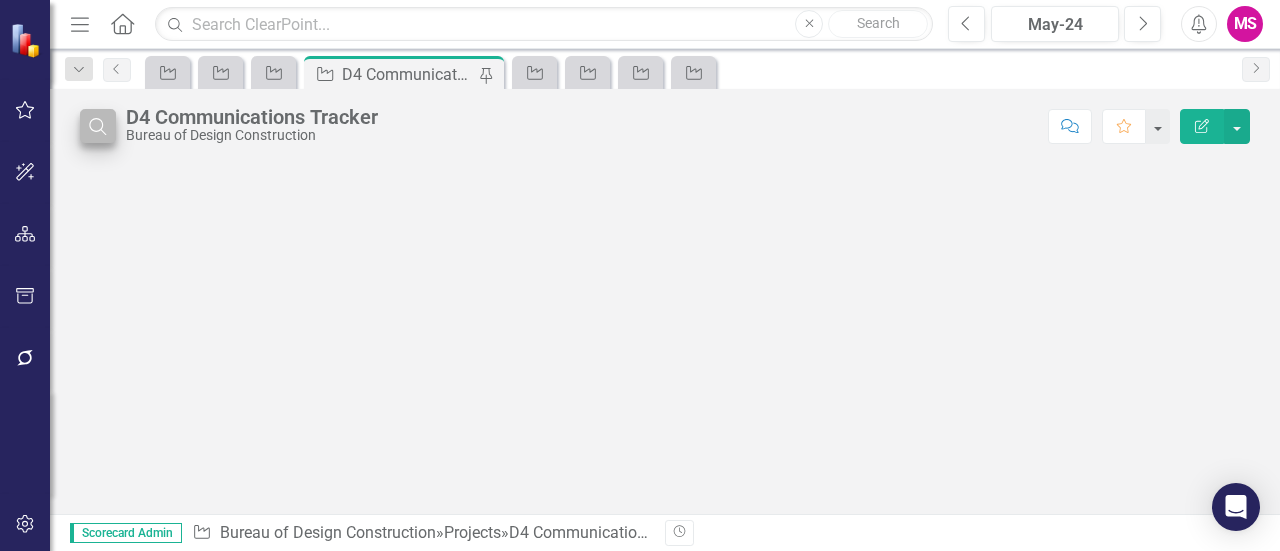 click on "Search" 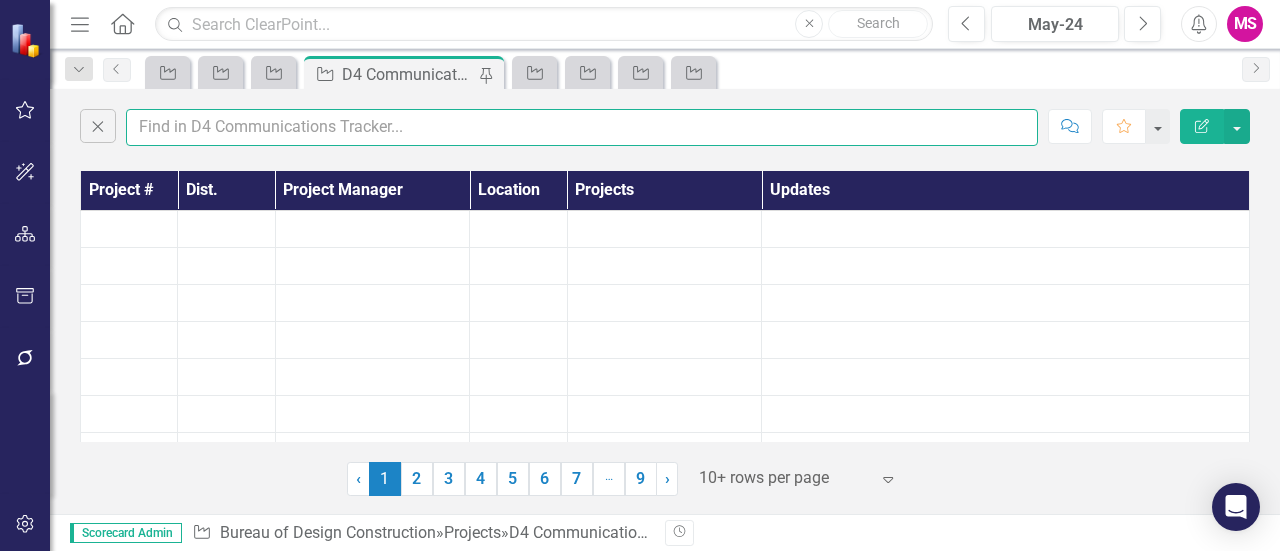 click at bounding box center (582, 127) 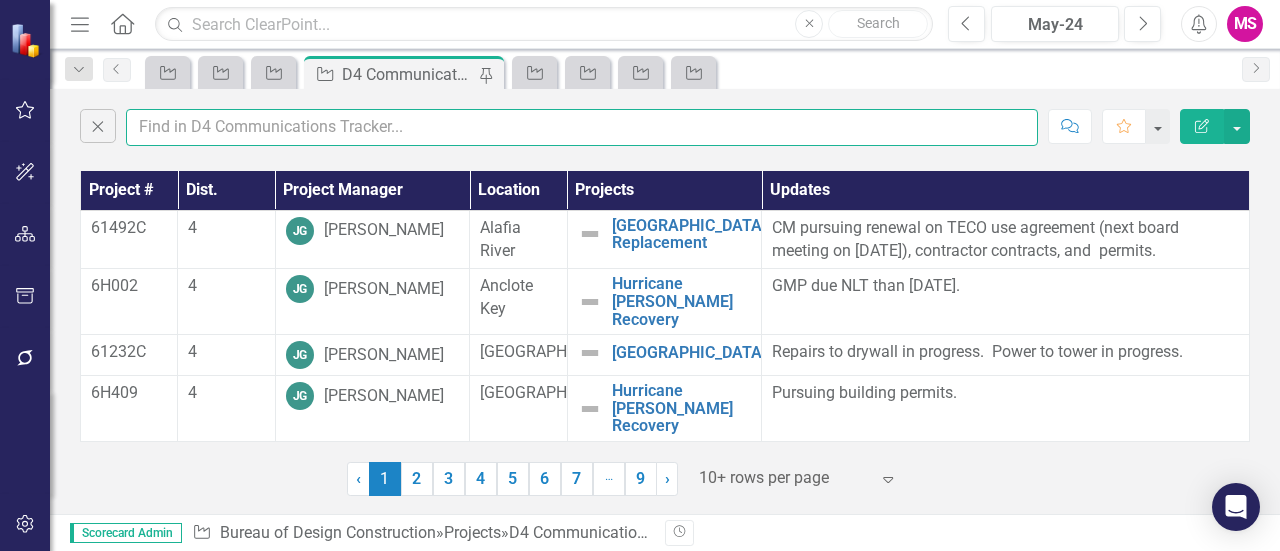 type on "meena" 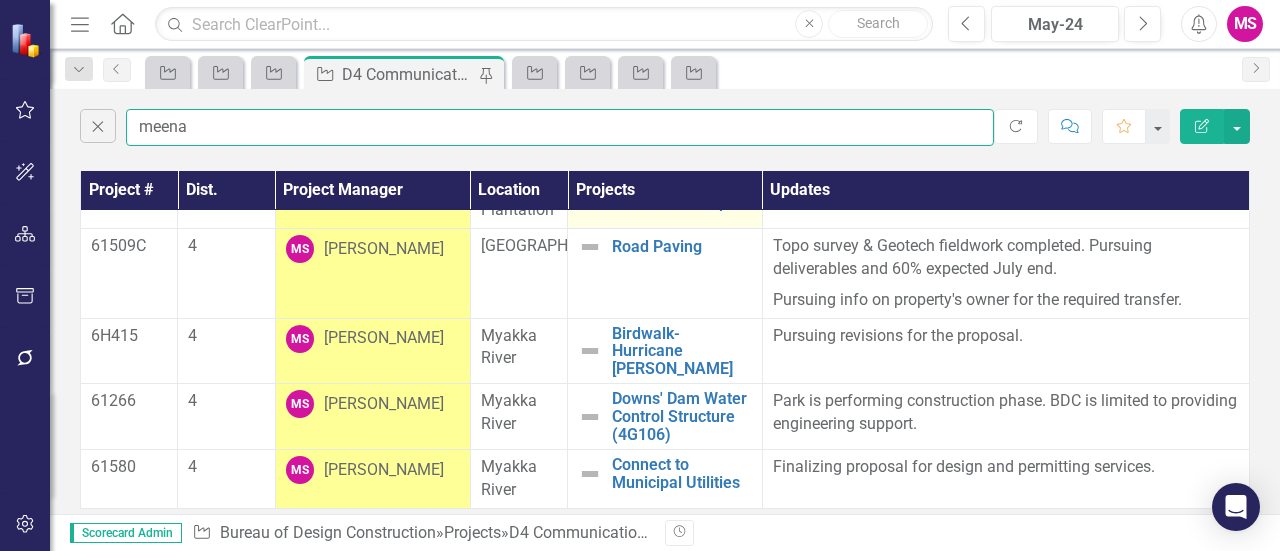 scroll, scrollTop: 0, scrollLeft: 0, axis: both 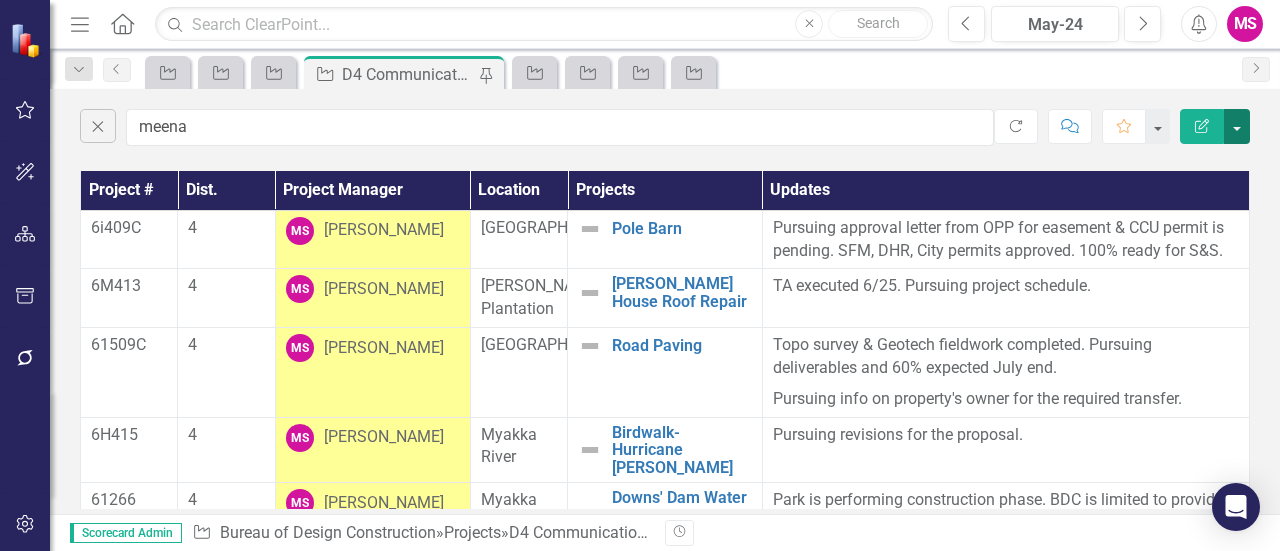 click at bounding box center (1237, 126) 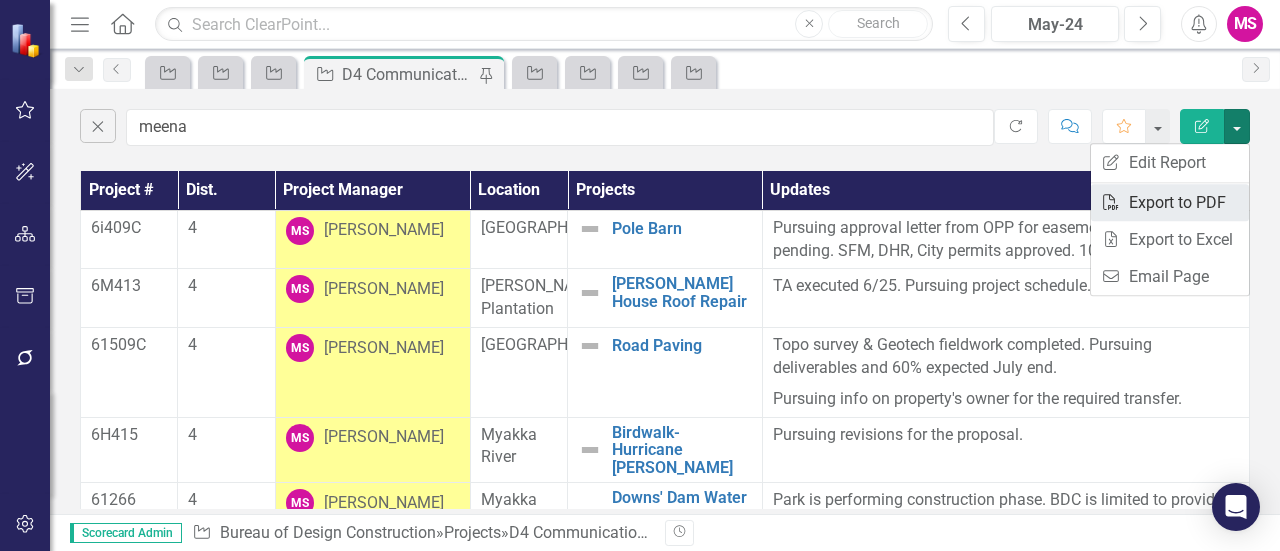 click on "PDF Export to PDF" at bounding box center (1170, 202) 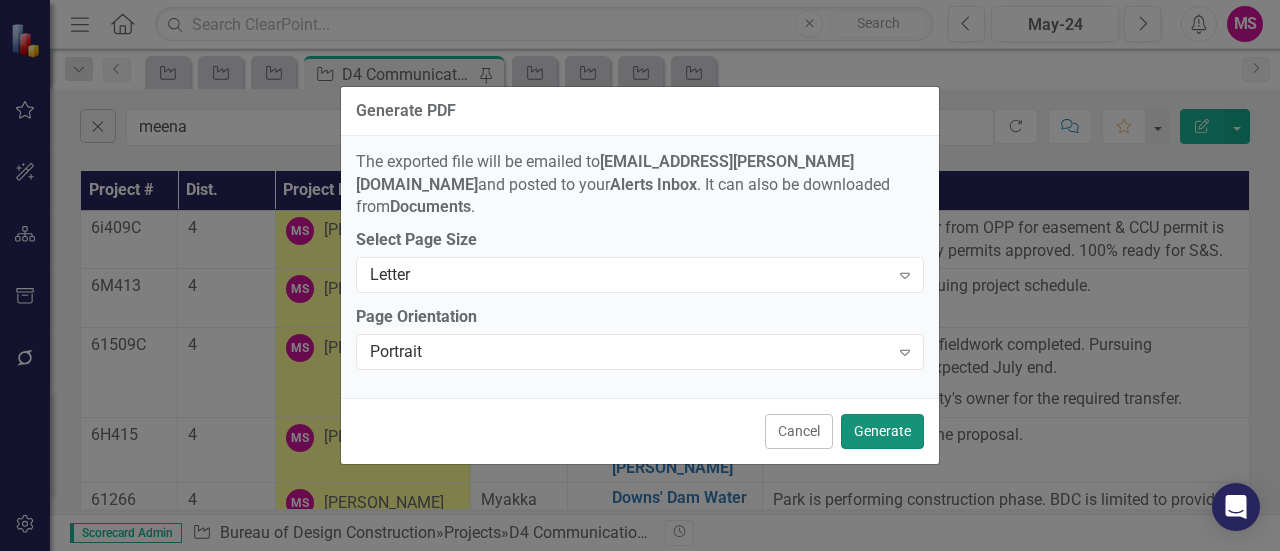 click on "Generate" at bounding box center (882, 431) 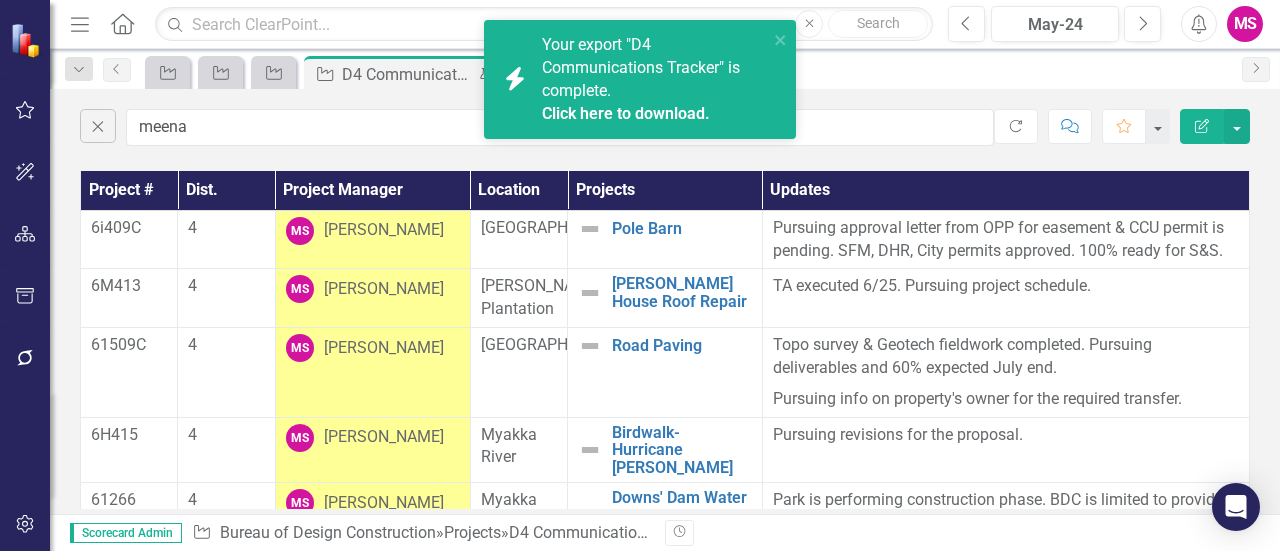 click on "Click here to download." at bounding box center (626, 113) 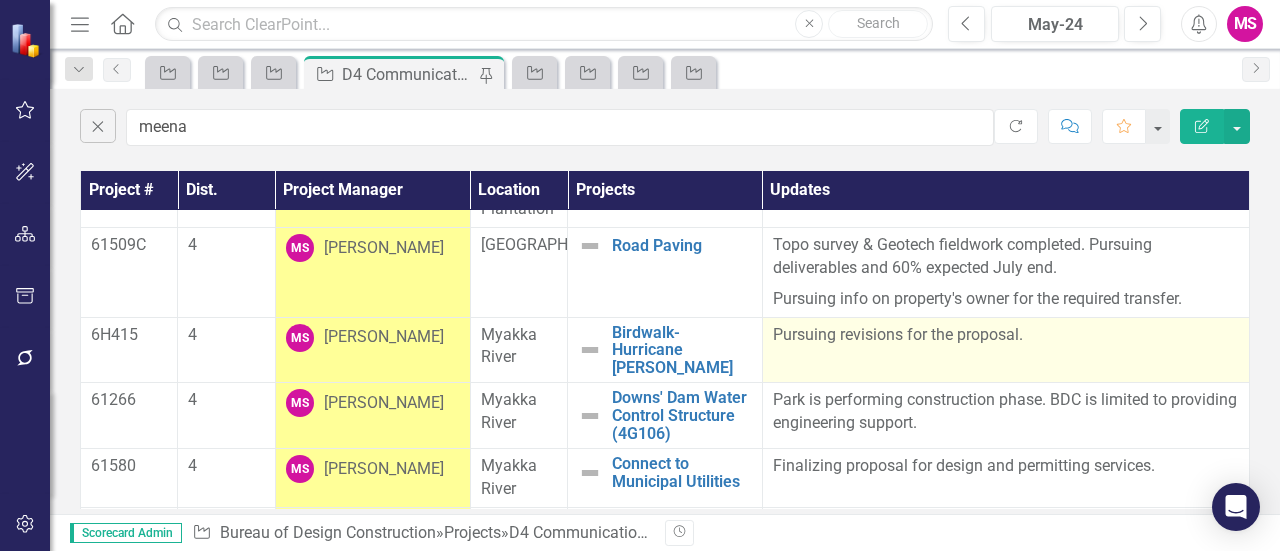 scroll, scrollTop: 0, scrollLeft: 0, axis: both 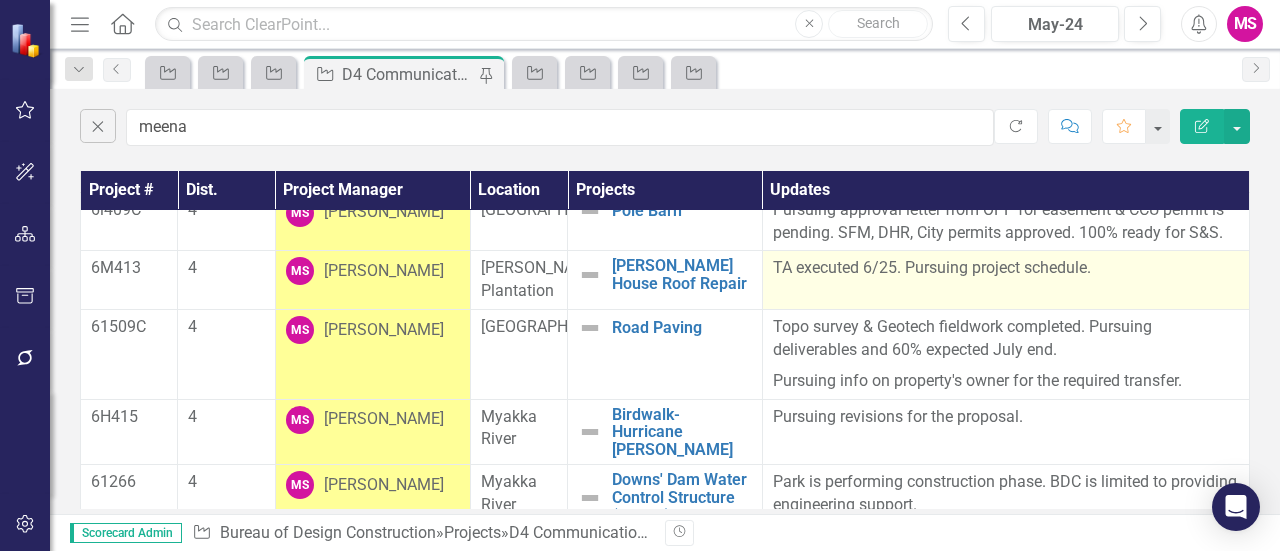 click on "TA executed 6/25. Pursuing project schedule." at bounding box center [1005, 280] 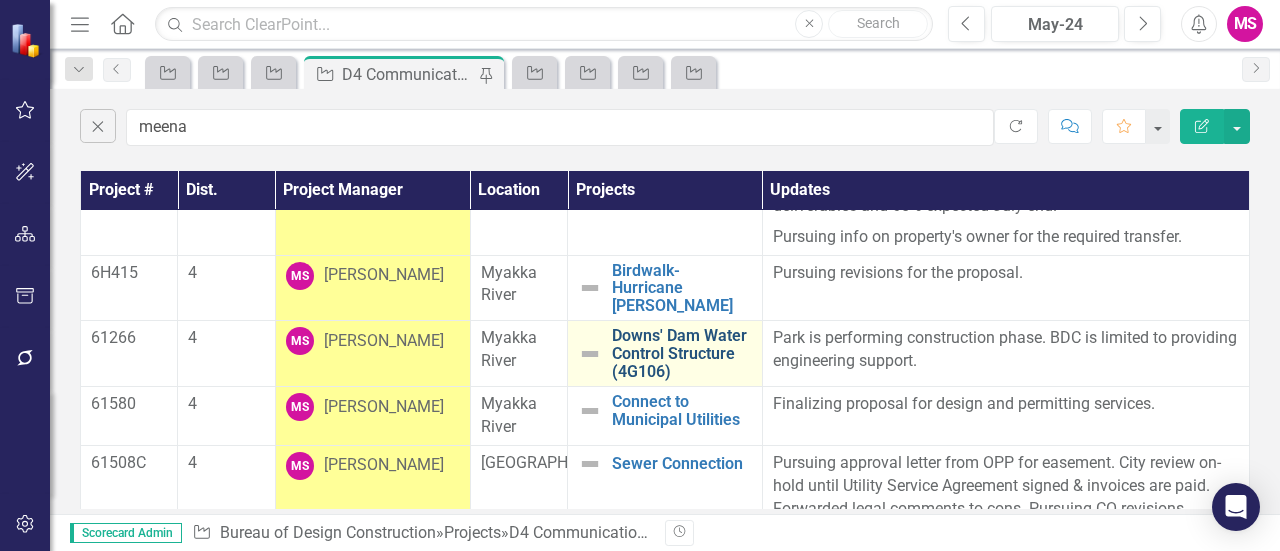 scroll, scrollTop: 182, scrollLeft: 0, axis: vertical 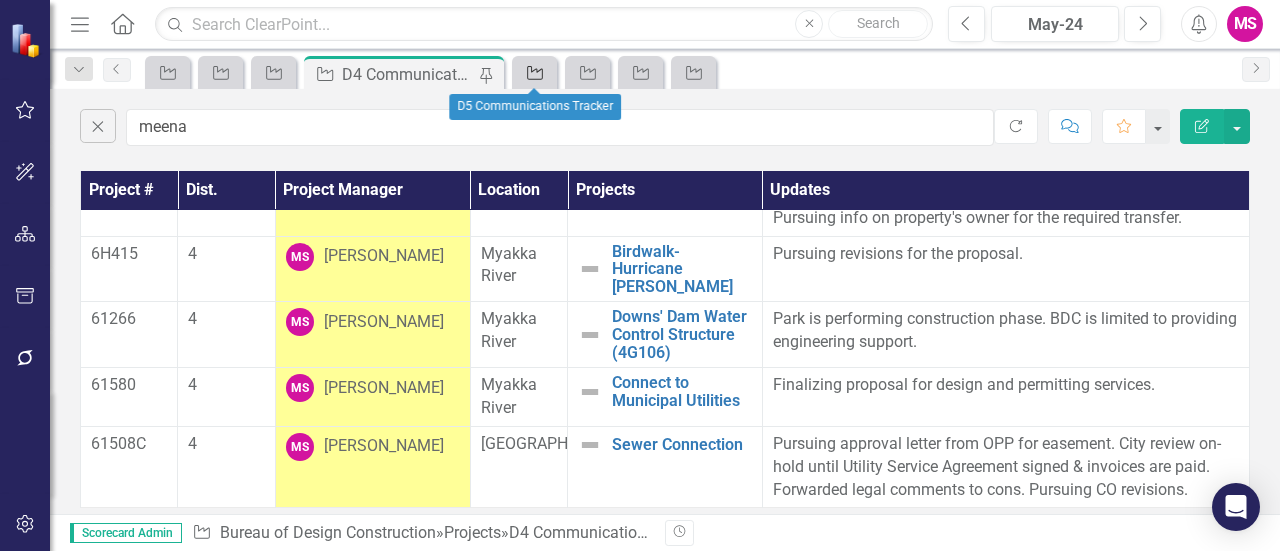 click on "Project" 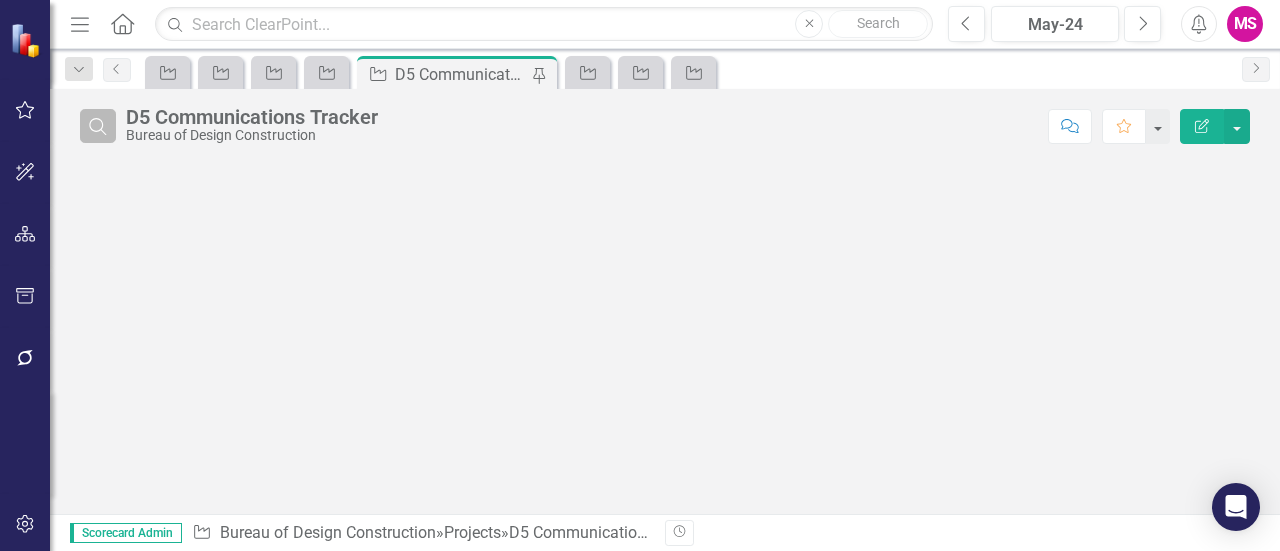 click on "Search" 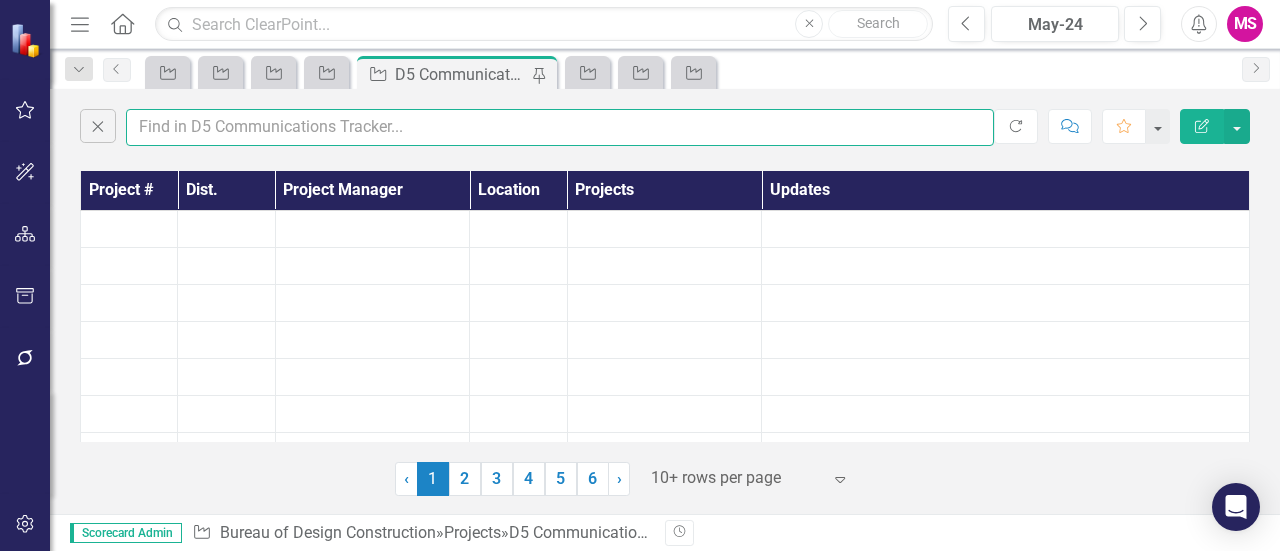 click at bounding box center [560, 127] 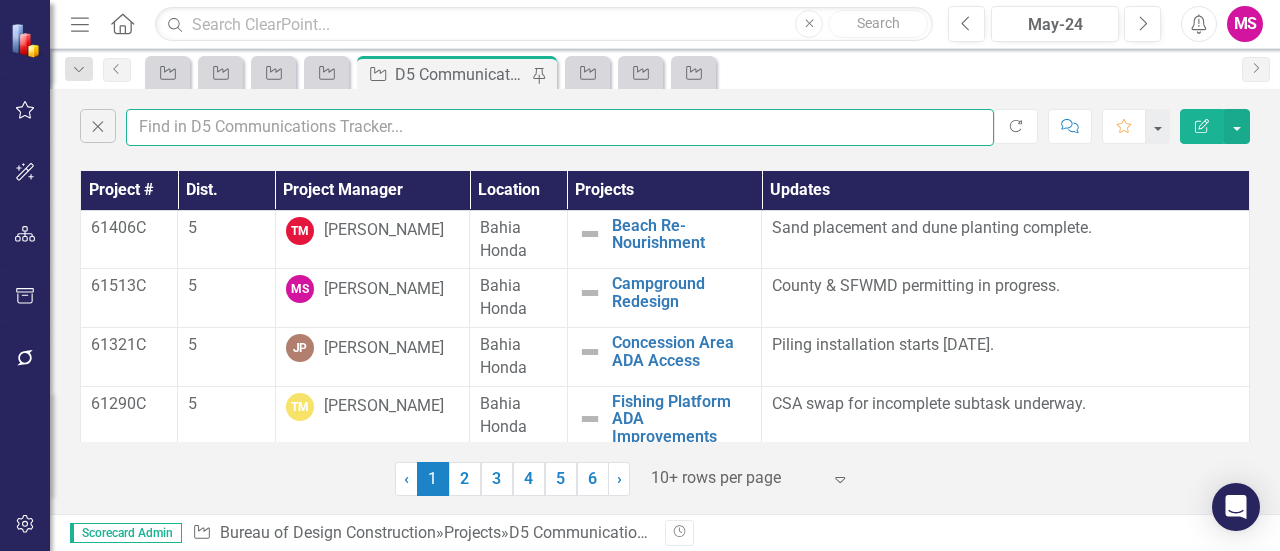 type on "meena" 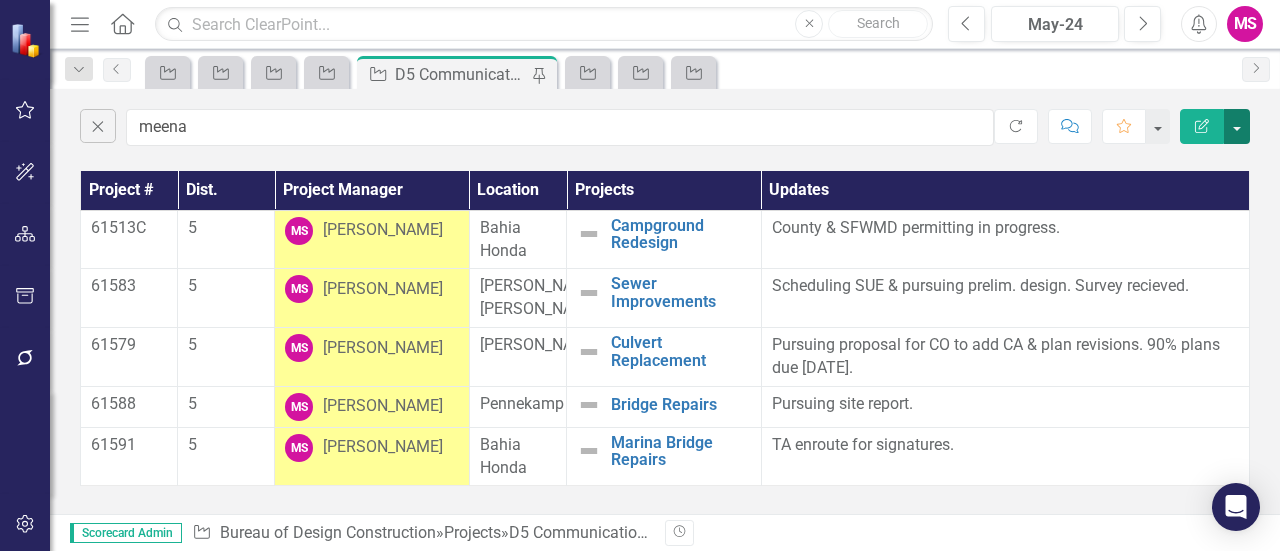 click at bounding box center [1237, 126] 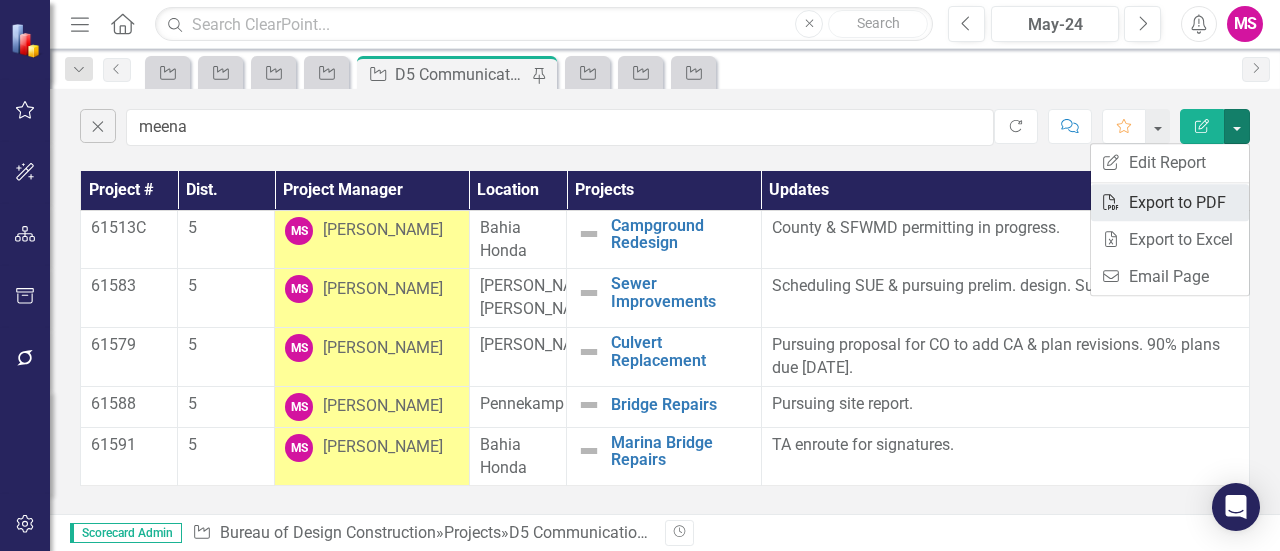 click on "PDF Export to PDF" at bounding box center [1170, 202] 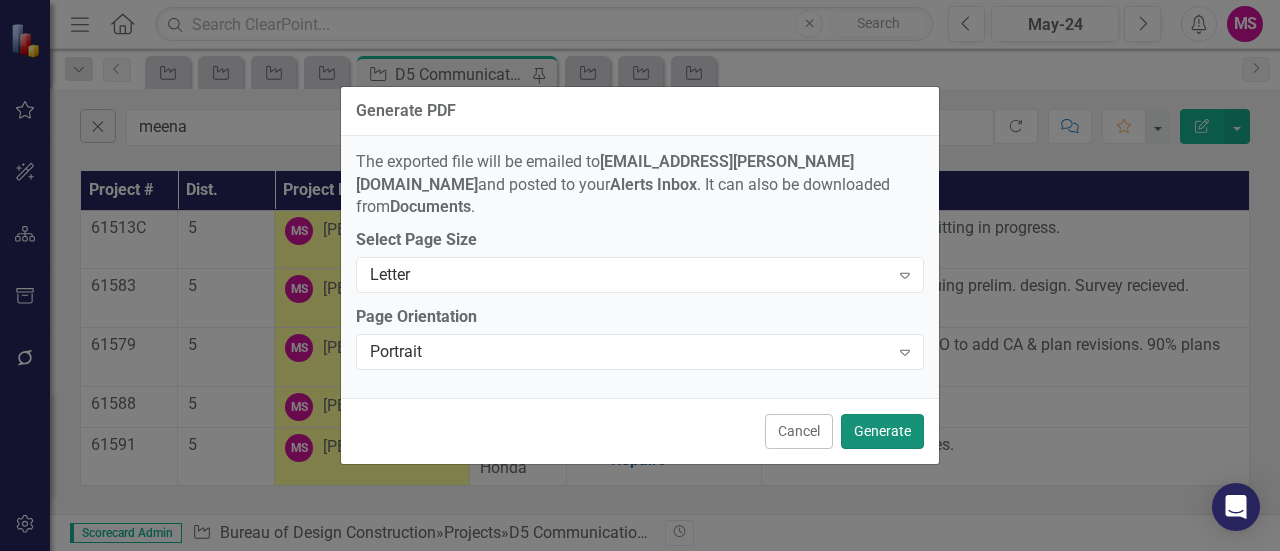 click on "Generate" at bounding box center (882, 431) 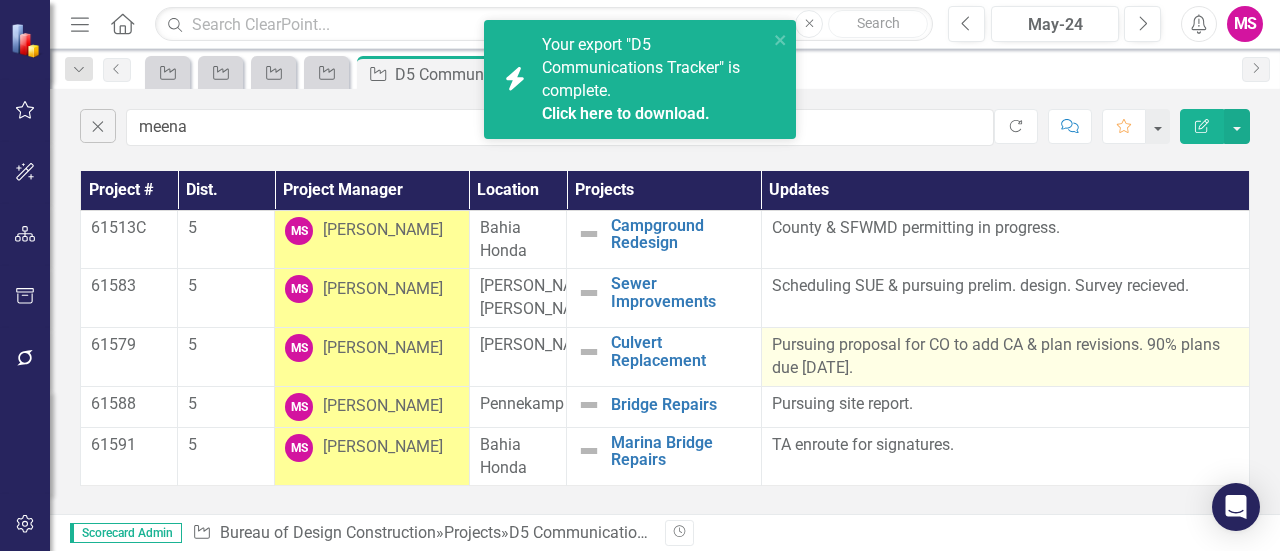 click on "Pursuing proposal for CO to add CA & plan revisions. 90% plans due July 31." at bounding box center [1005, 357] 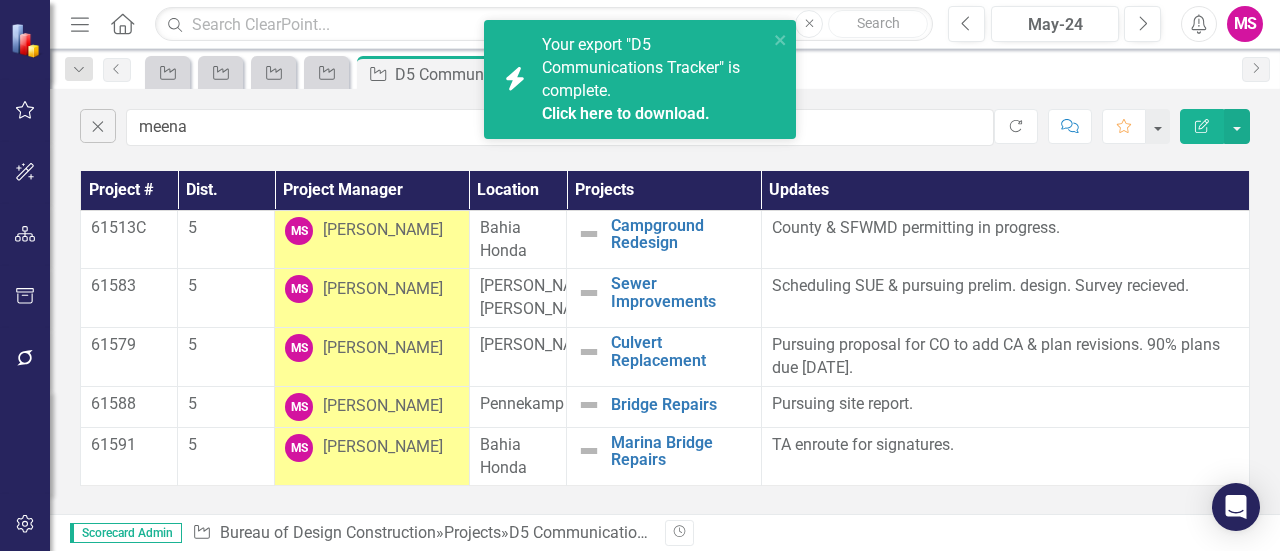 click on "Click here to download." at bounding box center [626, 113] 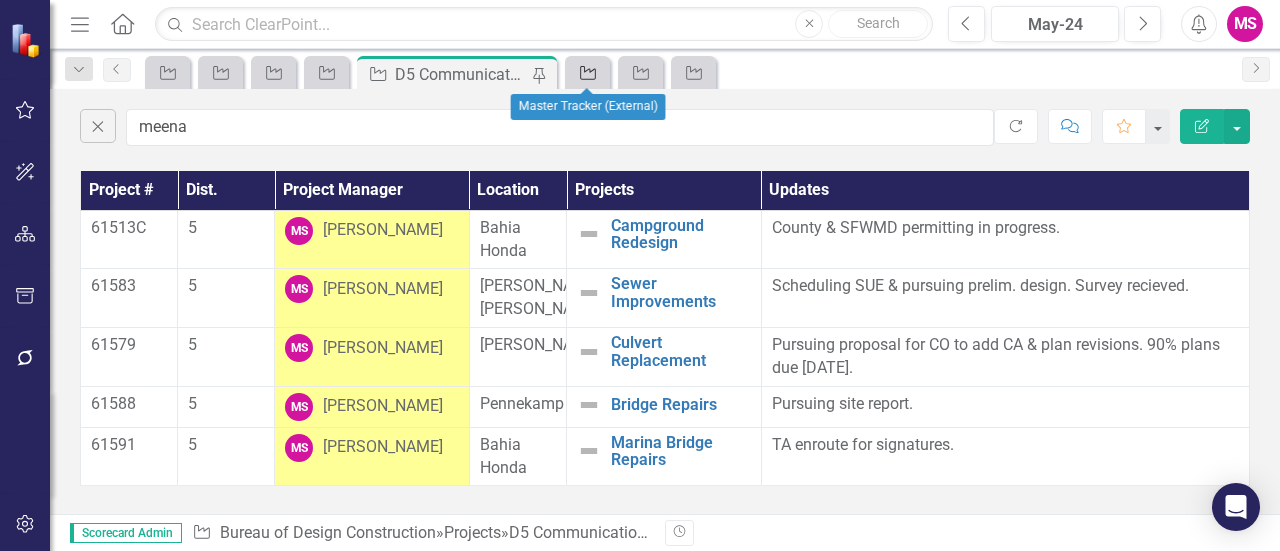 click on "Project" at bounding box center [584, 72] 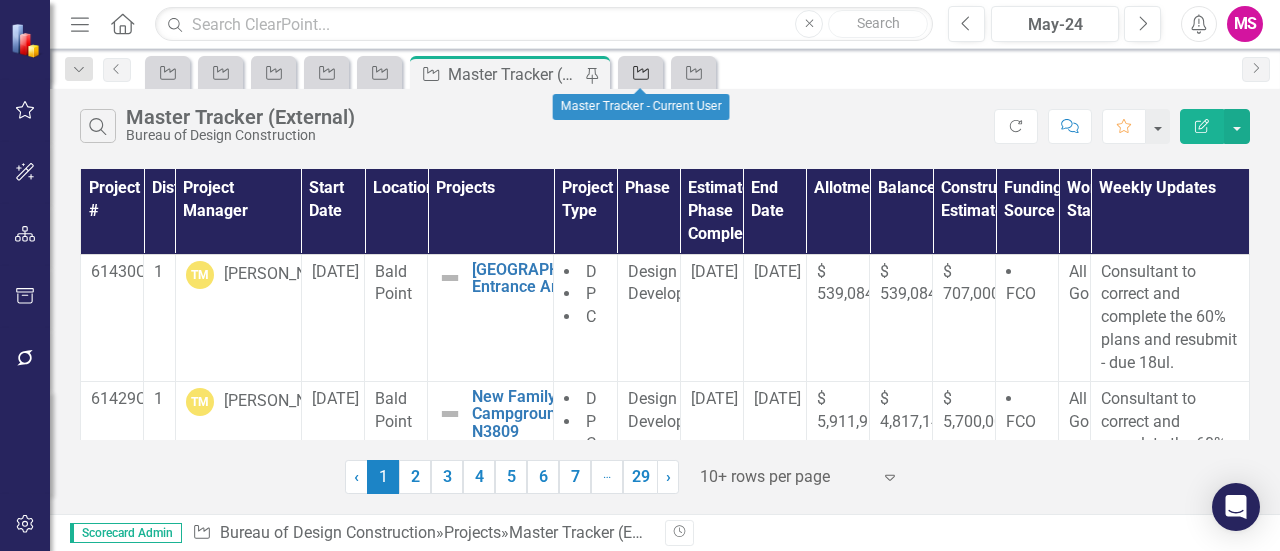 click on "Project" 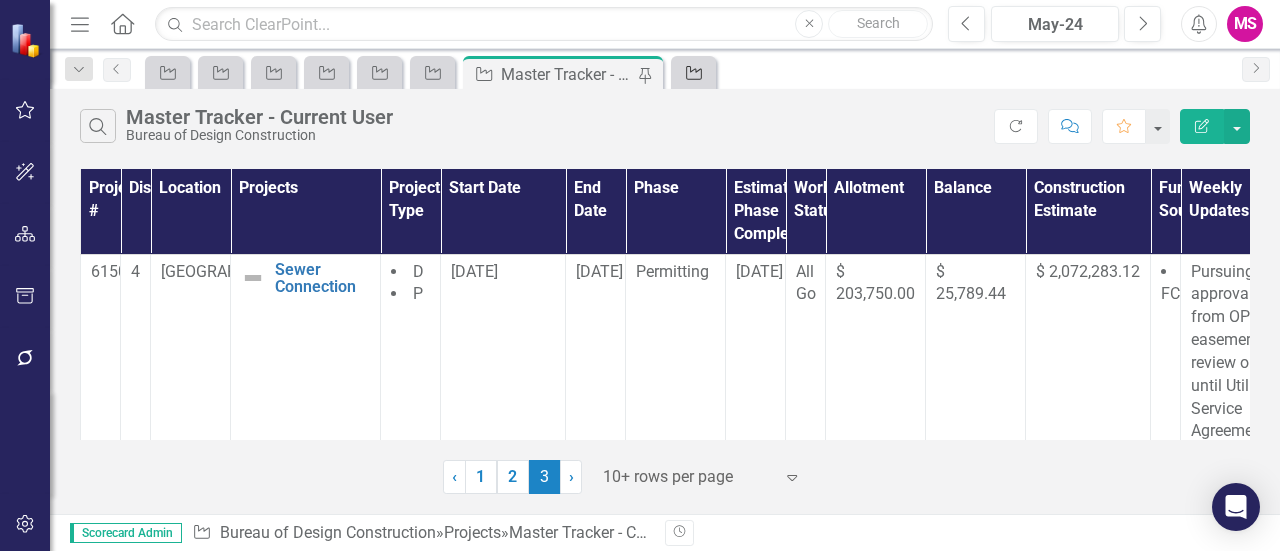 click on "Project" 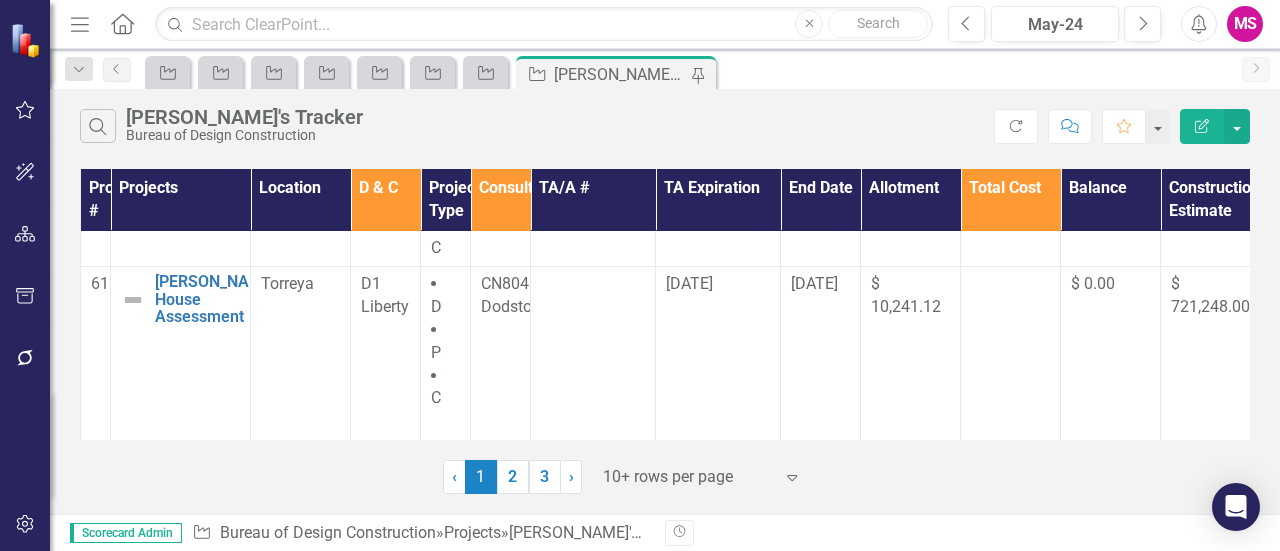 scroll, scrollTop: 400, scrollLeft: 0, axis: vertical 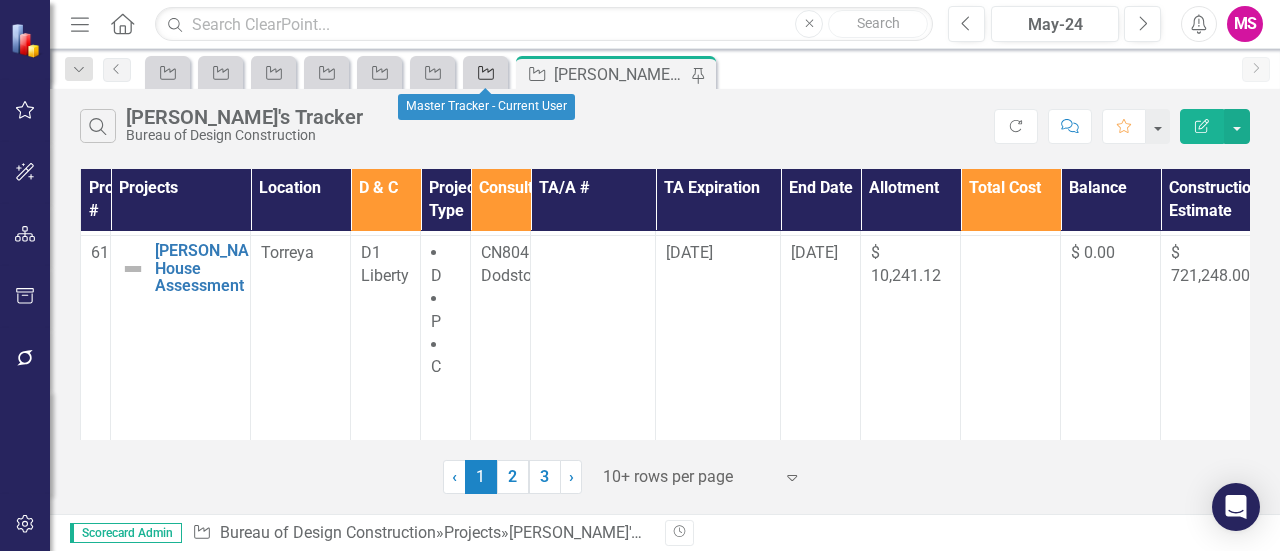 click on "Project" 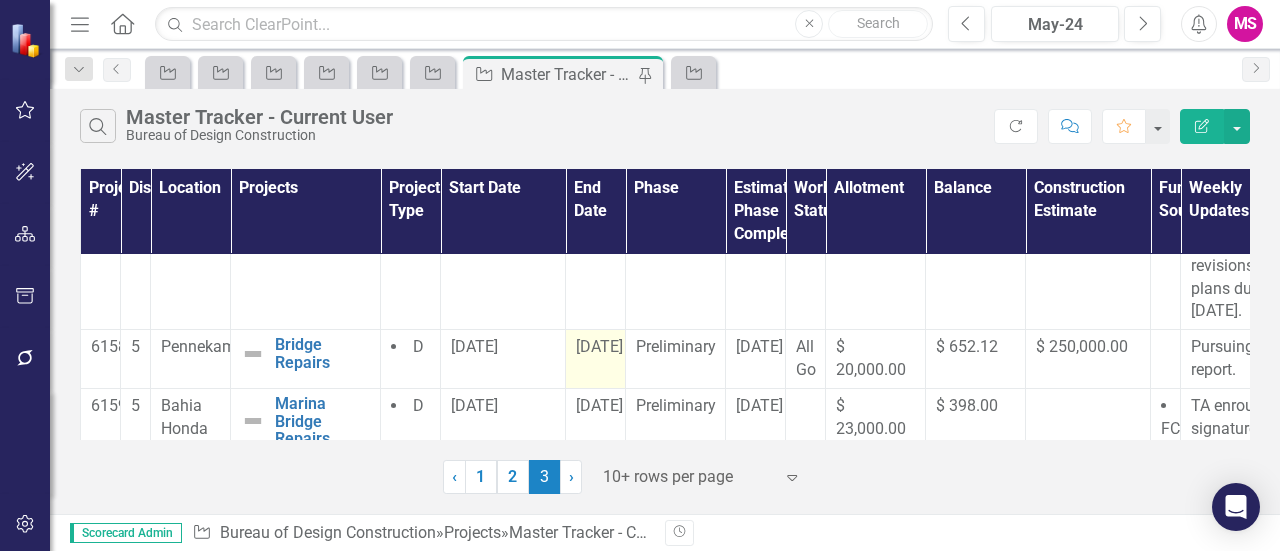 scroll, scrollTop: 780, scrollLeft: 0, axis: vertical 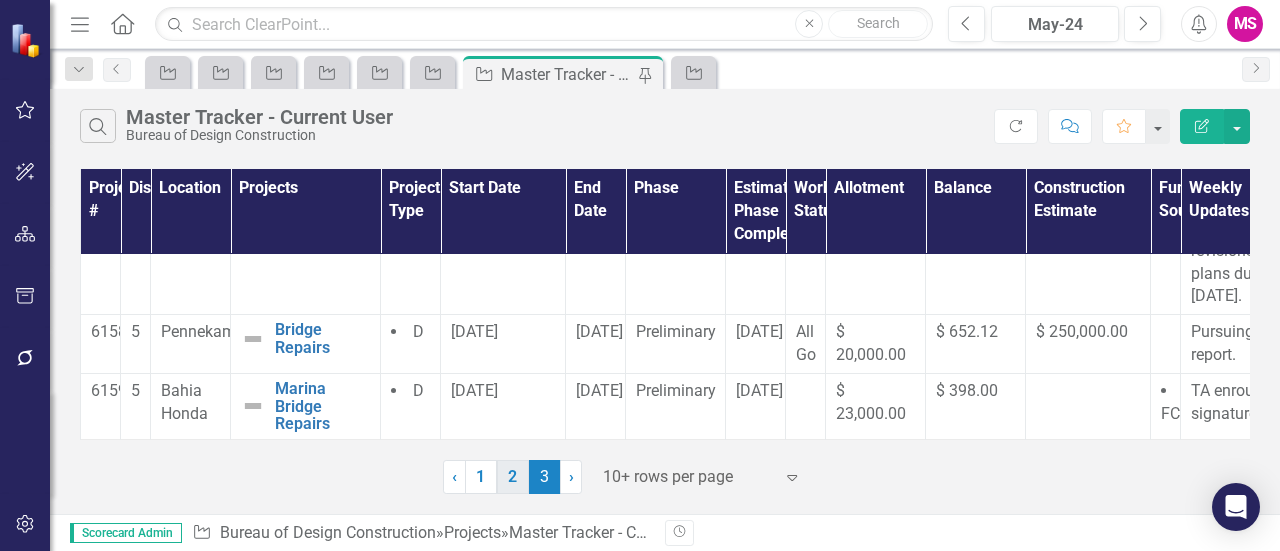 click on "2" at bounding box center (513, 477) 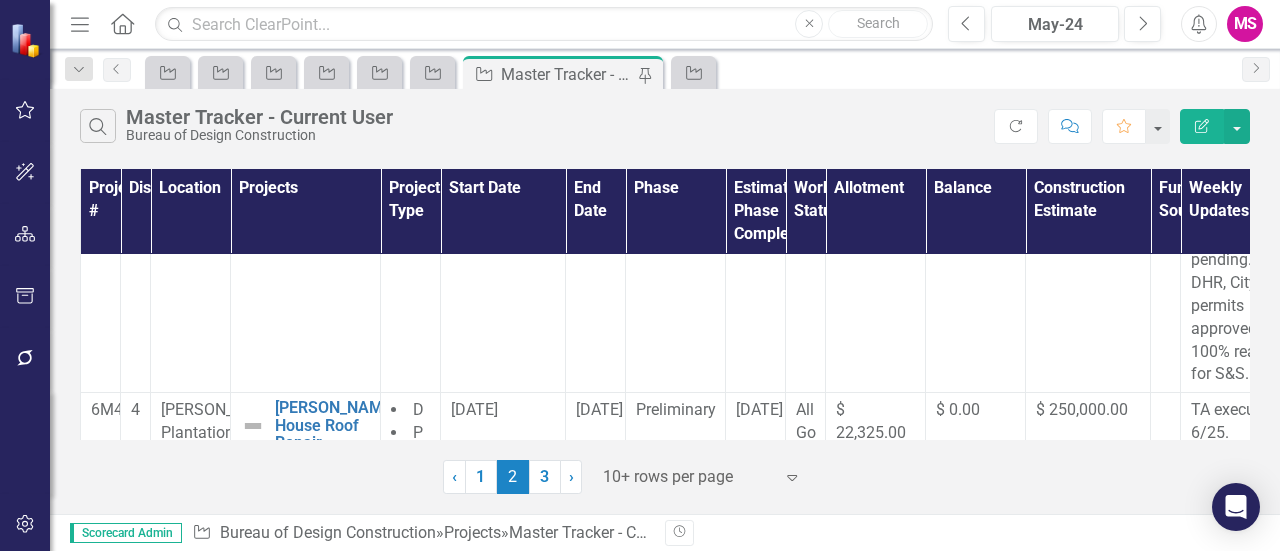 scroll, scrollTop: 1100, scrollLeft: 0, axis: vertical 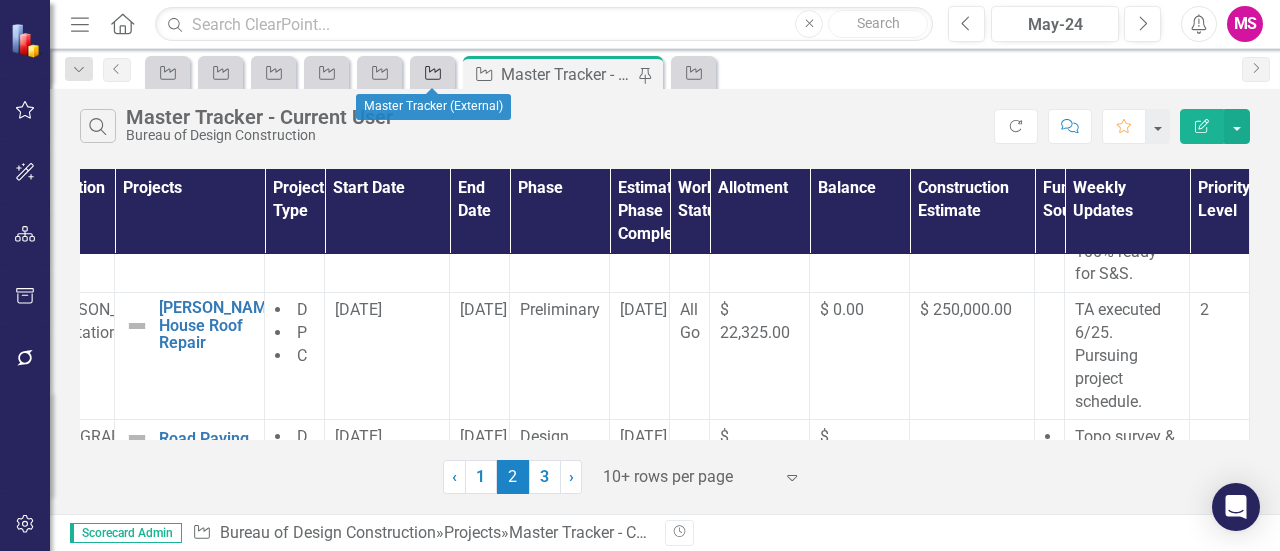 click on "Project" 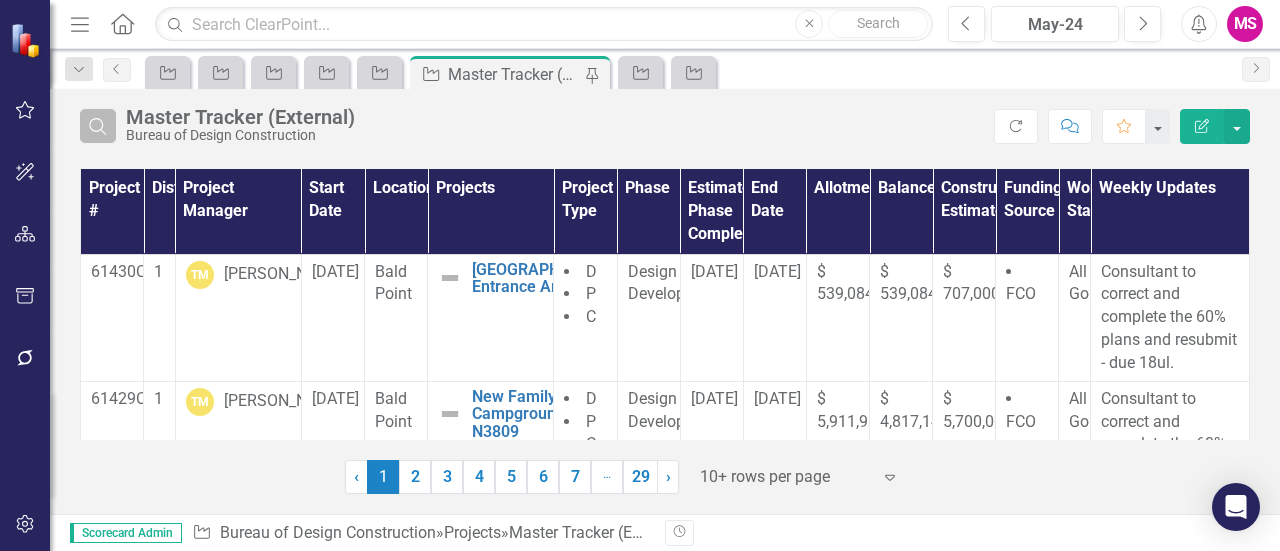 click on "Search" 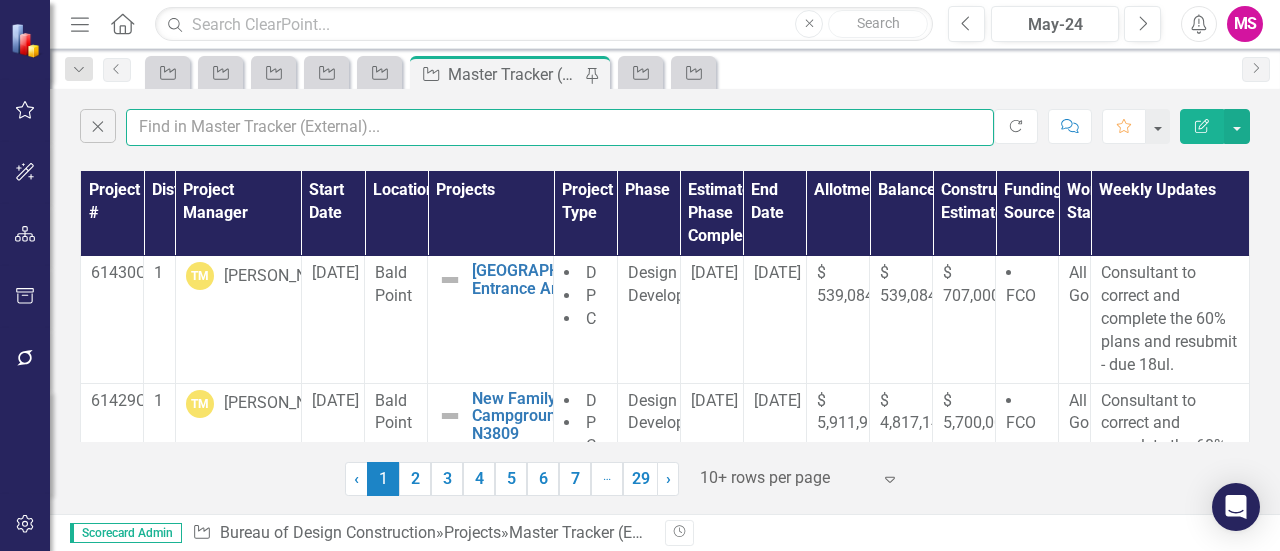 click at bounding box center (560, 127) 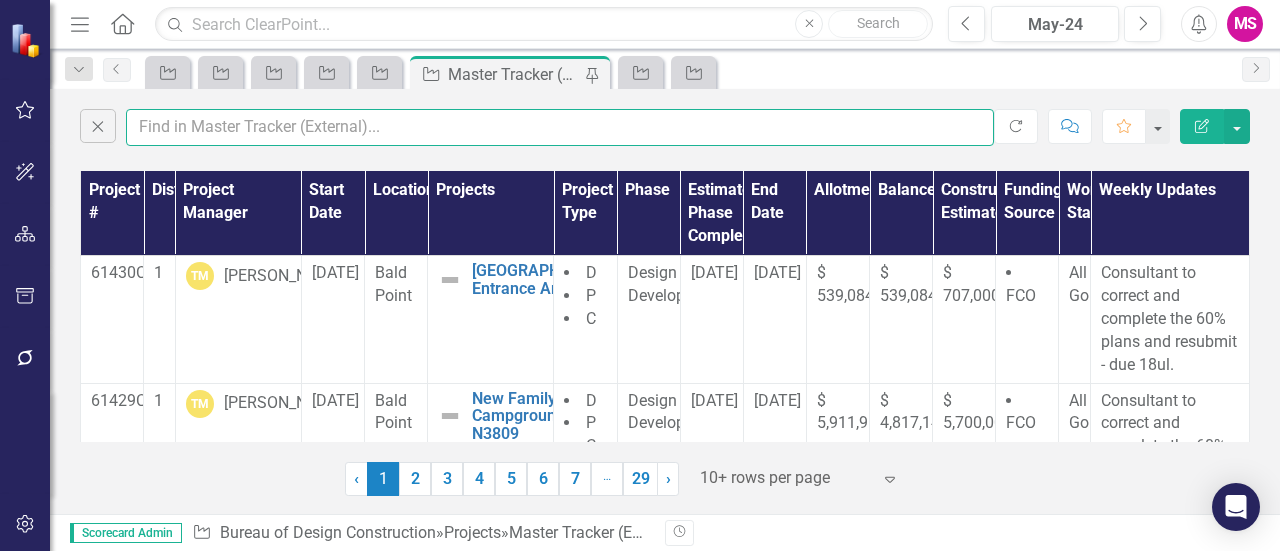 type on "meena" 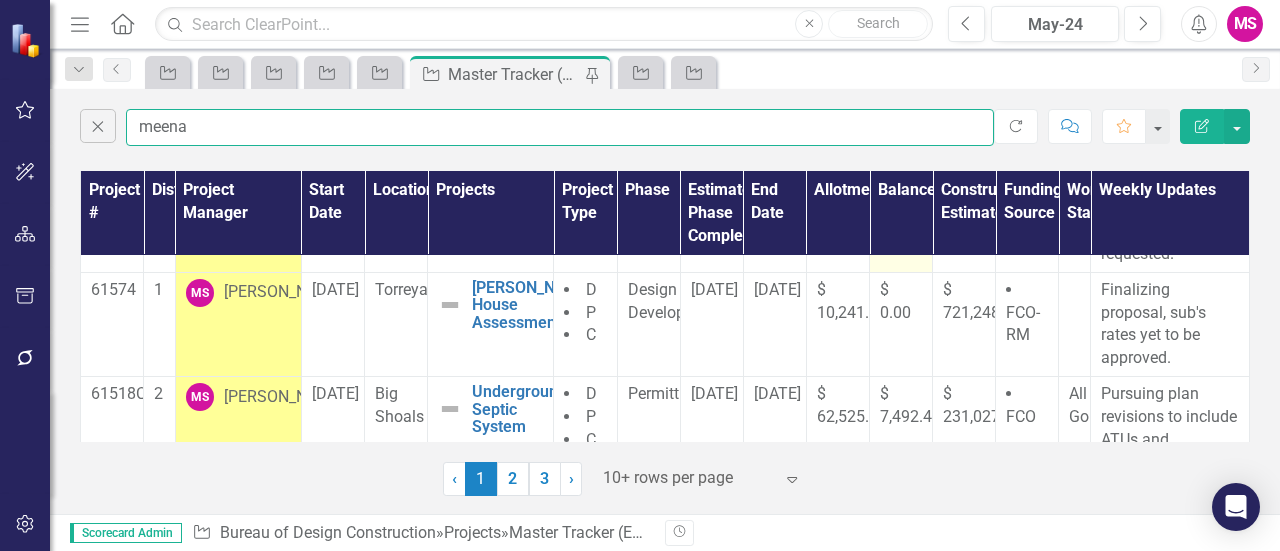 scroll, scrollTop: 300, scrollLeft: 0, axis: vertical 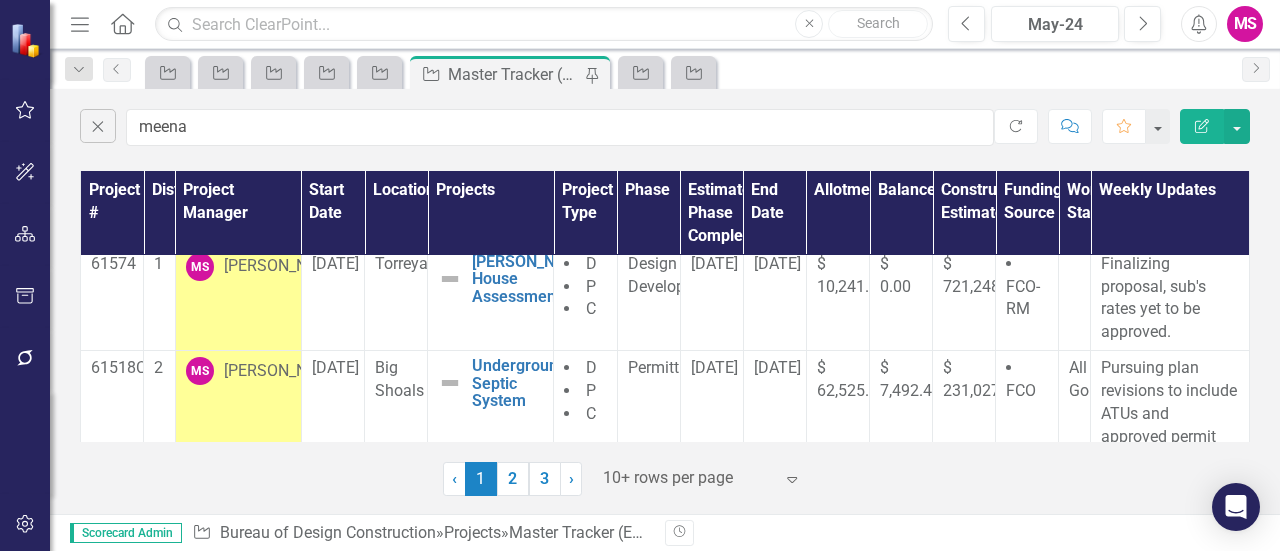 click on "Meena Senthil" at bounding box center (284, 266) 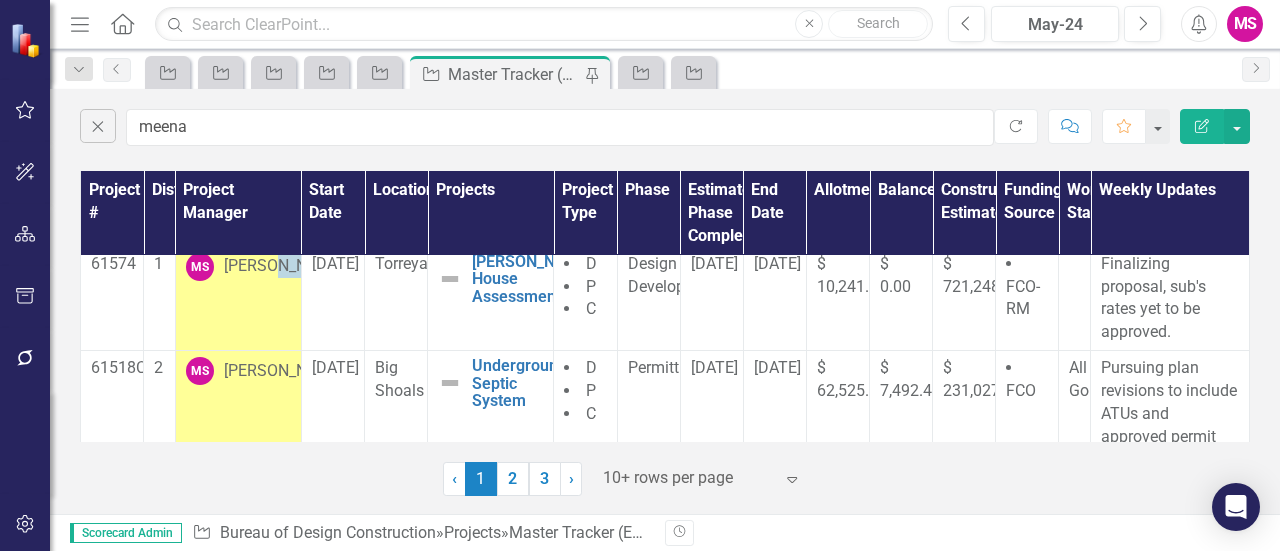 click on "Meena Senthil" at bounding box center [284, 266] 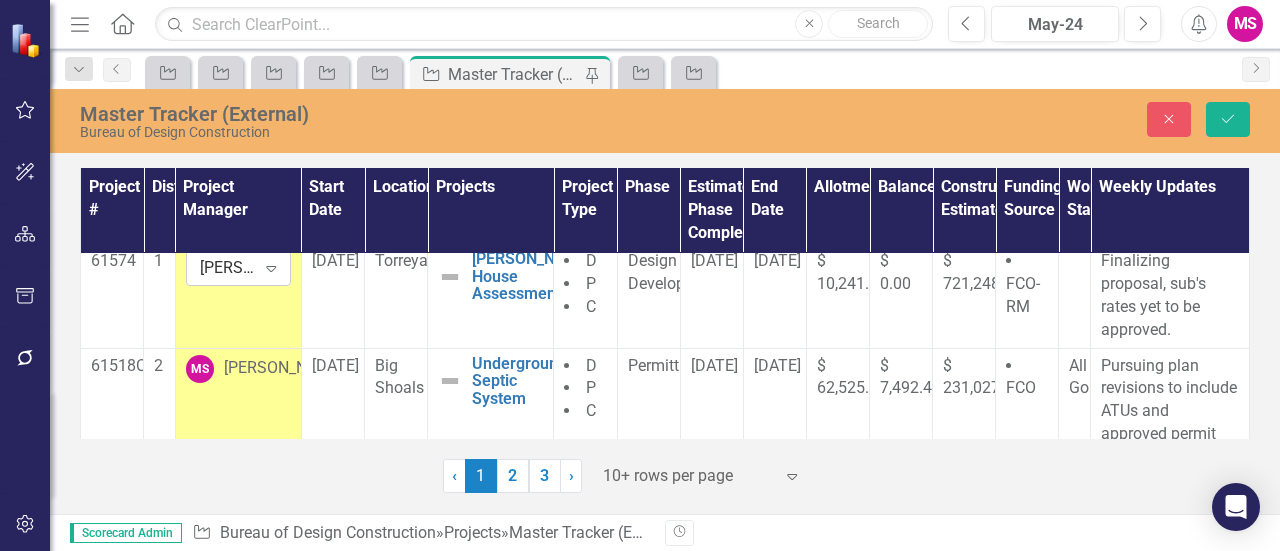 click on "Expand" 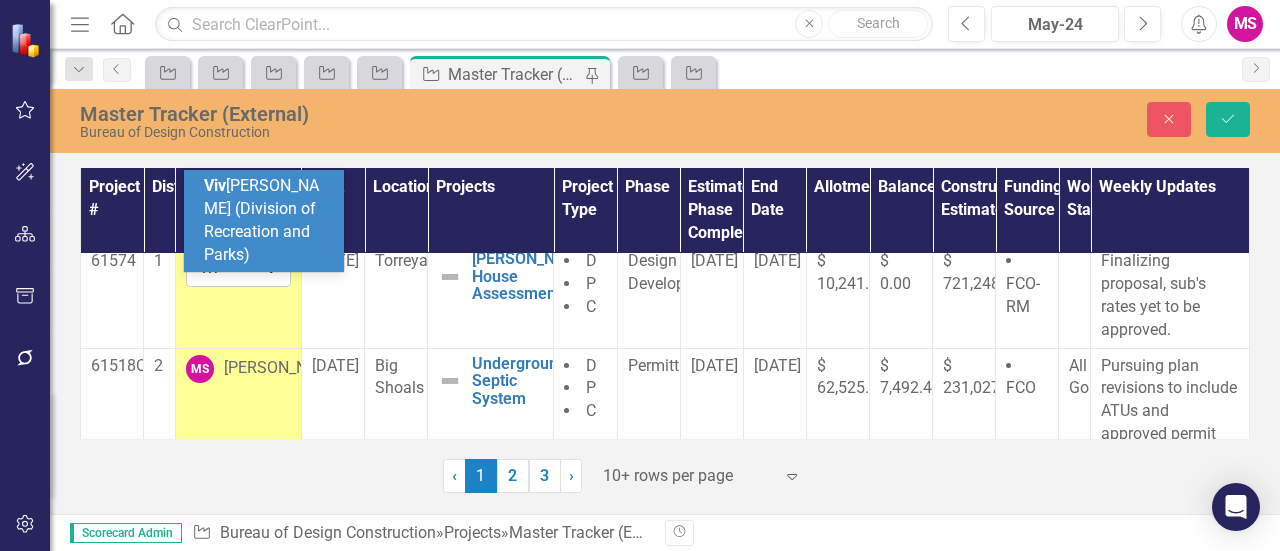 scroll, scrollTop: 0, scrollLeft: 0, axis: both 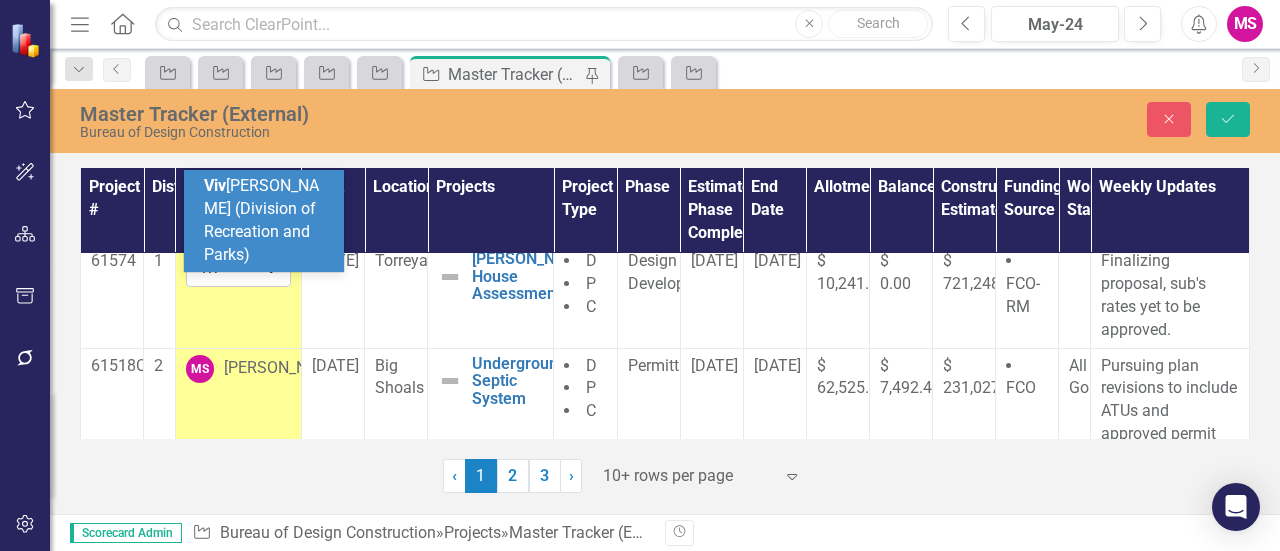 type on "vivi" 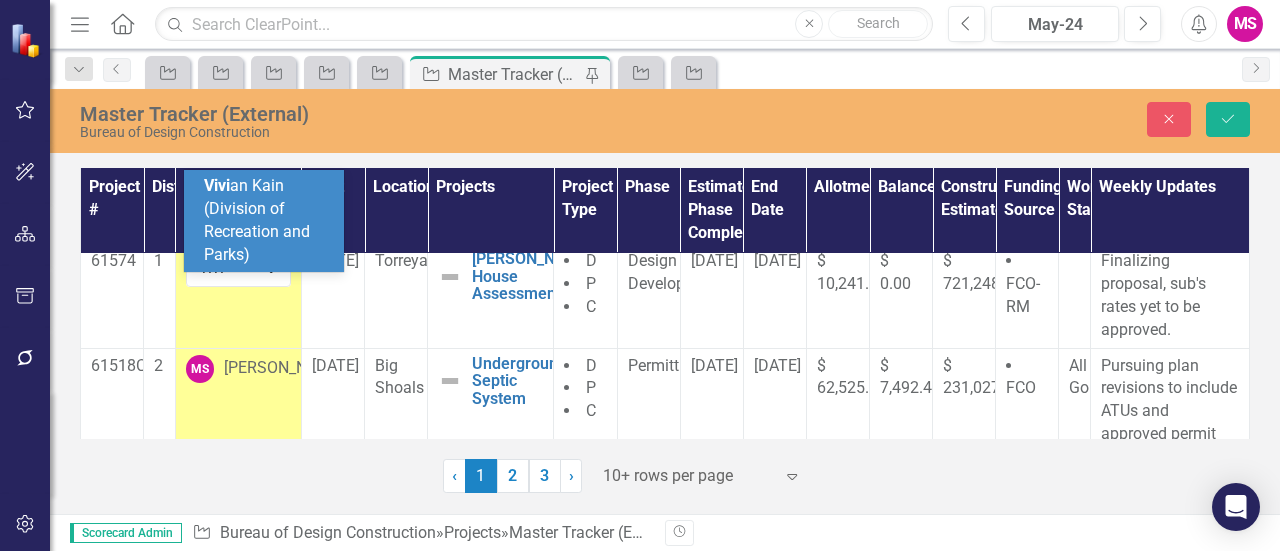 click on "Vivi an Kain (Division of Recreation and Parks)" at bounding box center (257, 220) 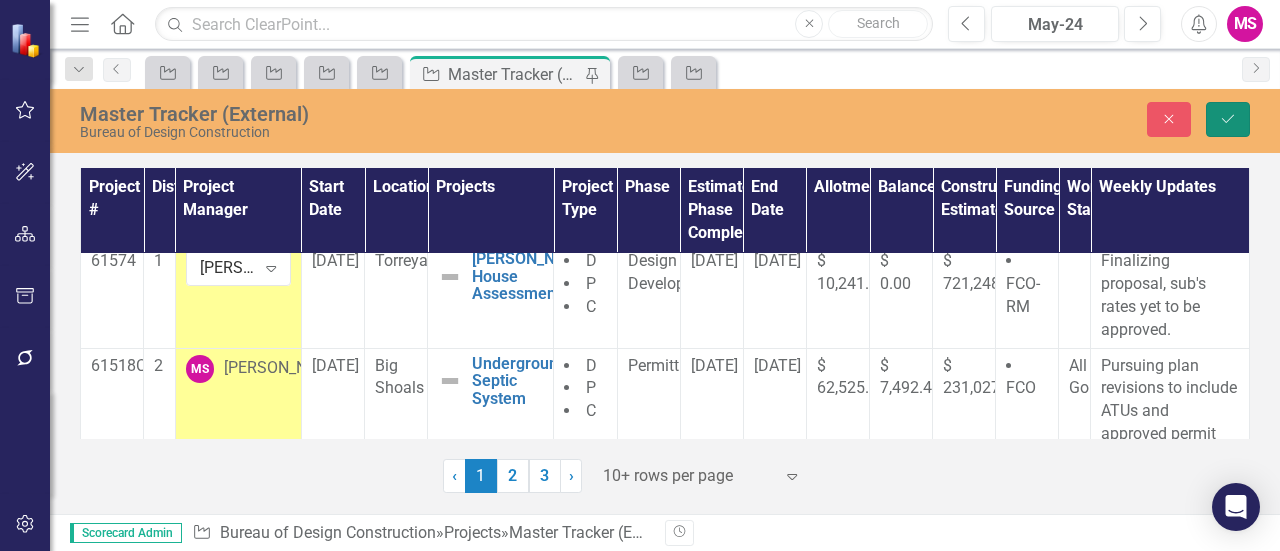 click on "Save" 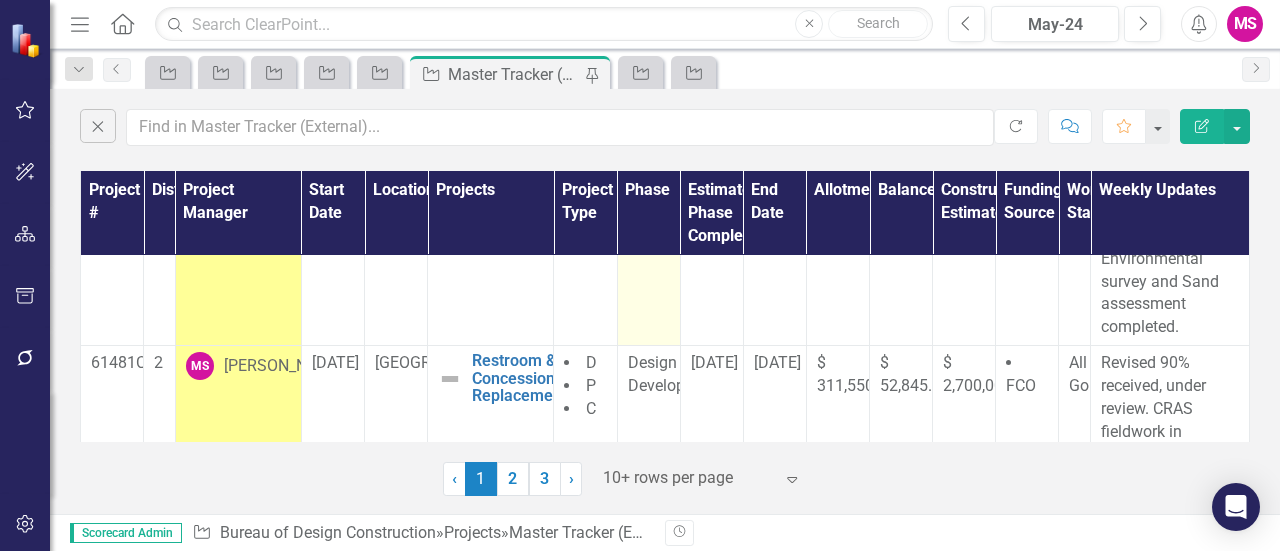 scroll, scrollTop: 700, scrollLeft: 0, axis: vertical 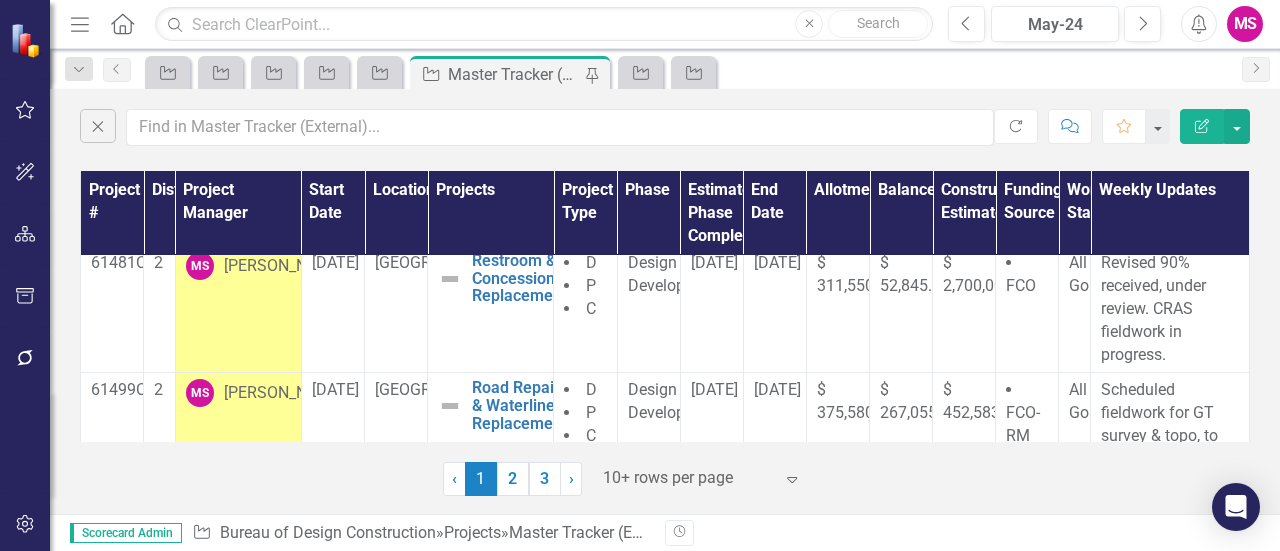 click on "MS Meena Senthil" at bounding box center [238, 309] 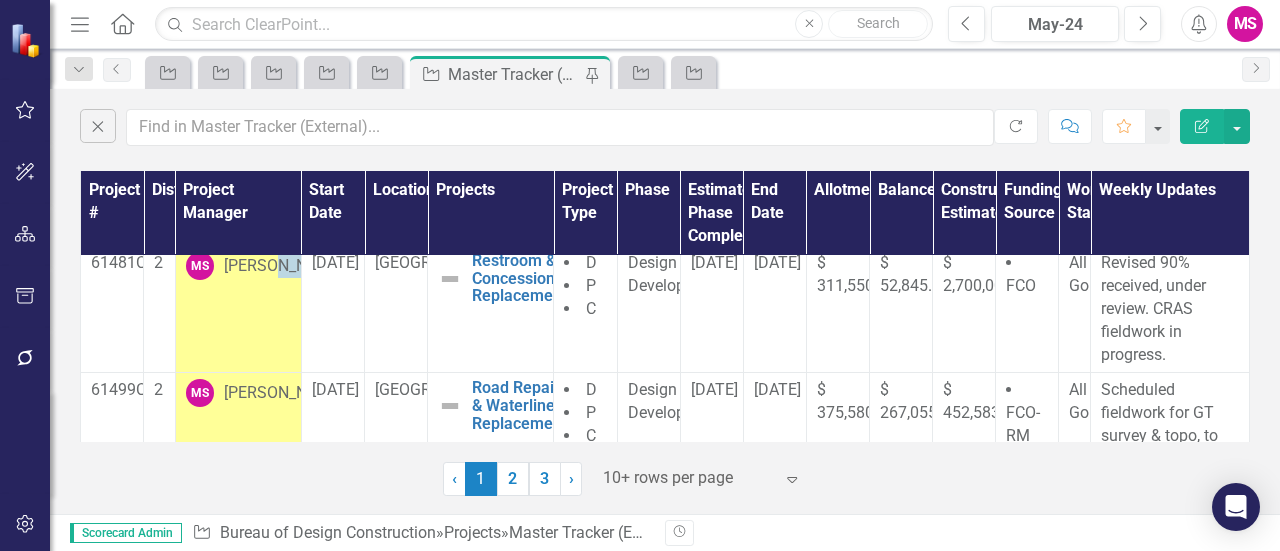 click on "MS Meena Senthil" at bounding box center [238, 309] 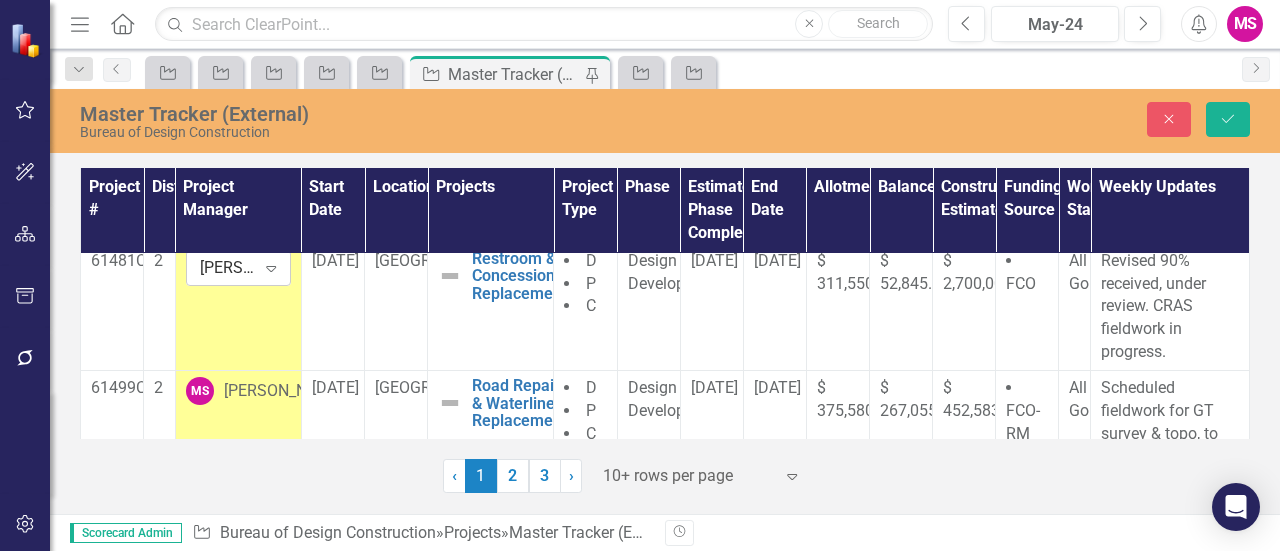 click 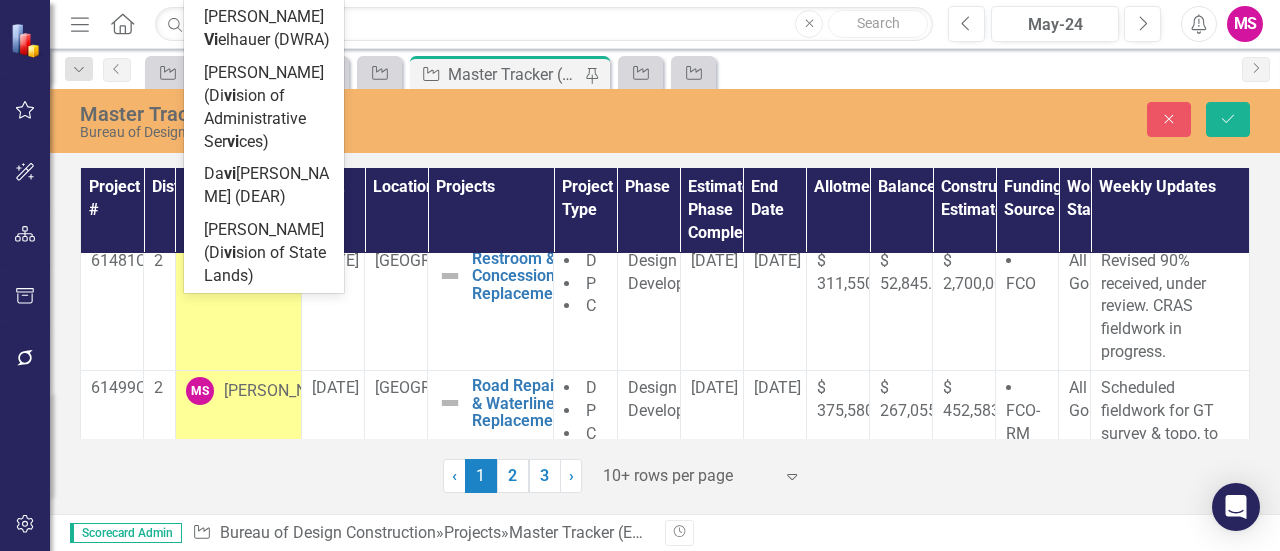 scroll, scrollTop: 8843, scrollLeft: 0, axis: vertical 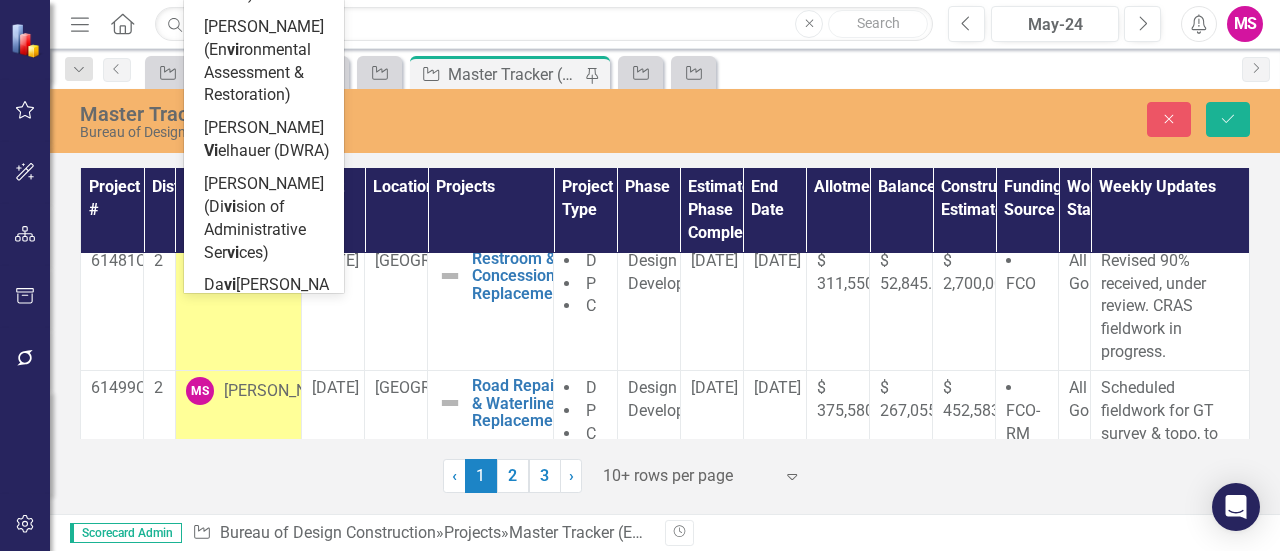 type on "viv" 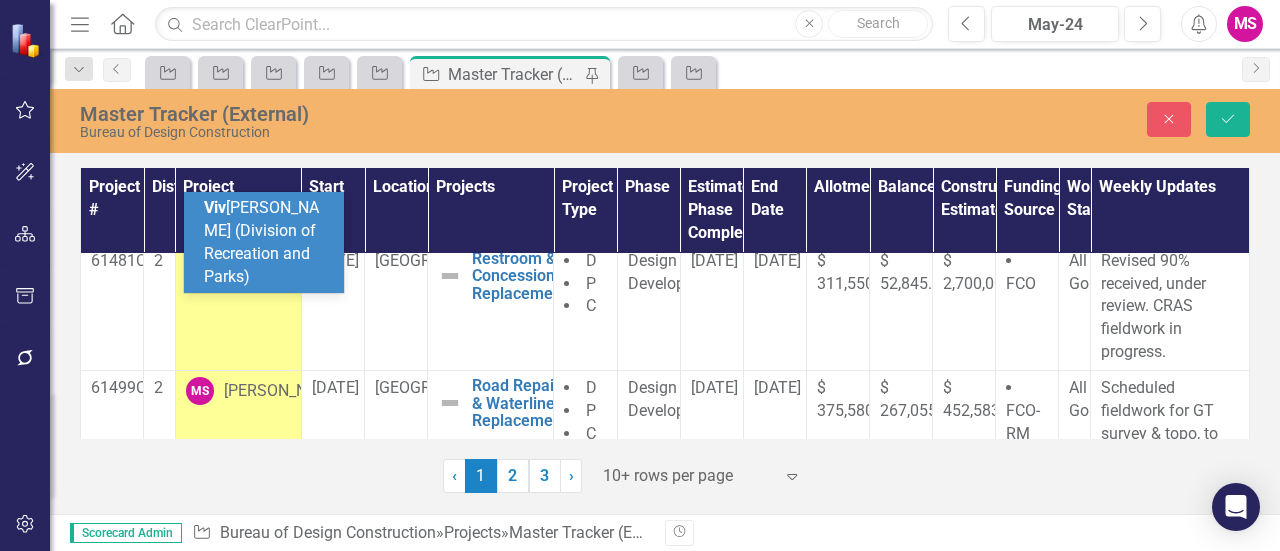 click on "Viv ian Kain (Division of Recreation and Parks)" at bounding box center [261, 242] 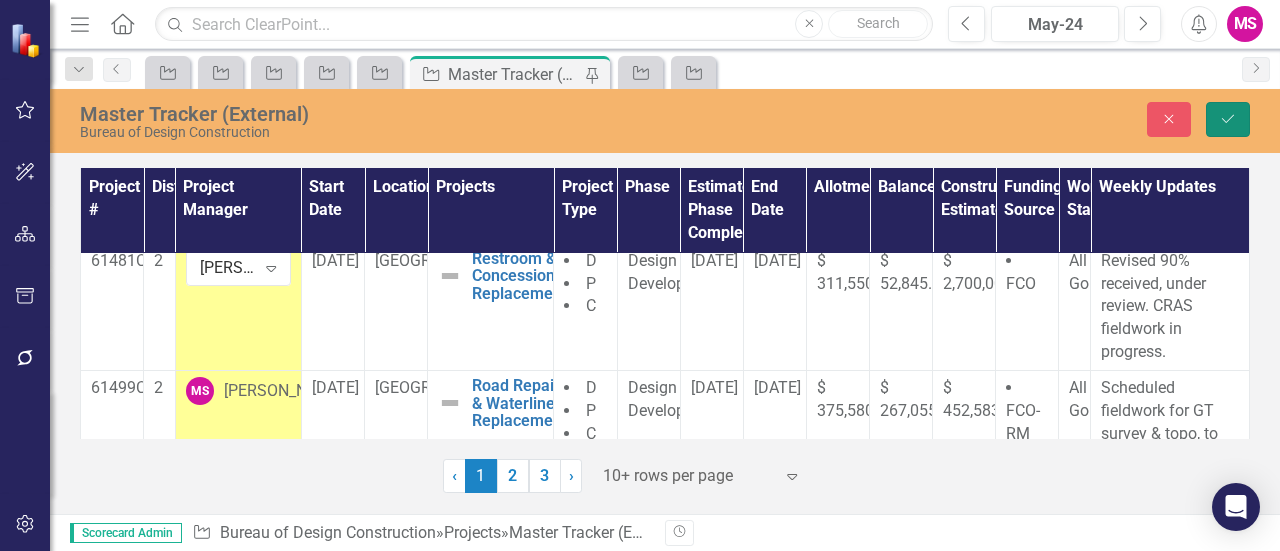 click on "Save" 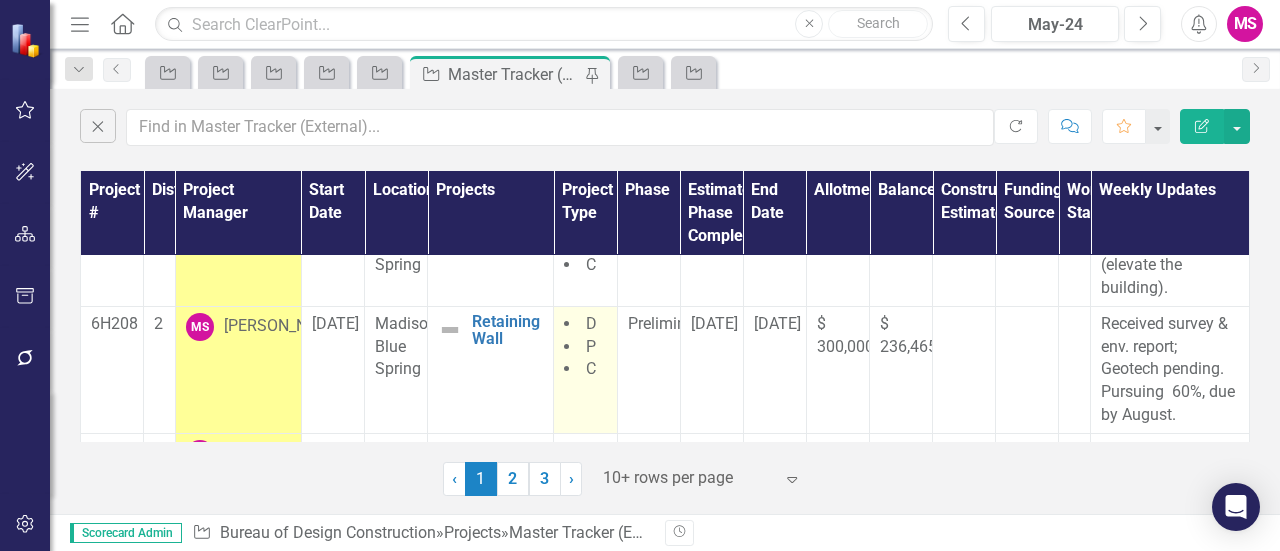 scroll, scrollTop: 900, scrollLeft: 0, axis: vertical 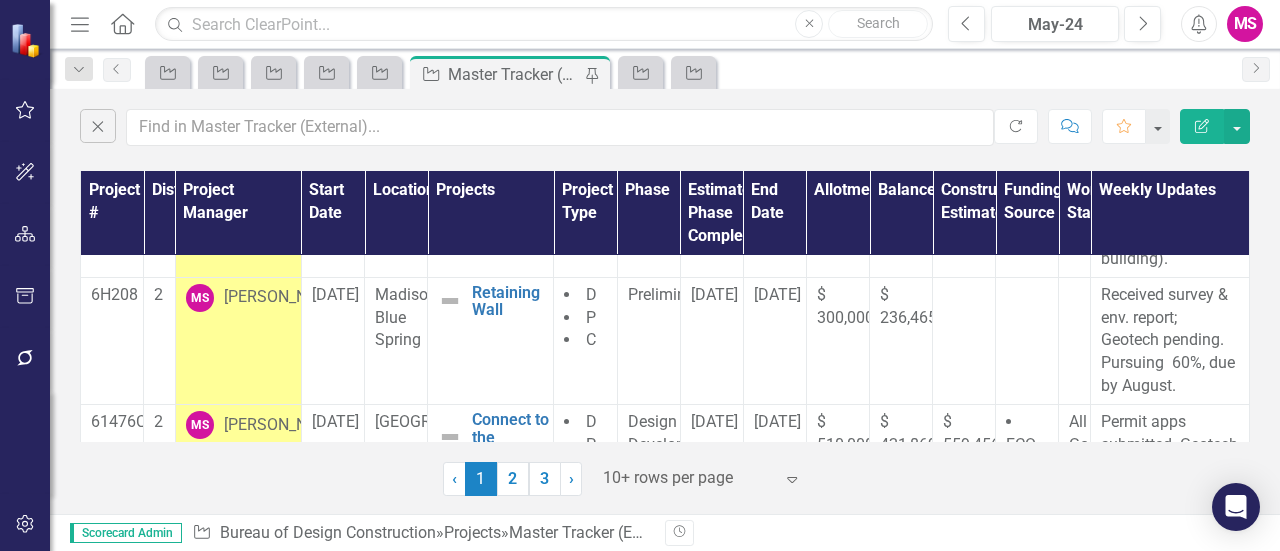 click on "Meena Senthil" at bounding box center (284, 297) 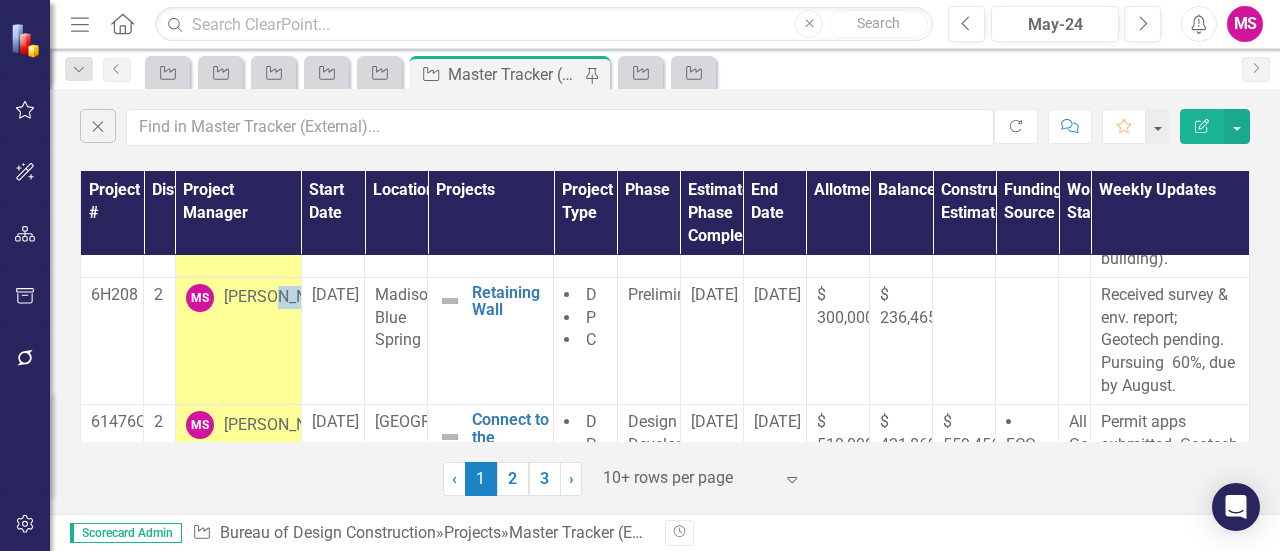 click on "Meena Senthil" at bounding box center [284, 297] 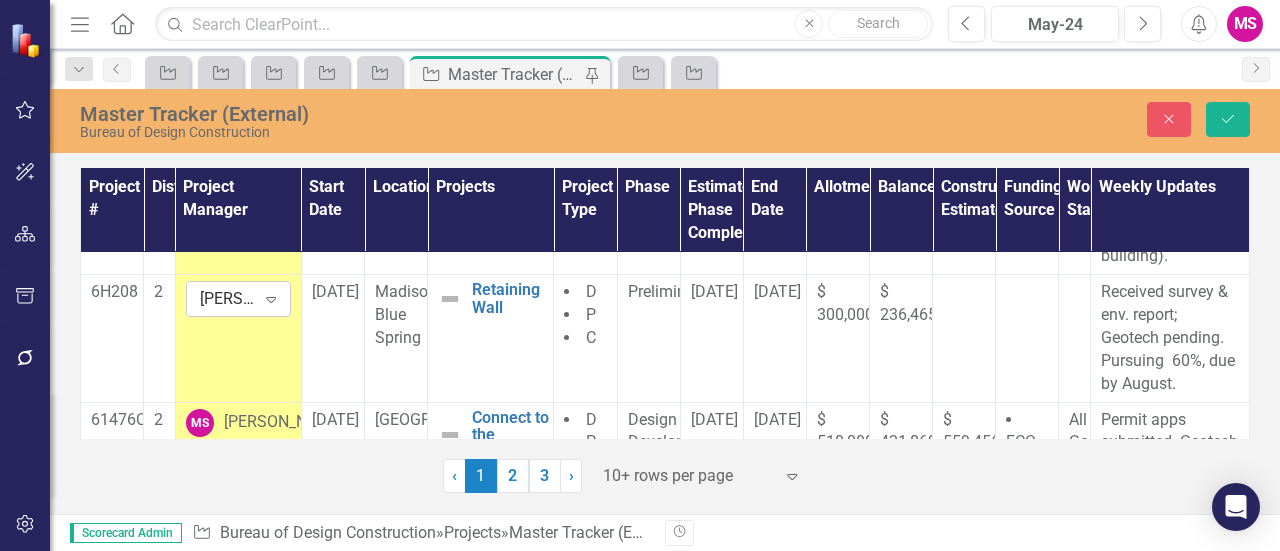 click on "Expand" 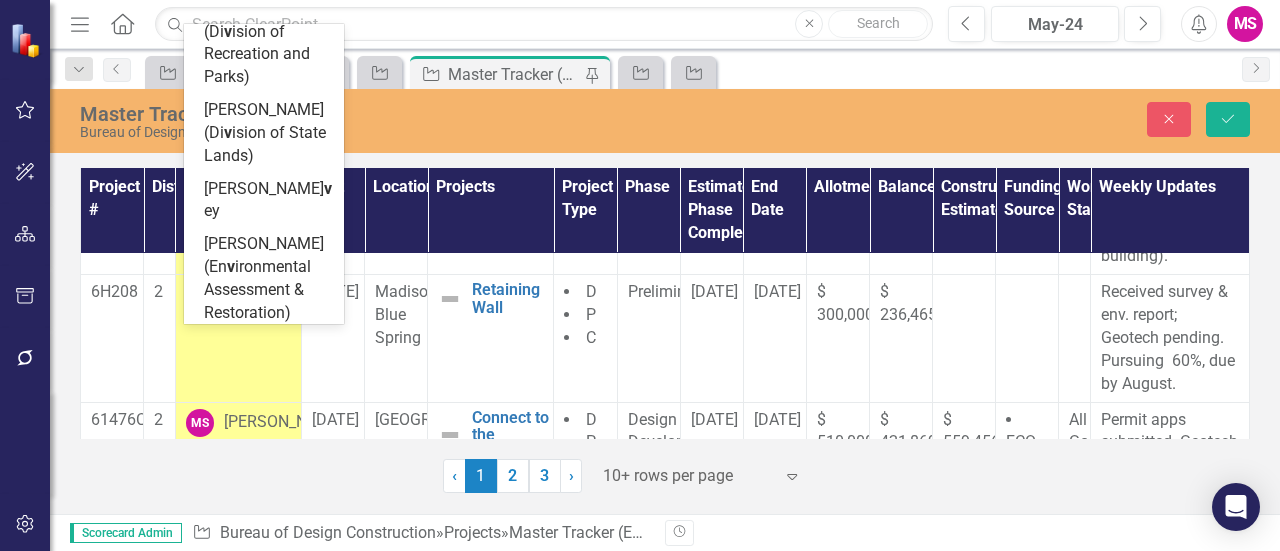 scroll, scrollTop: 8843, scrollLeft: 0, axis: vertical 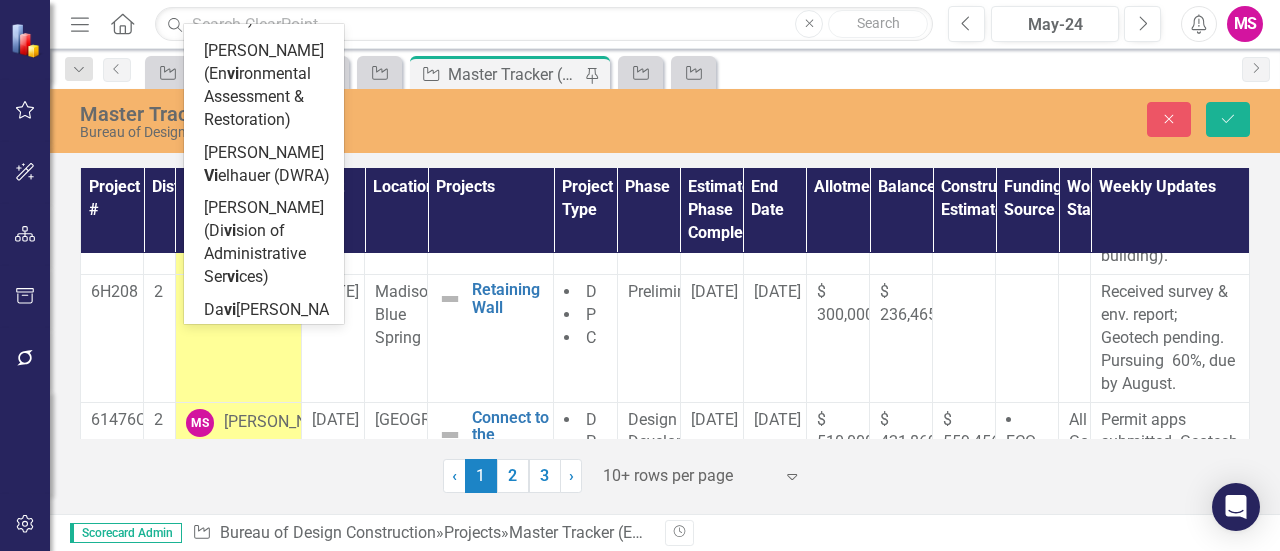 type on "viv" 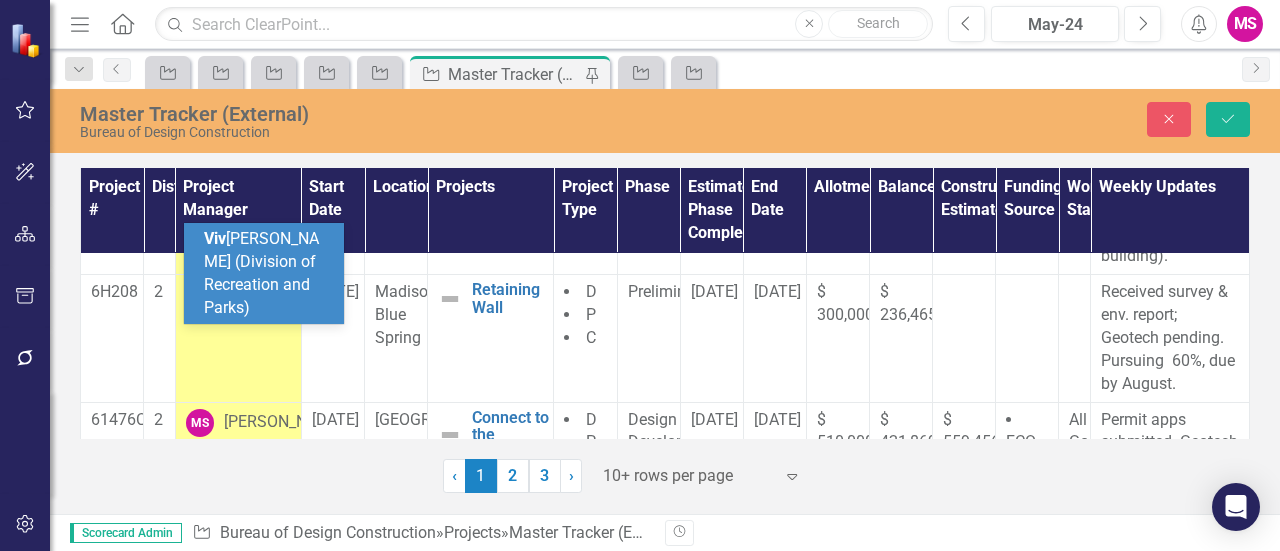 click on "Viv ian Kain (Division of Recreation and Parks)" at bounding box center [261, 273] 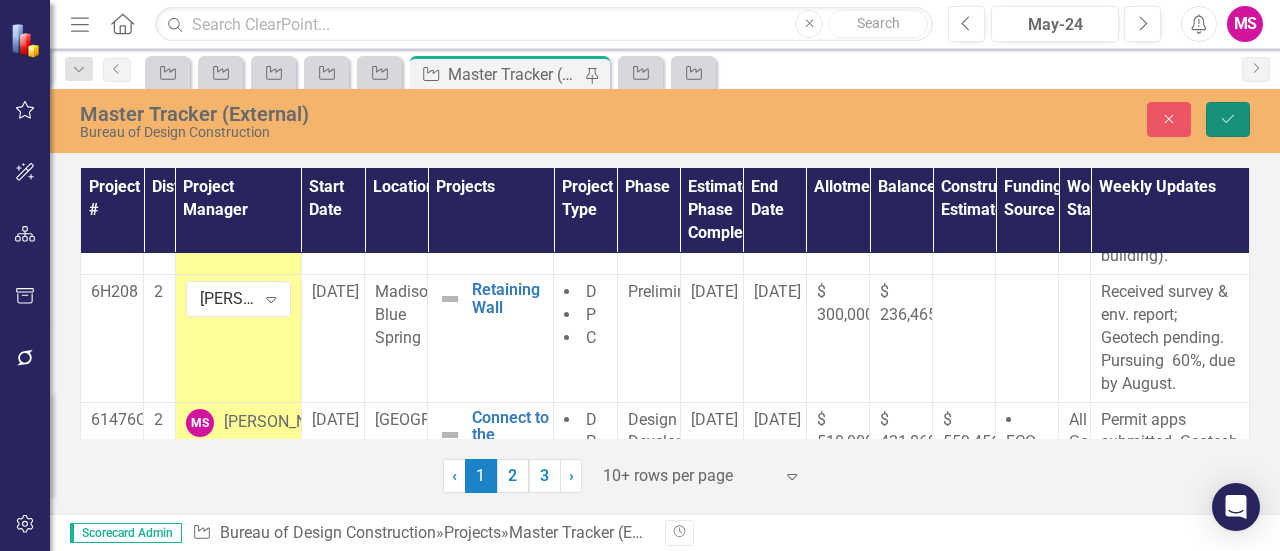 click on "Save" 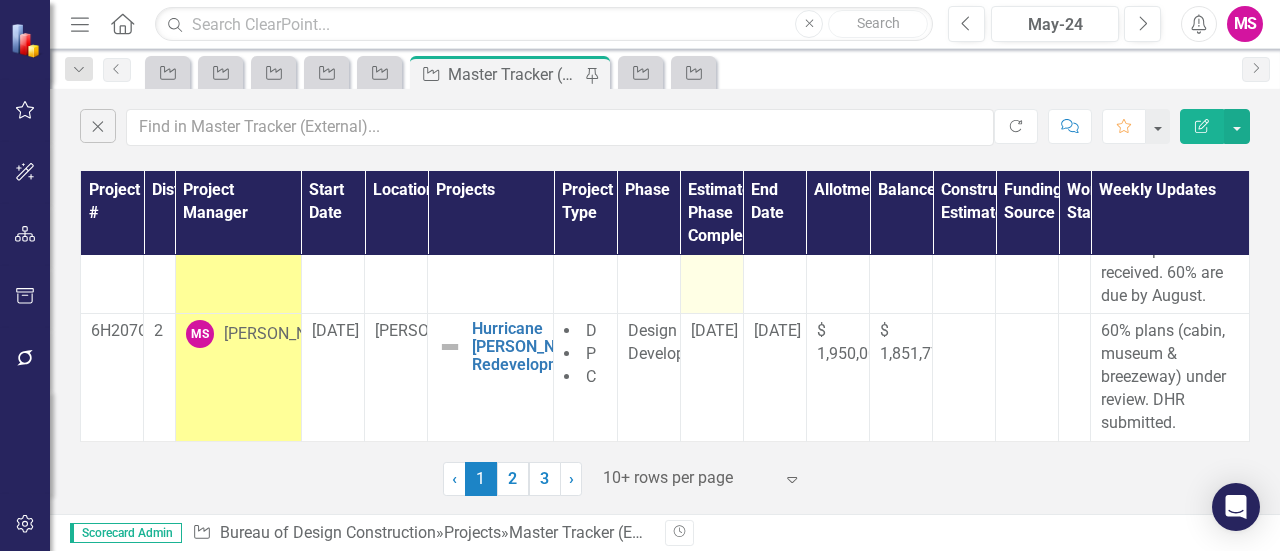 scroll, scrollTop: 1274, scrollLeft: 0, axis: vertical 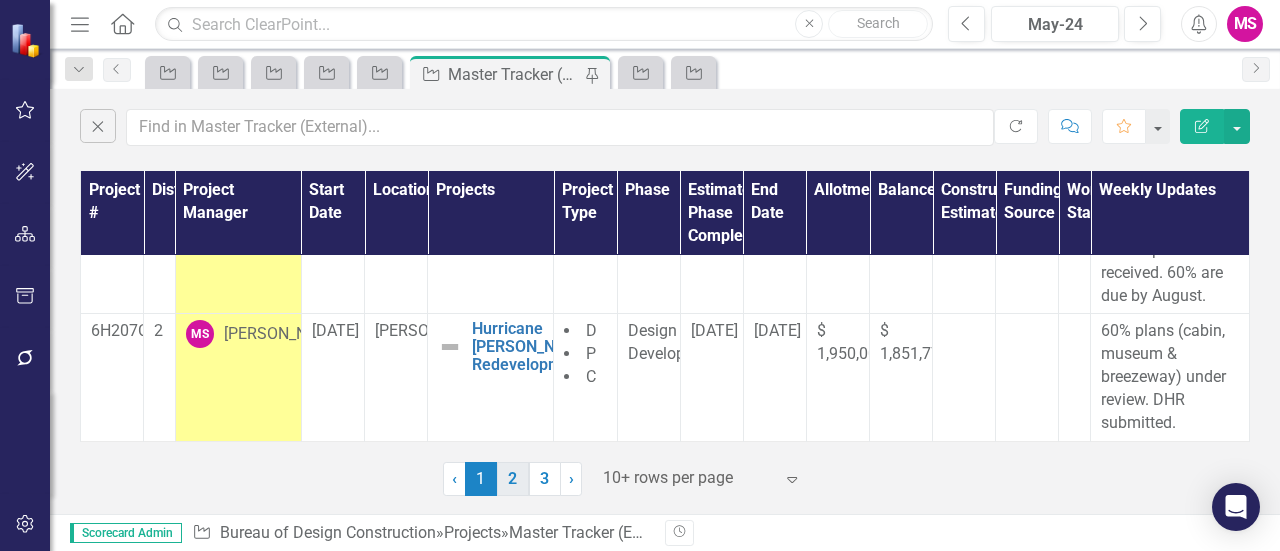 click on "2" at bounding box center [513, 479] 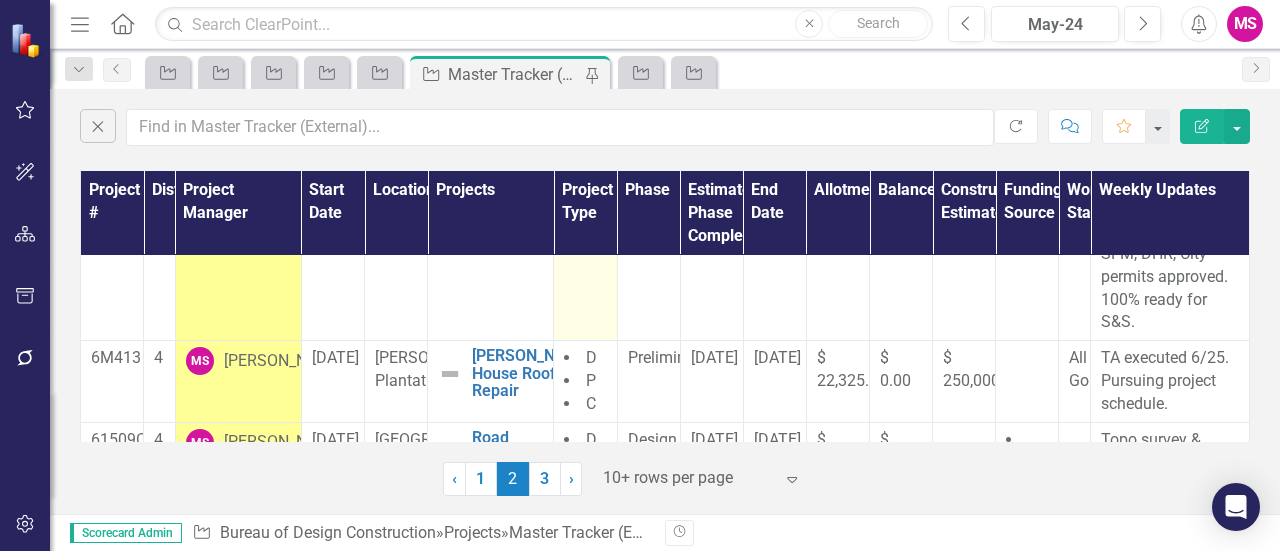 scroll, scrollTop: 300, scrollLeft: 0, axis: vertical 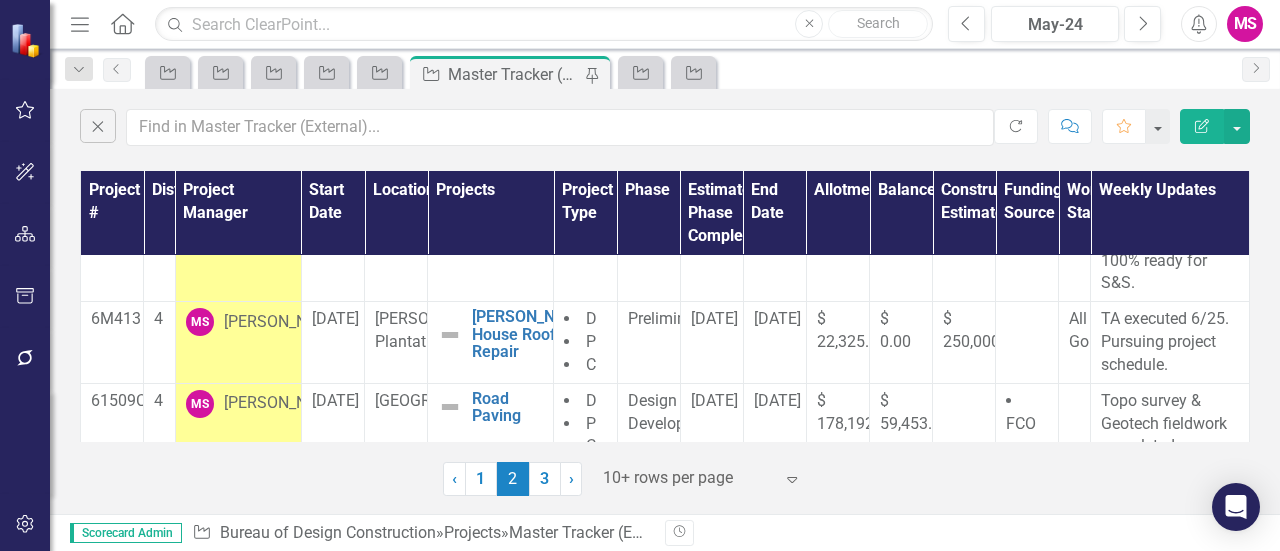 click on "Meena Senthil" at bounding box center (284, 322) 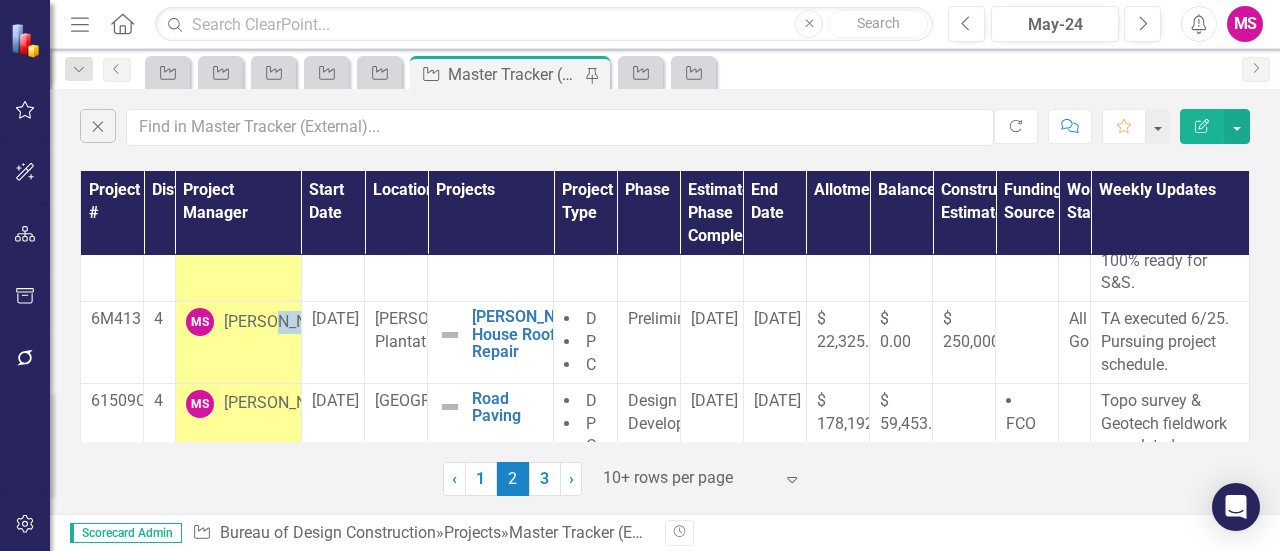 click on "Meena Senthil" at bounding box center (284, 322) 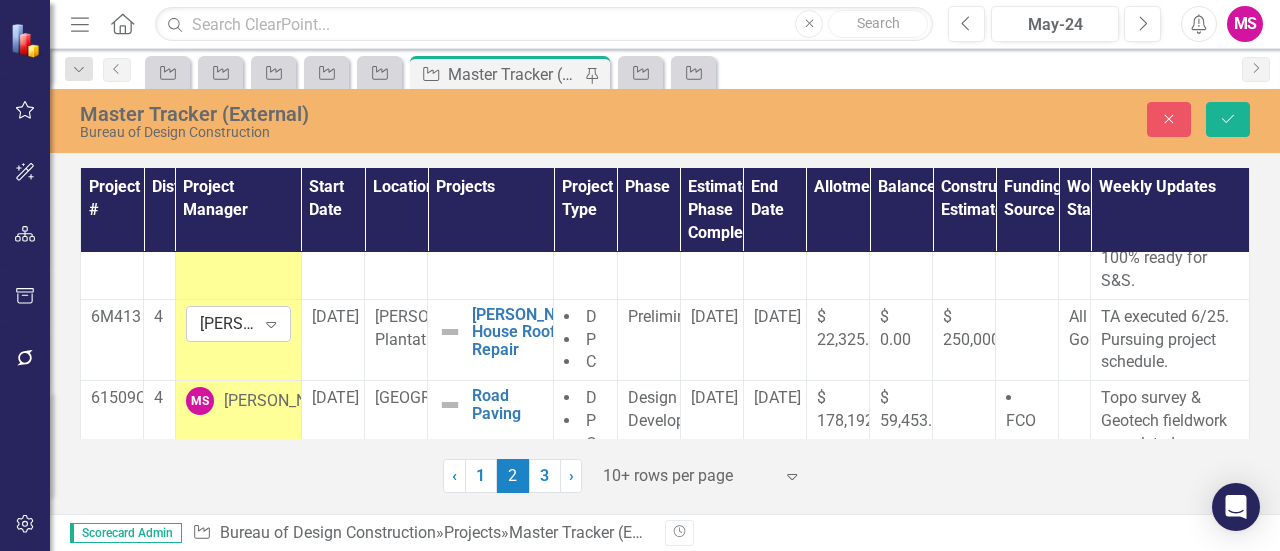 click on "Expand" 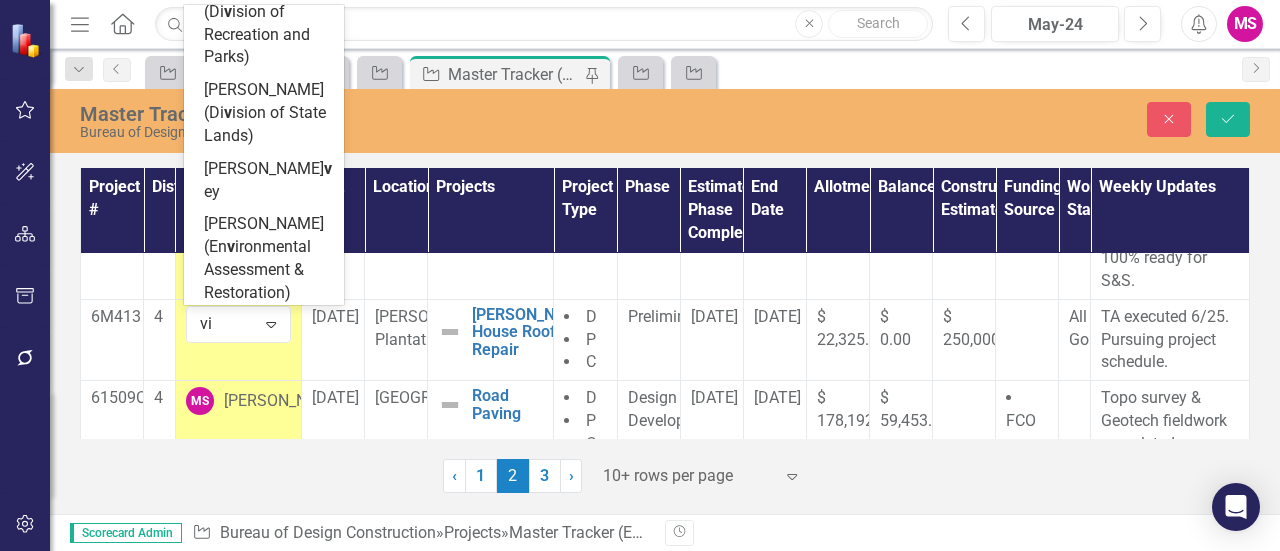 scroll, scrollTop: 8843, scrollLeft: 0, axis: vertical 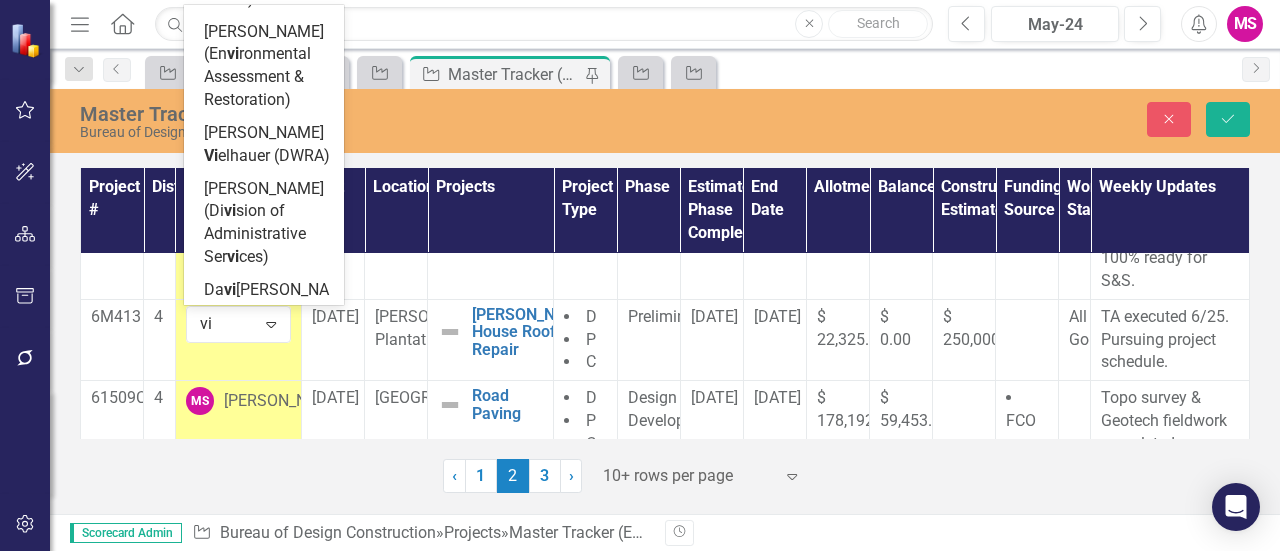 type on "viv" 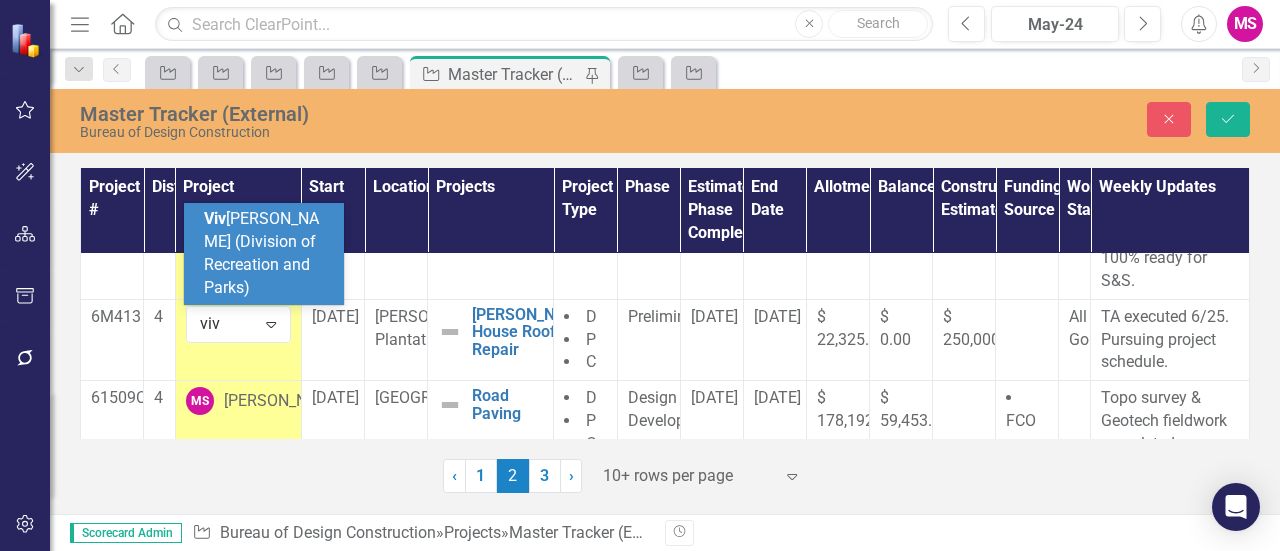 scroll, scrollTop: 0, scrollLeft: 0, axis: both 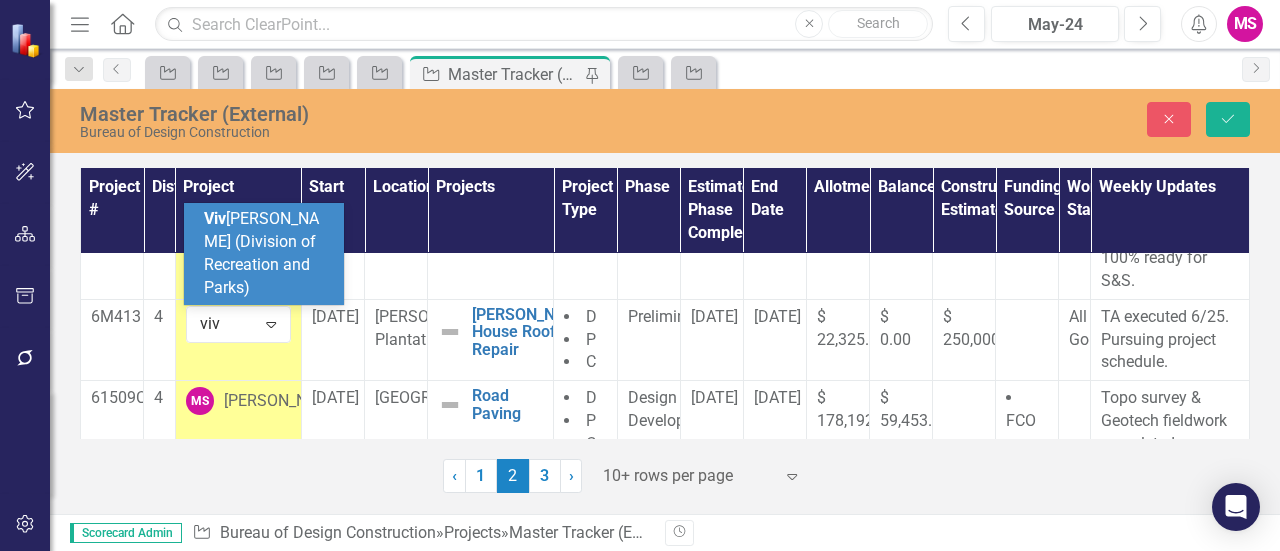 click on "Viv ian Kain (Division of Recreation and Parks)" at bounding box center (261, 253) 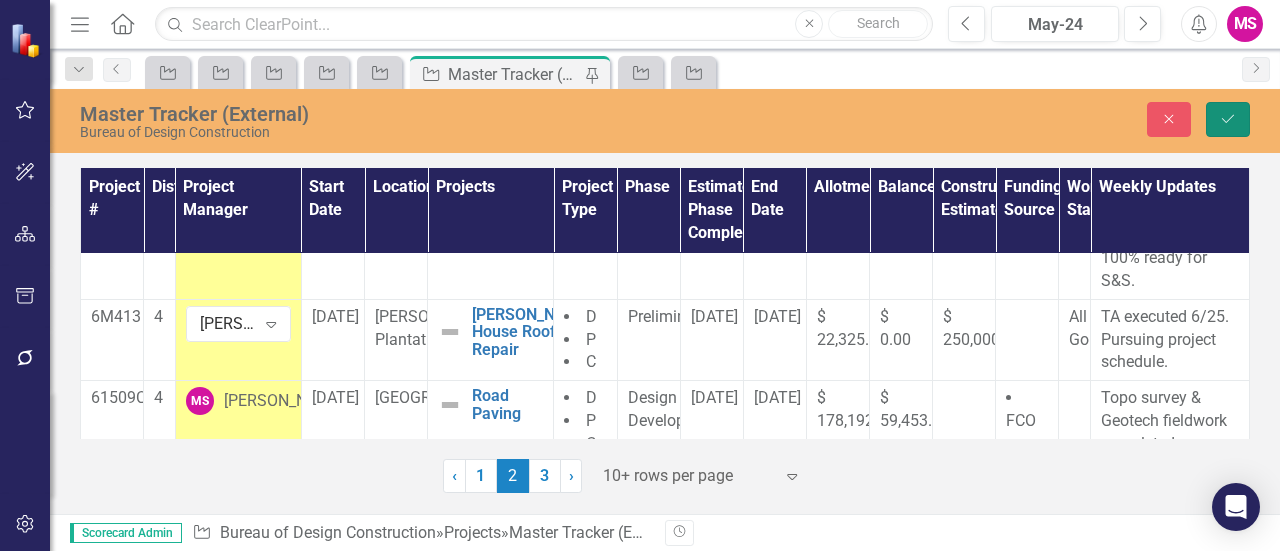 click 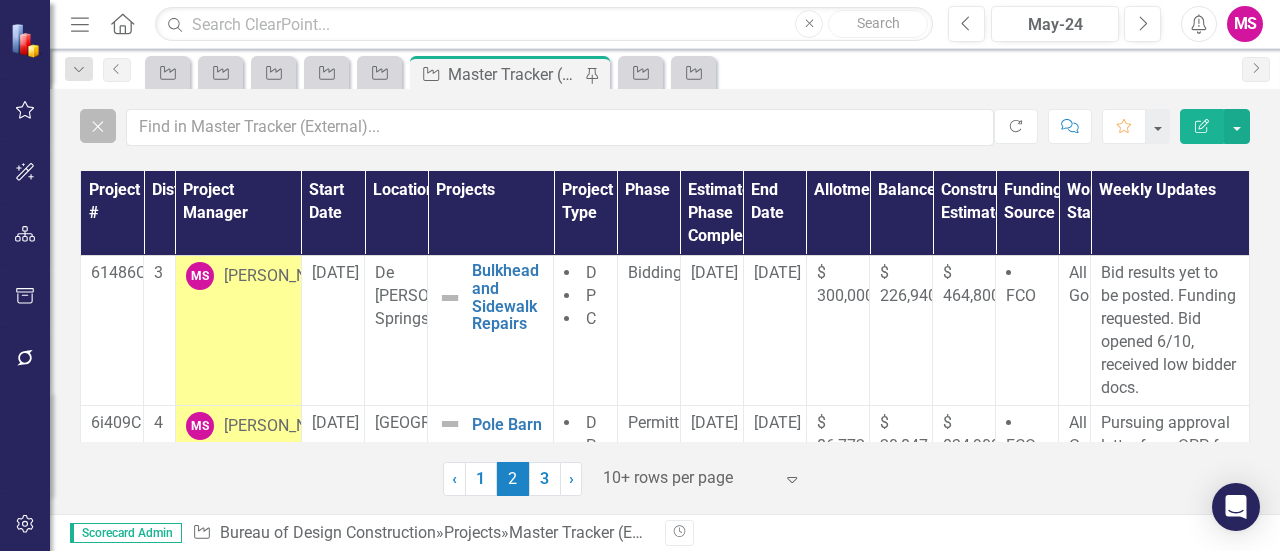 click on "Close" 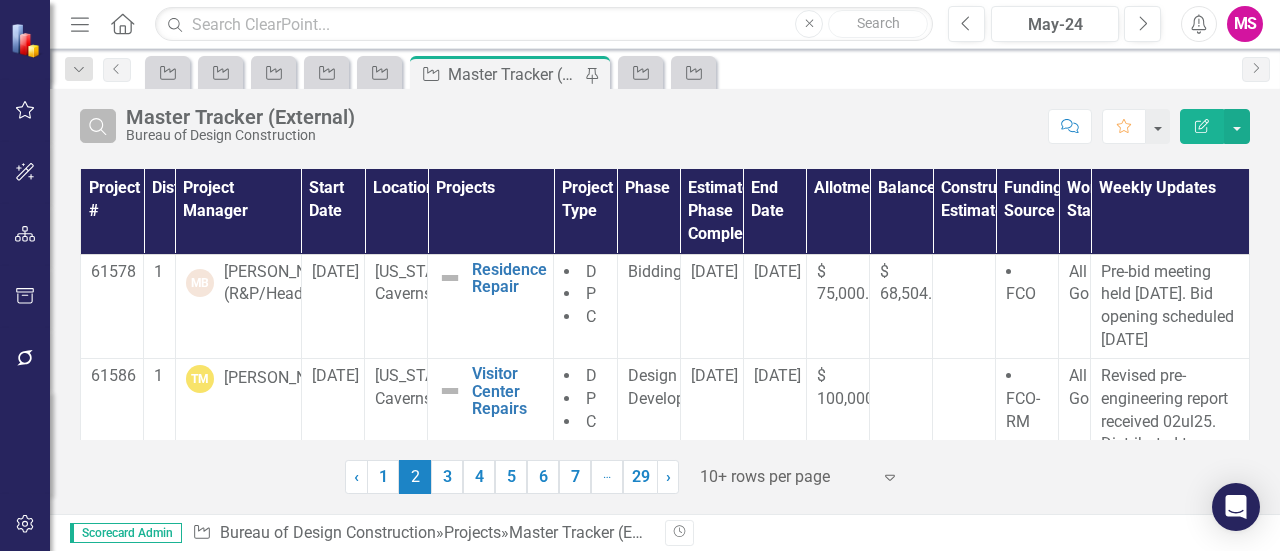 click on "Search" 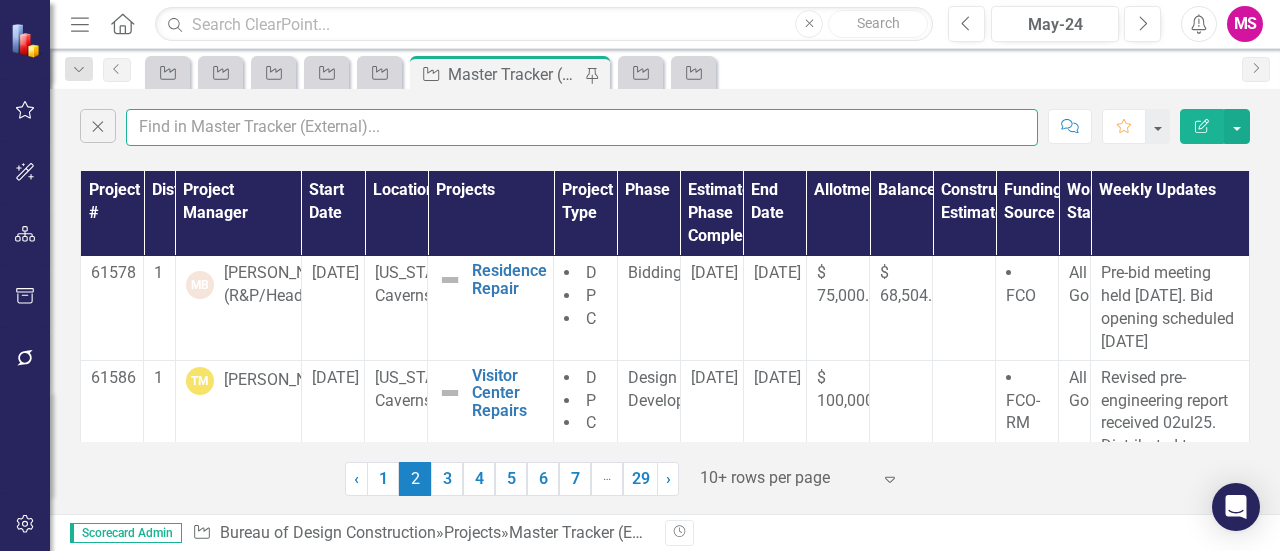 click at bounding box center (582, 127) 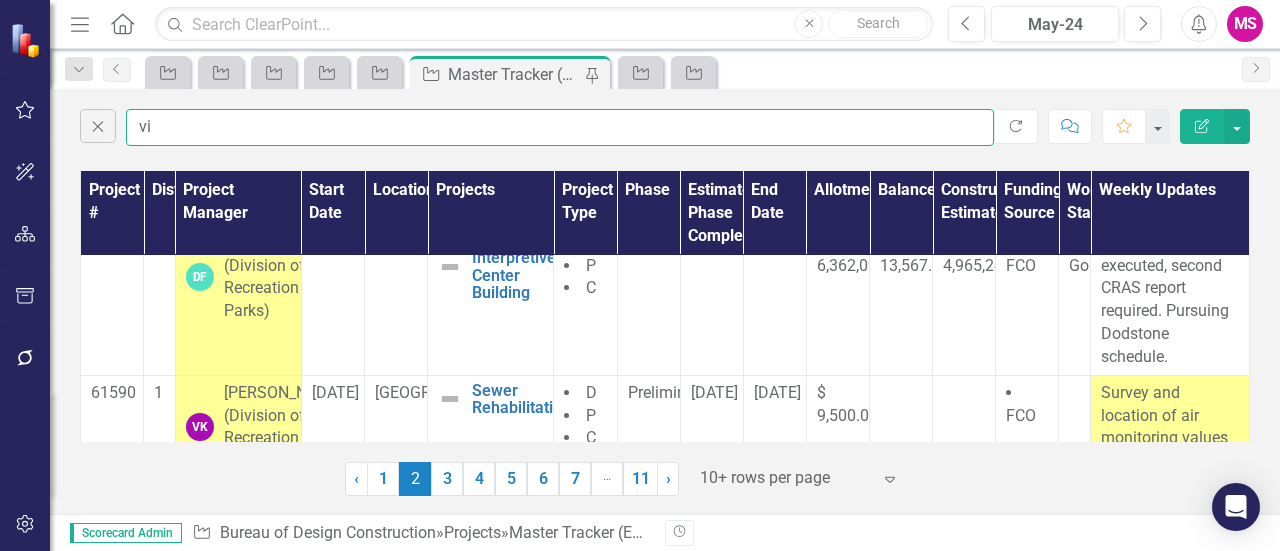 scroll, scrollTop: 400, scrollLeft: 0, axis: vertical 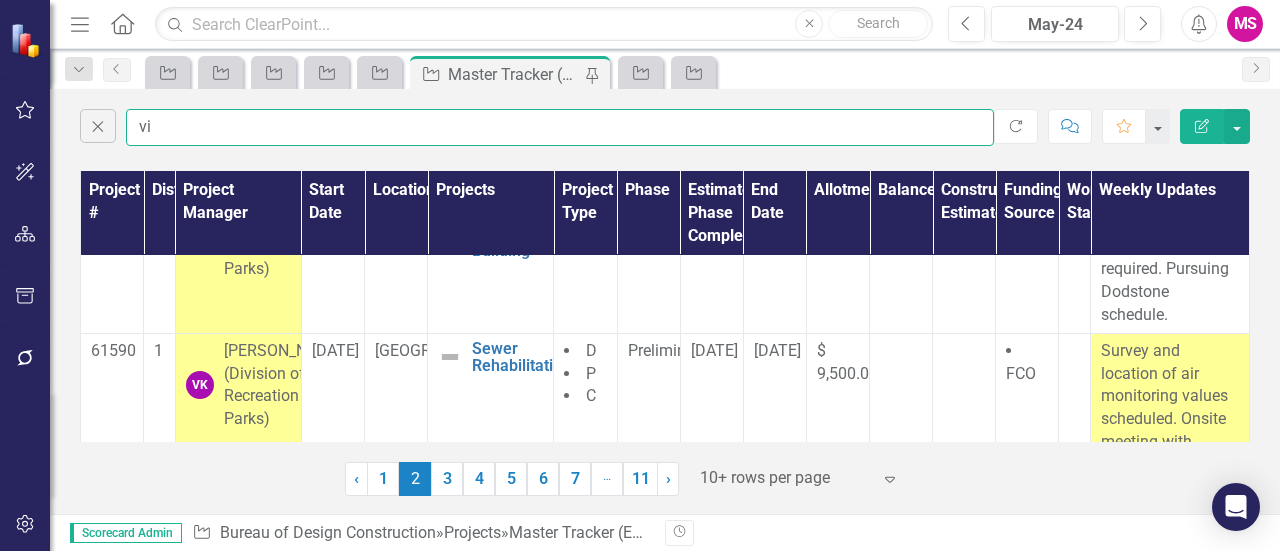 type on "vi" 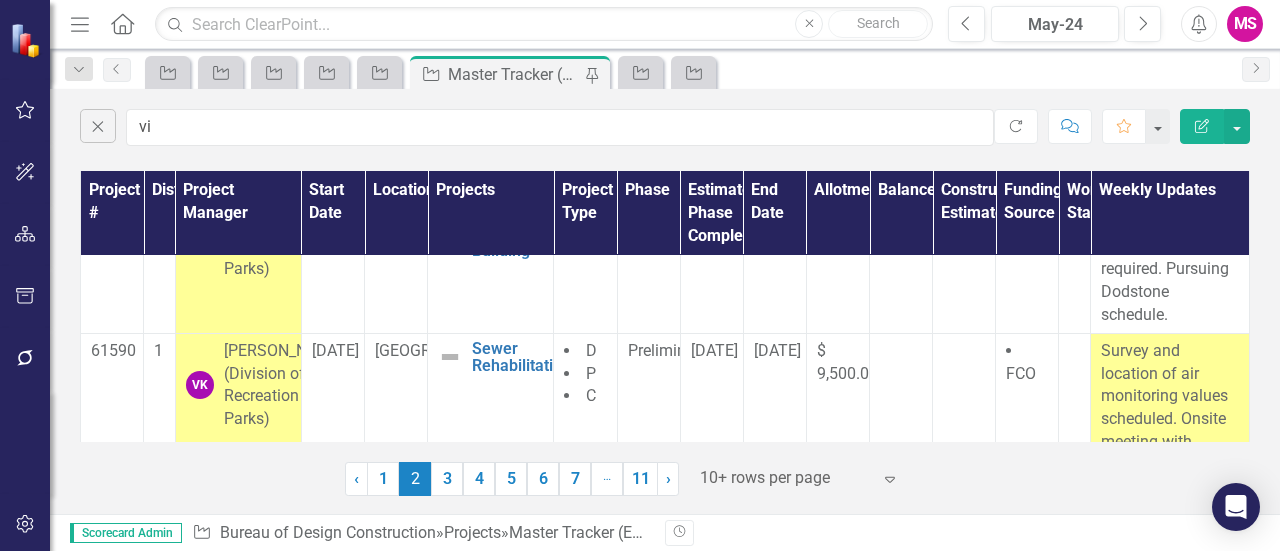 click on "Project Manager" at bounding box center [238, 213] 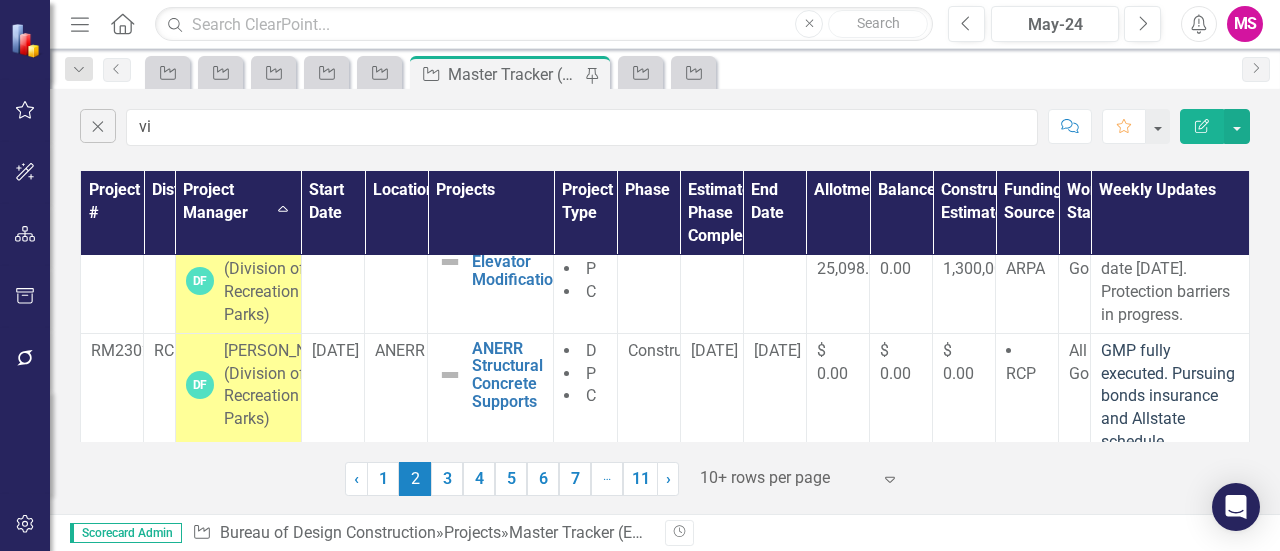 scroll, scrollTop: 0, scrollLeft: 0, axis: both 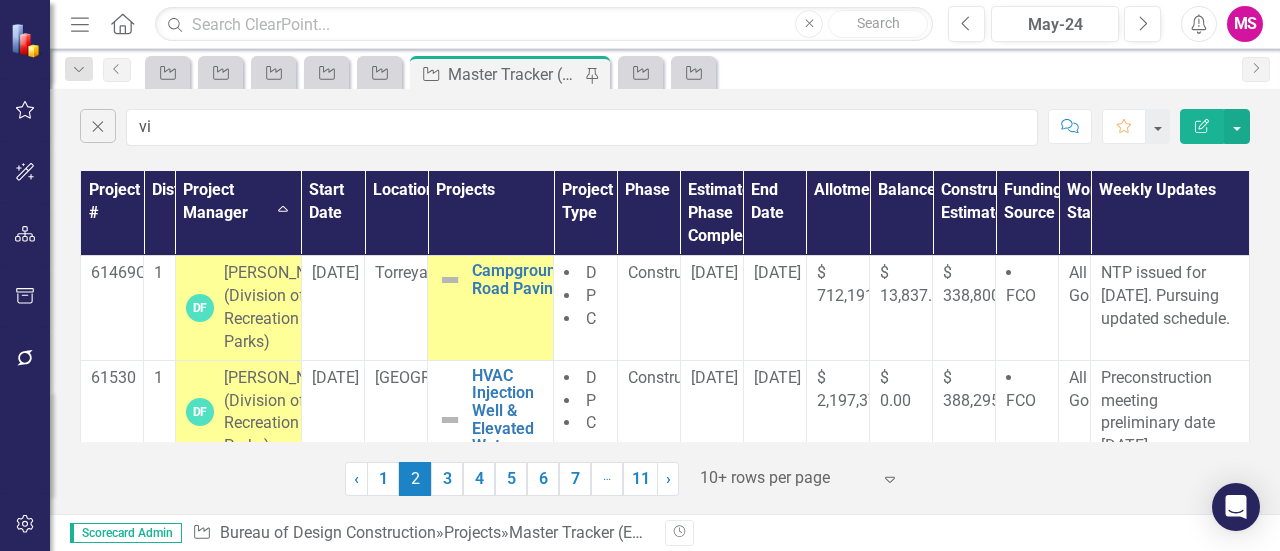 click on "Project Manager Sort Ascending" at bounding box center [238, 213] 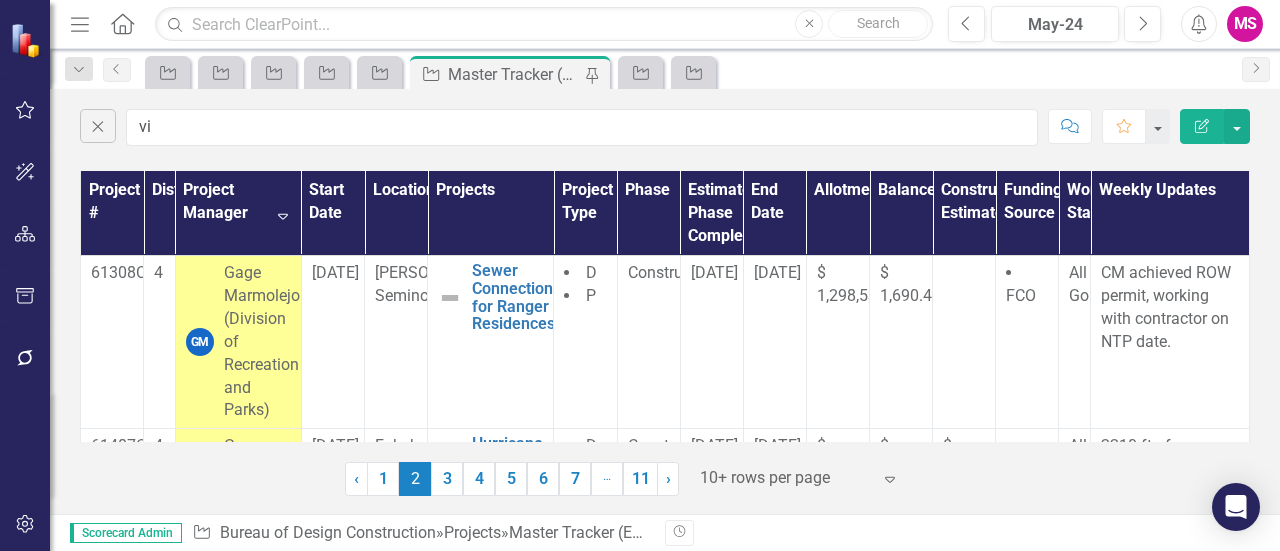 scroll, scrollTop: 0, scrollLeft: 0, axis: both 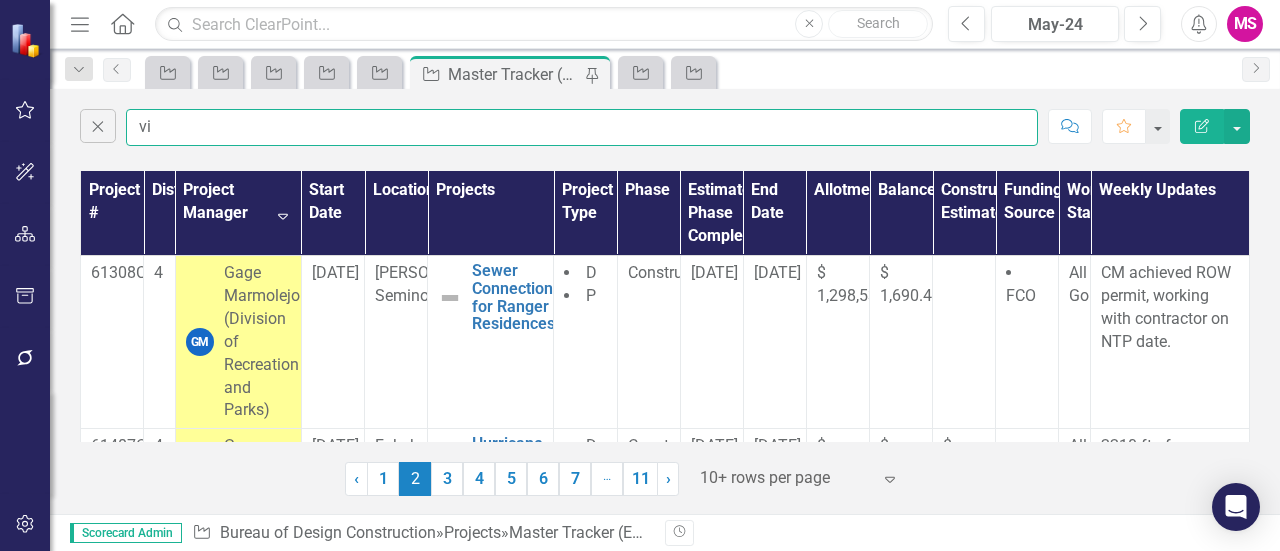 click on "vi" at bounding box center (582, 127) 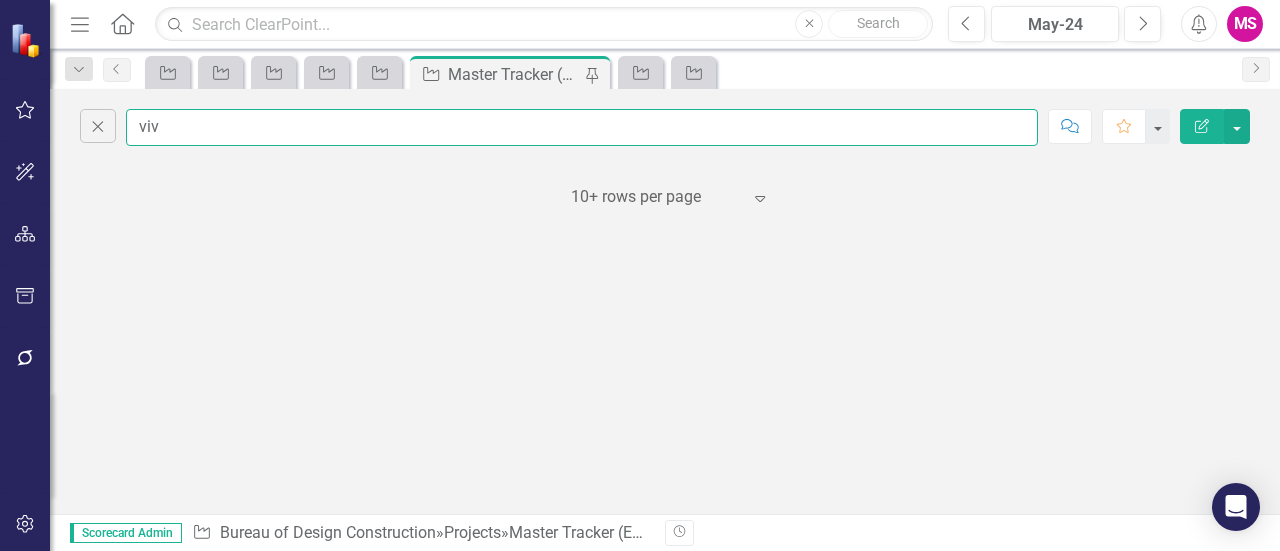 click on "viv" at bounding box center (582, 127) 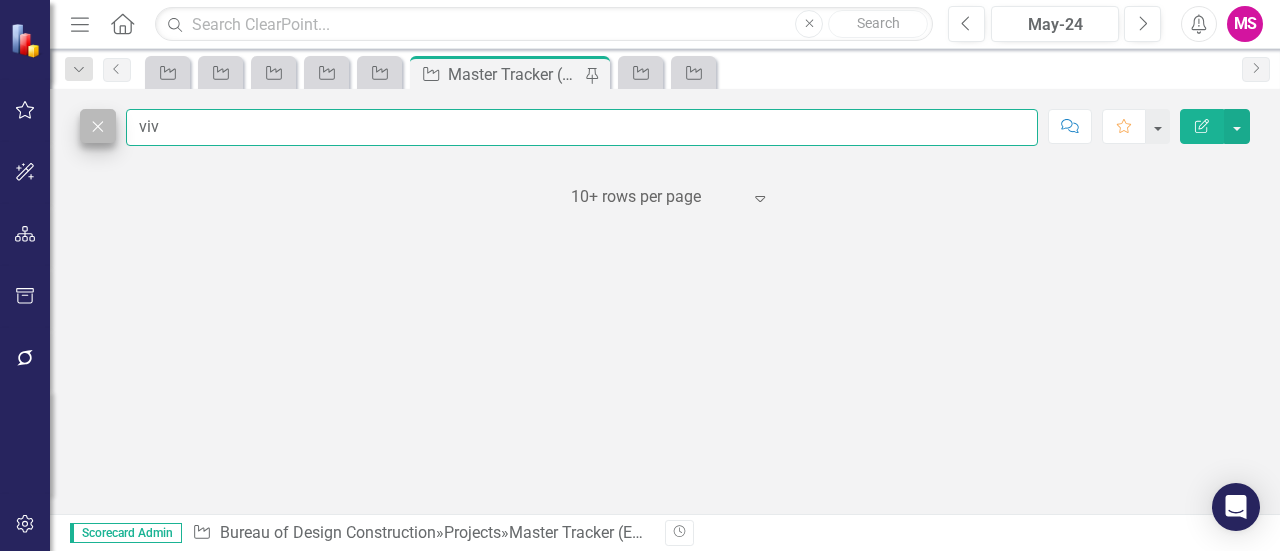 type on "viv" 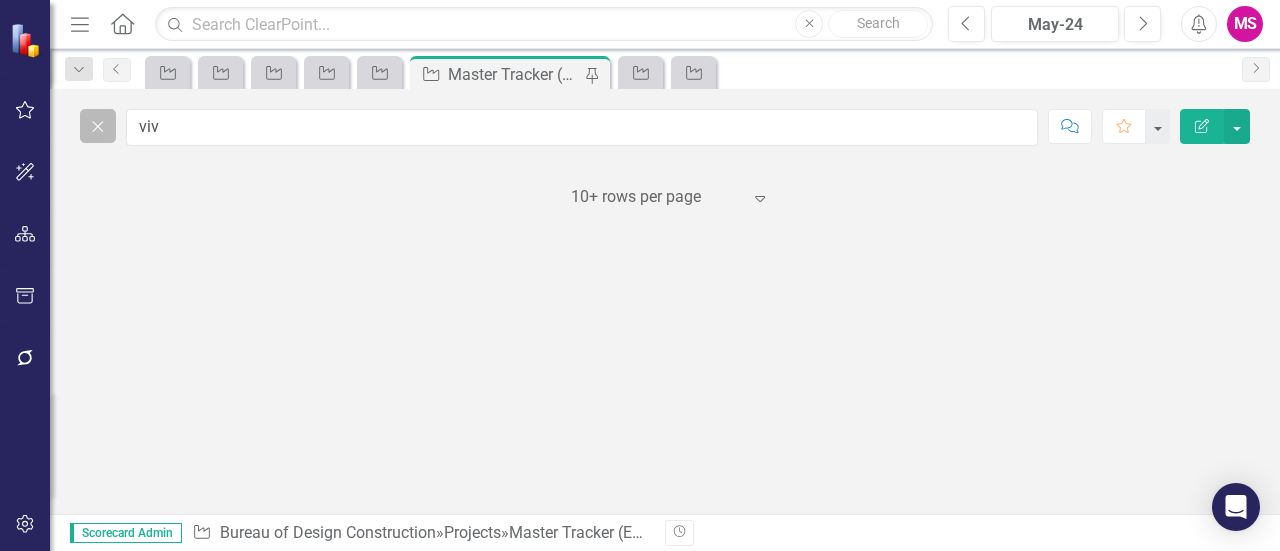 click on "Close" 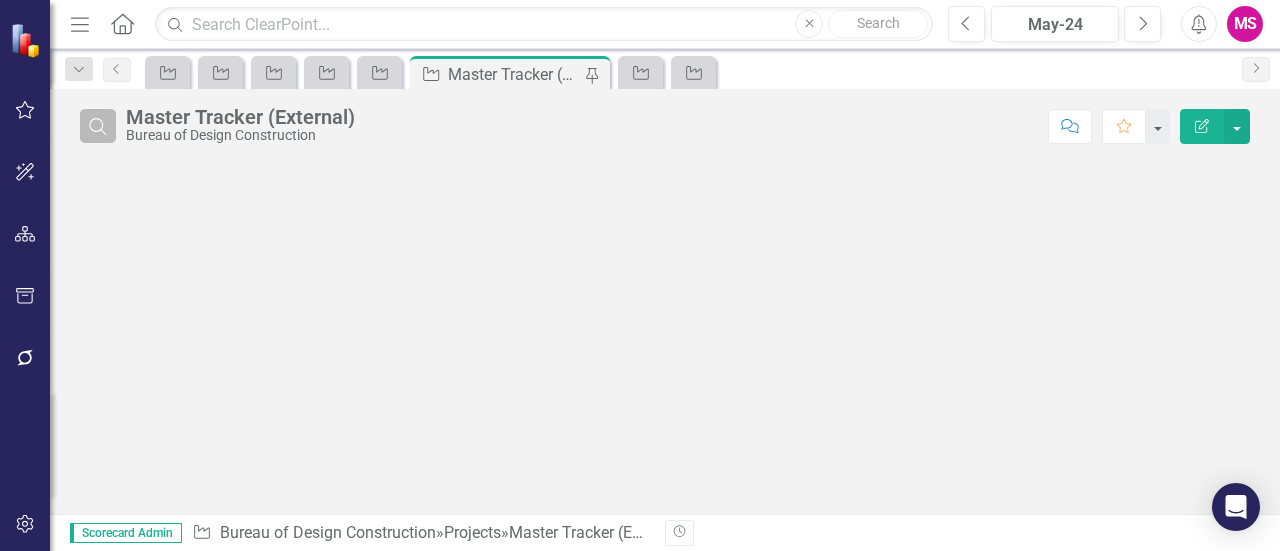 click on "Search" 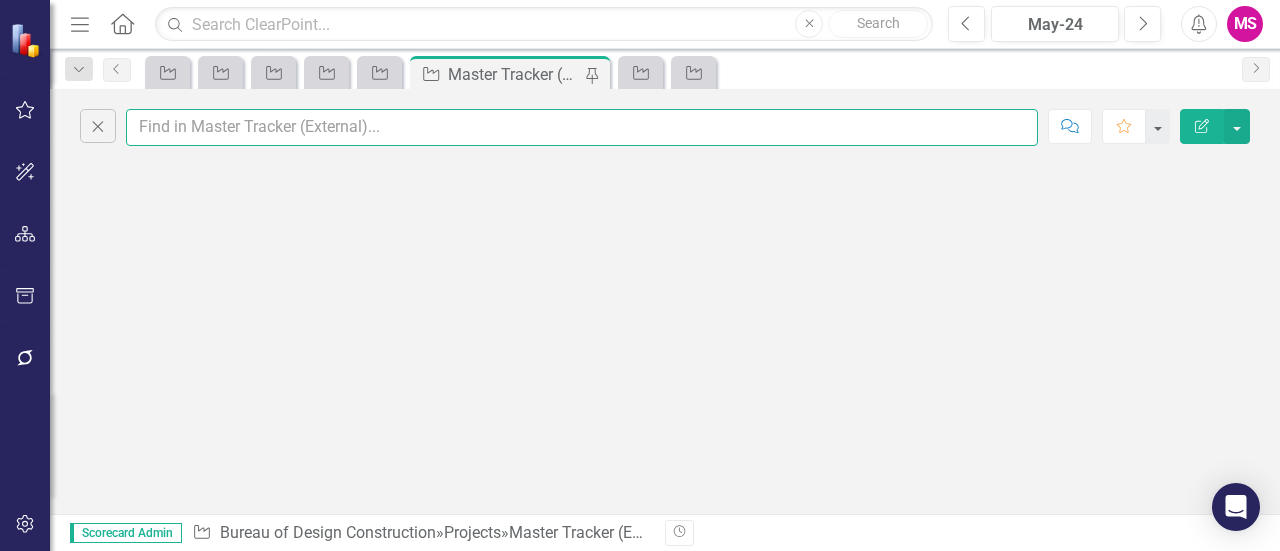 click at bounding box center (582, 127) 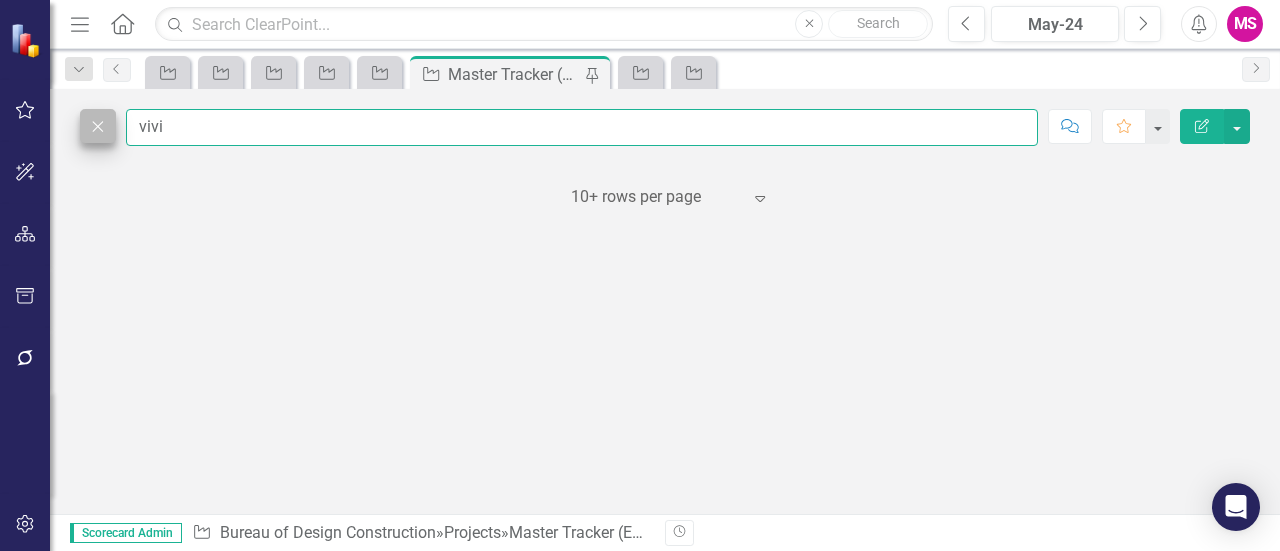 type on "vivi" 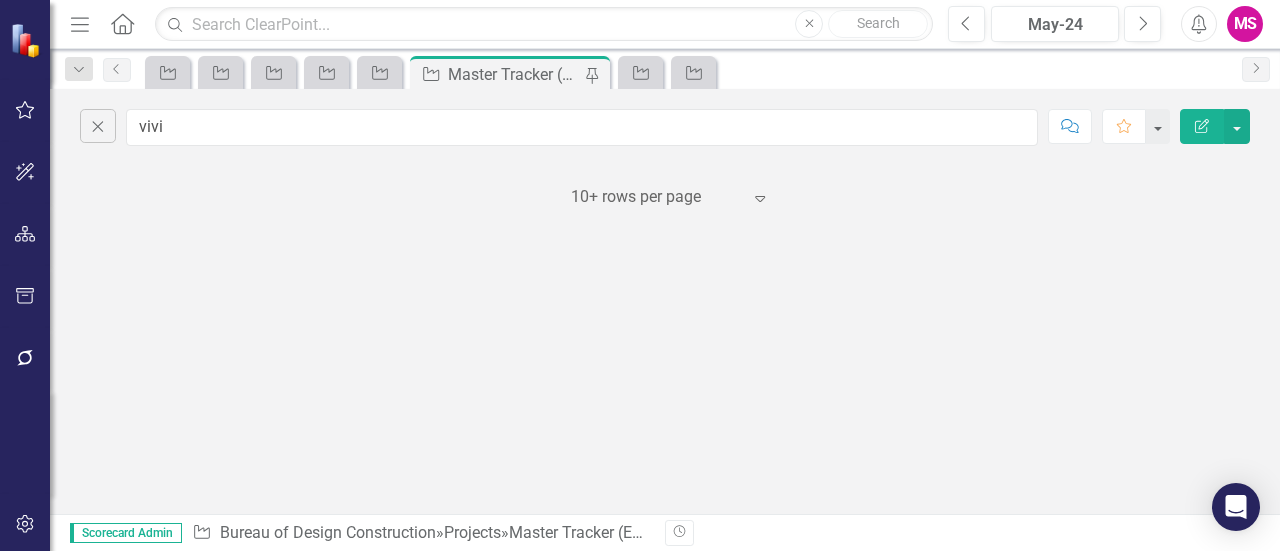 drag, startPoint x: 100, startPoint y: 127, endPoint x: 119, endPoint y: 129, distance: 19.104973 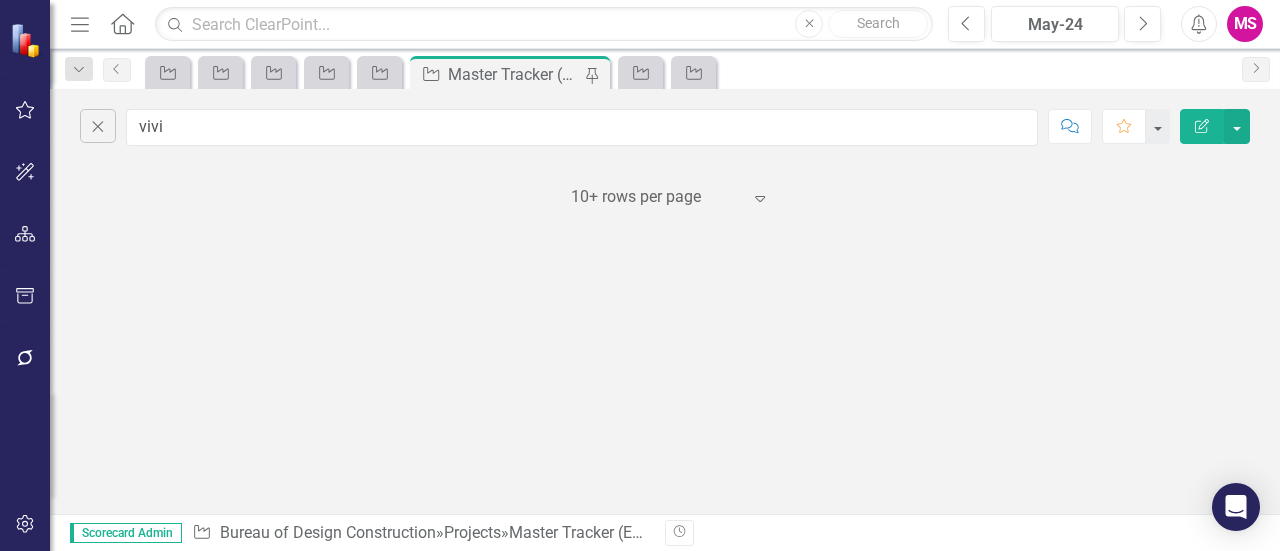 click on "Close" 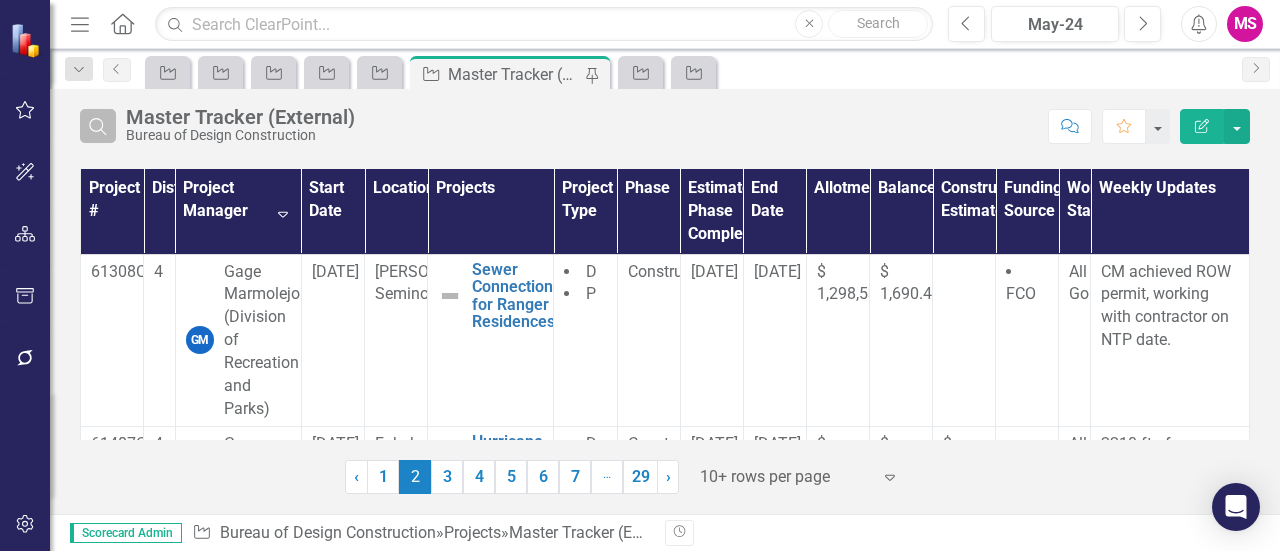 click on "Search" 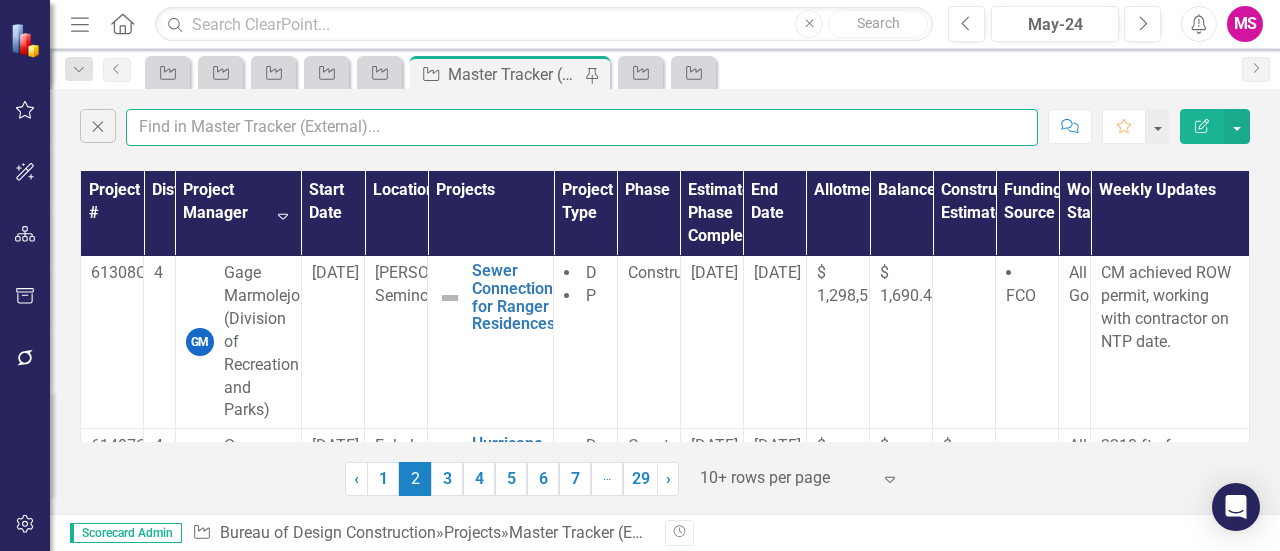 click at bounding box center (582, 127) 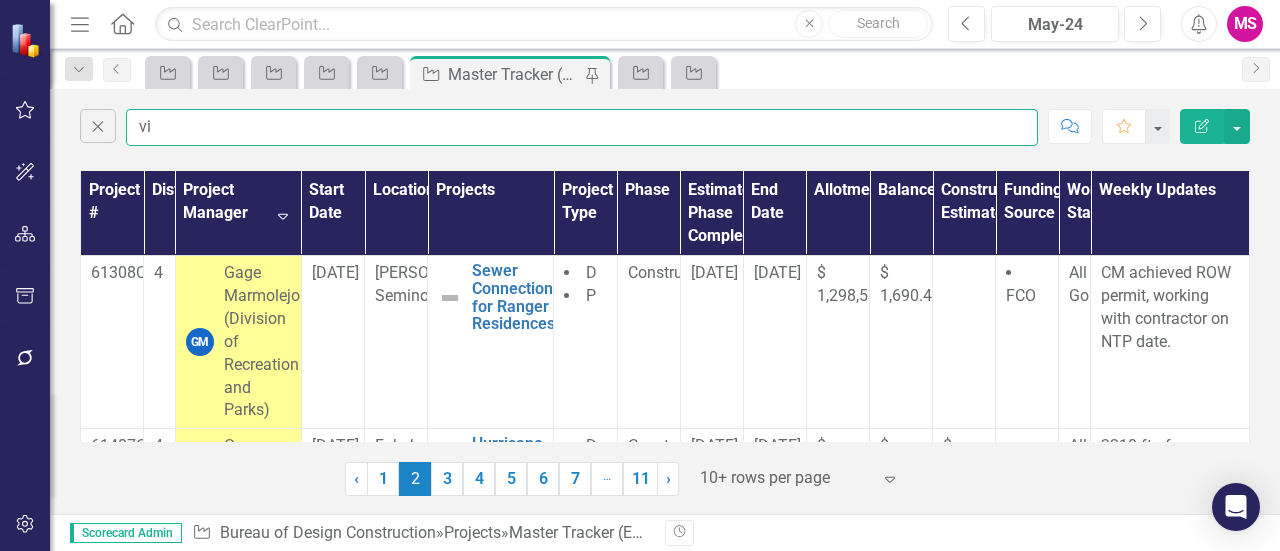 type on "v" 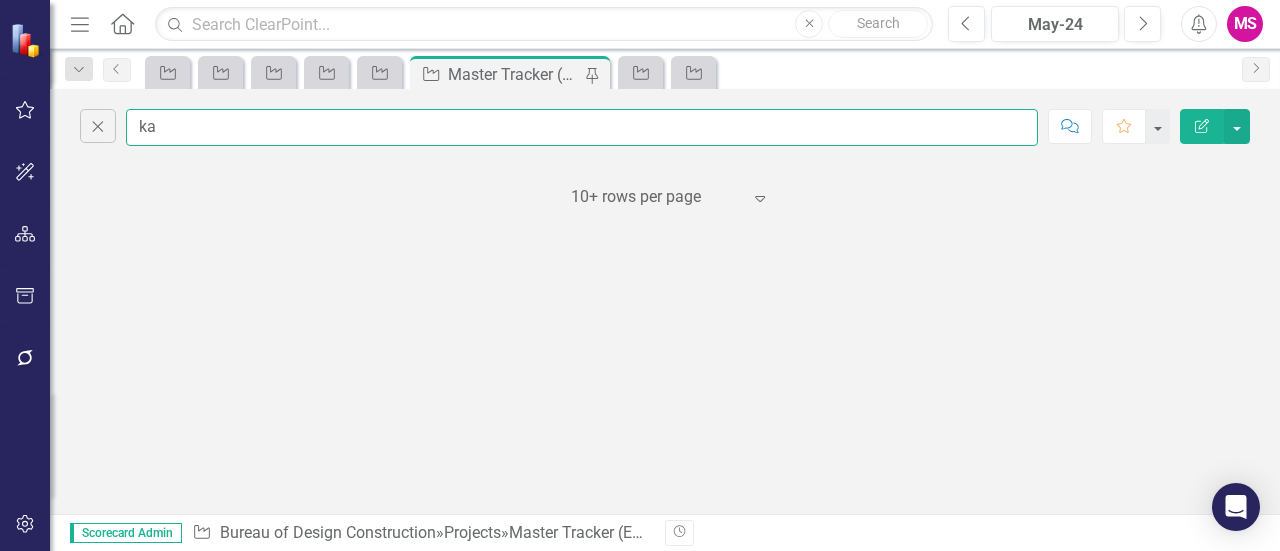 type on "k" 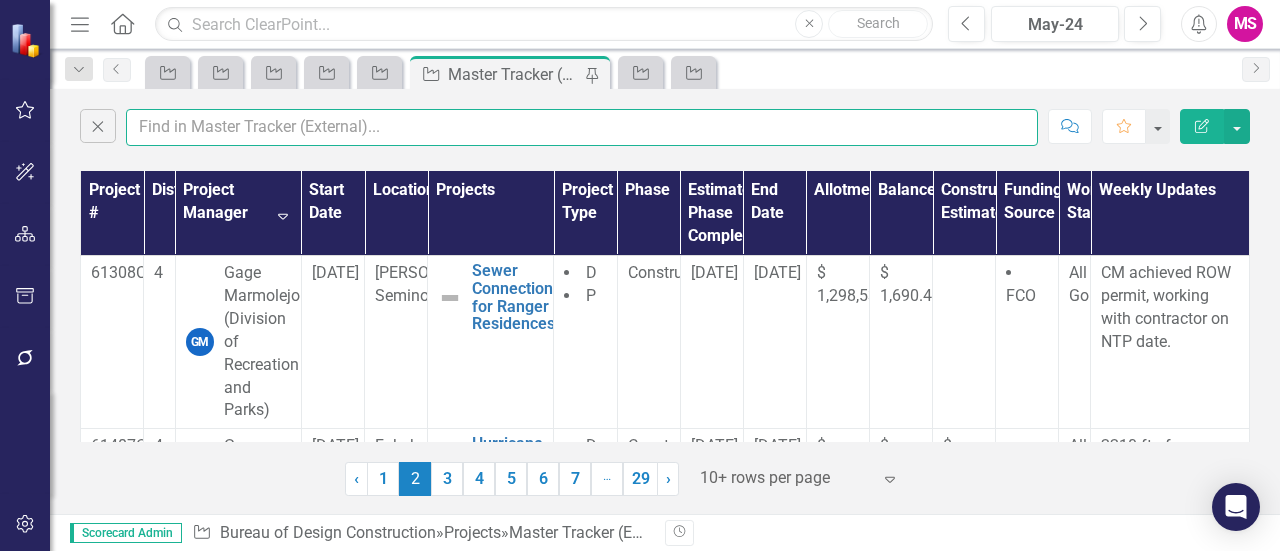 click at bounding box center [582, 127] 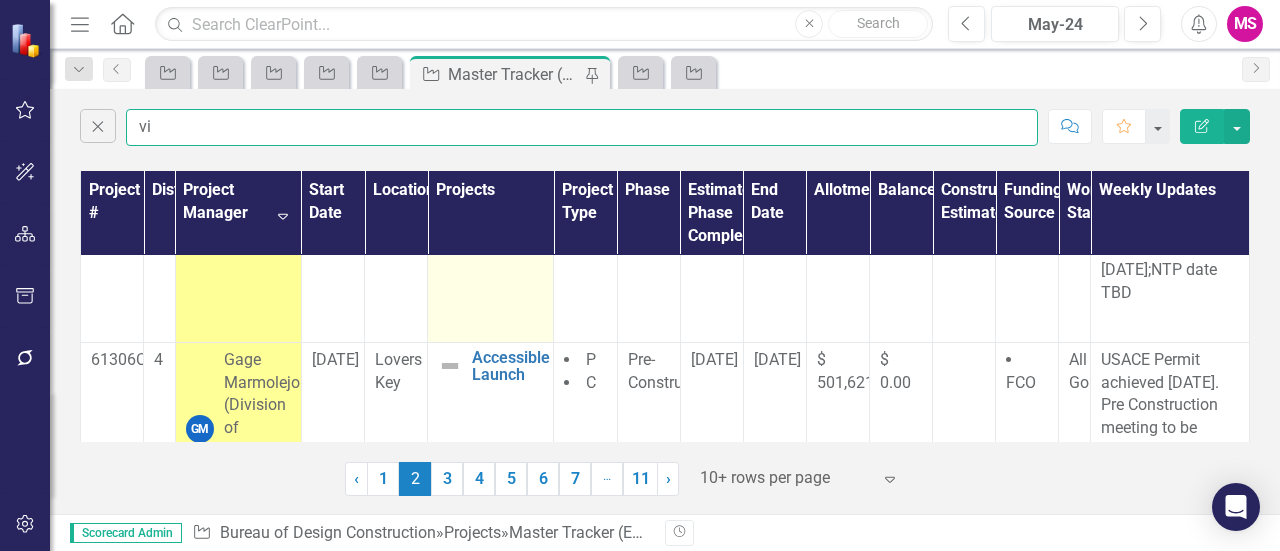 scroll, scrollTop: 1678, scrollLeft: 0, axis: vertical 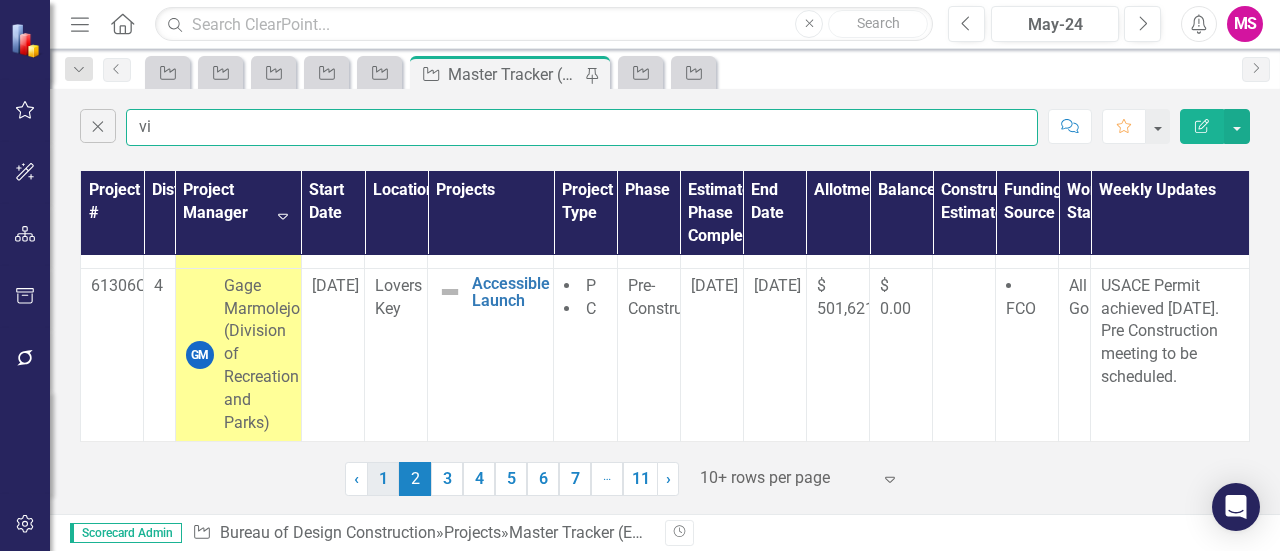 type on "vi" 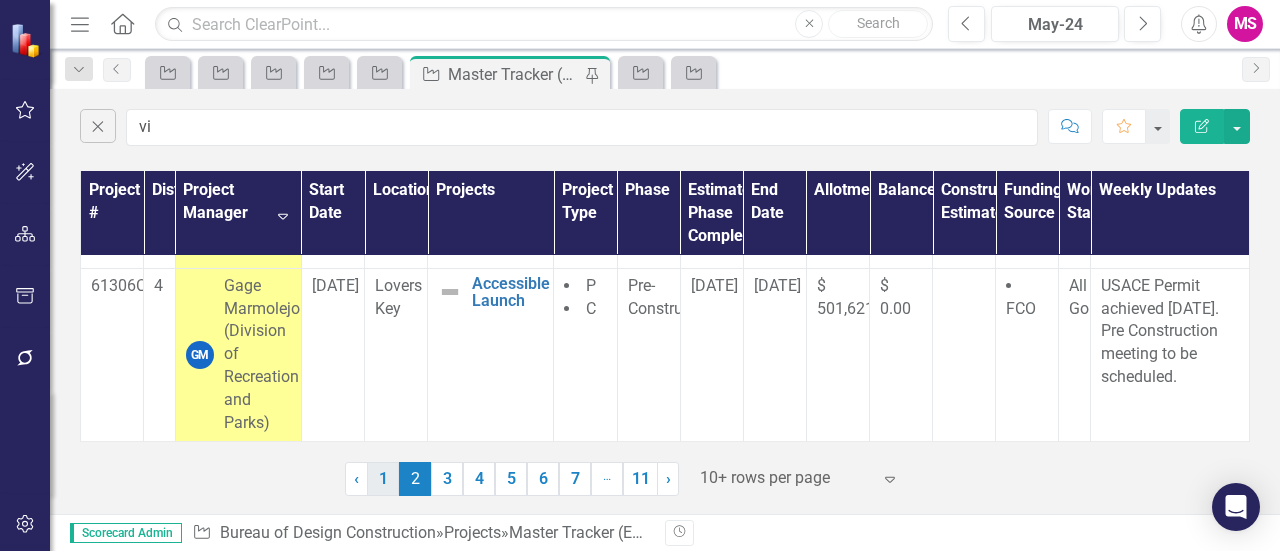 click on "1" at bounding box center [383, 479] 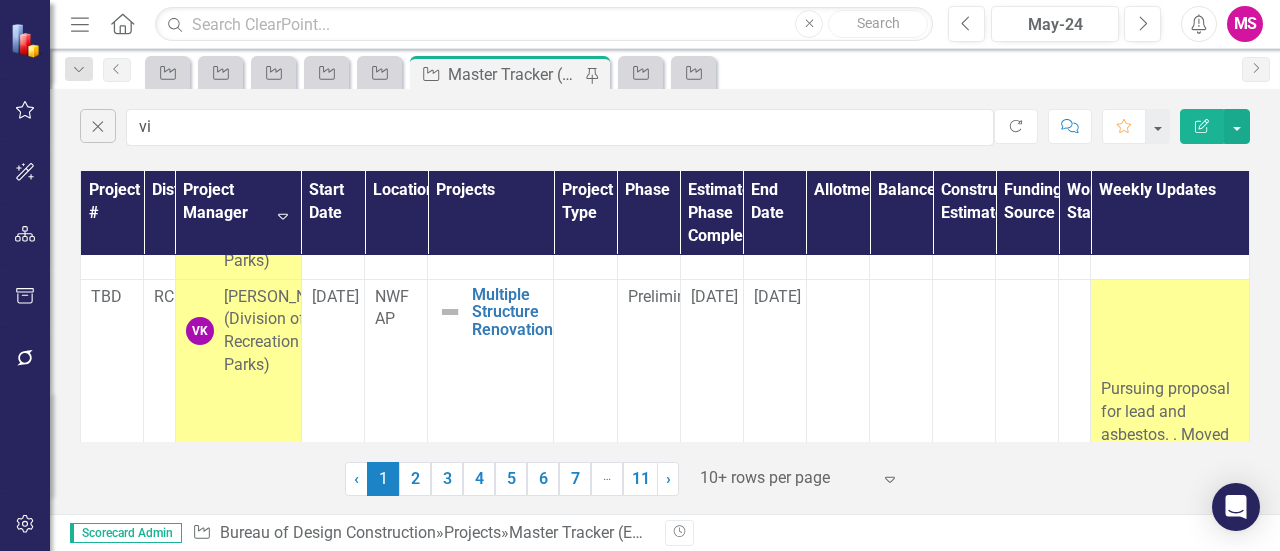 scroll, scrollTop: 1000, scrollLeft: 0, axis: vertical 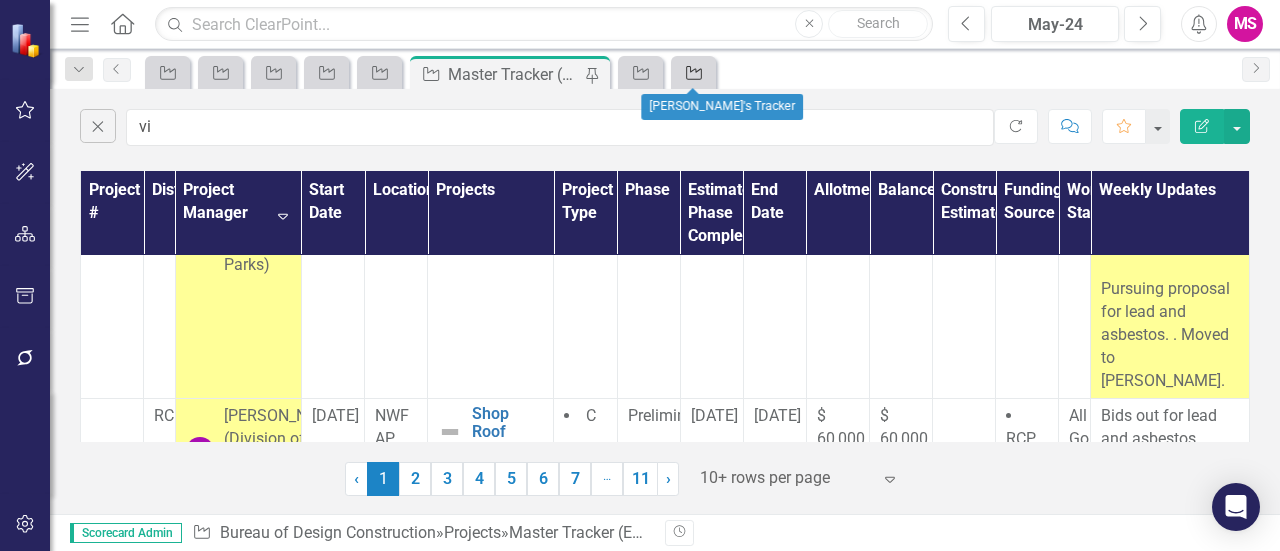 click on "Project" 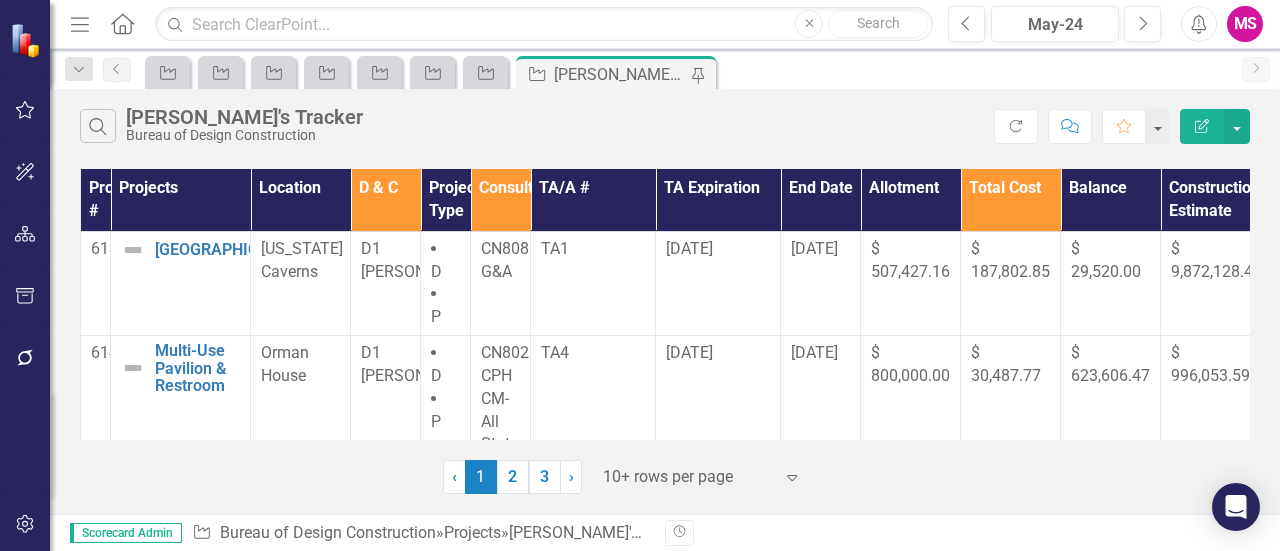 click on "2" at bounding box center [513, 477] 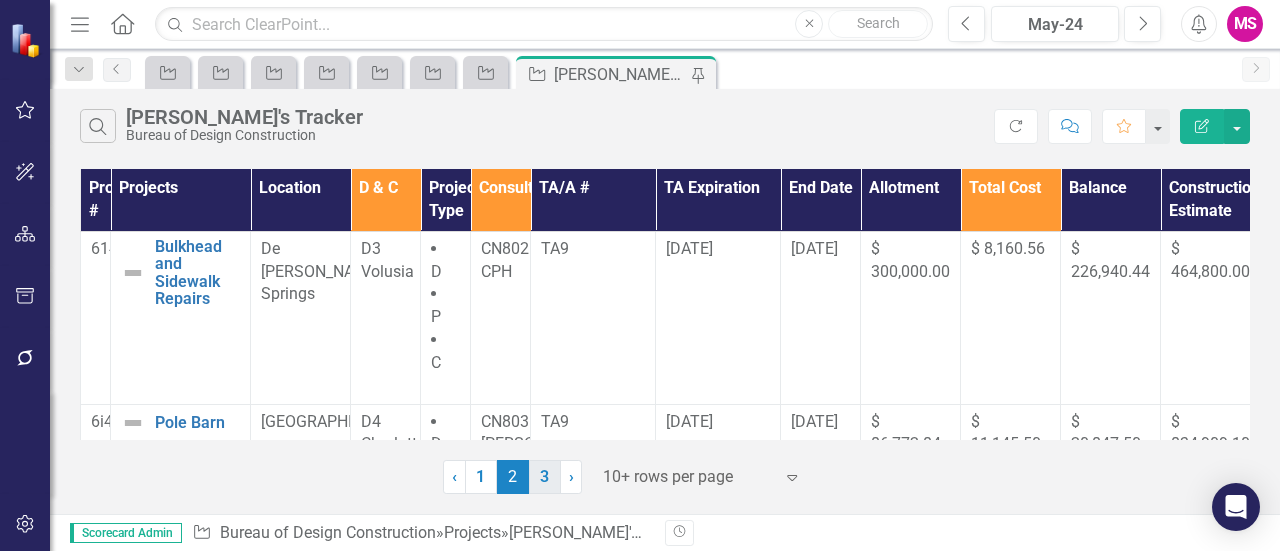 click on "3" at bounding box center (545, 477) 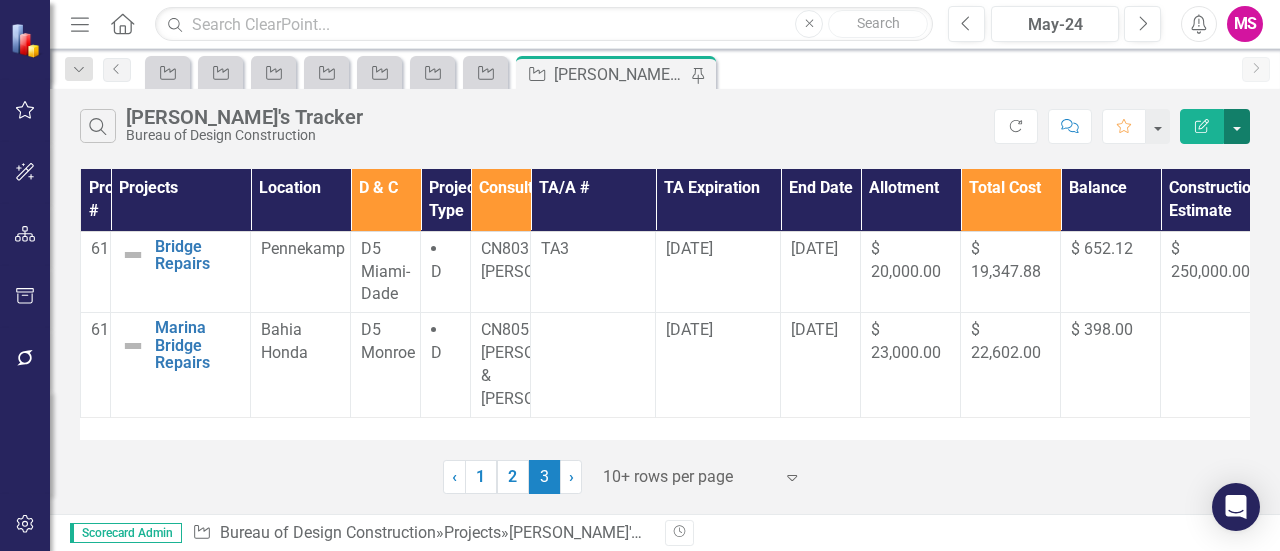 click at bounding box center [1237, 126] 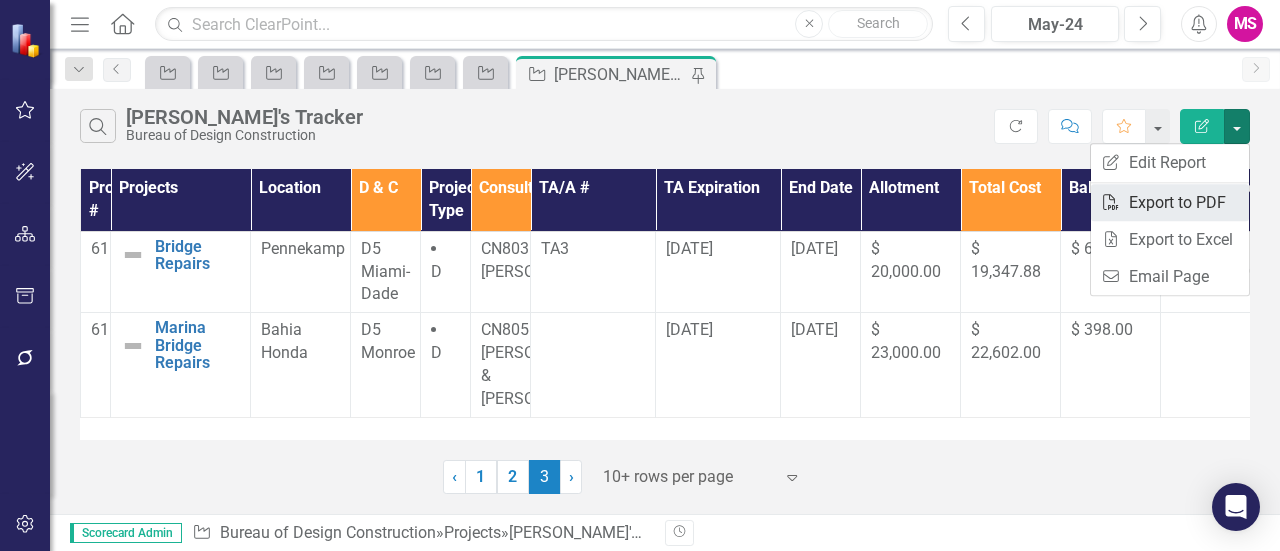 click on "PDF Export to PDF" at bounding box center [1170, 202] 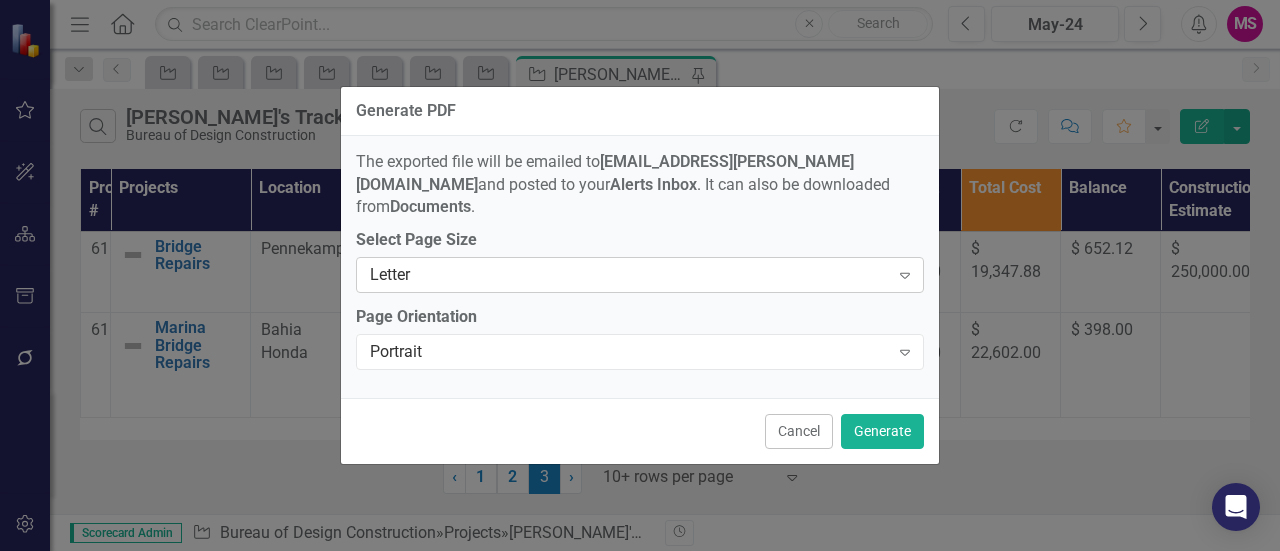 click on "Letter" at bounding box center [629, 275] 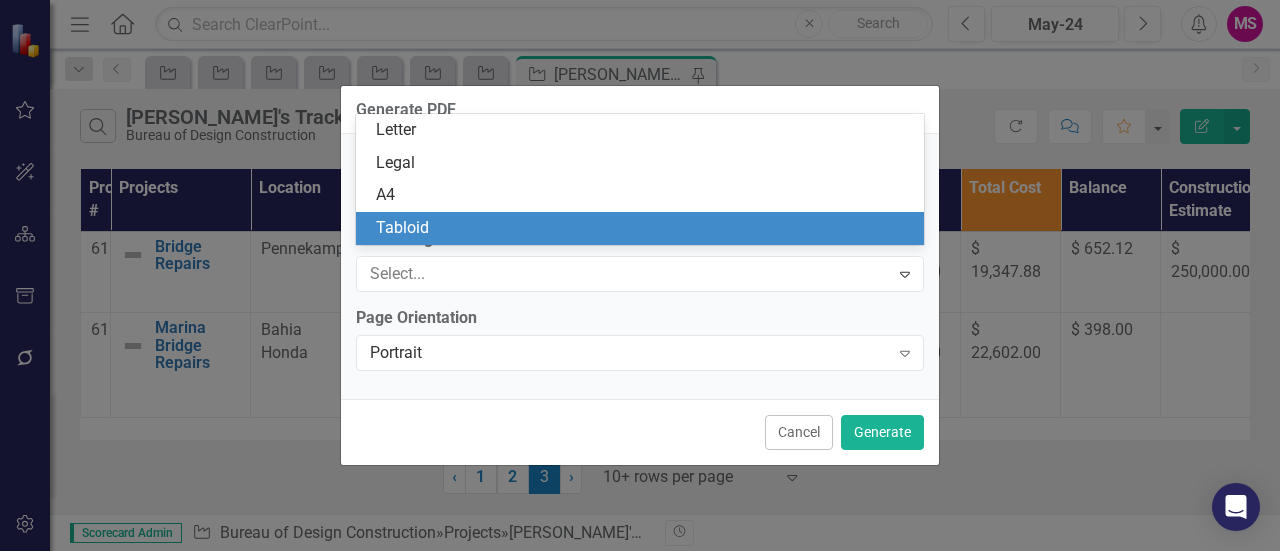 click on "Tabloid" at bounding box center [644, 228] 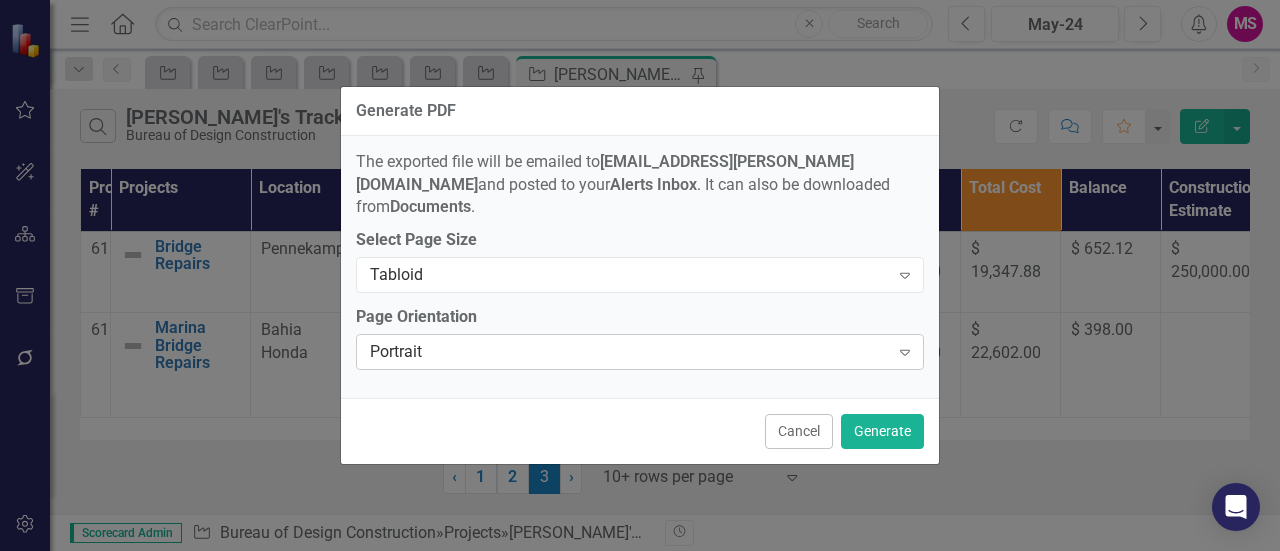 click on "Portrait" at bounding box center (629, 352) 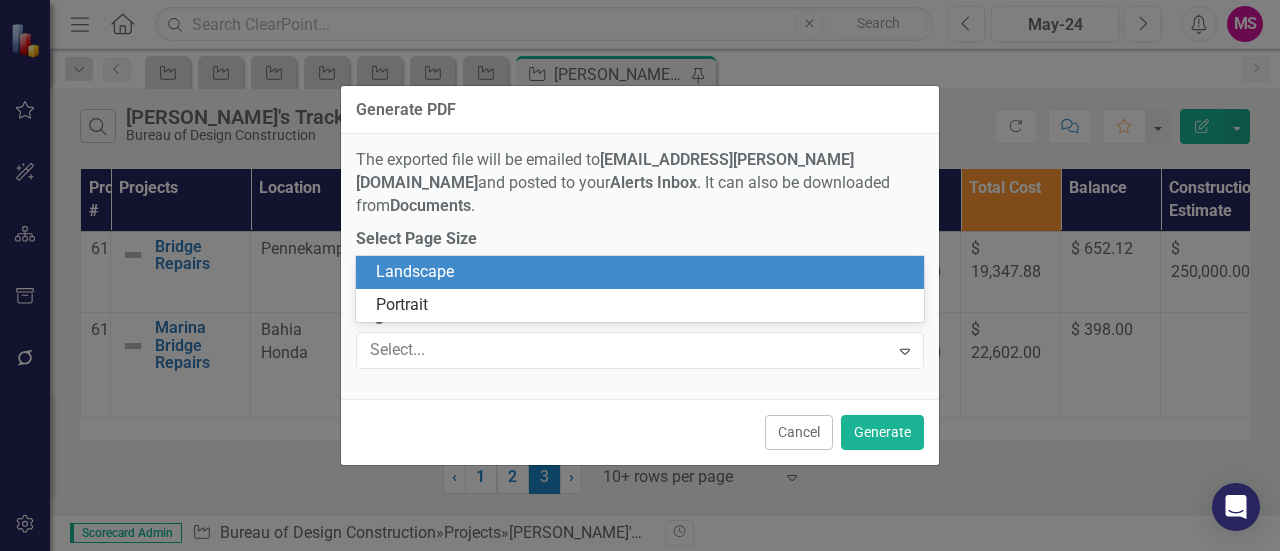 click on "Landscape" at bounding box center [644, 272] 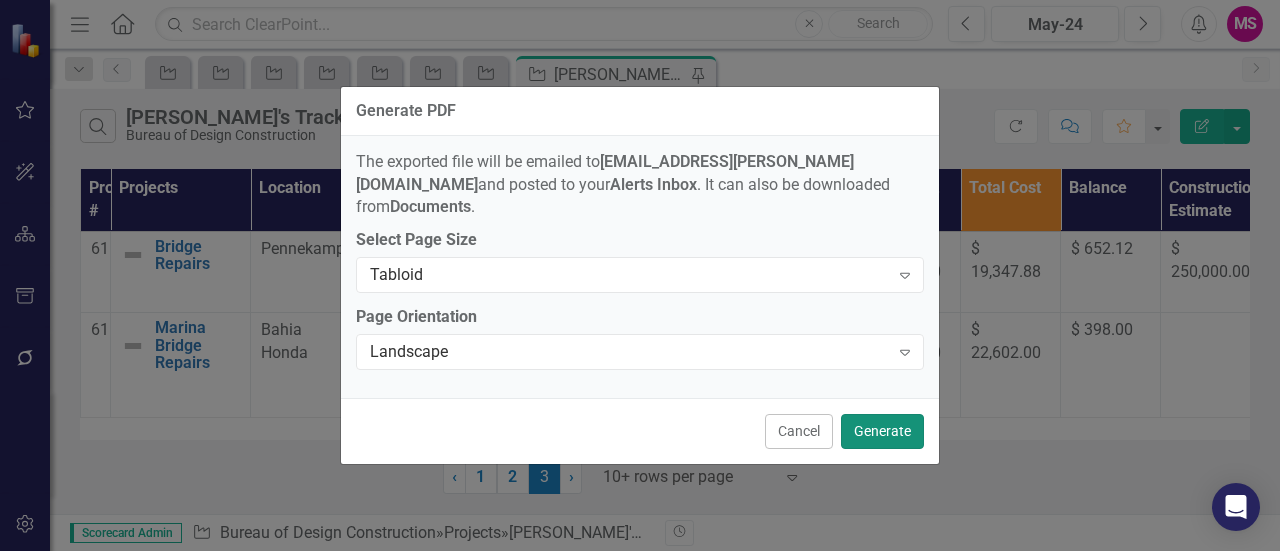 click on "Generate" at bounding box center (882, 431) 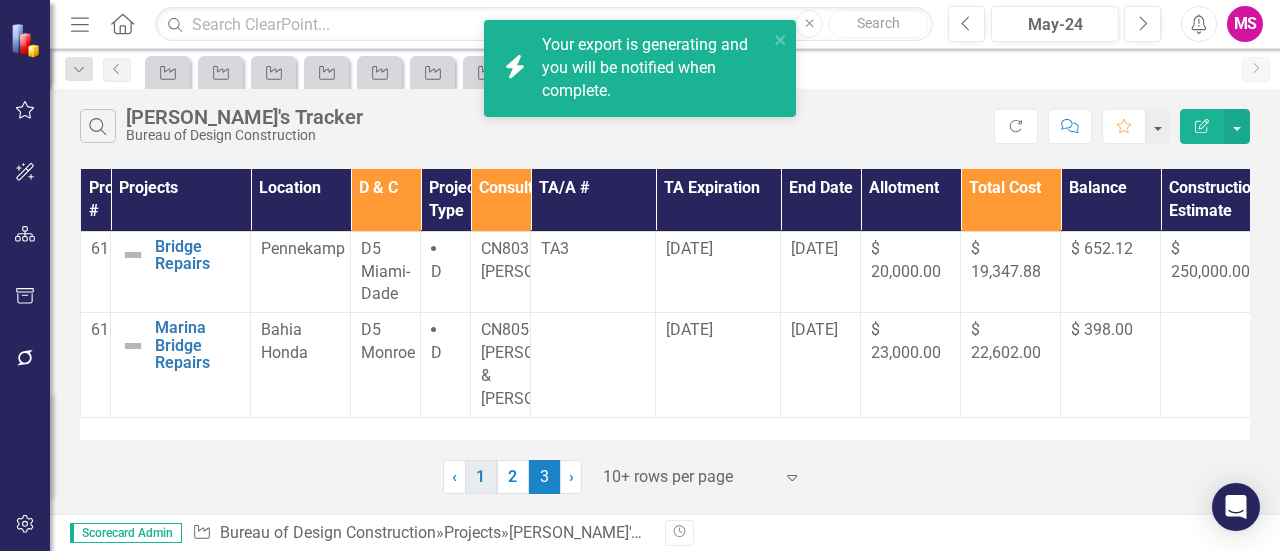 click on "1" at bounding box center (481, 477) 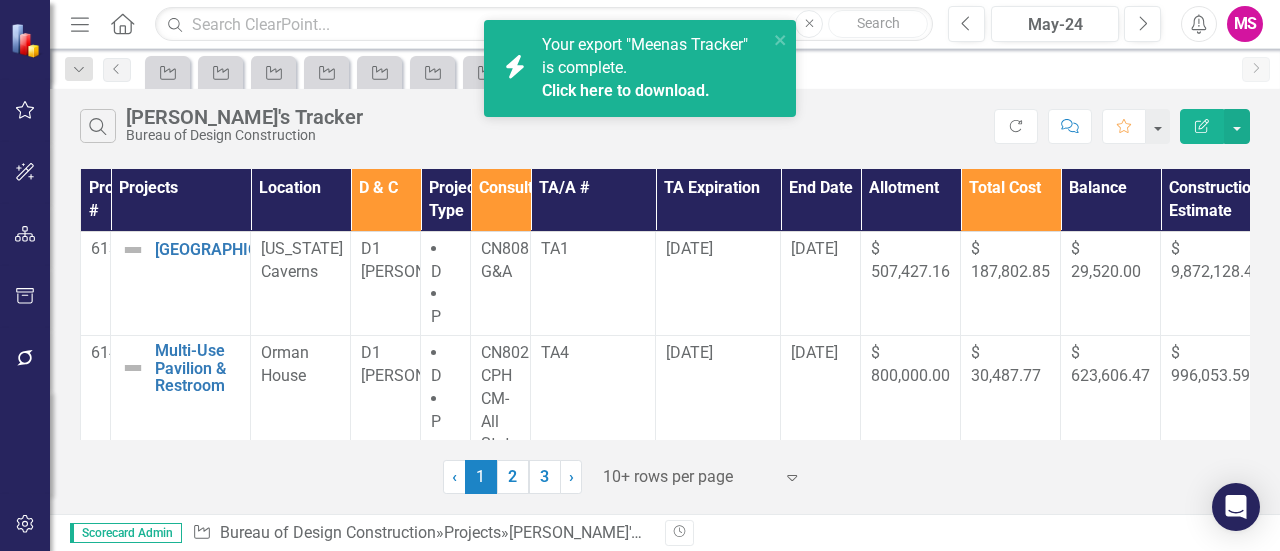 click on "Click here to download." at bounding box center (626, 90) 